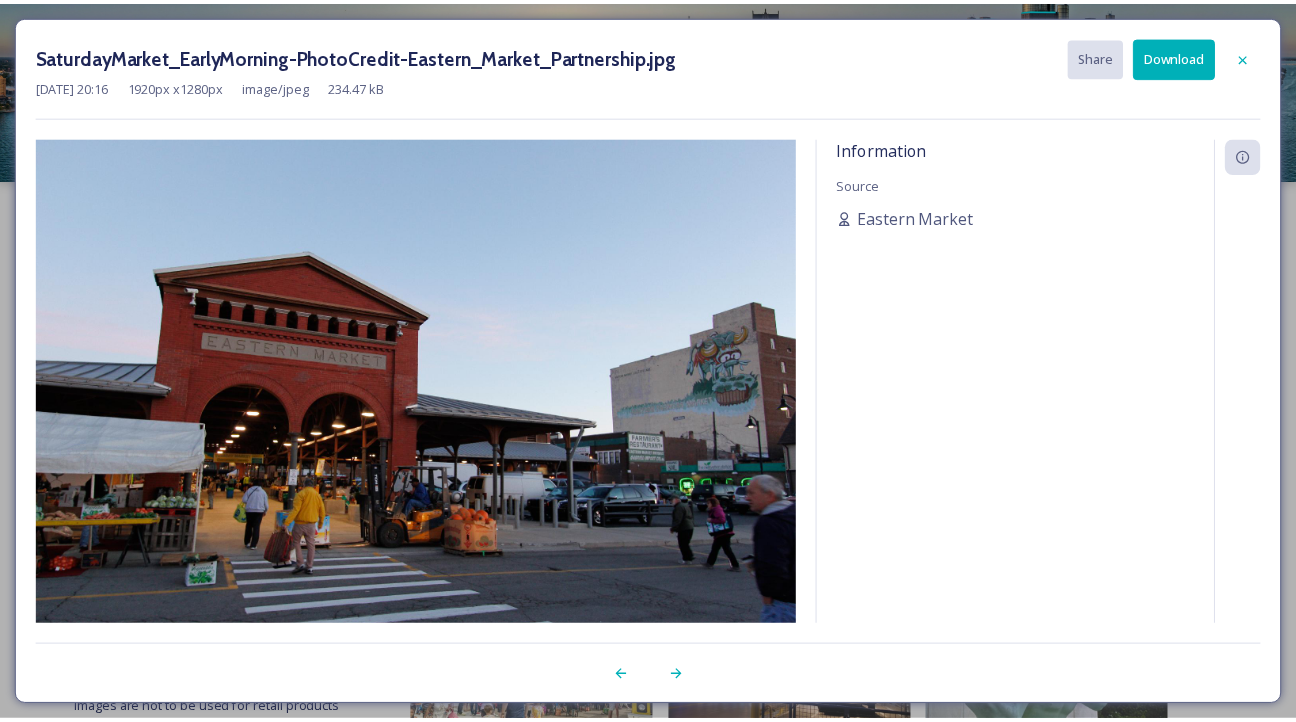 scroll, scrollTop: 3105, scrollLeft: 0, axis: vertical 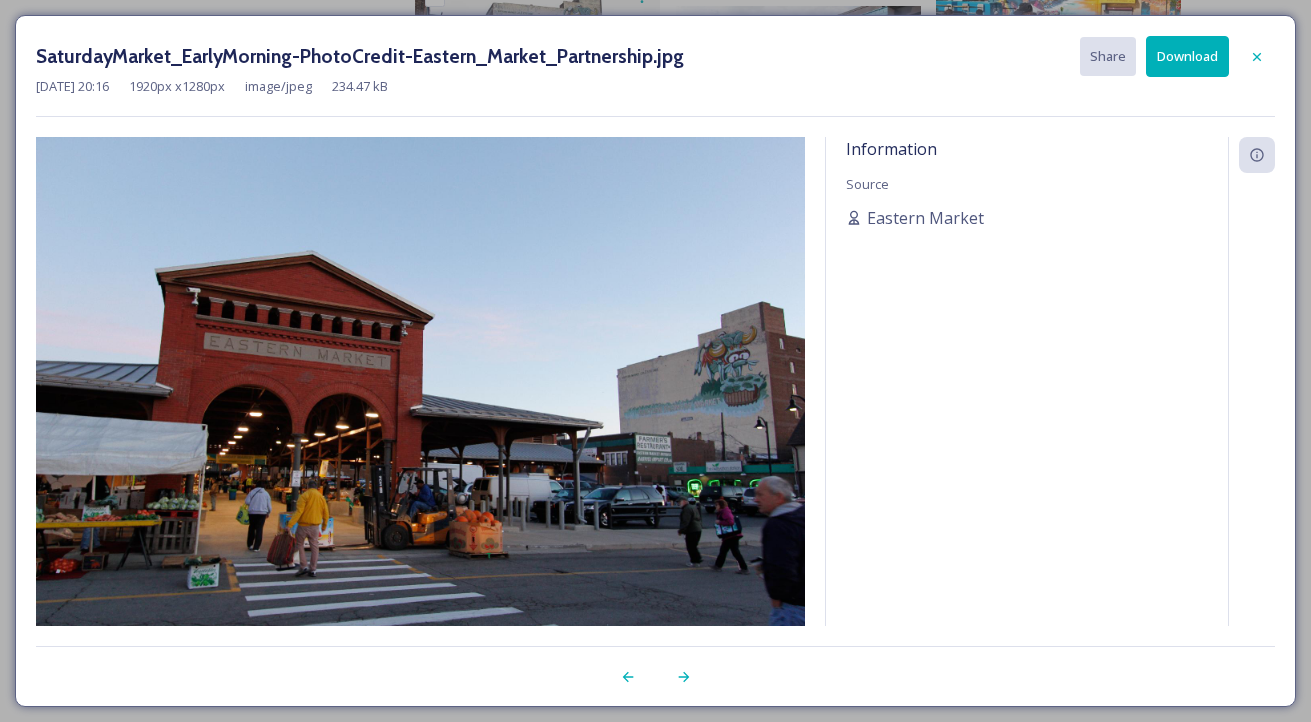click at bounding box center (420, 393) 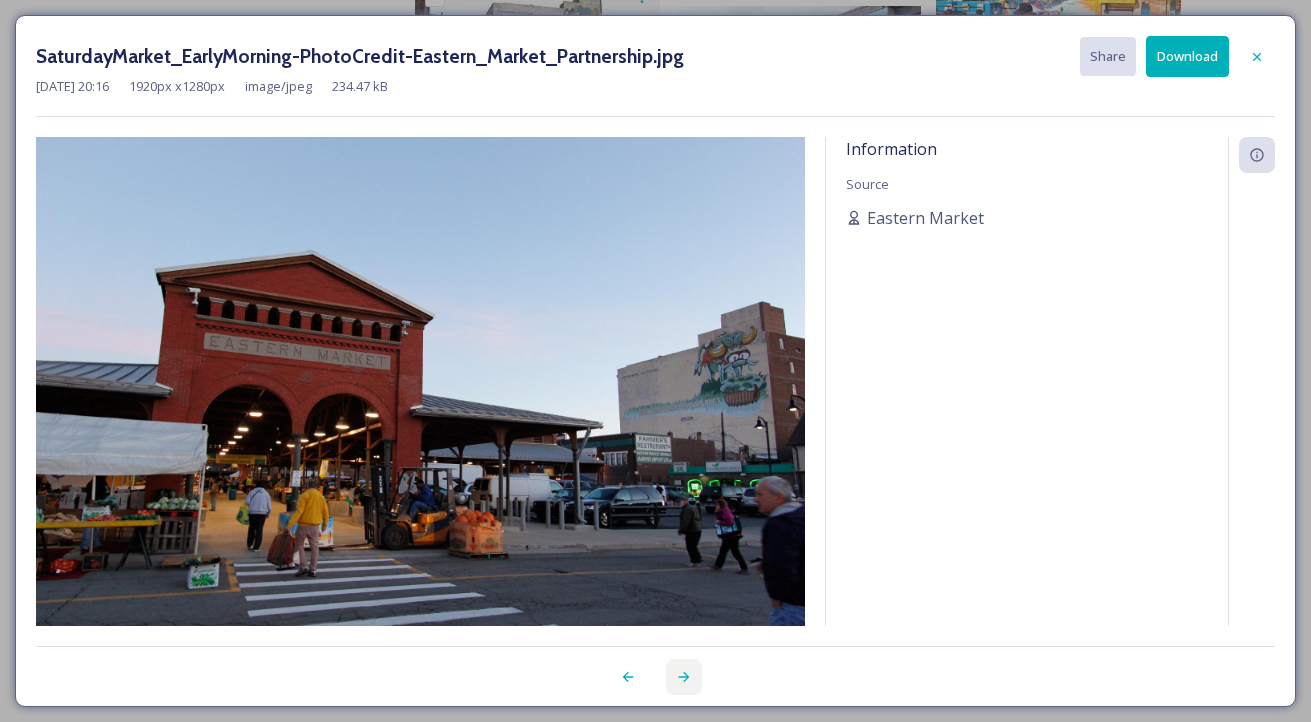 click 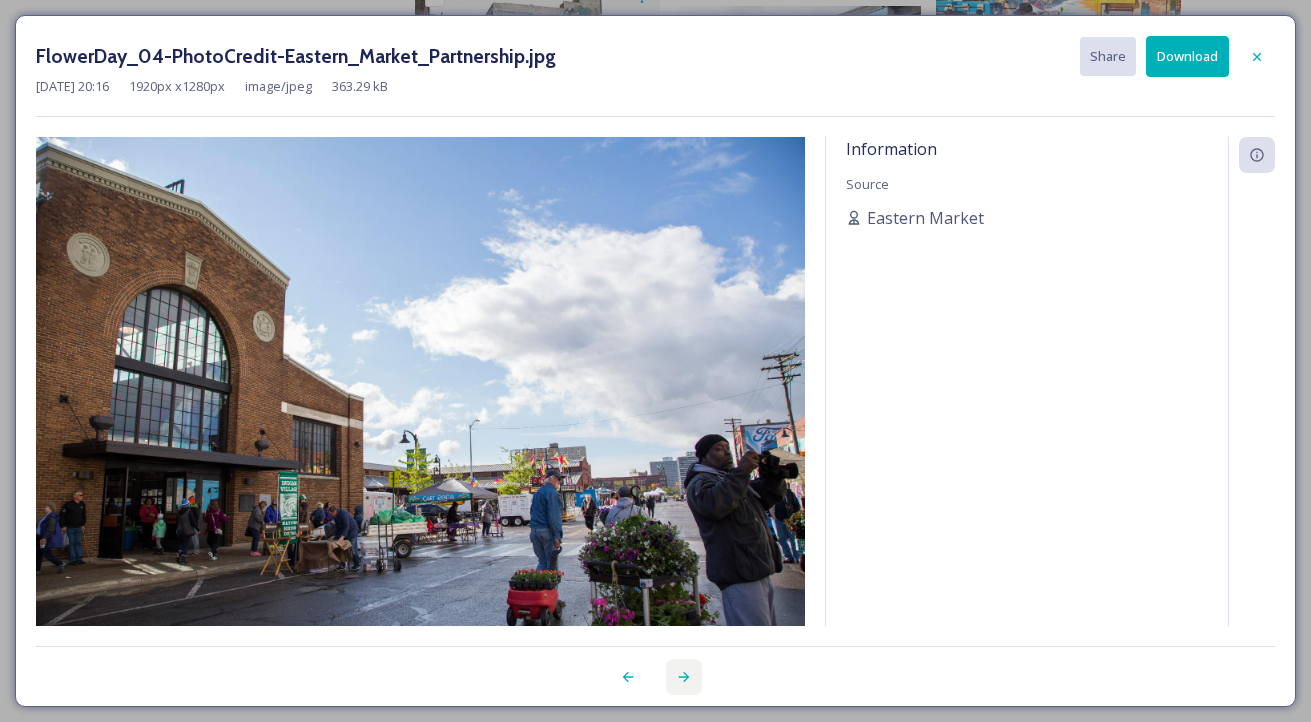 click 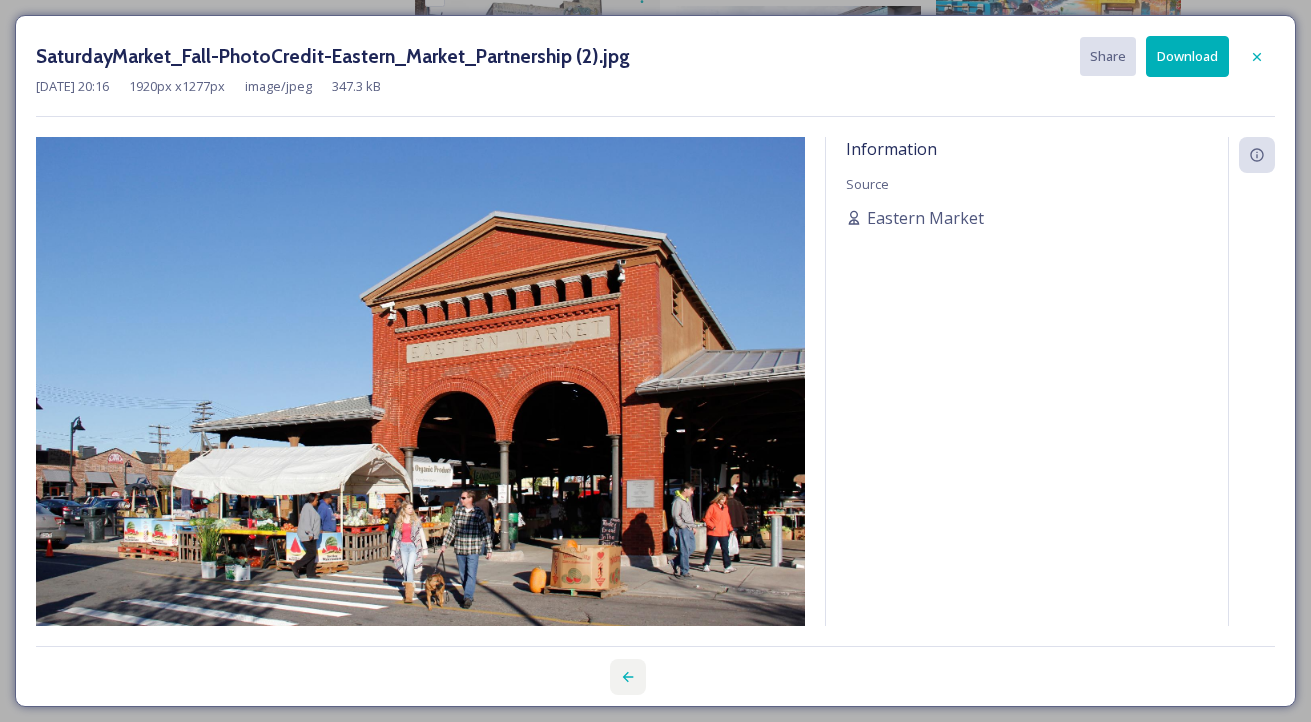 click 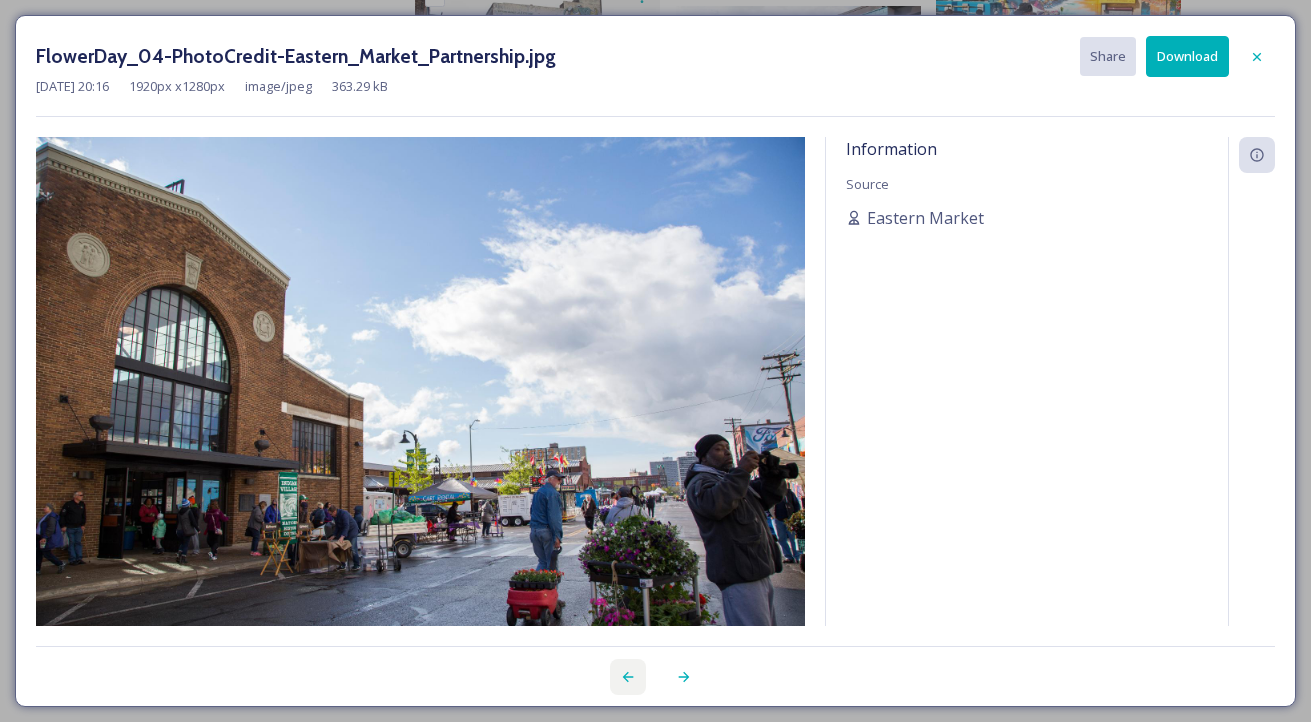 click 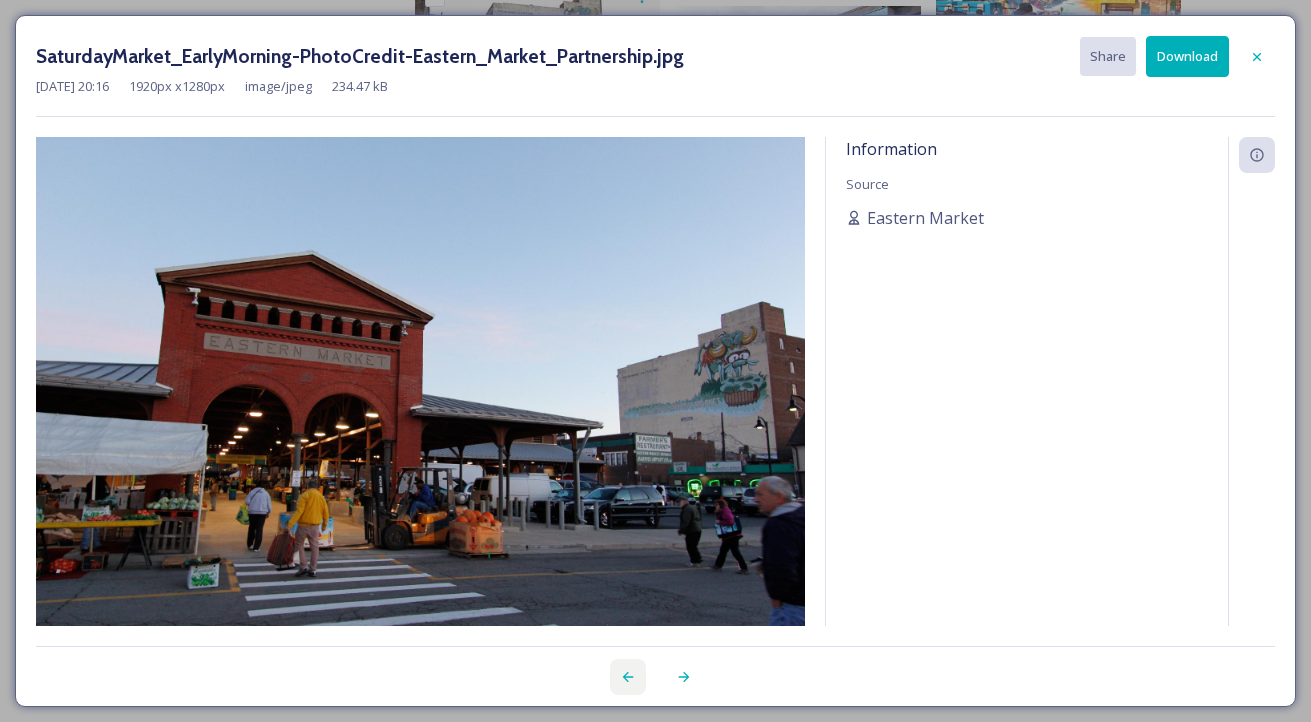 click 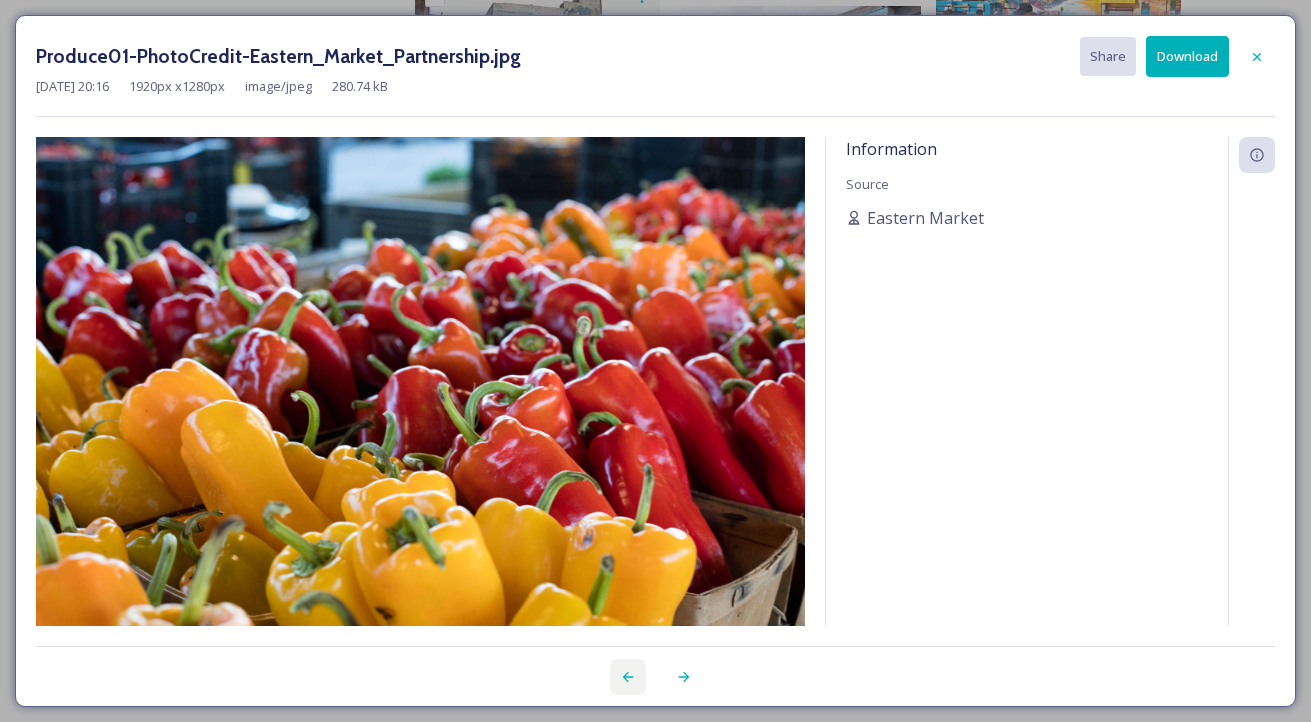 click 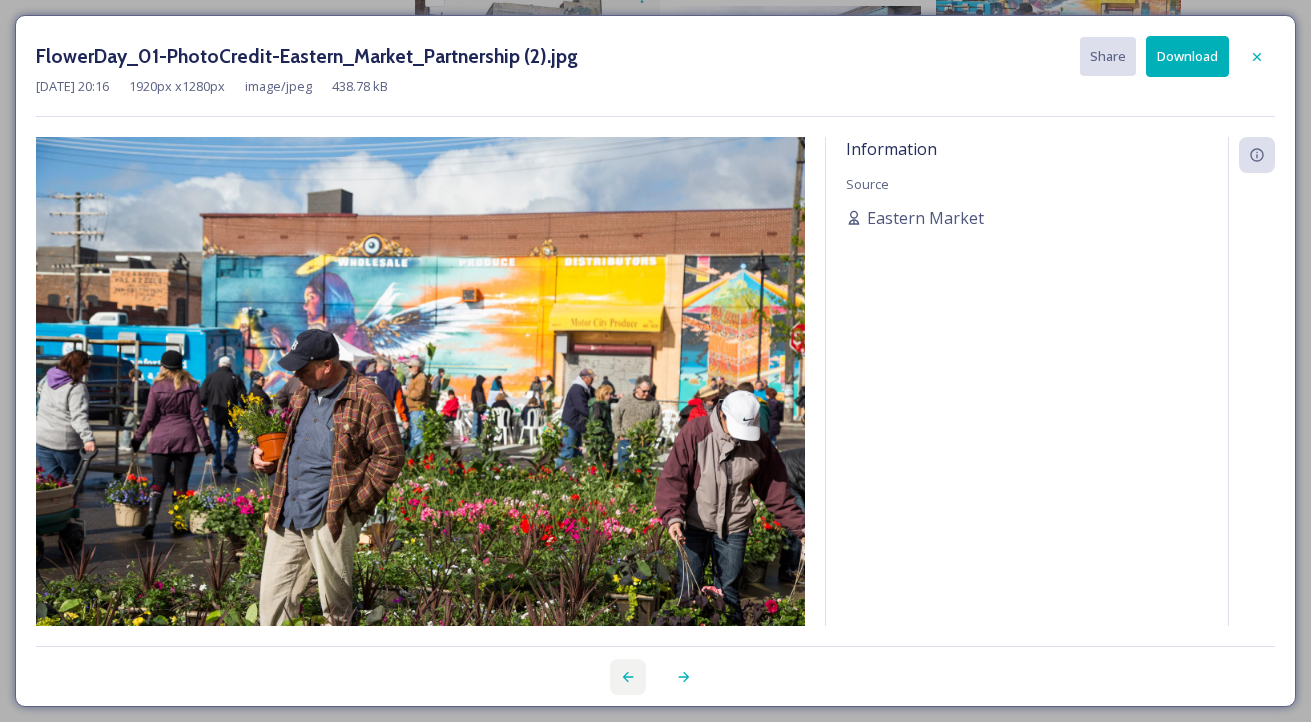 click 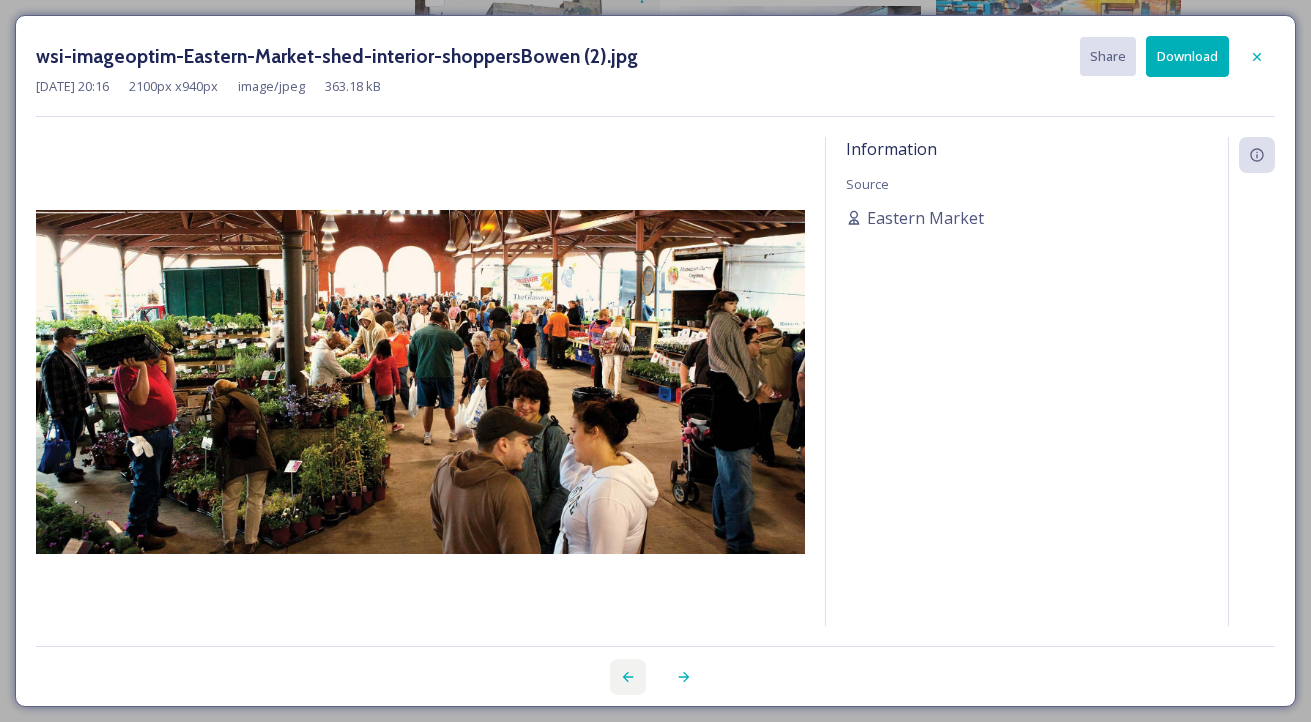 click 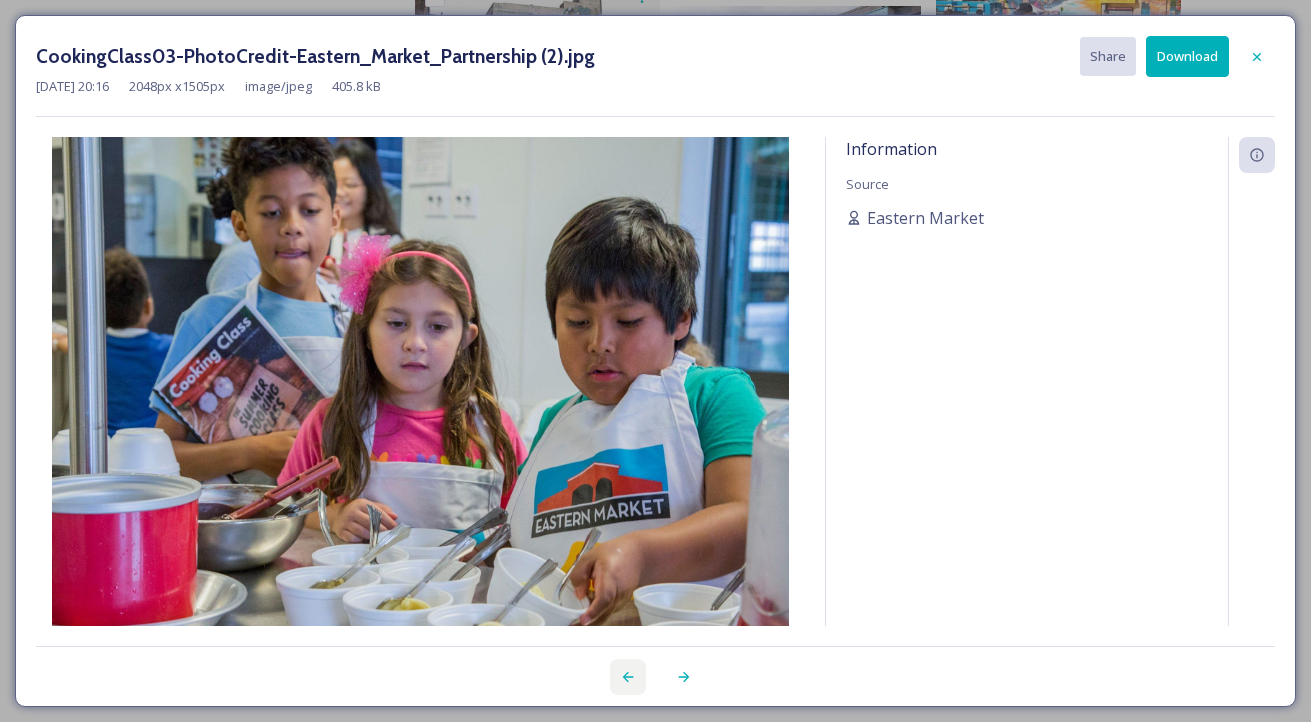 click 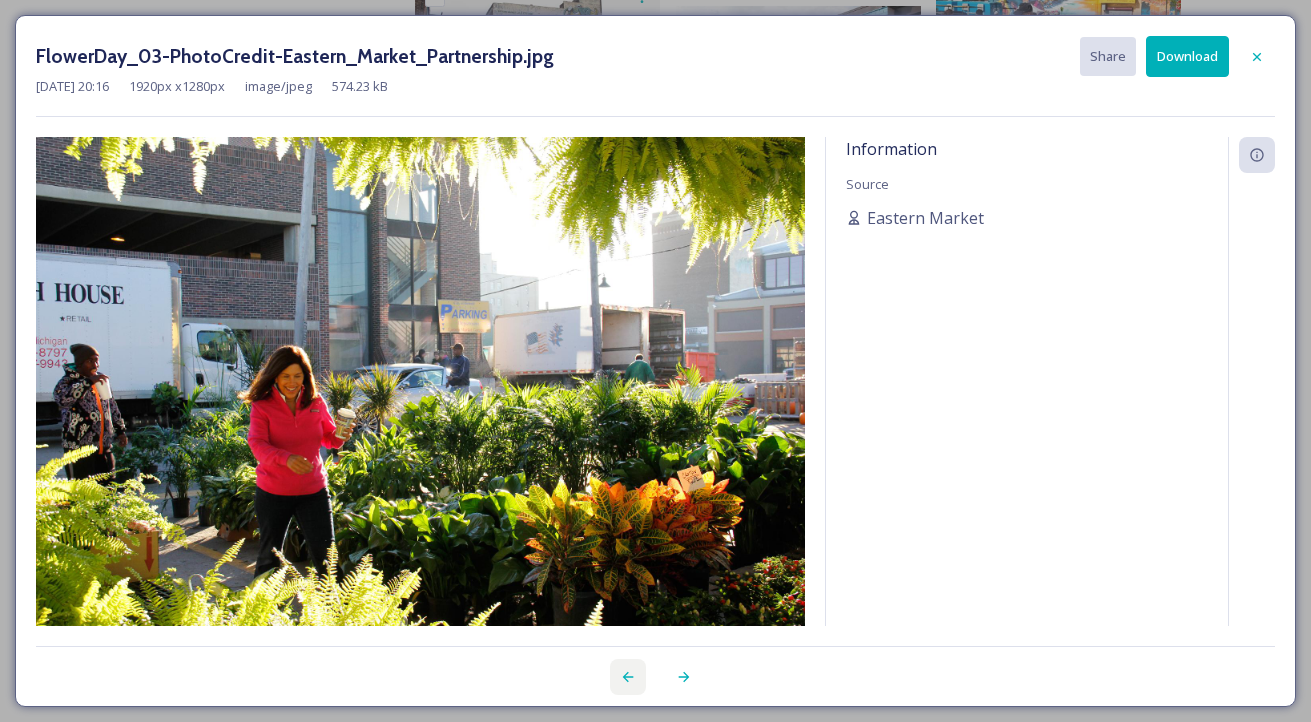 click 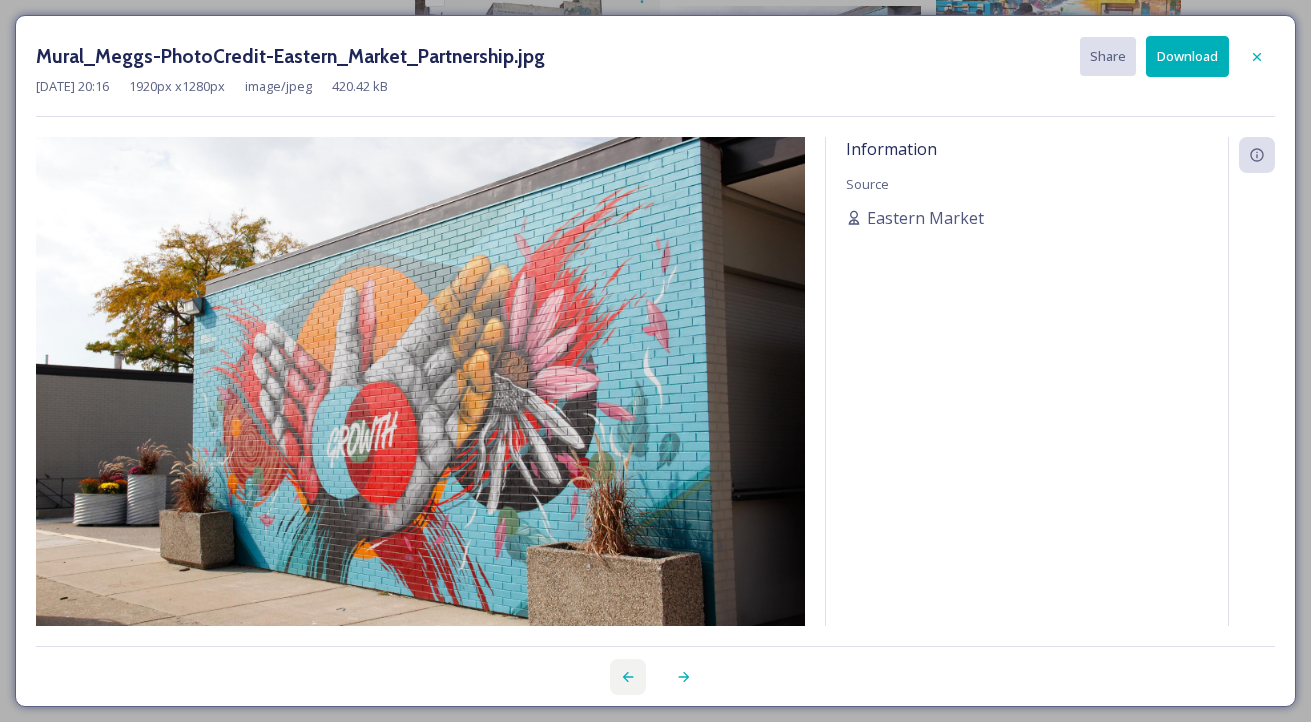 click 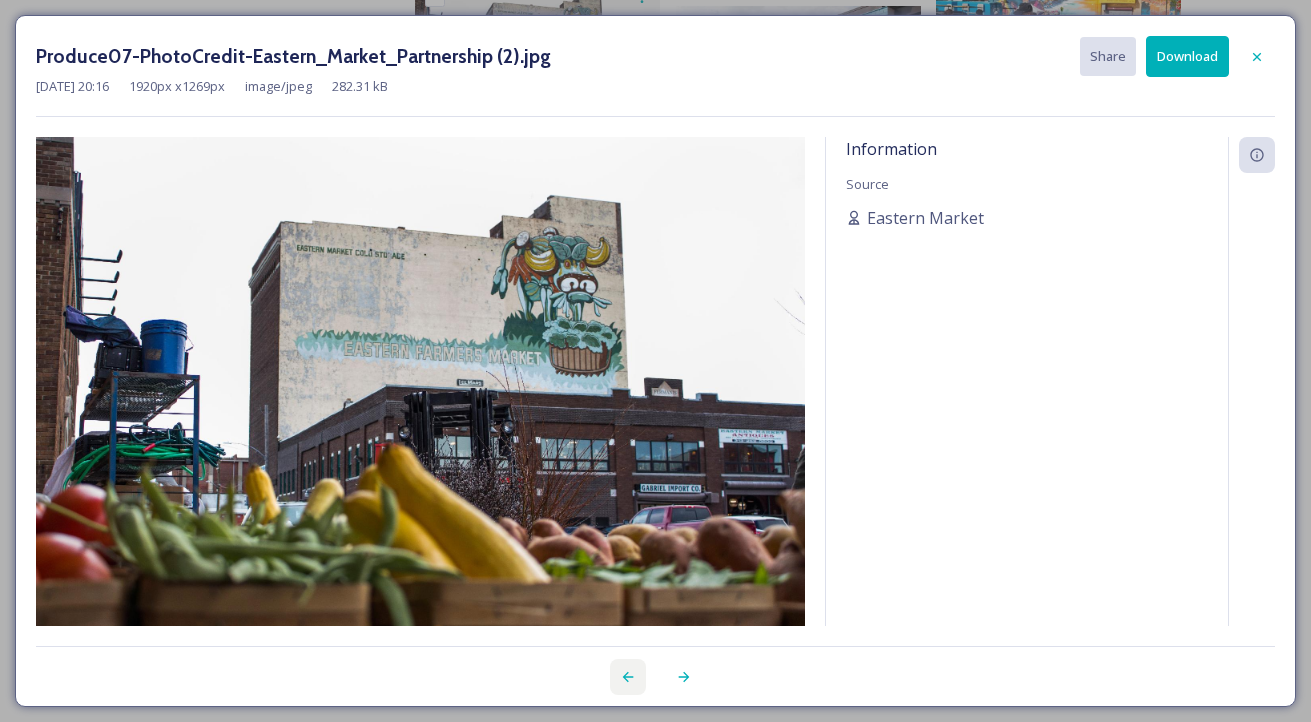 click 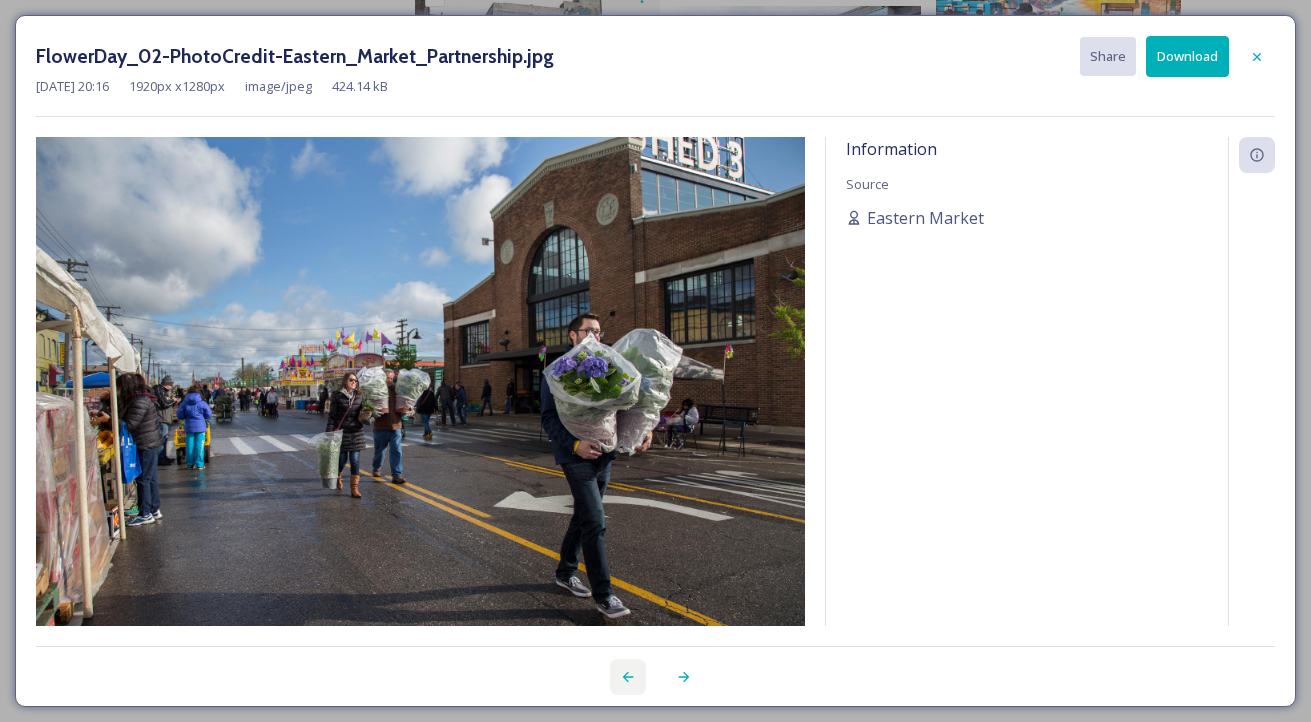 click 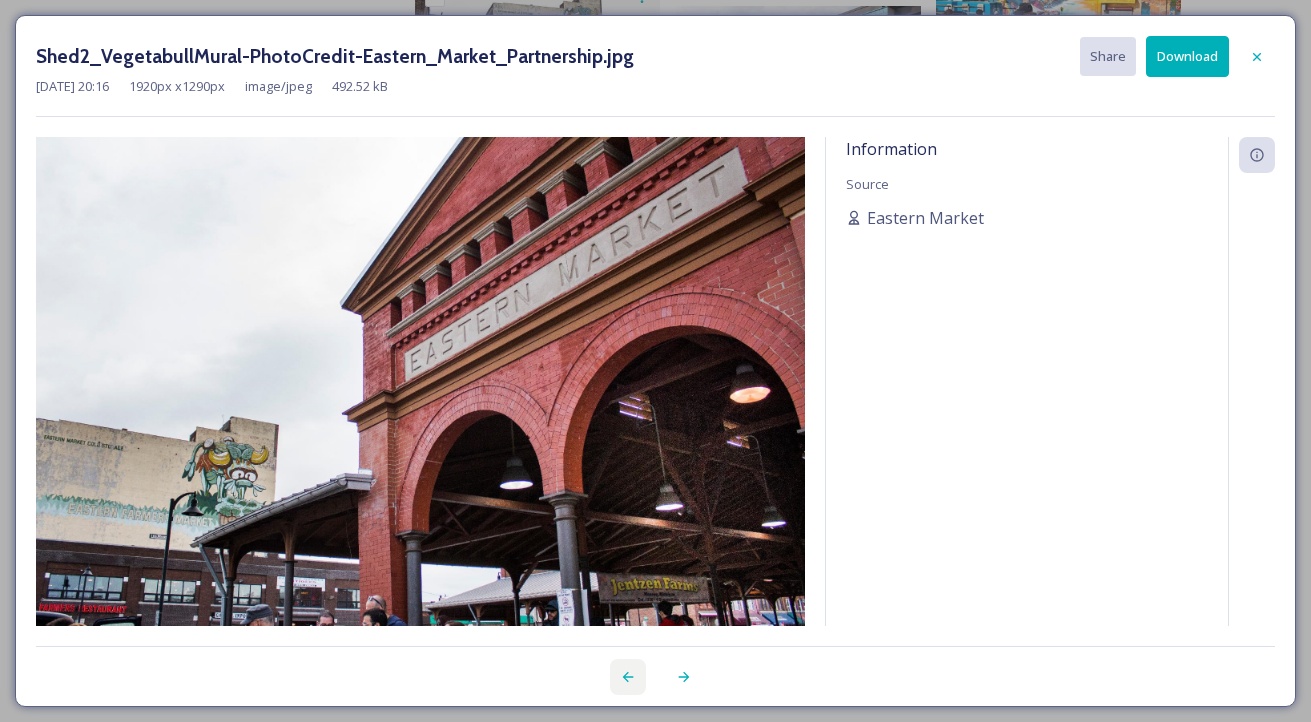 click 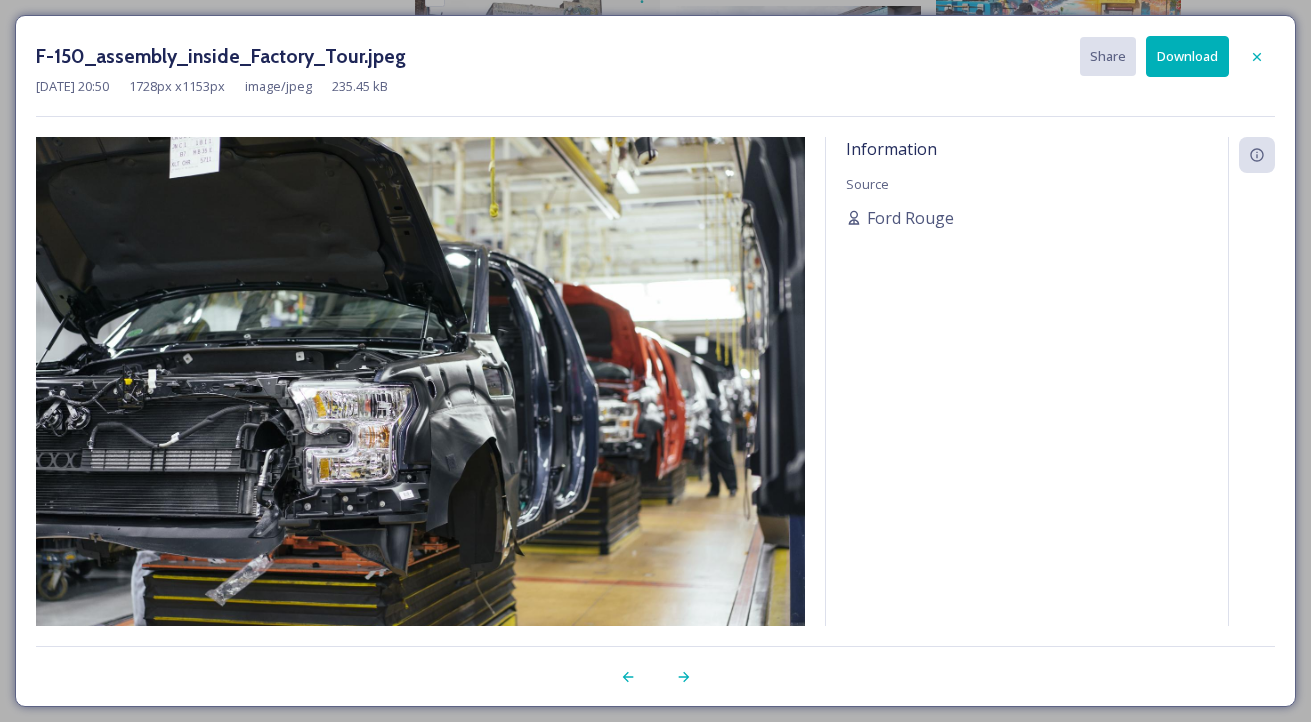 drag, startPoint x: 624, startPoint y: 679, endPoint x: 614, endPoint y: 714, distance: 36.40055 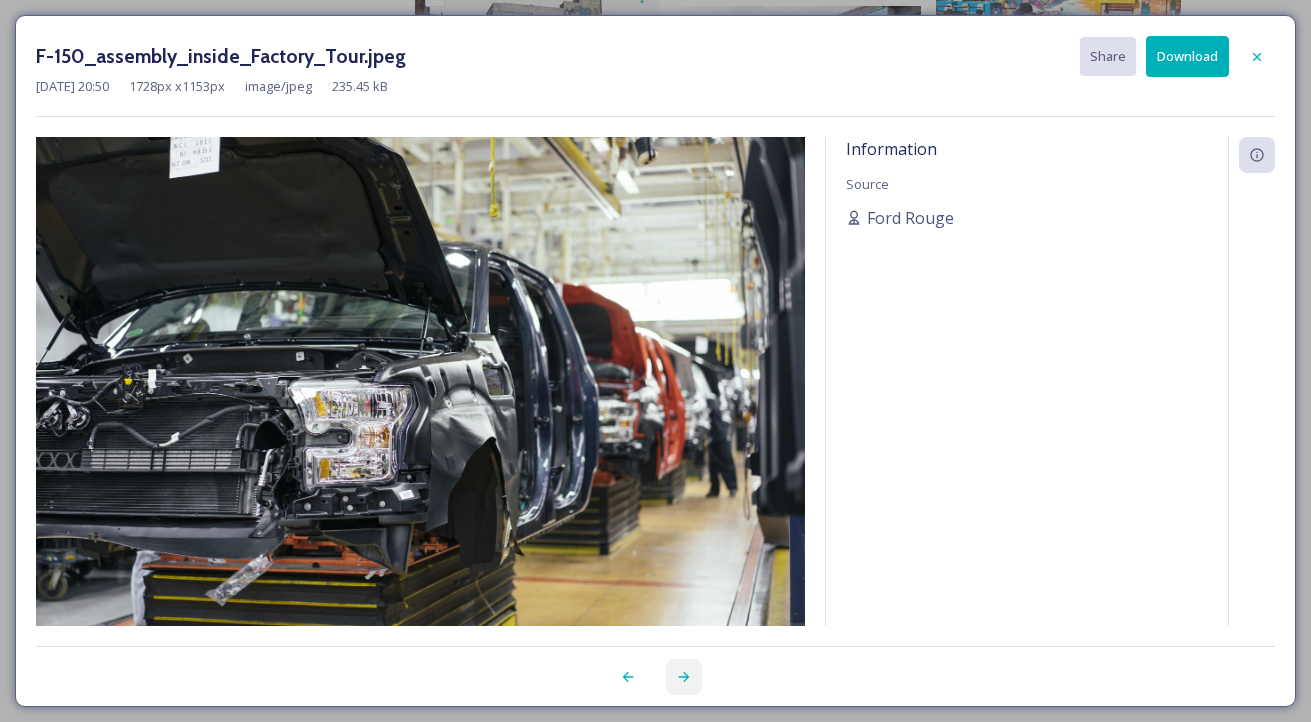 click 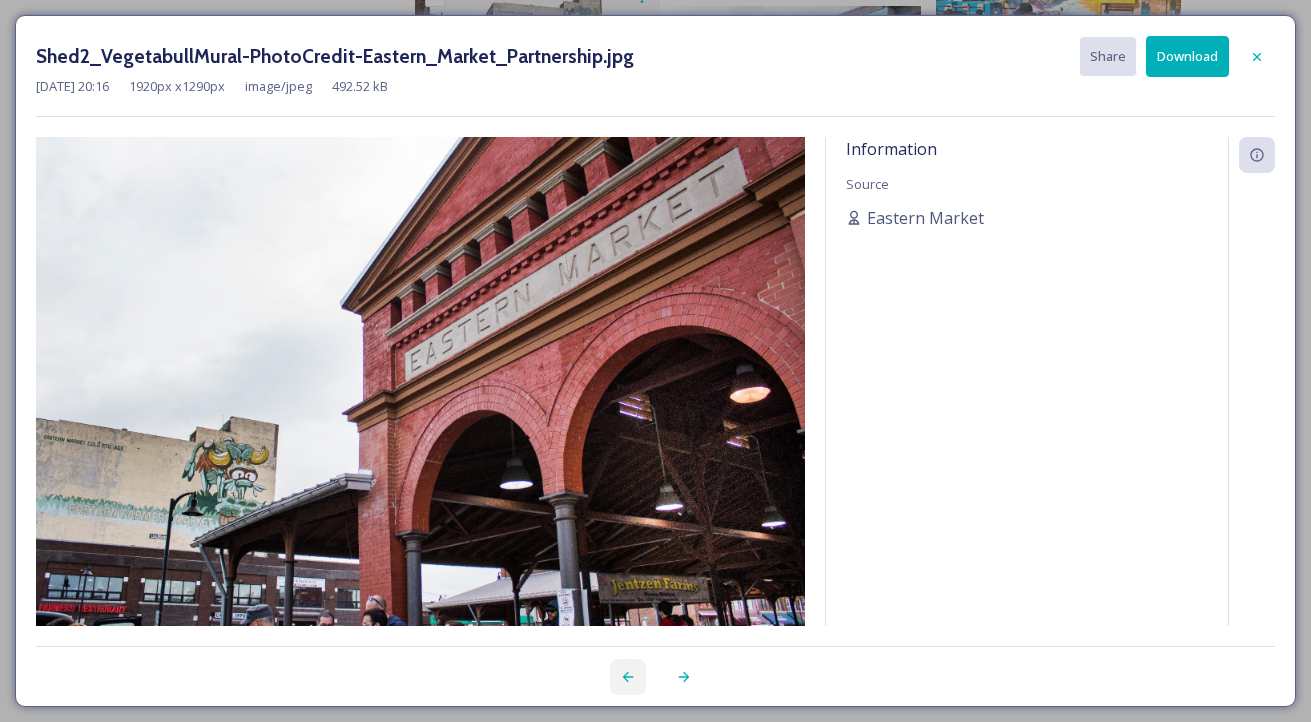 click 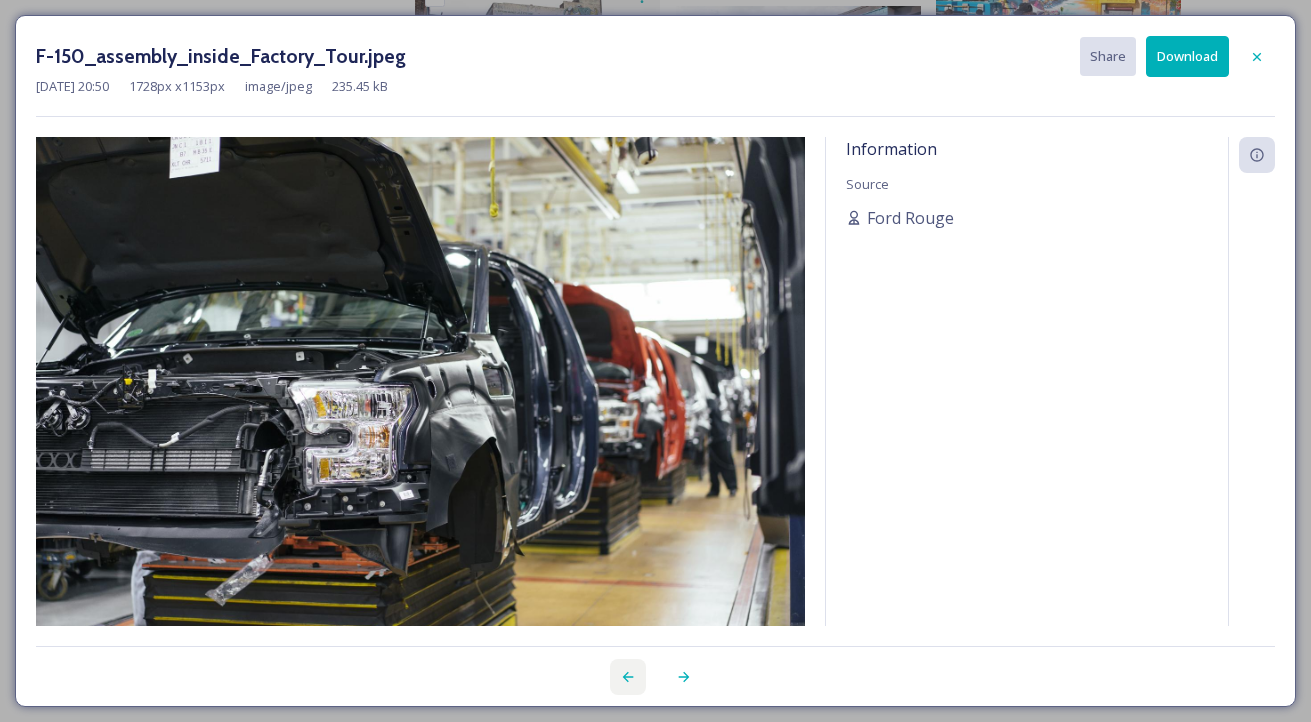 click 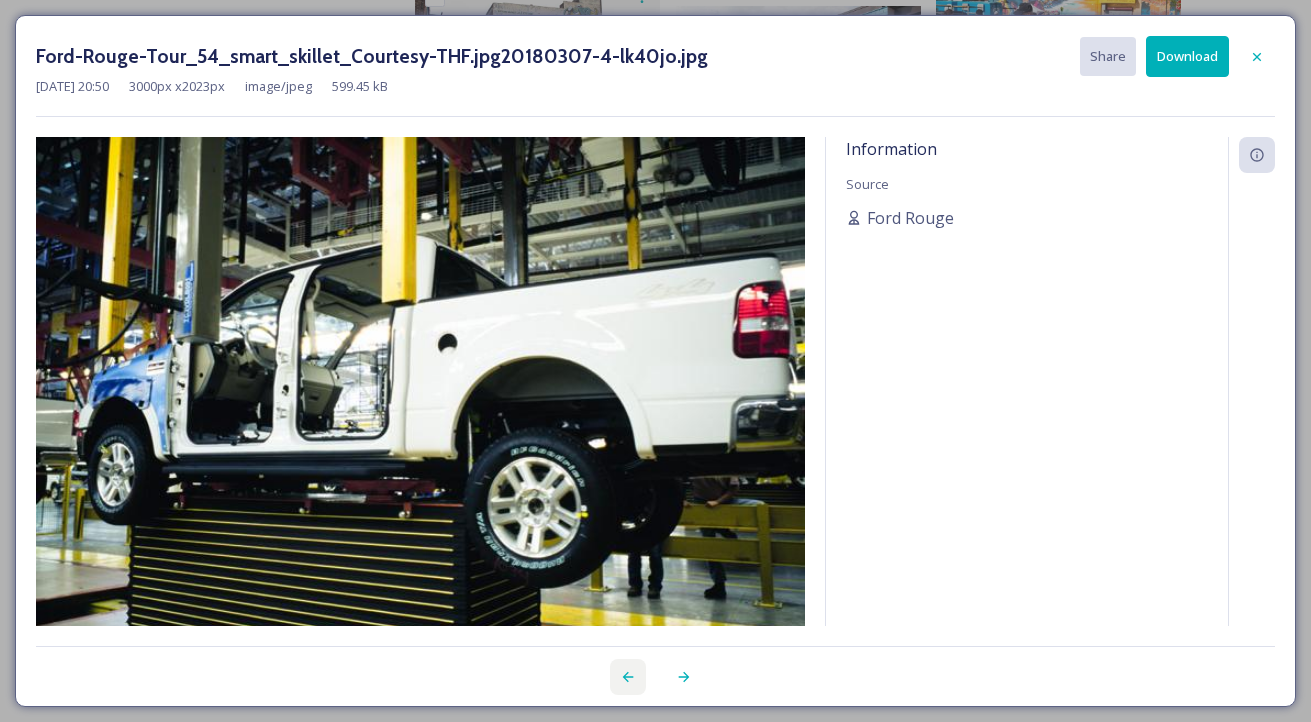 click 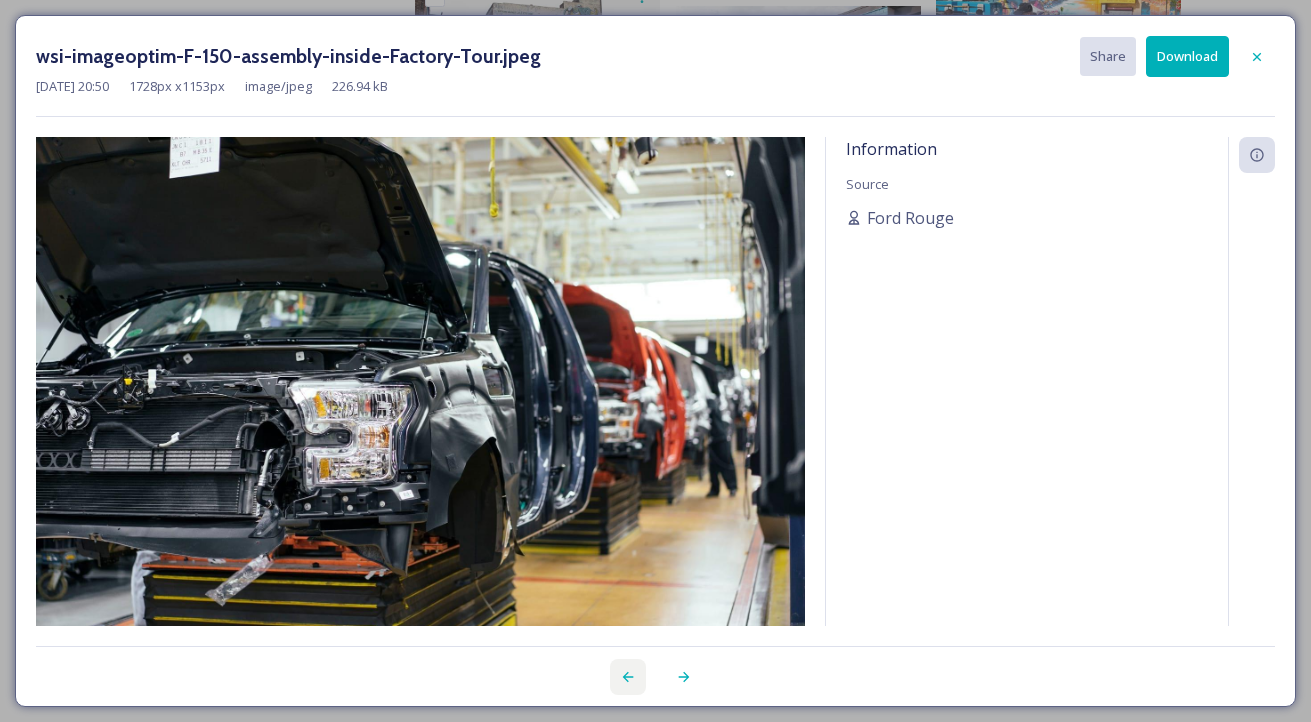 click 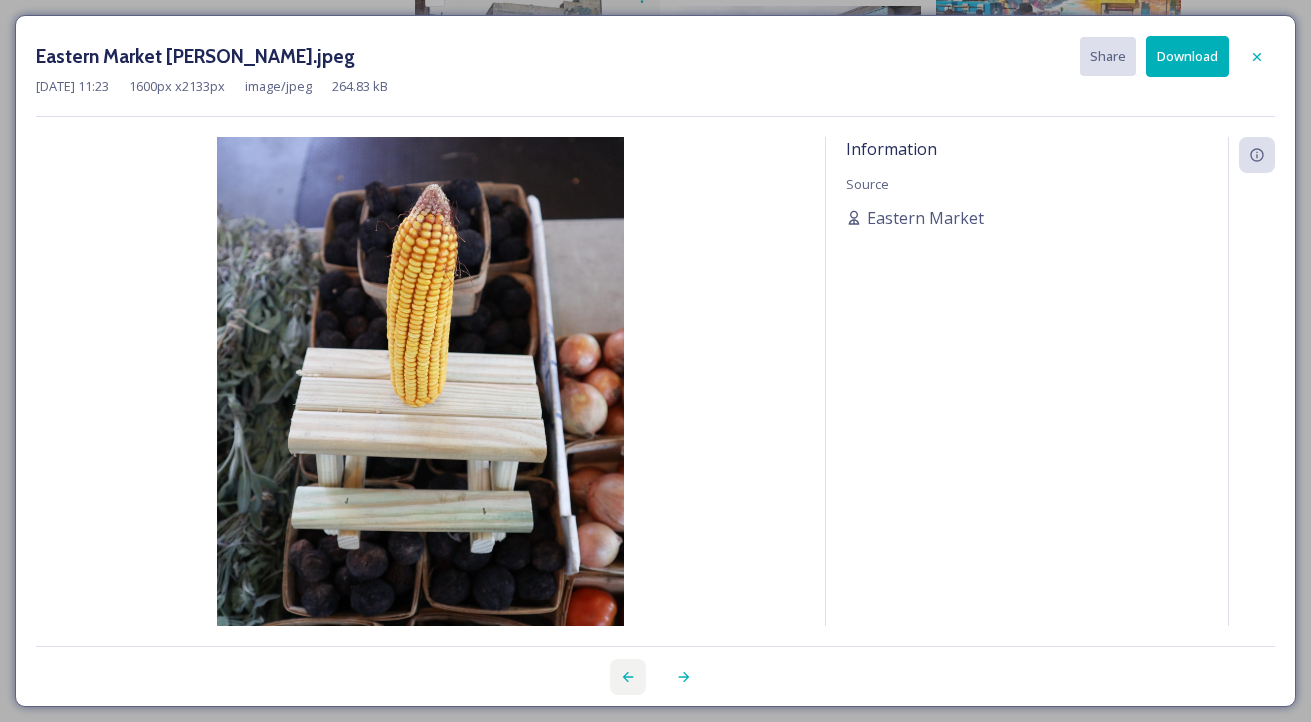 click 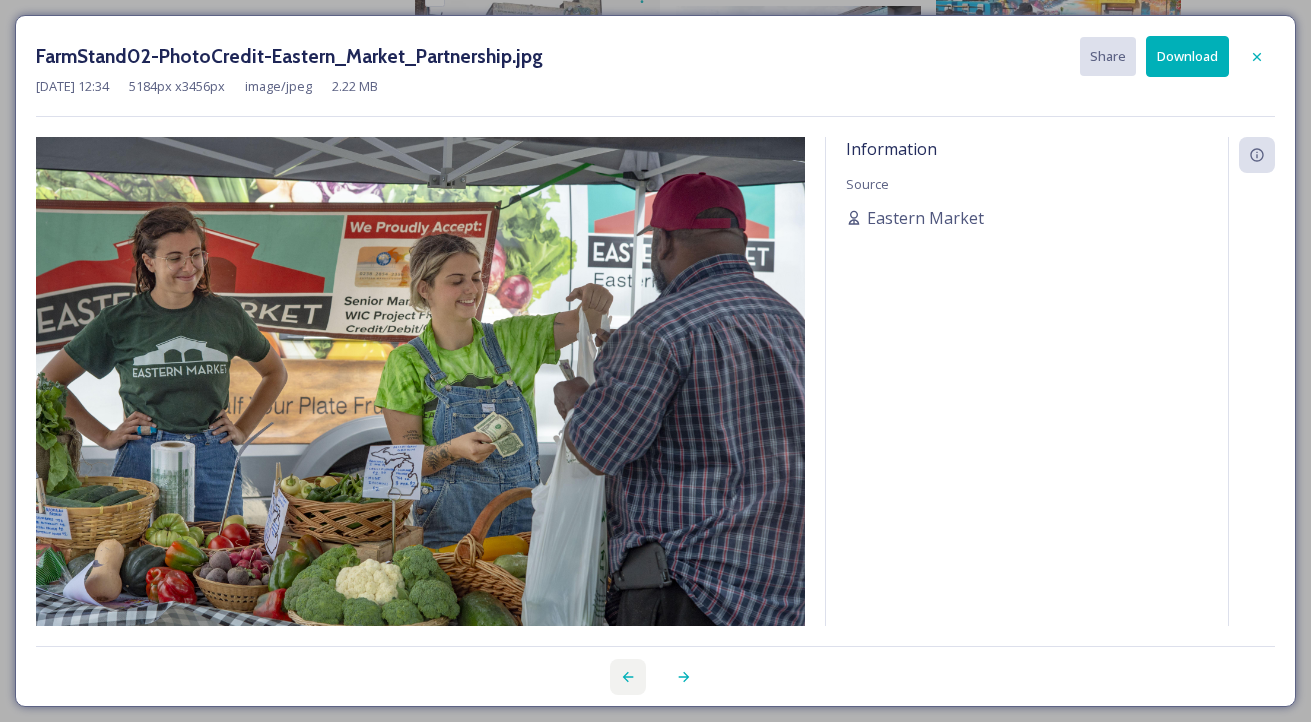 click 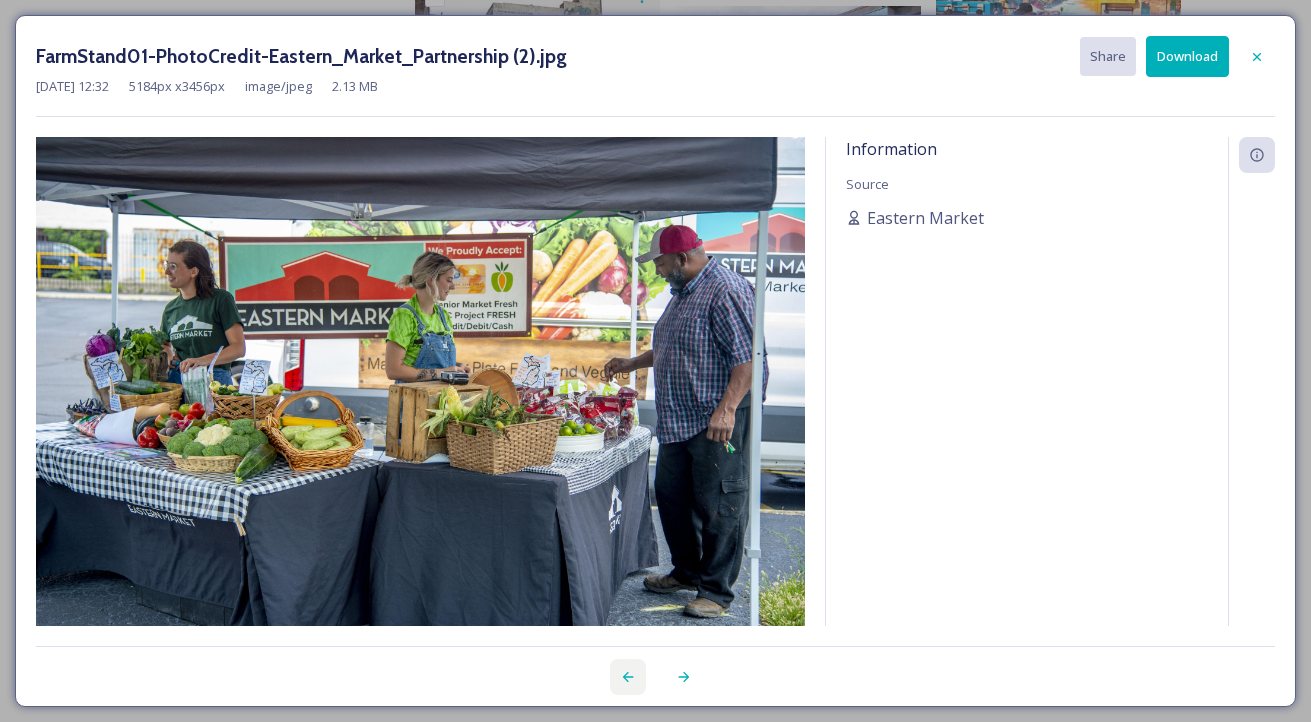 click 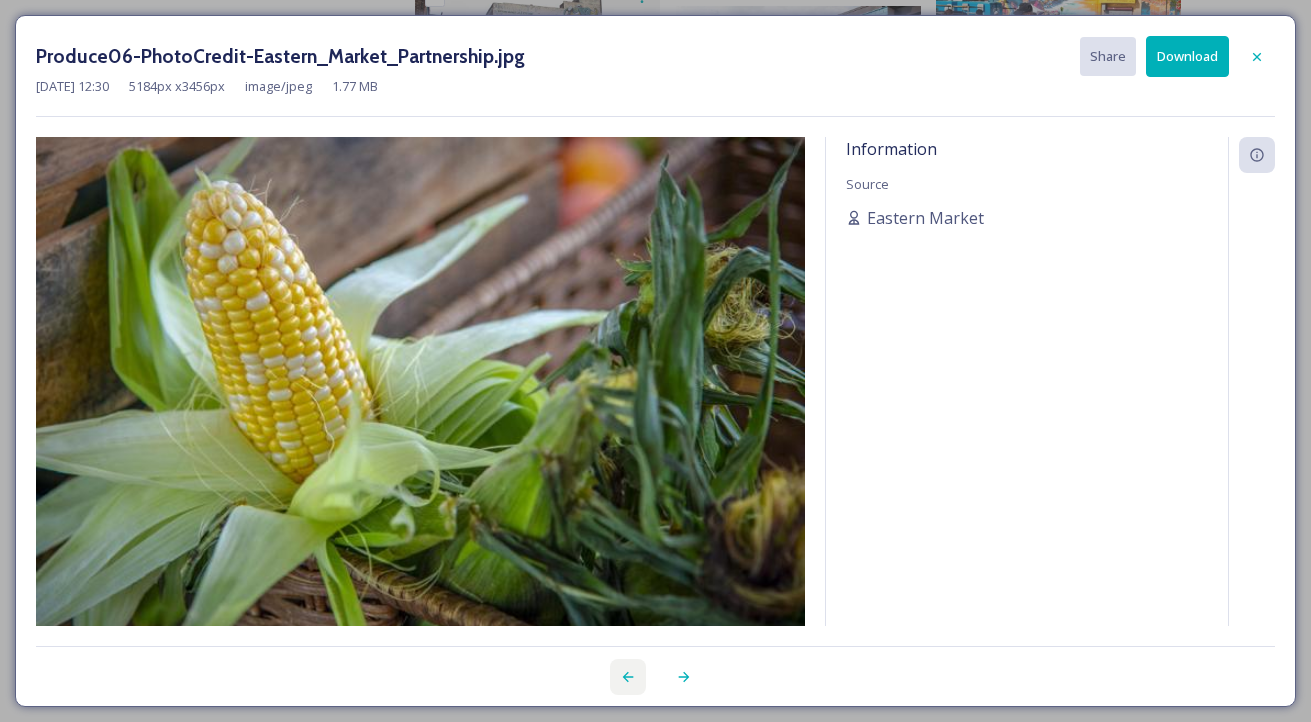 click 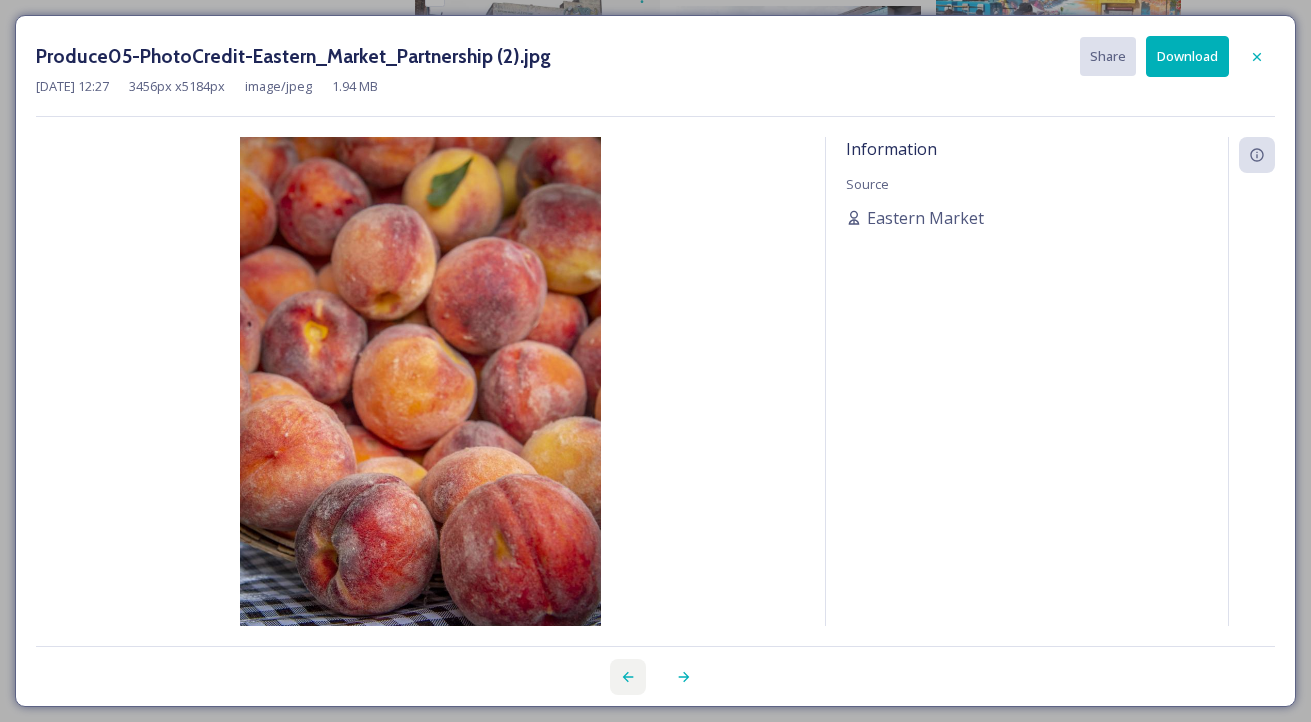 click 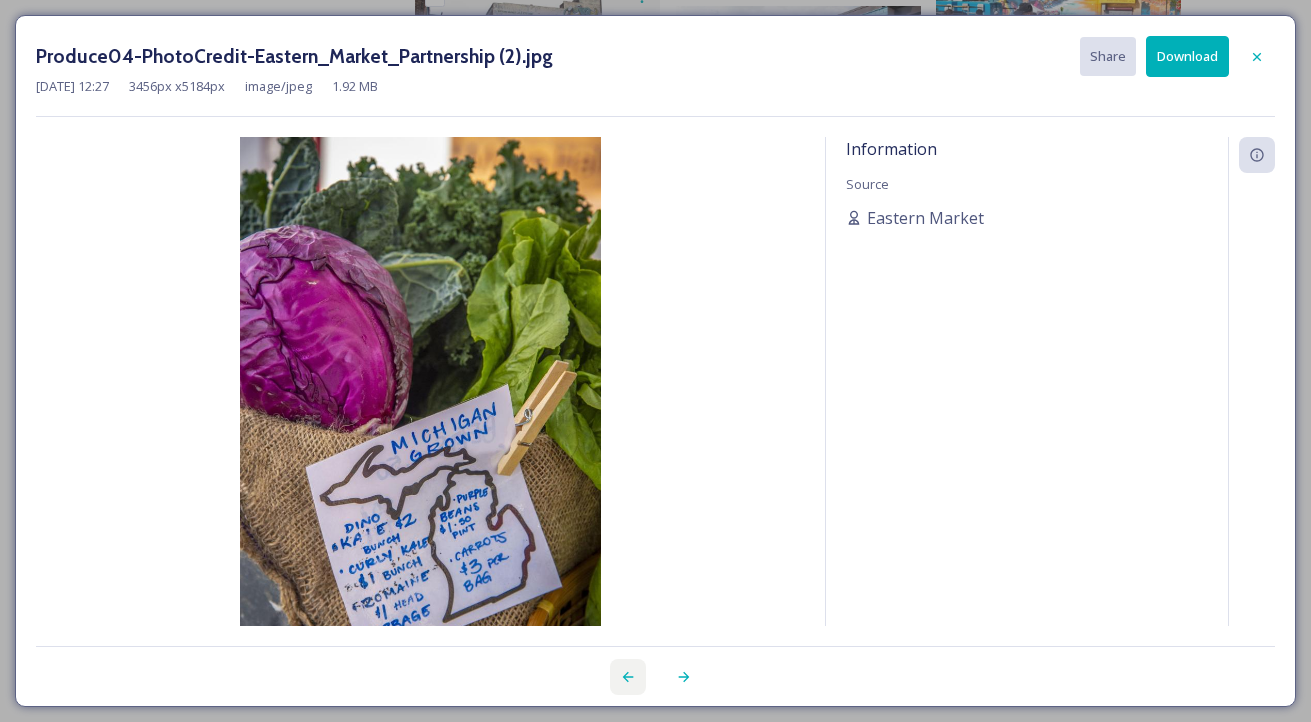 click 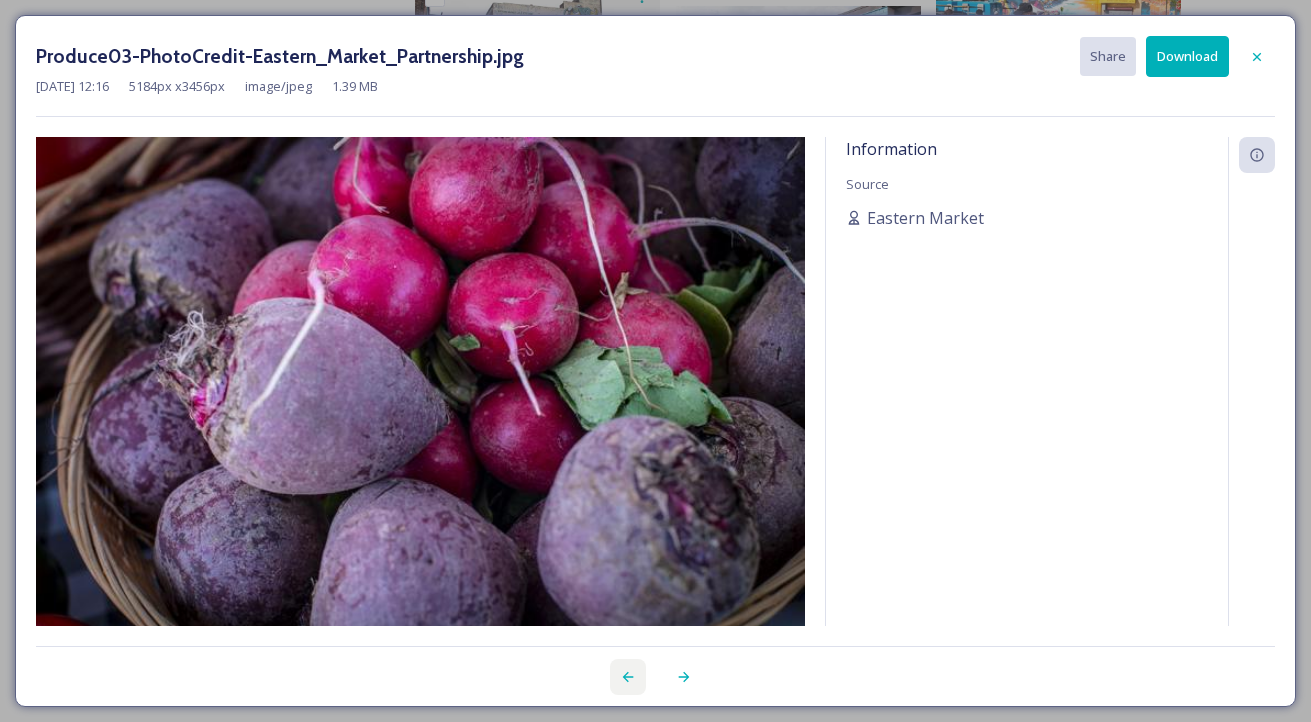 click 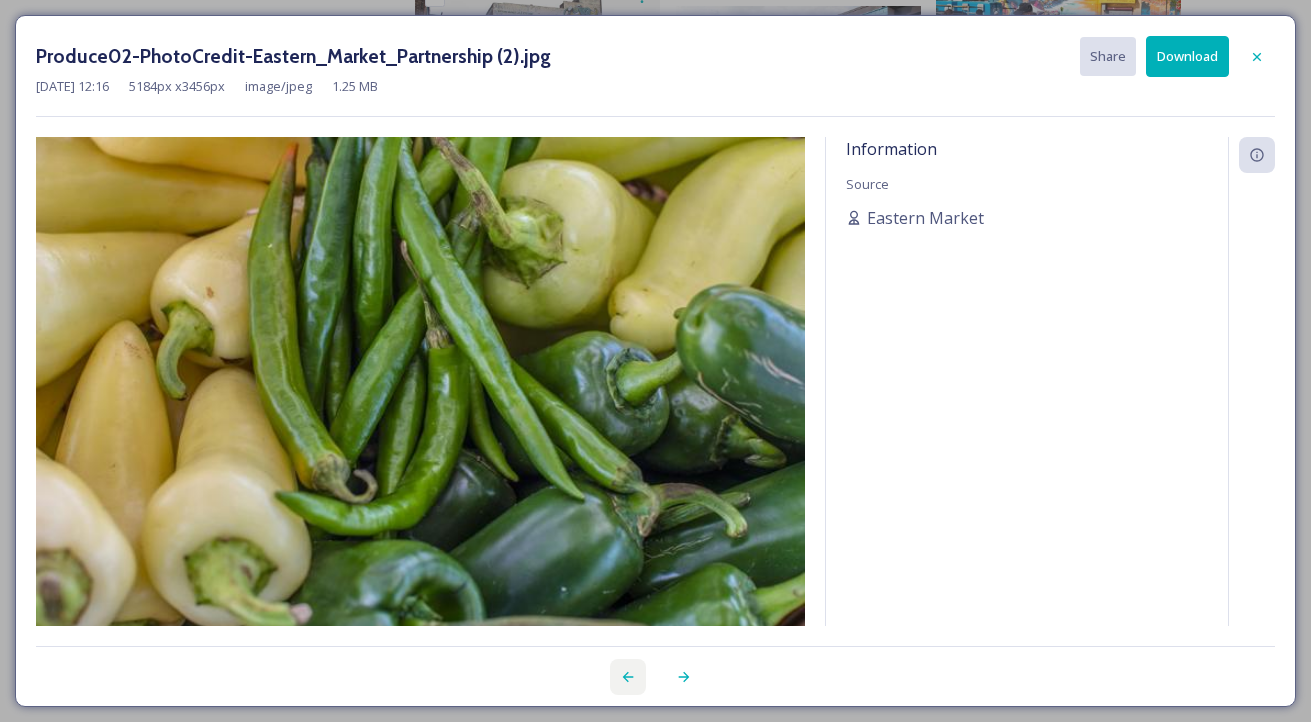 click 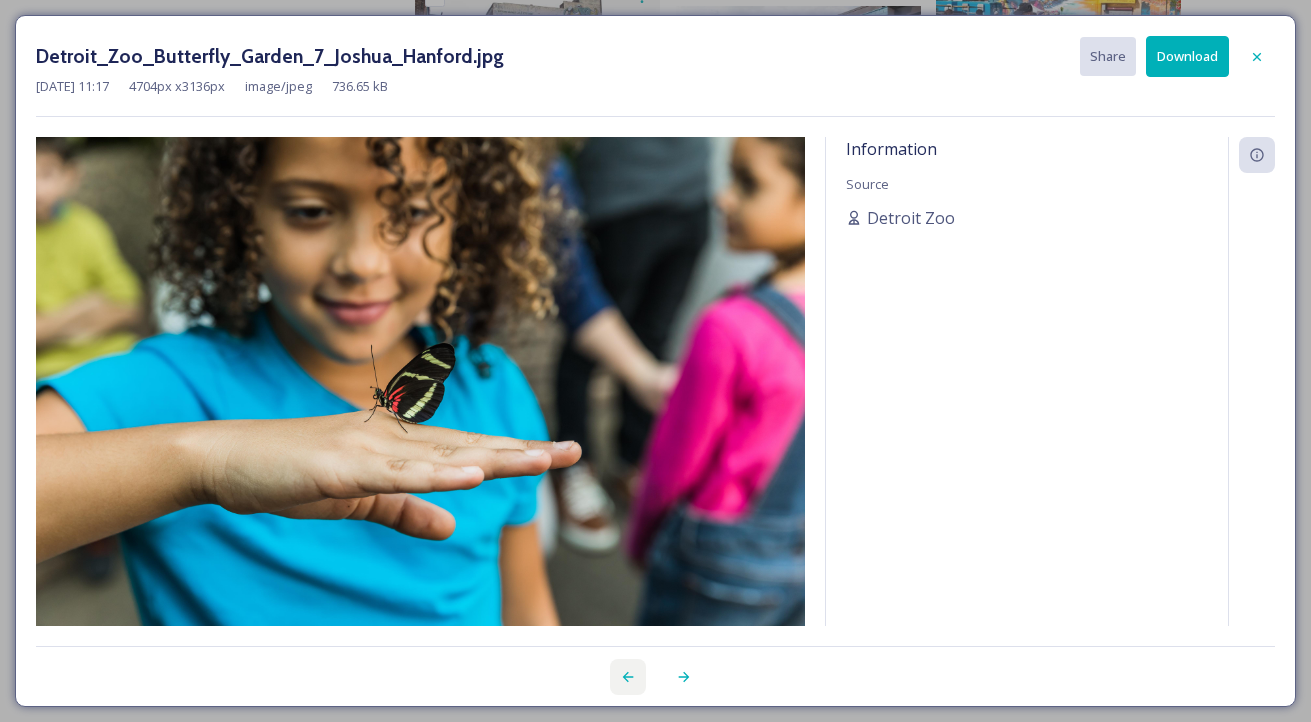 click 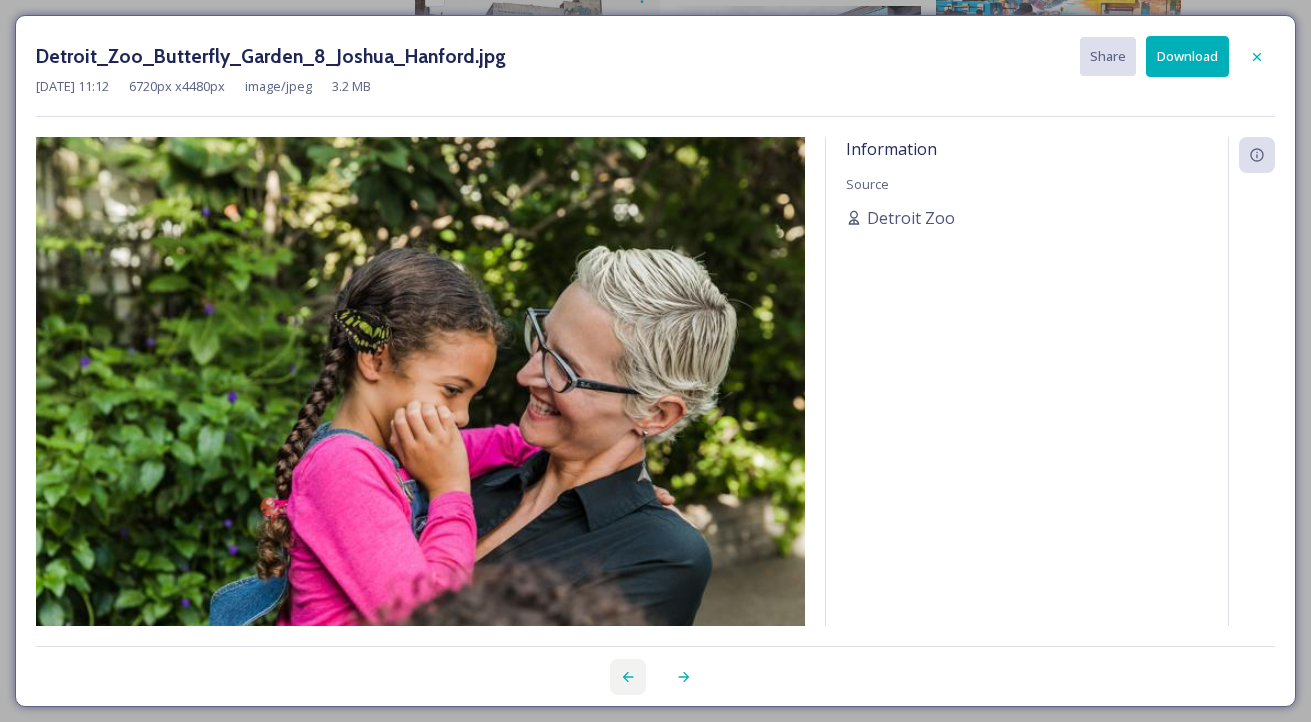click 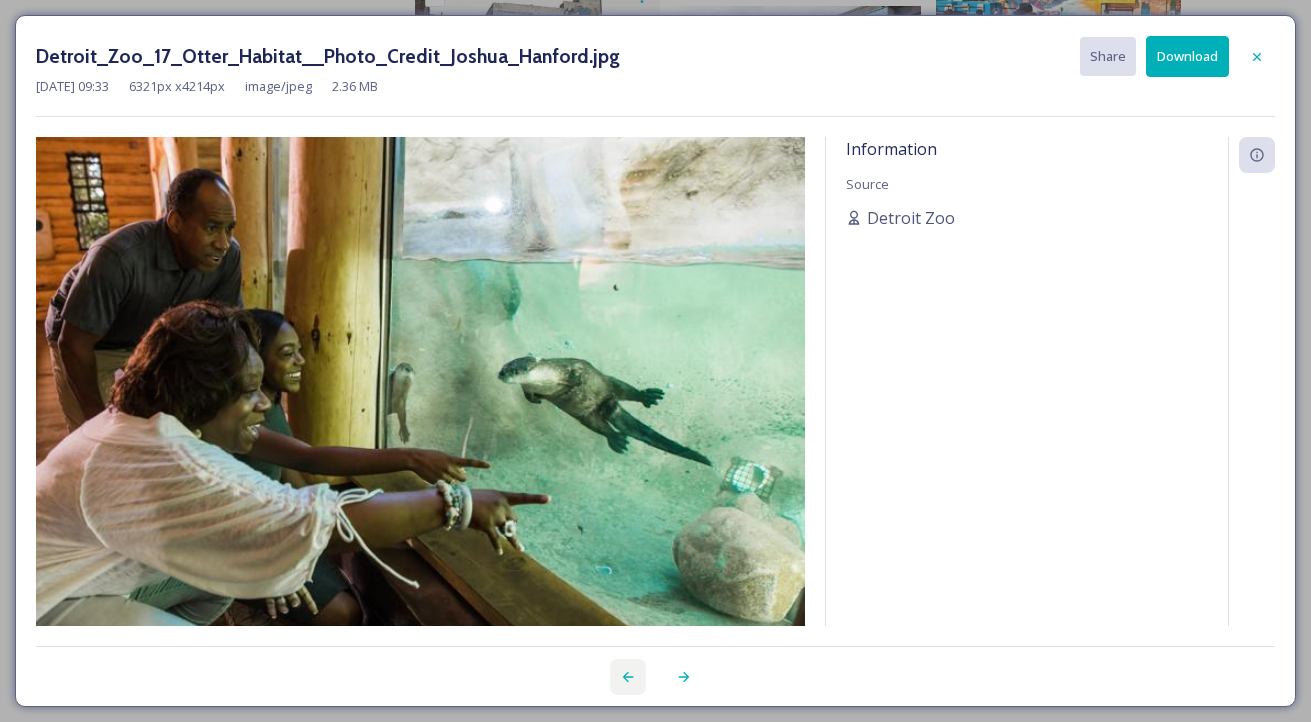 click 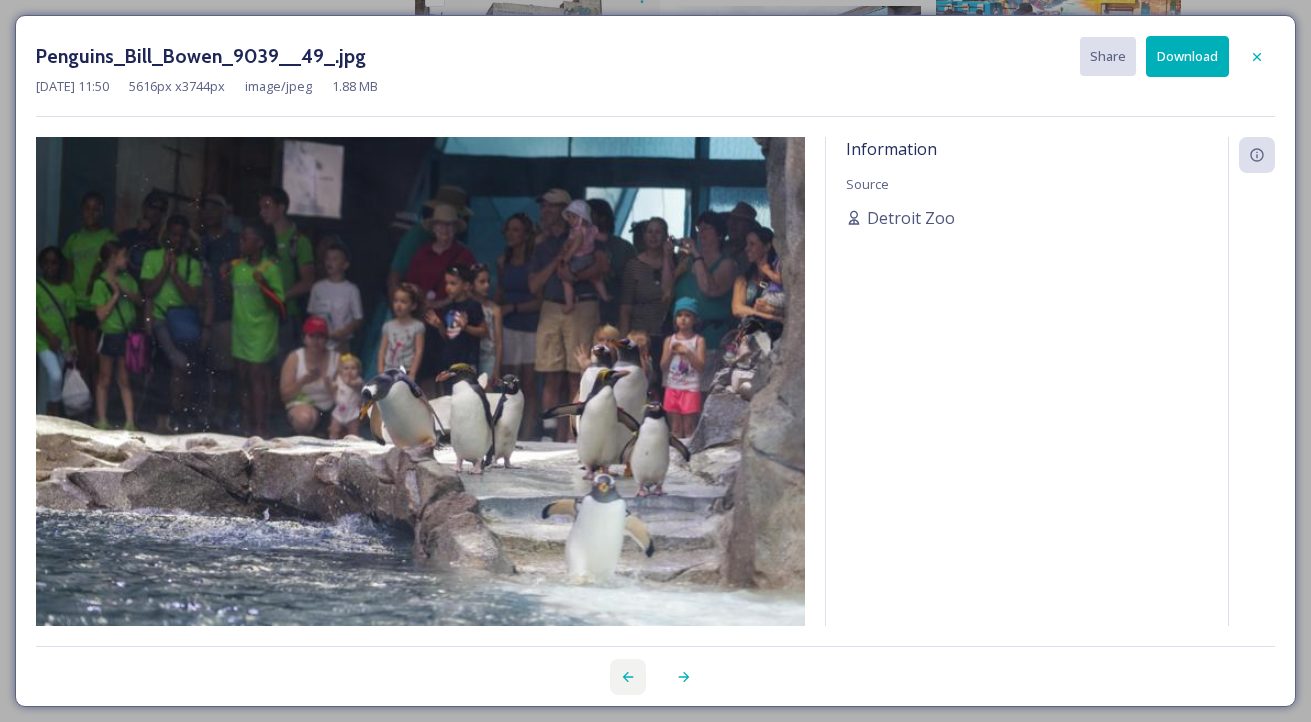 click 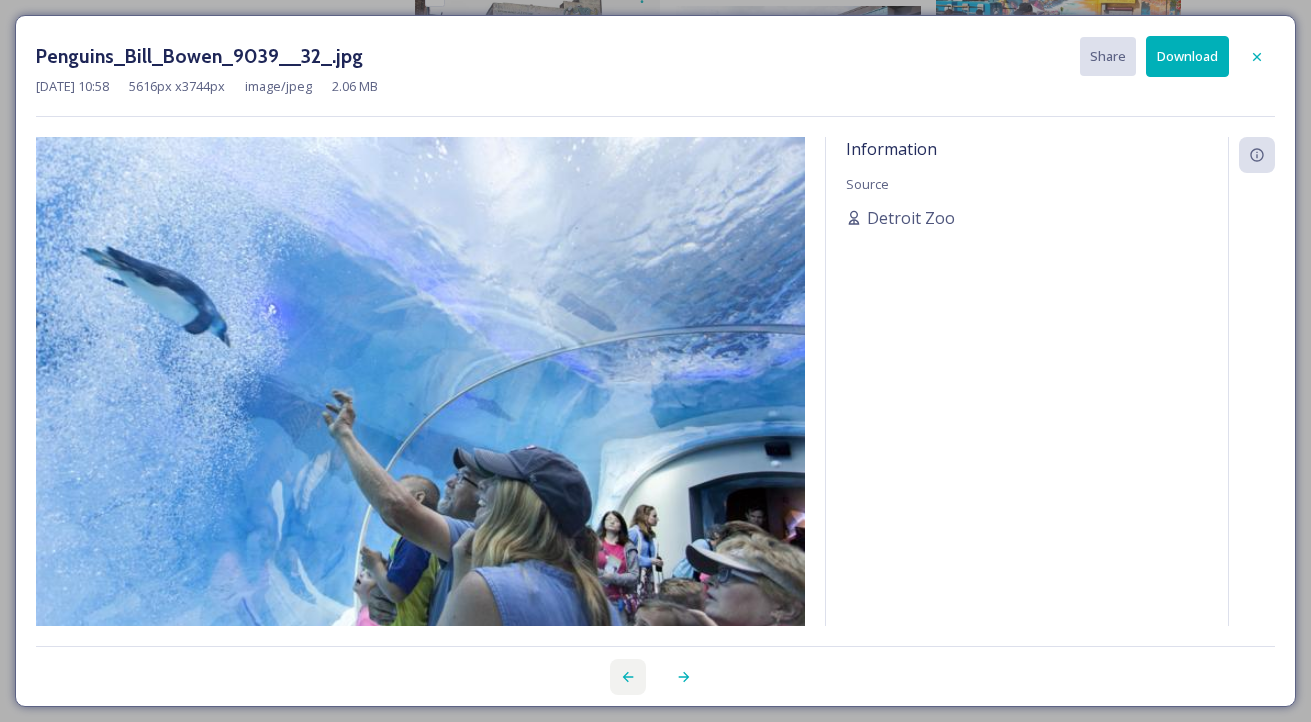 click 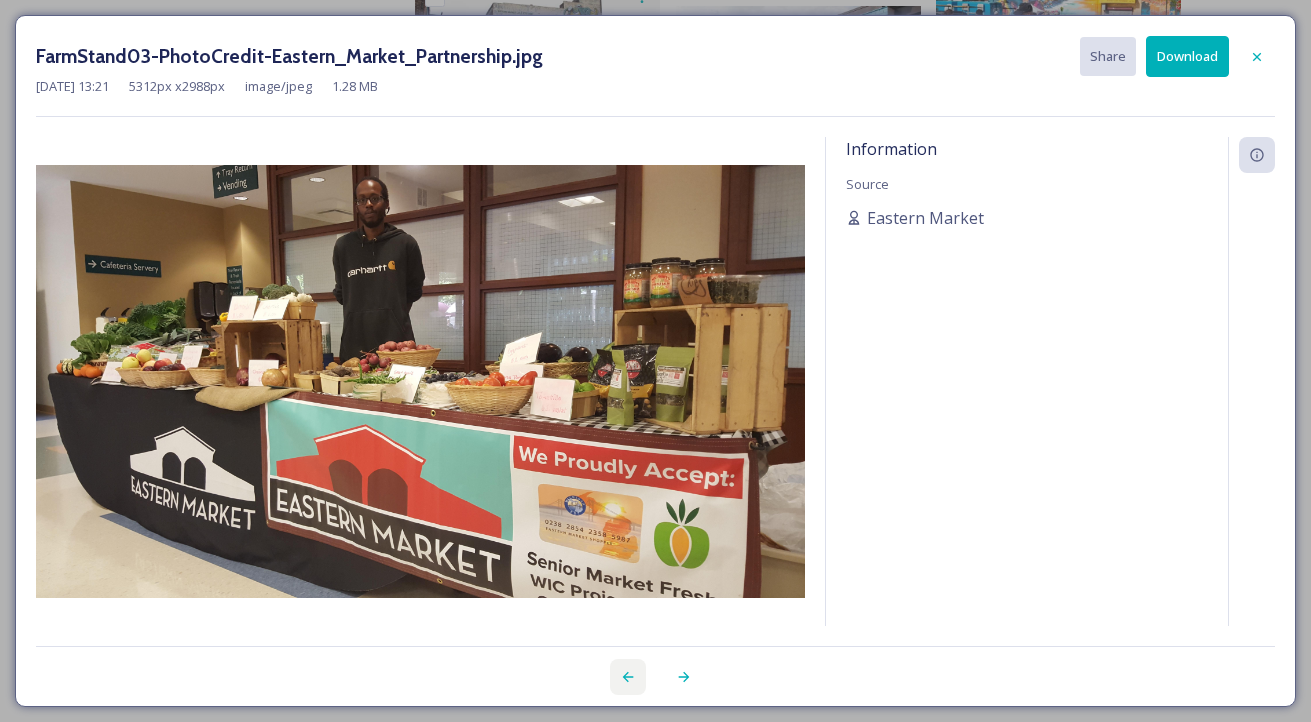 click 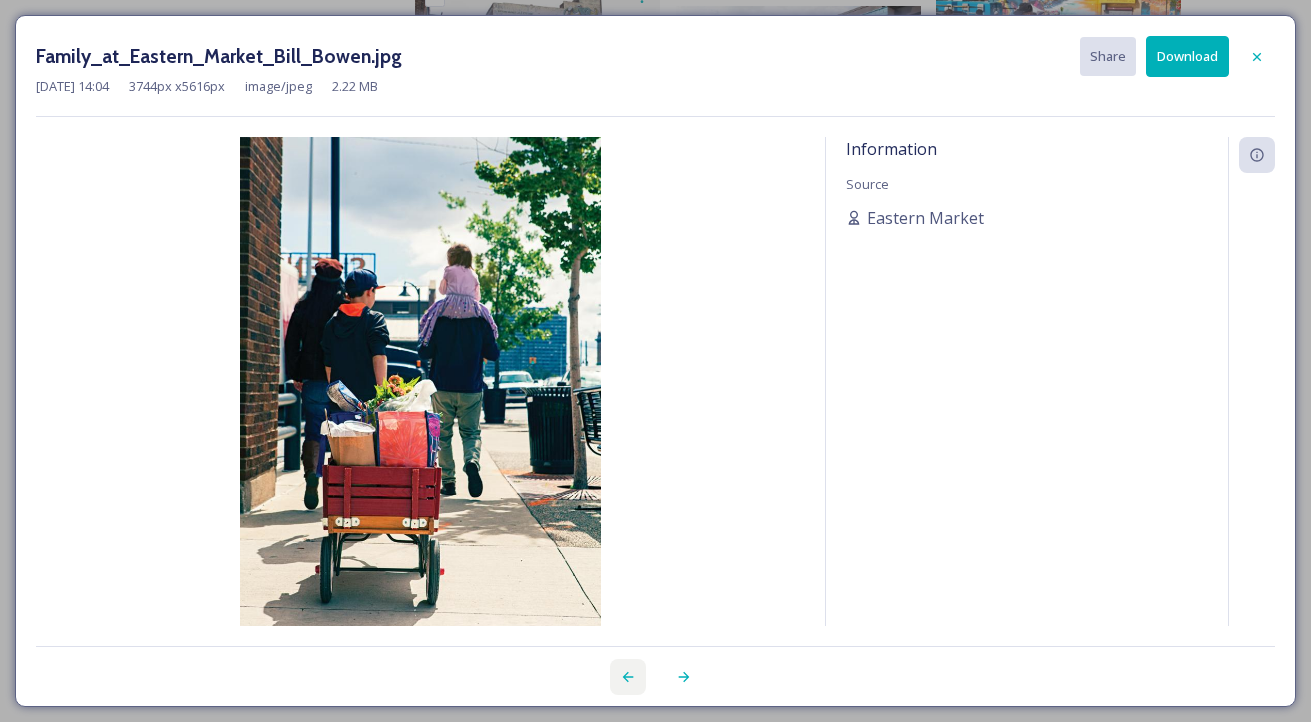 click 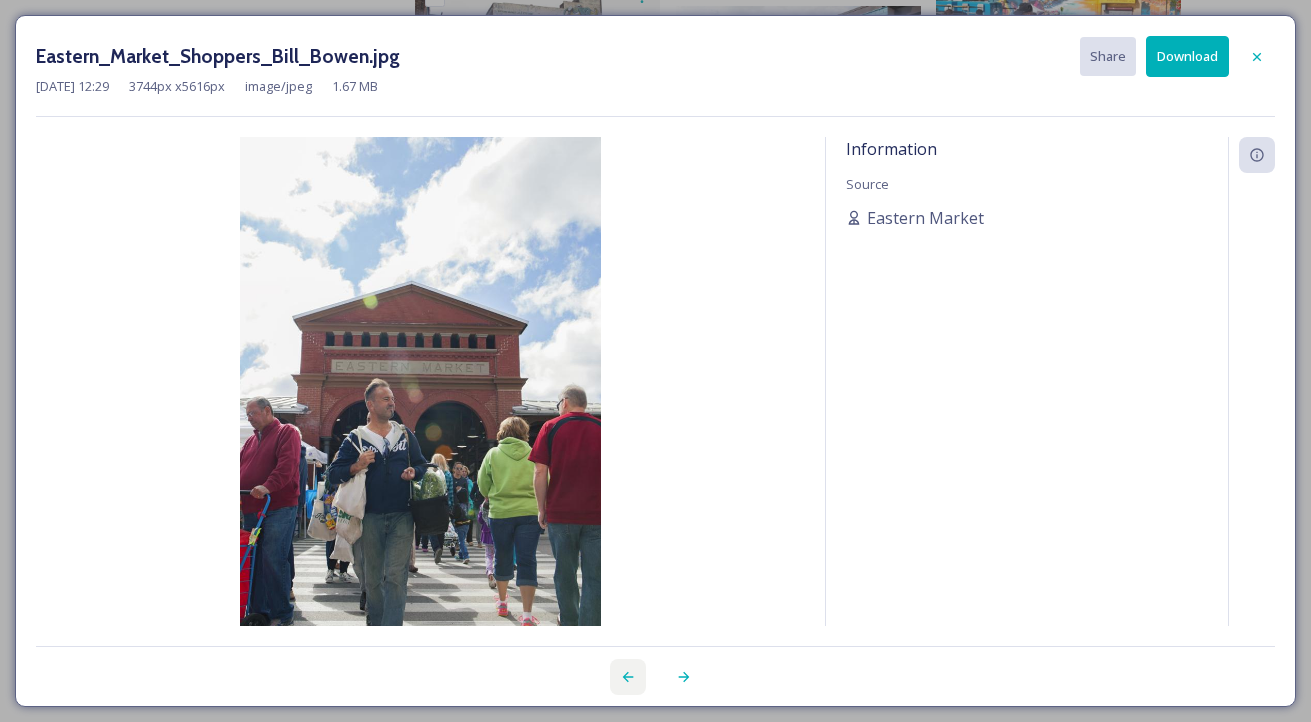 click 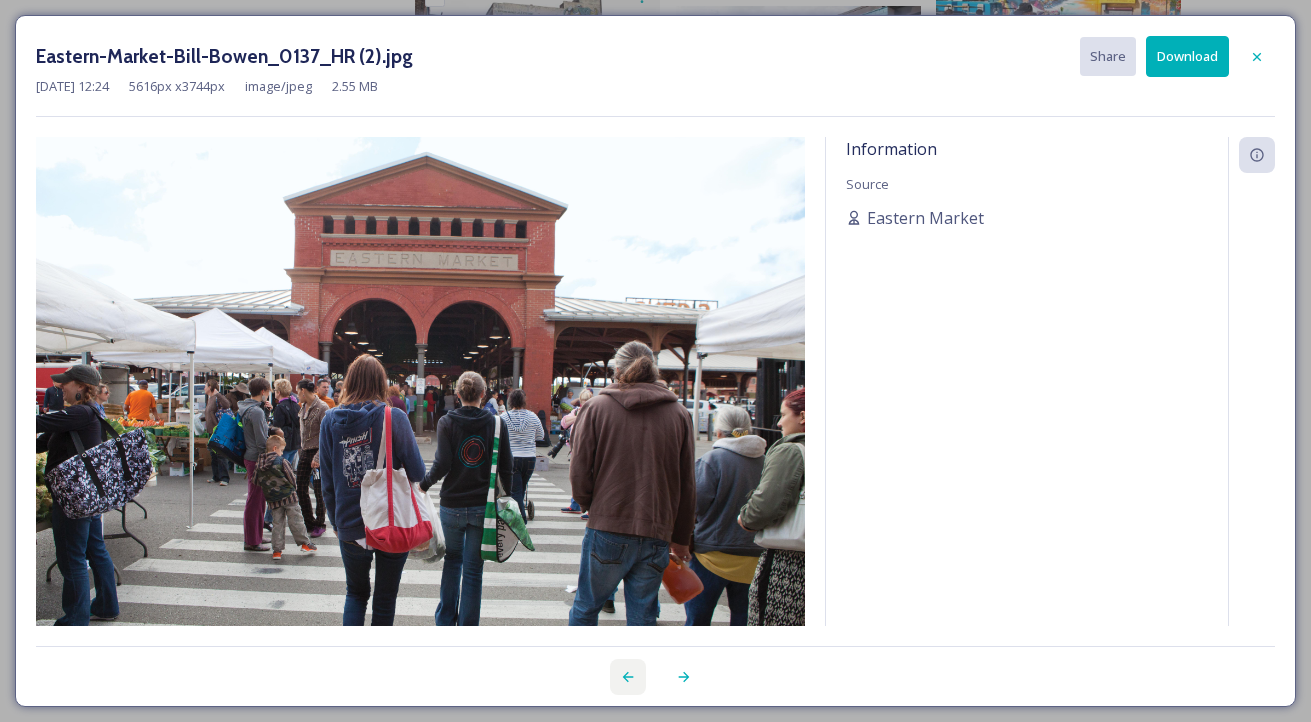 click 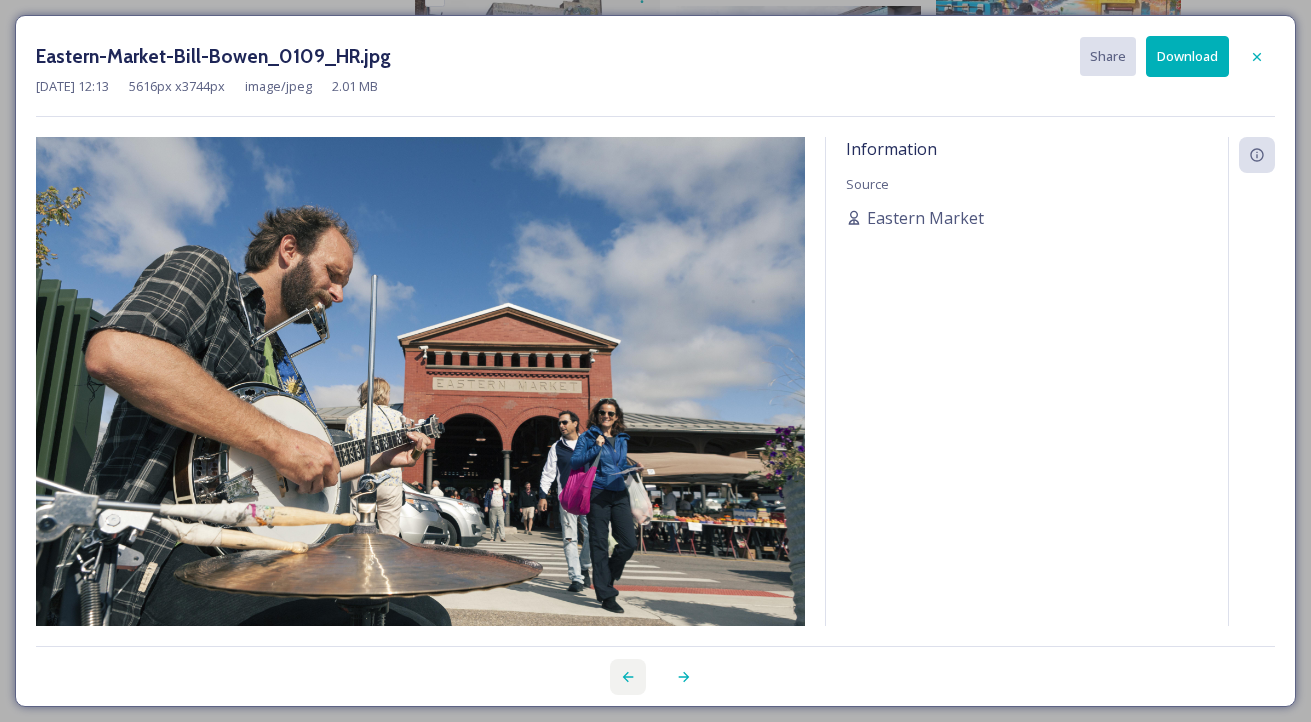 click 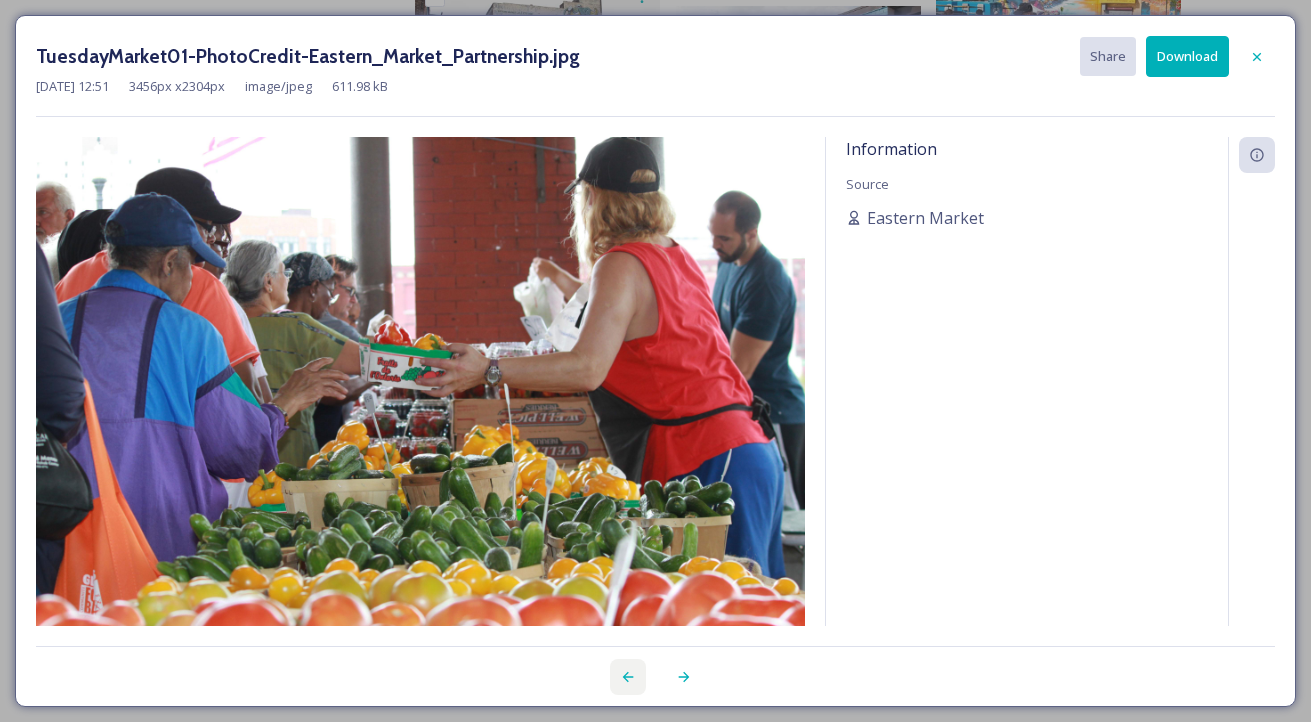 click 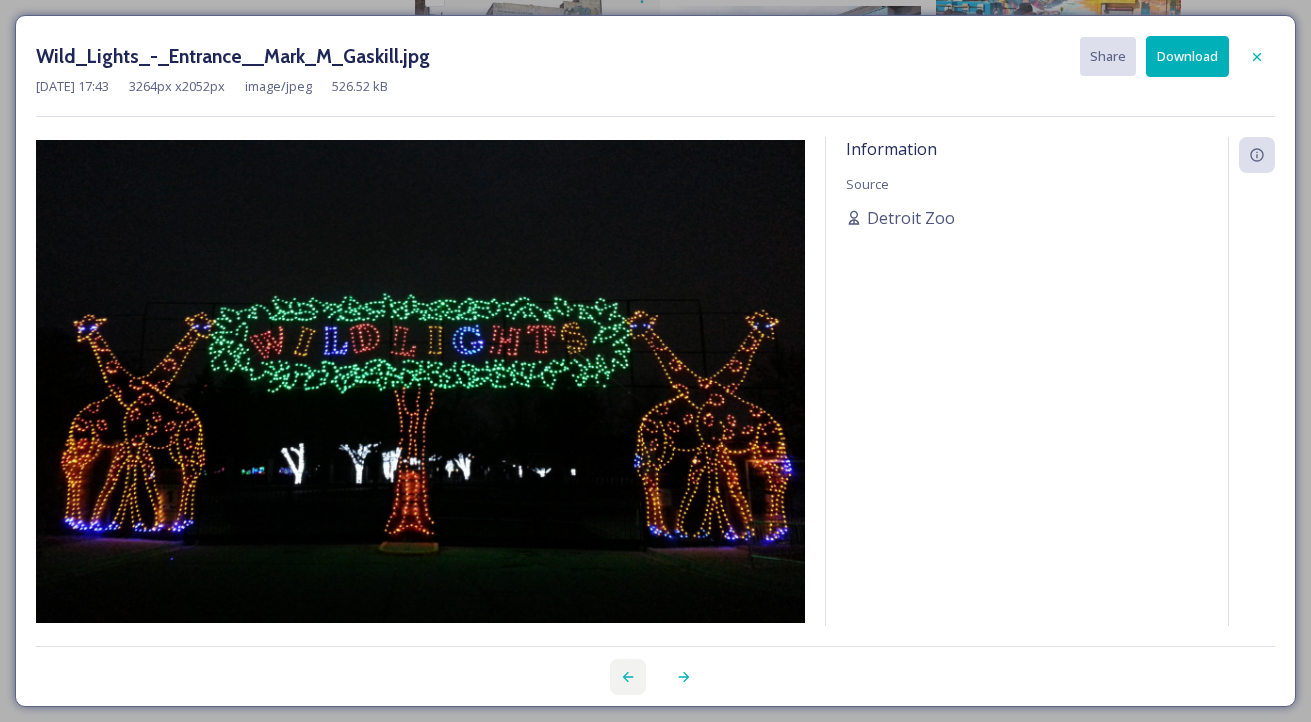 click 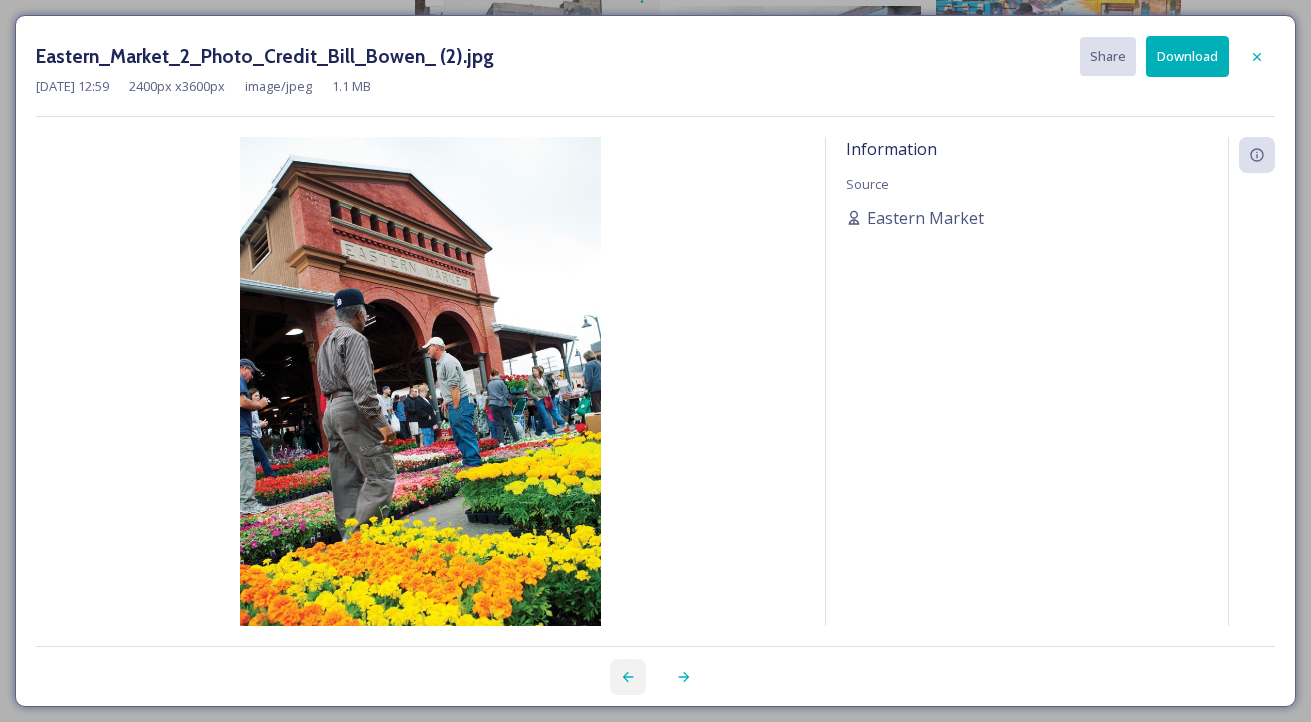 click 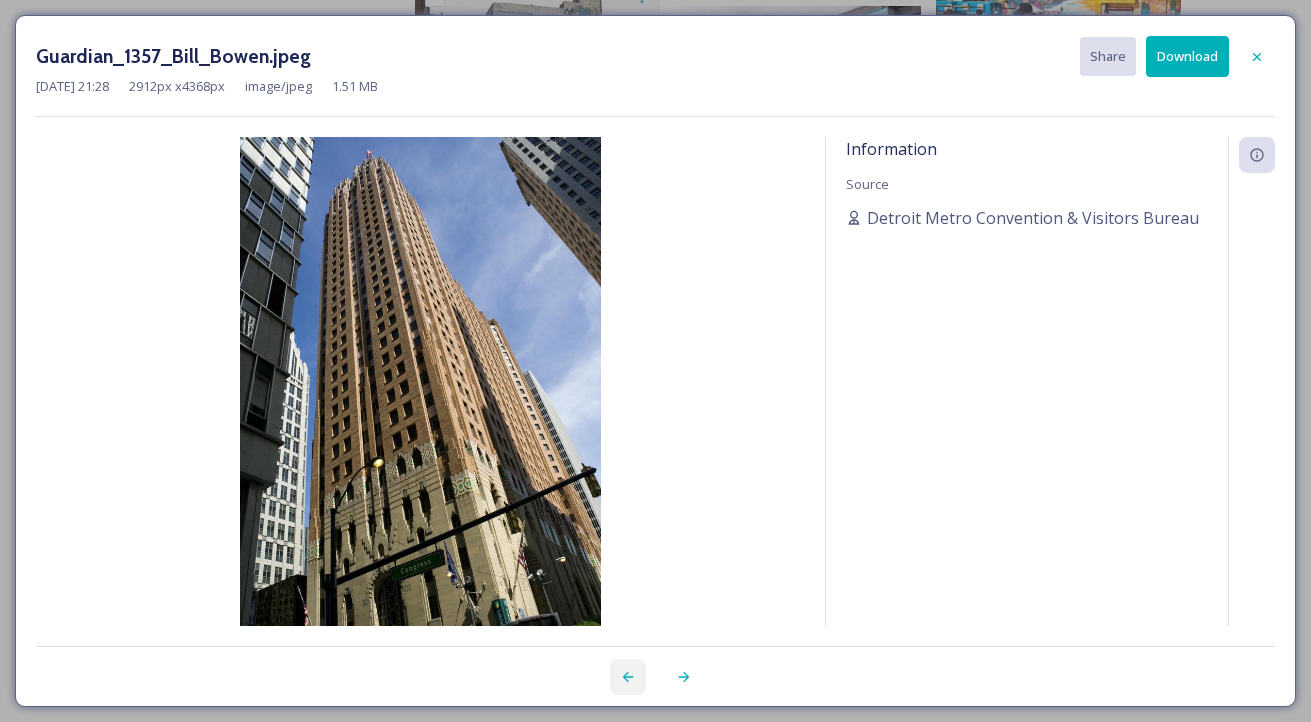click 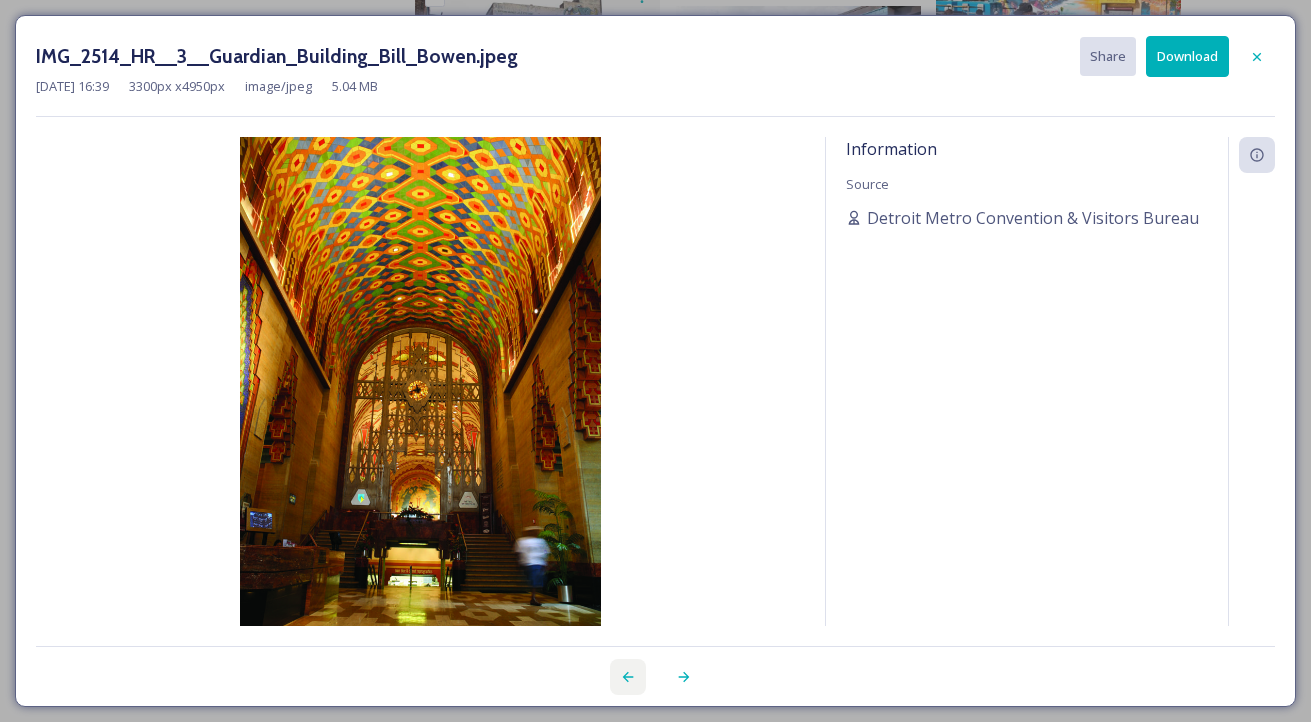 click 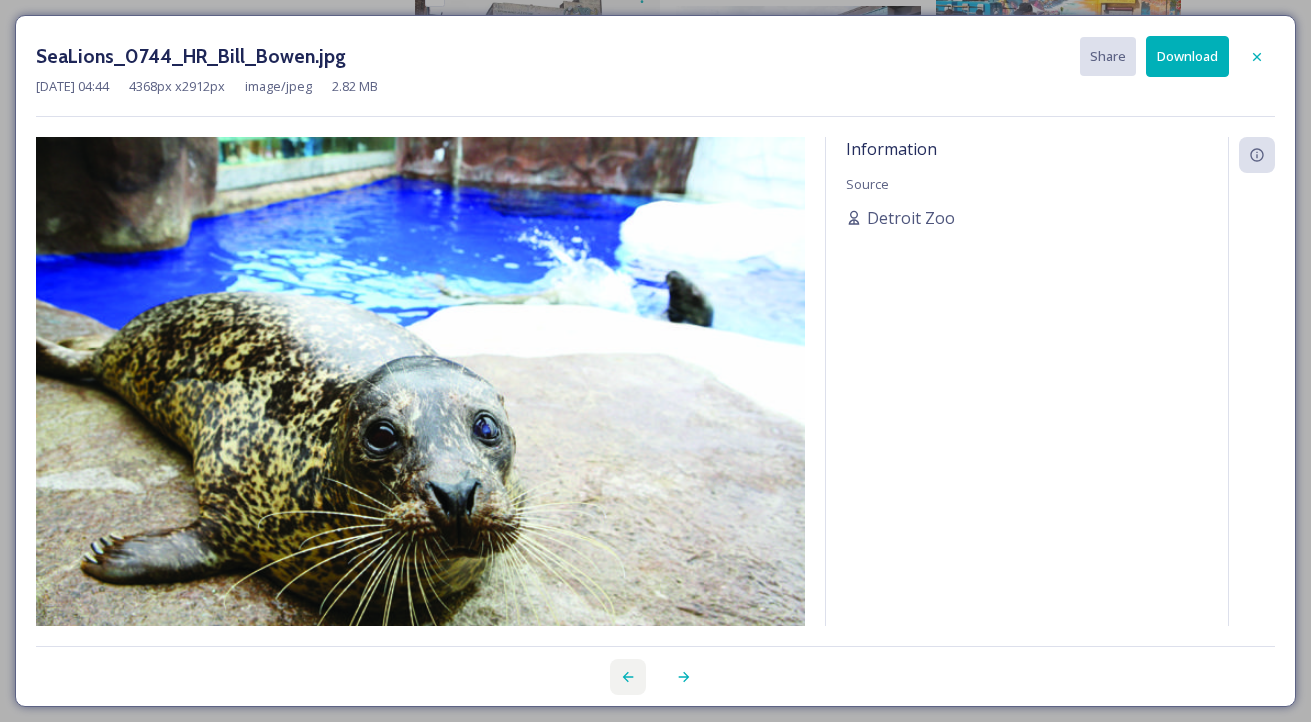click 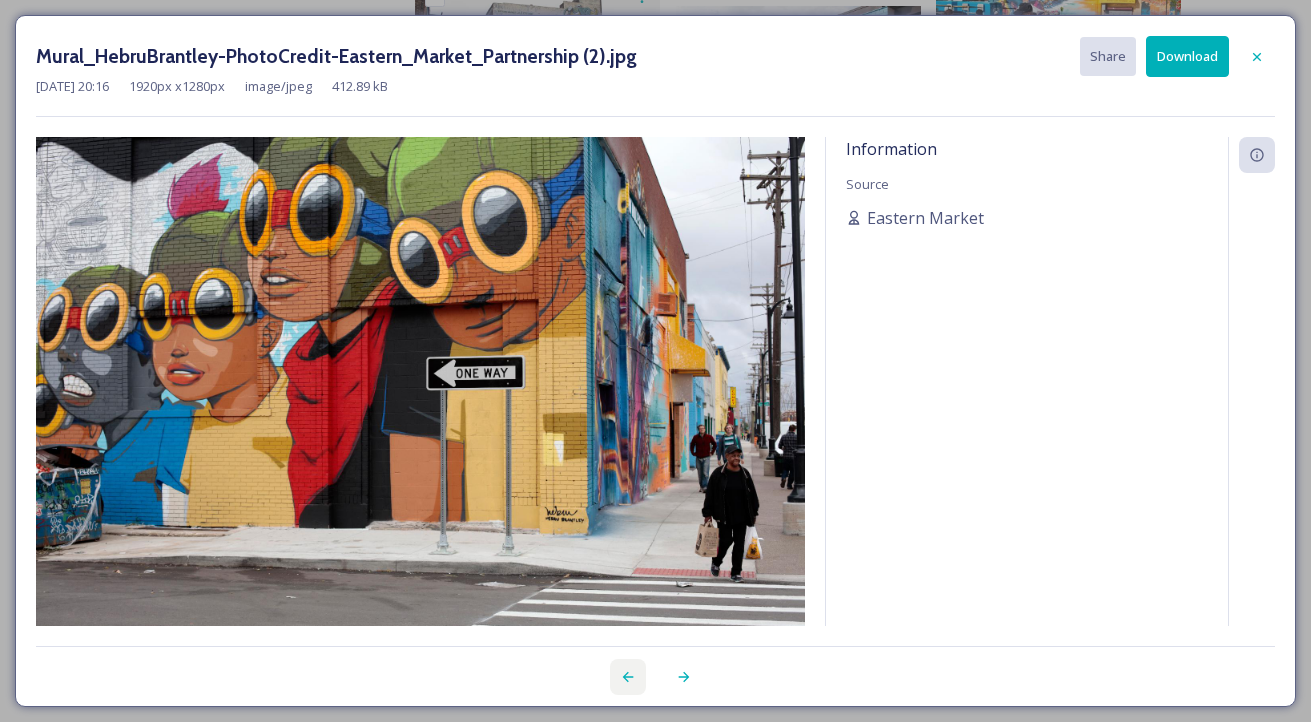 click 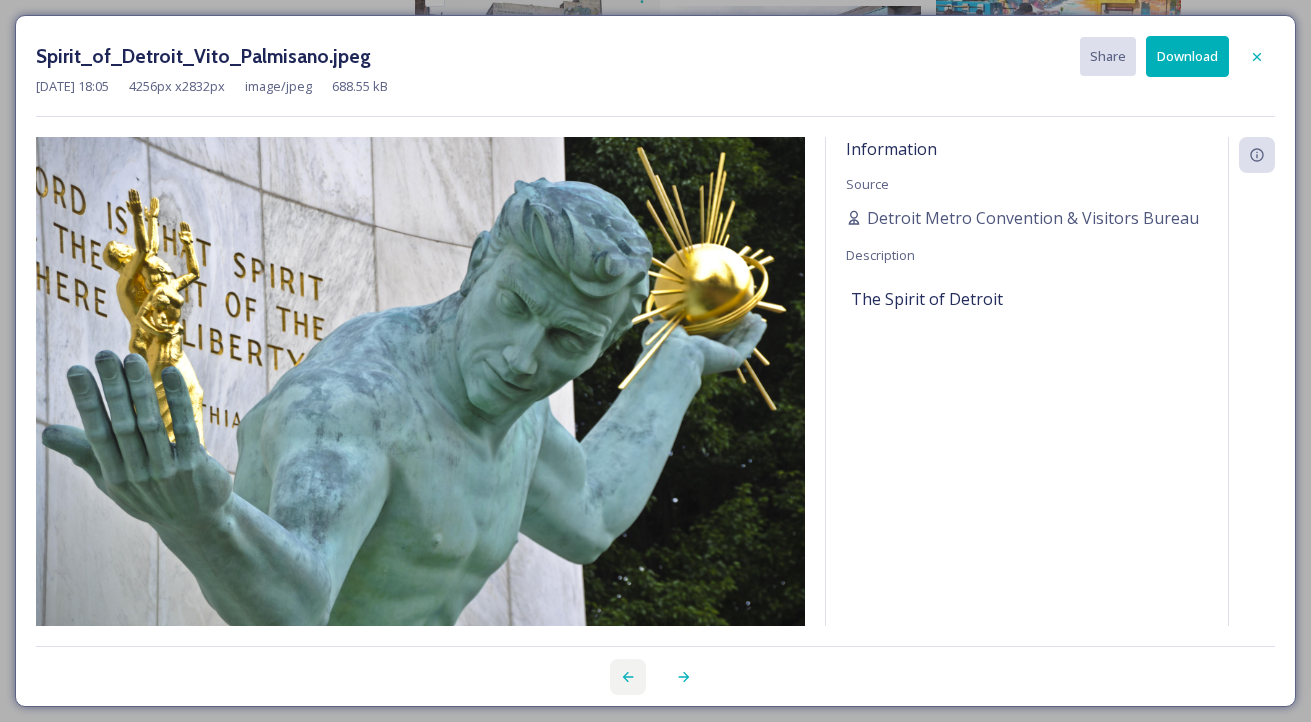 click 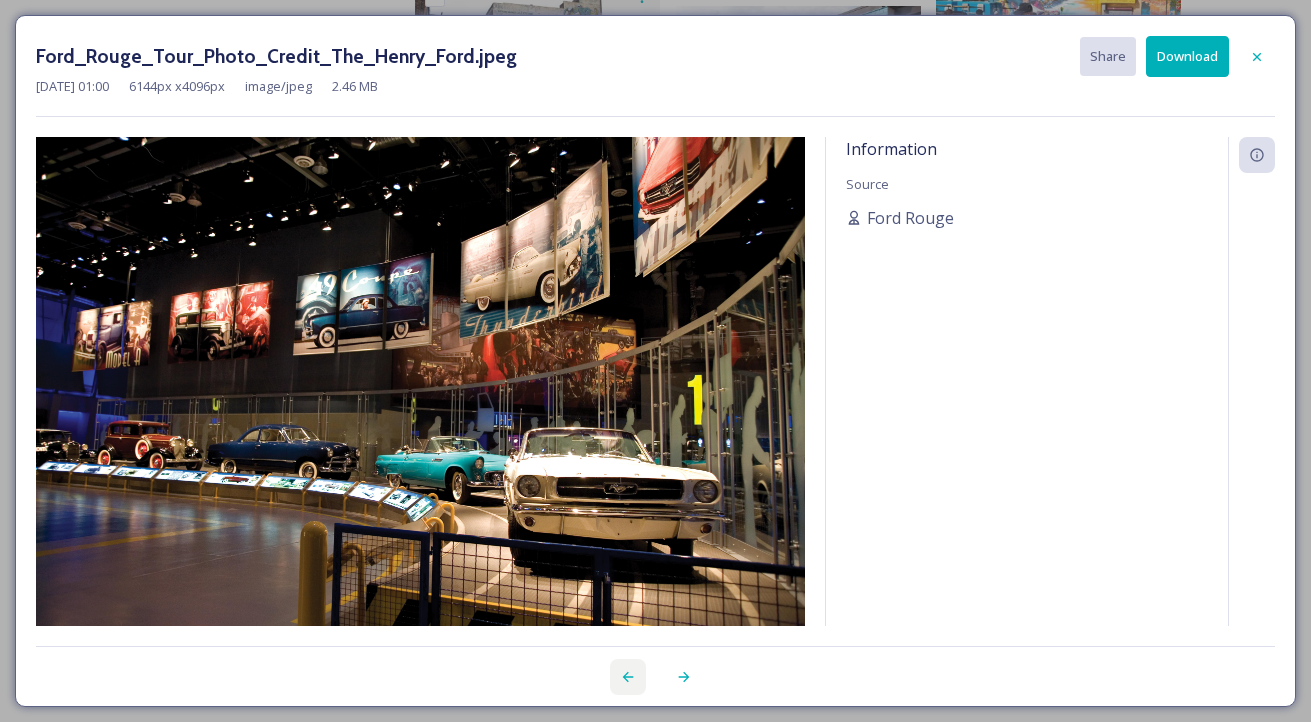 click 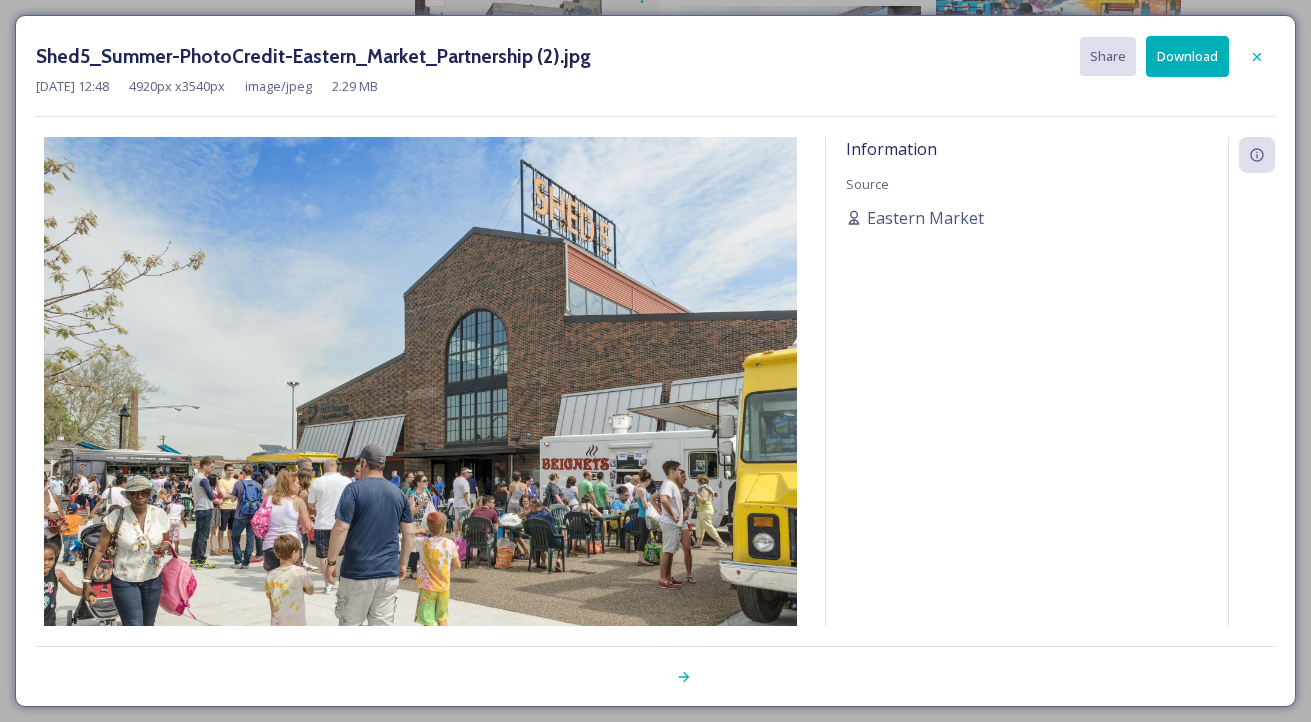 click at bounding box center [655, 666] 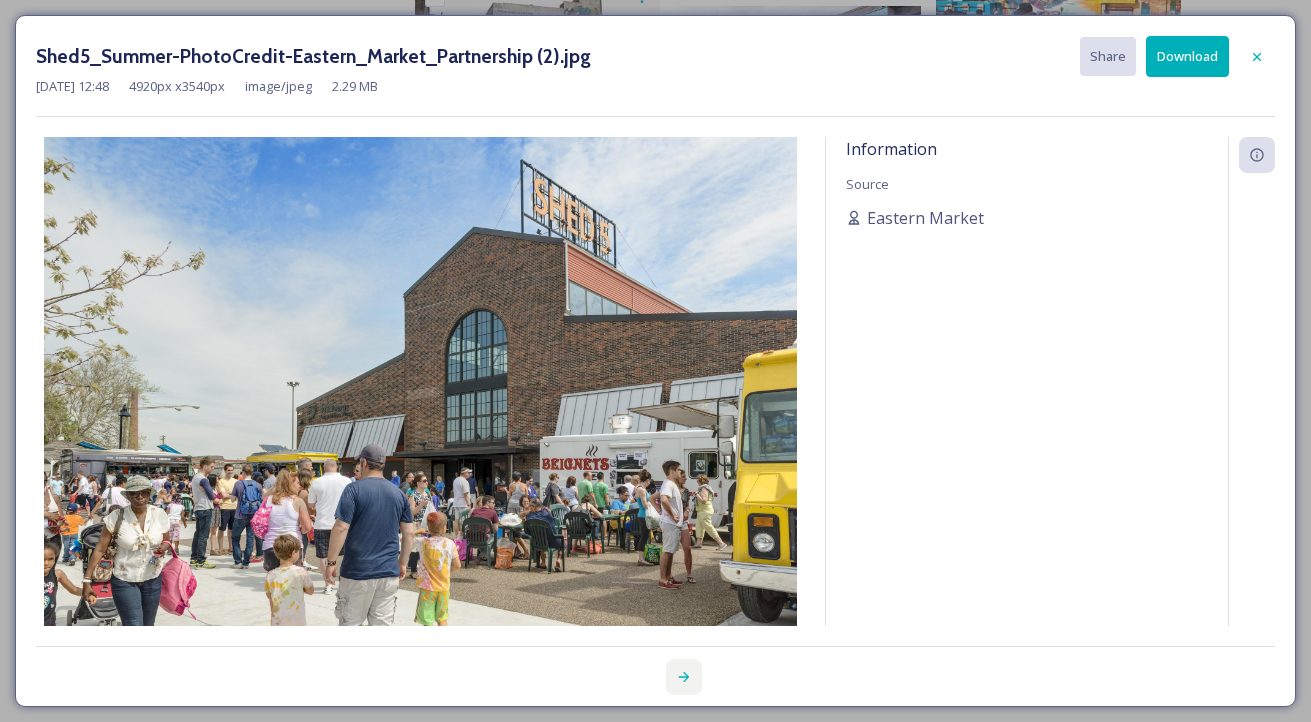 click 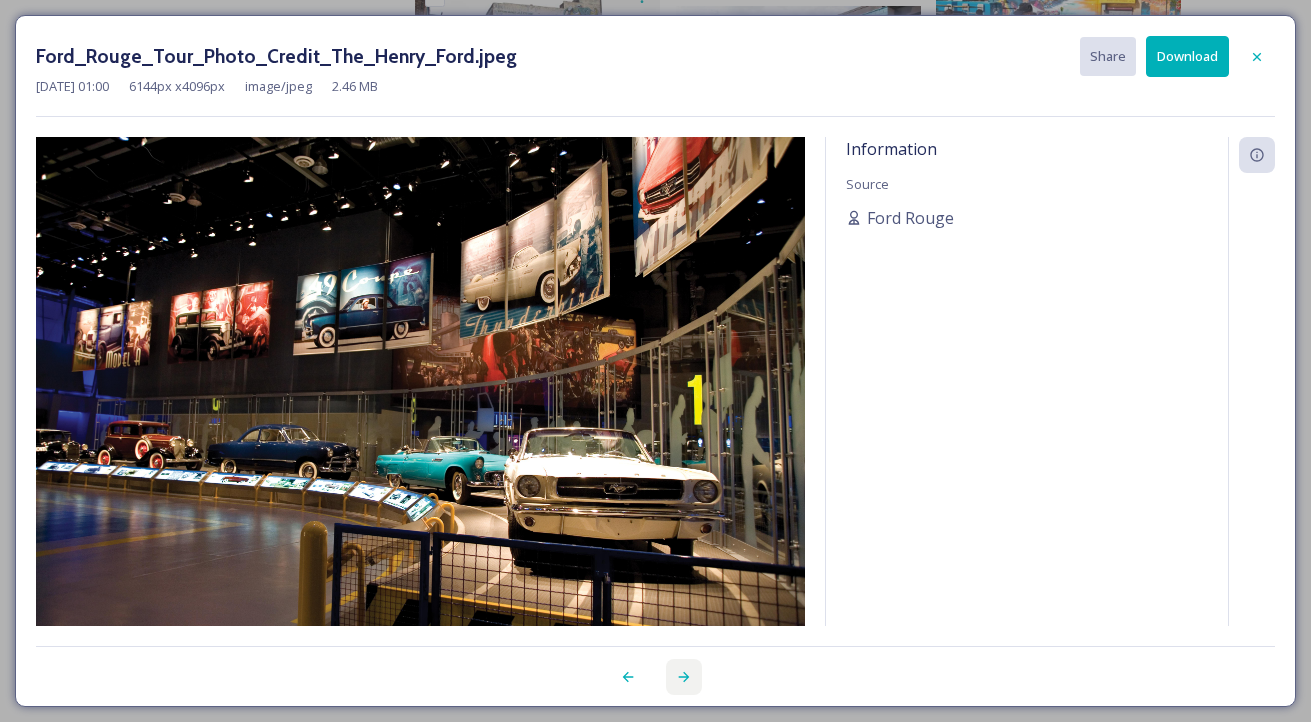 click 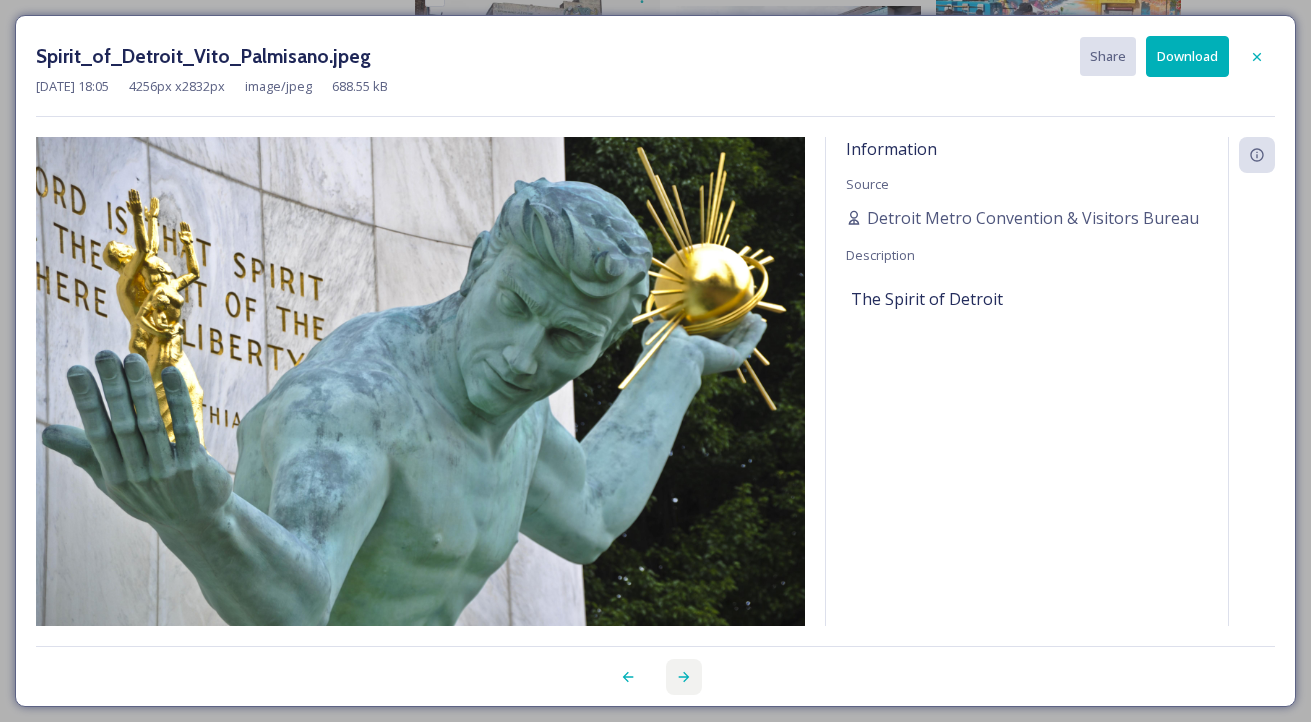 click 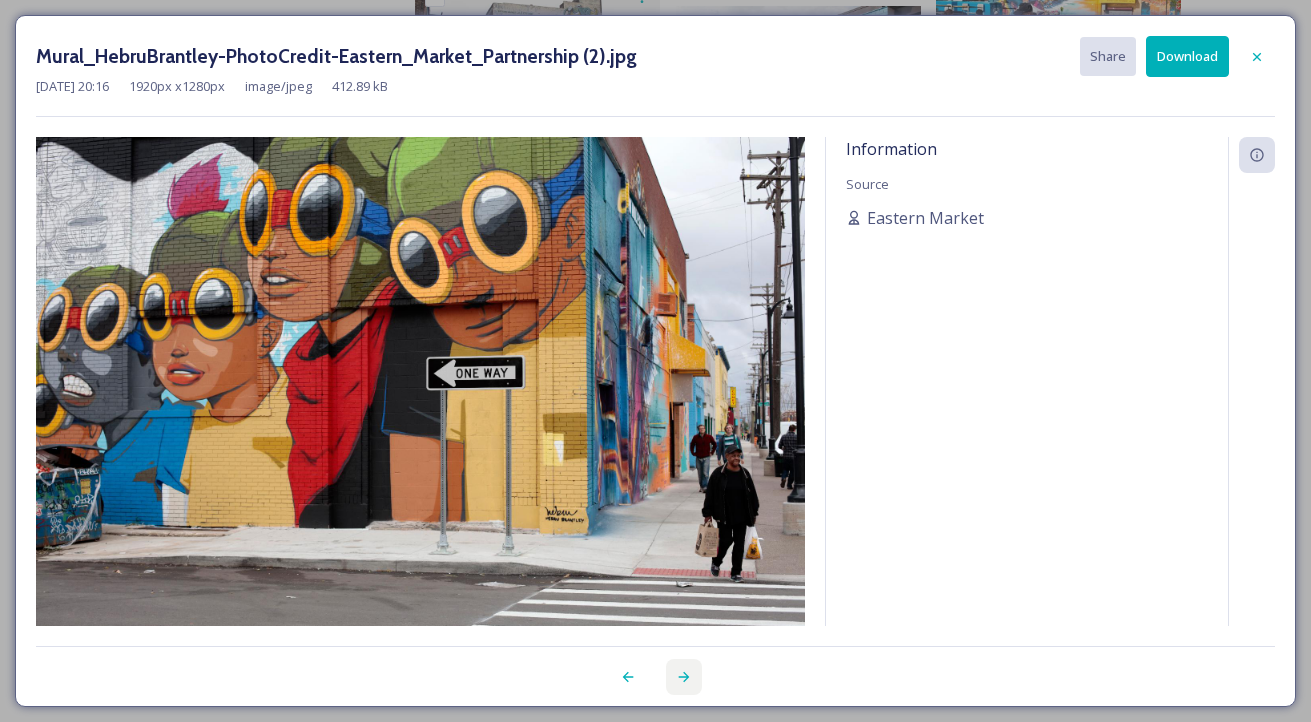 click at bounding box center (684, 677) 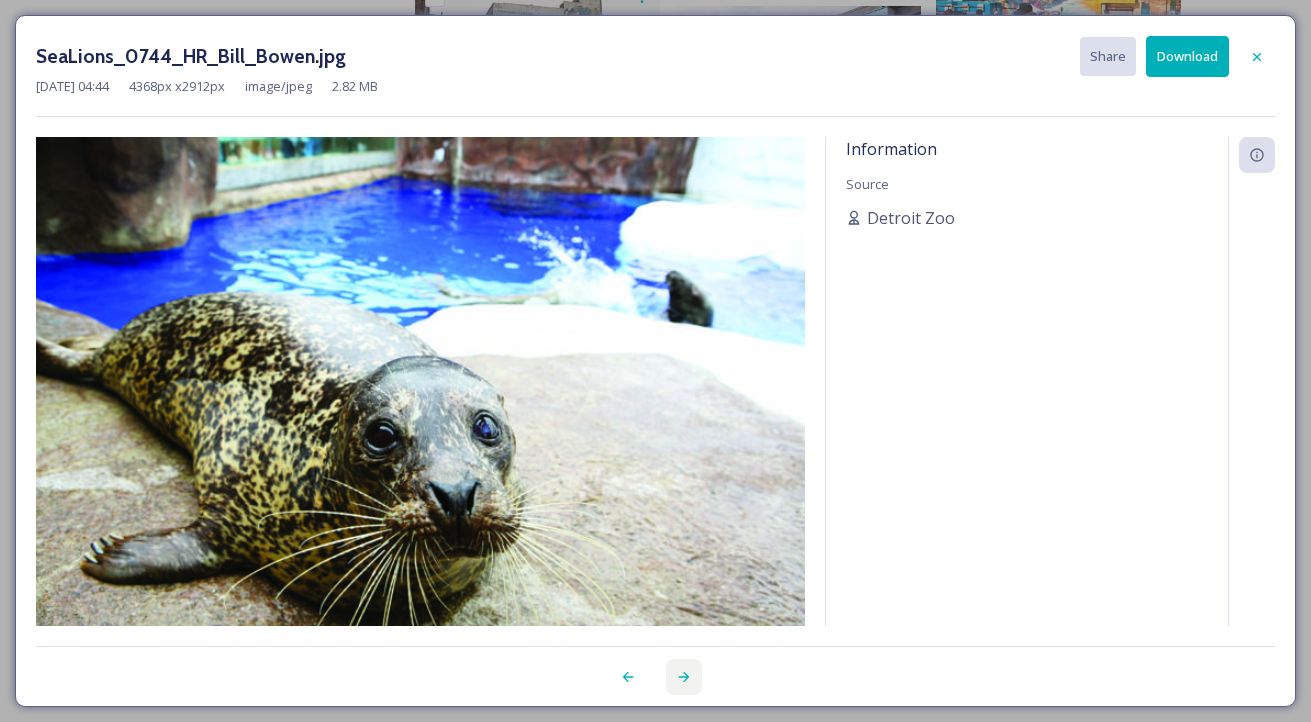 click at bounding box center (684, 677) 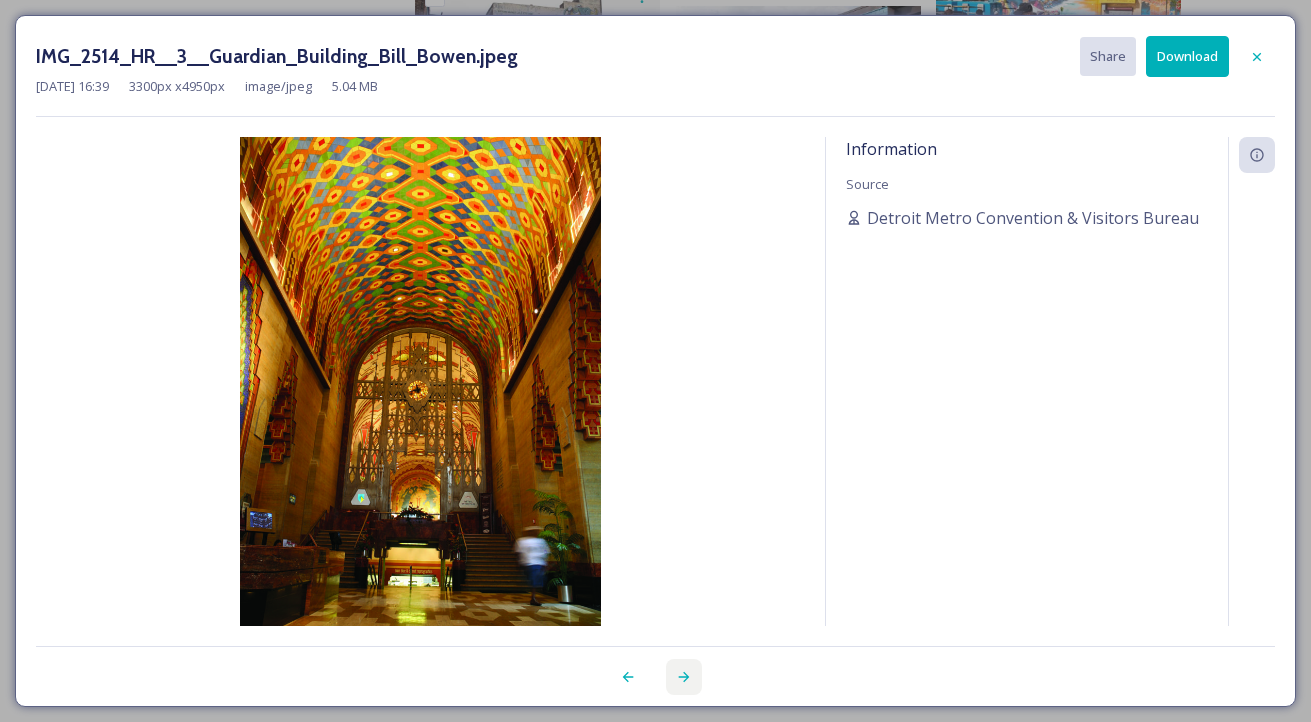 click at bounding box center (684, 677) 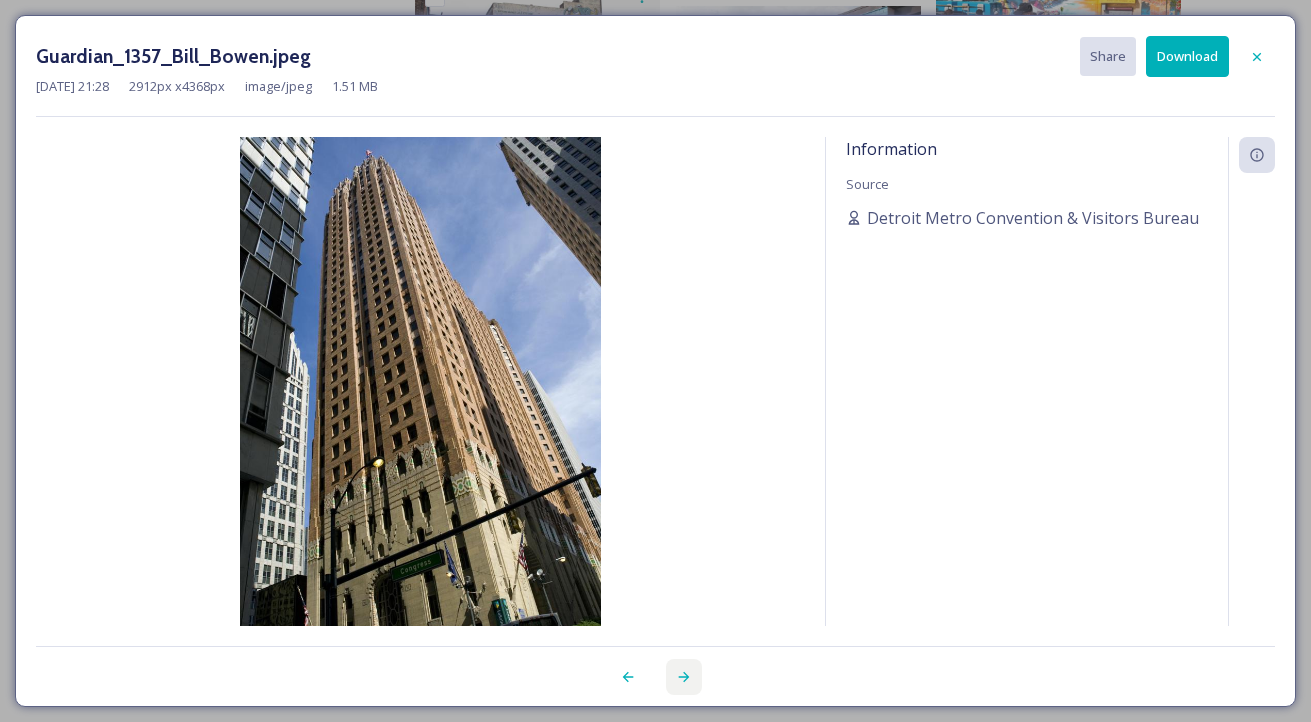 click at bounding box center [684, 677] 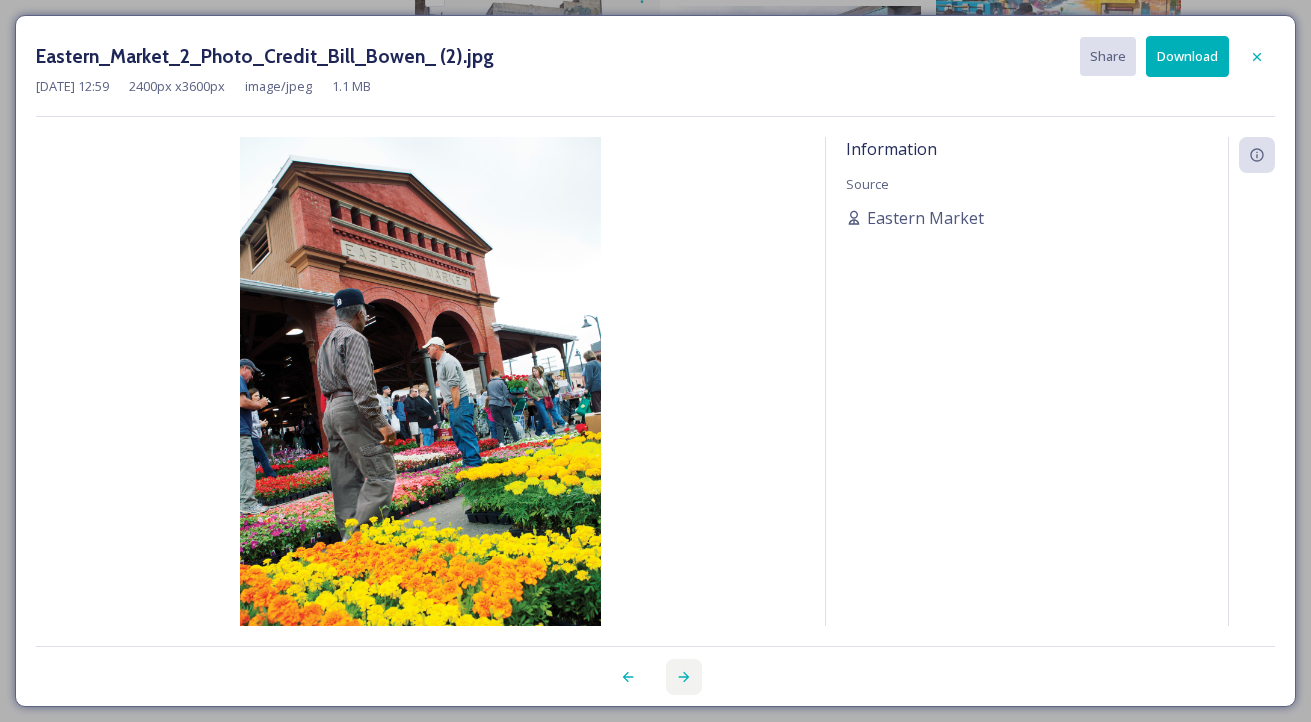 click at bounding box center [684, 677] 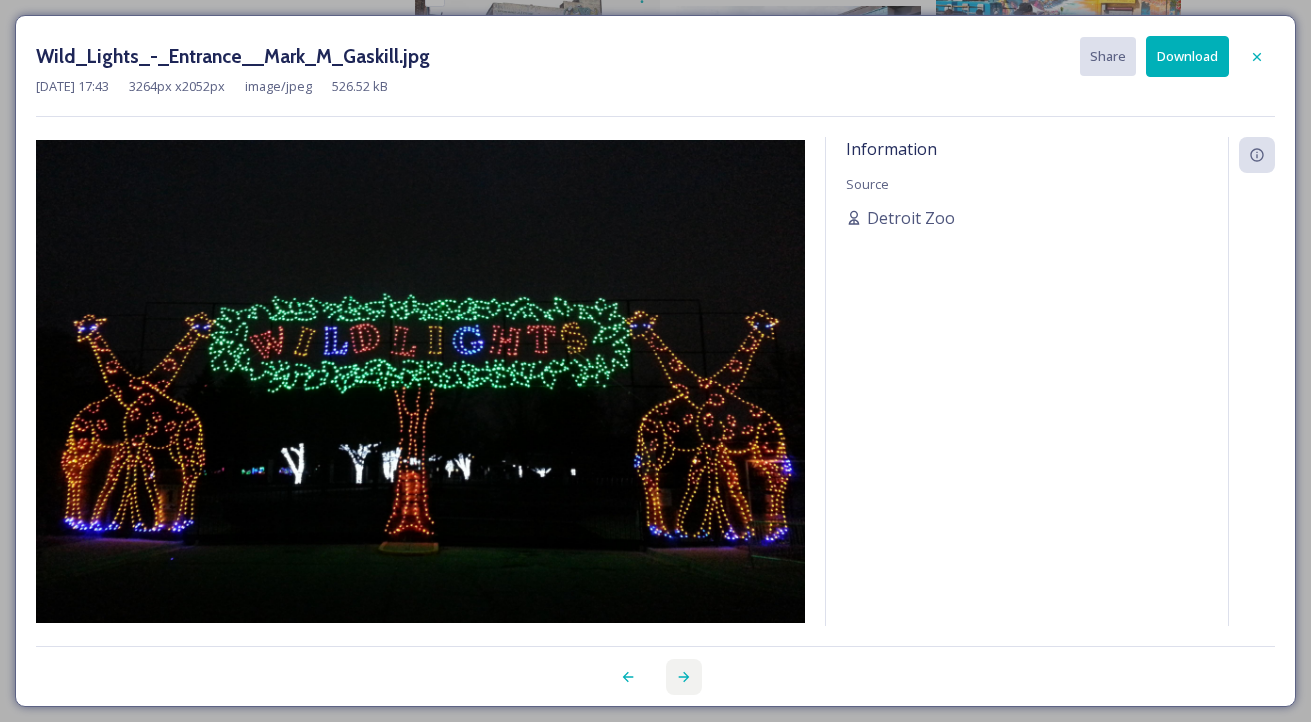 click at bounding box center [684, 677] 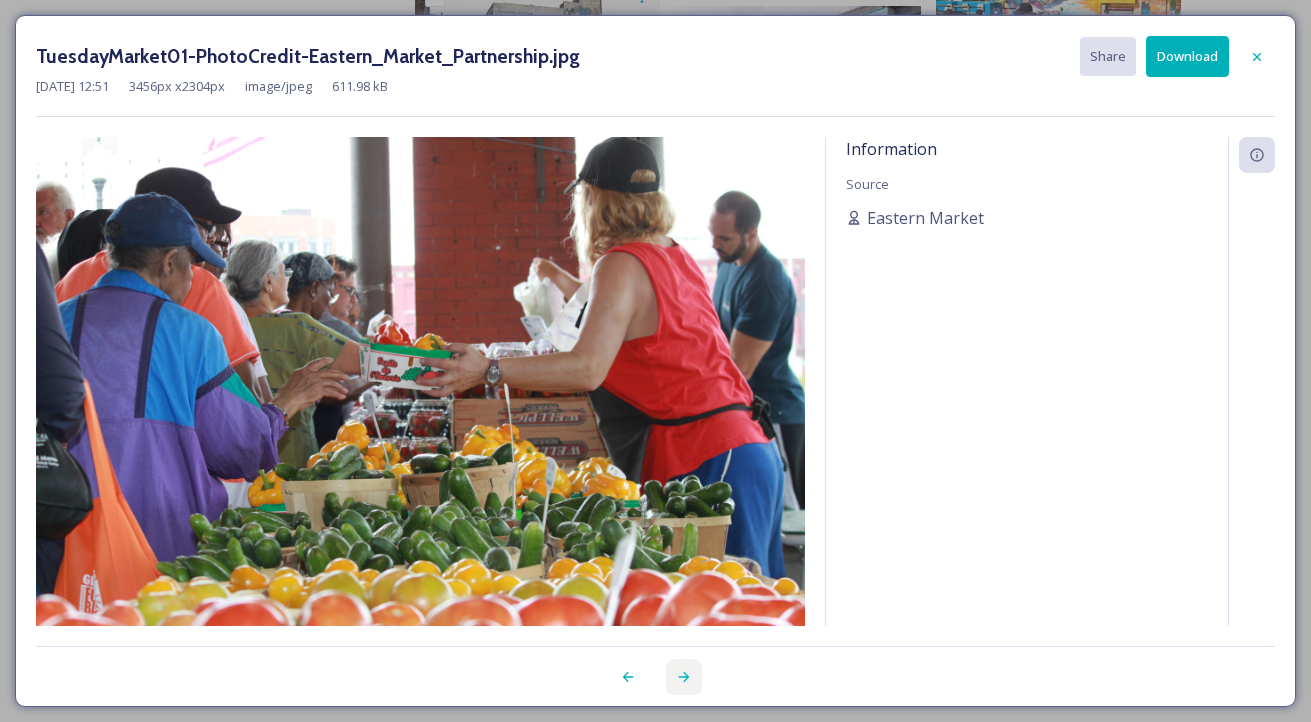 click at bounding box center (684, 677) 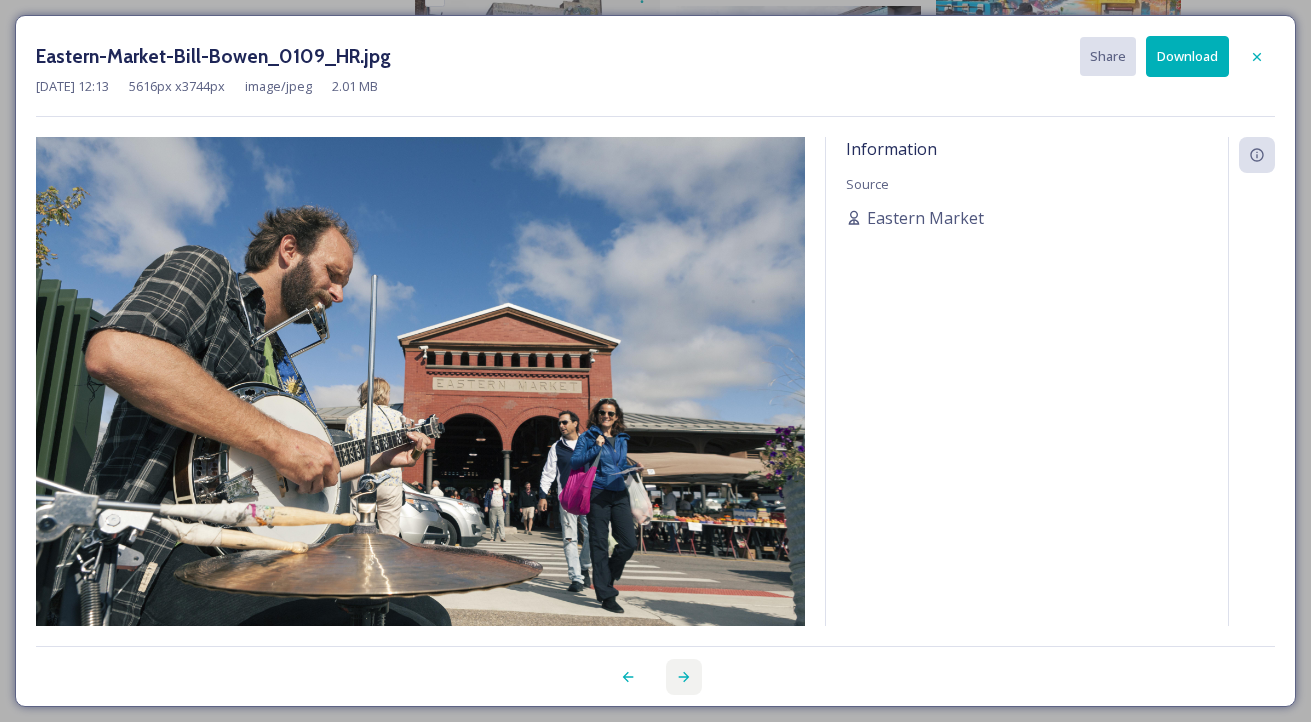 click at bounding box center (684, 677) 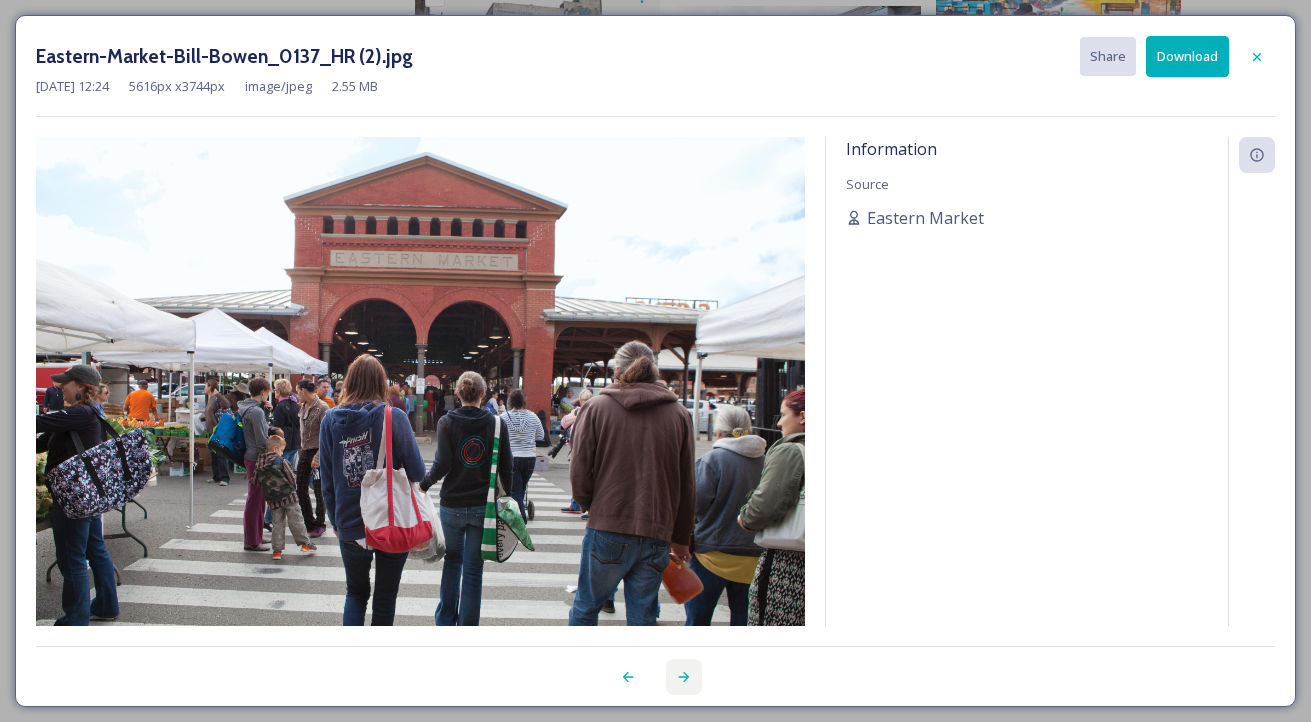 click at bounding box center (684, 677) 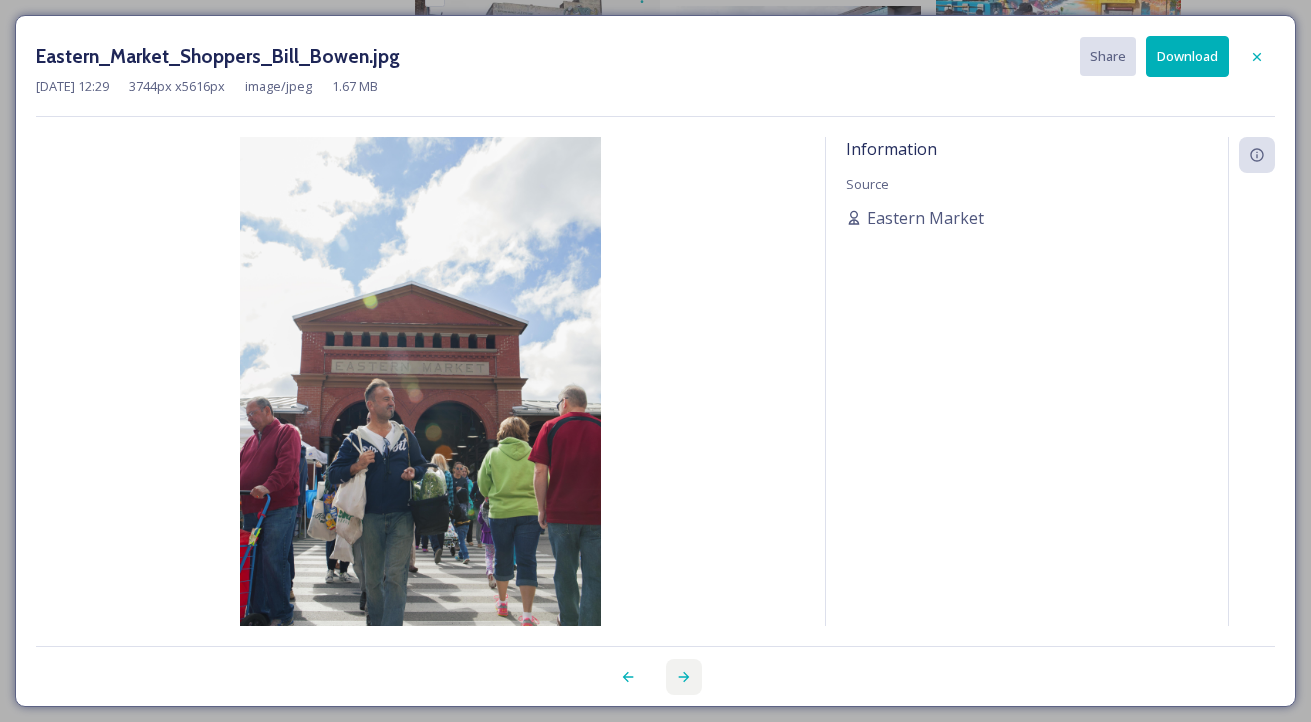 click 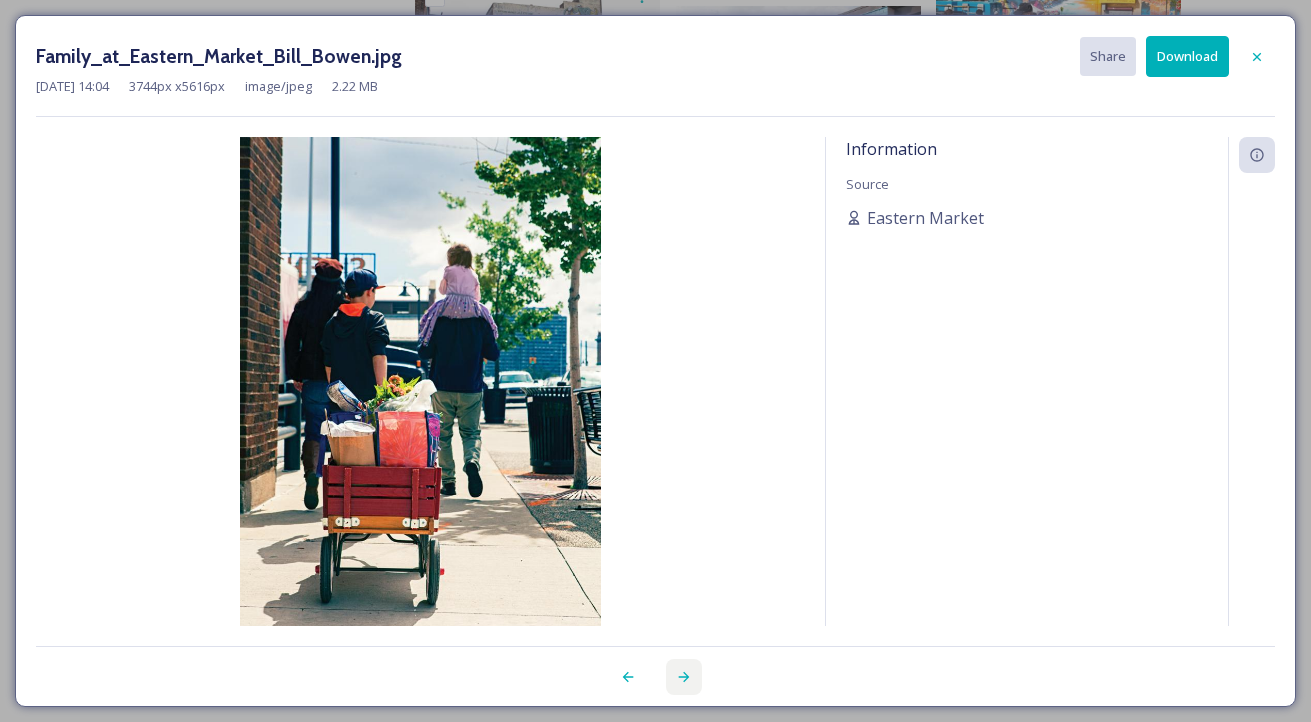 click 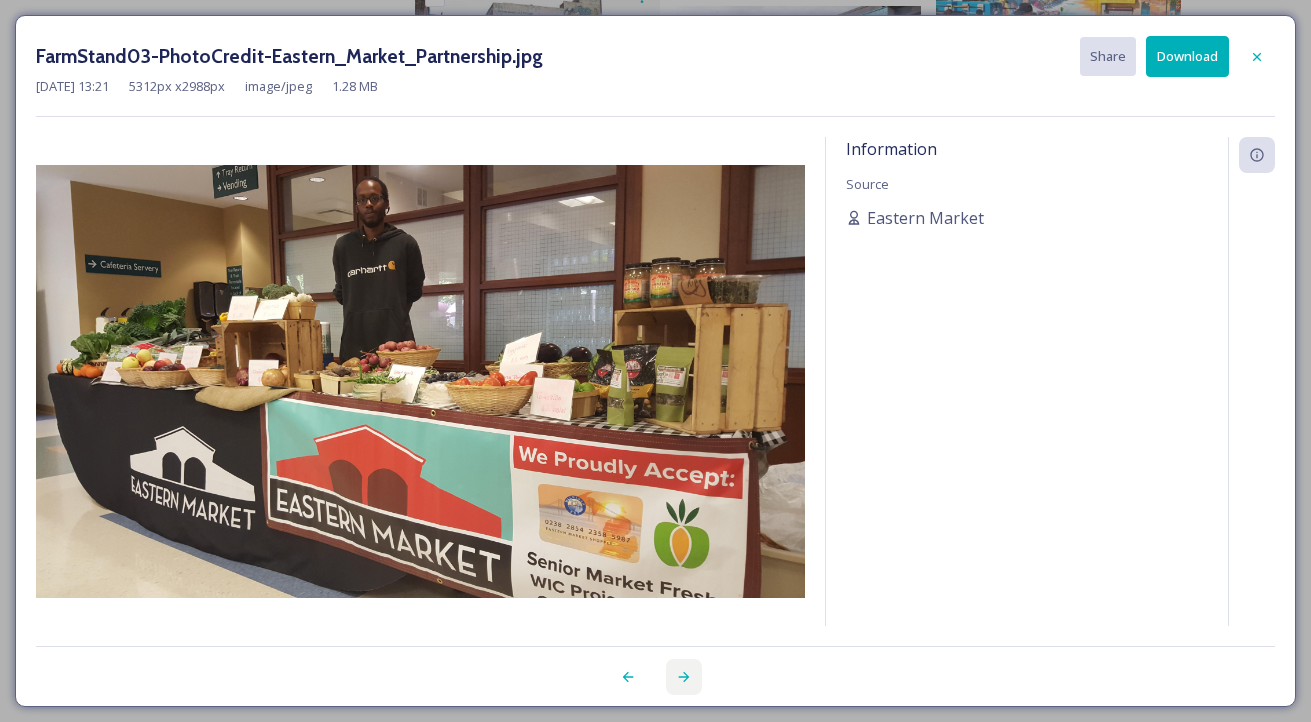 click 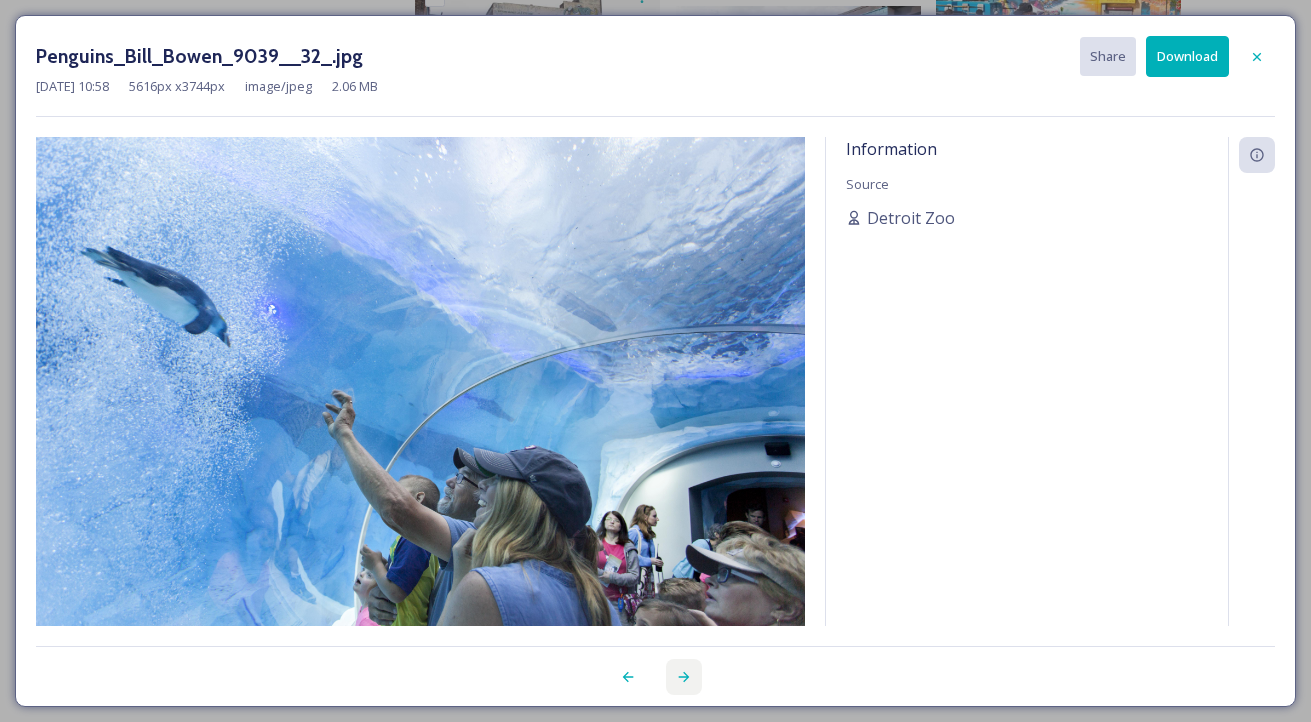 click 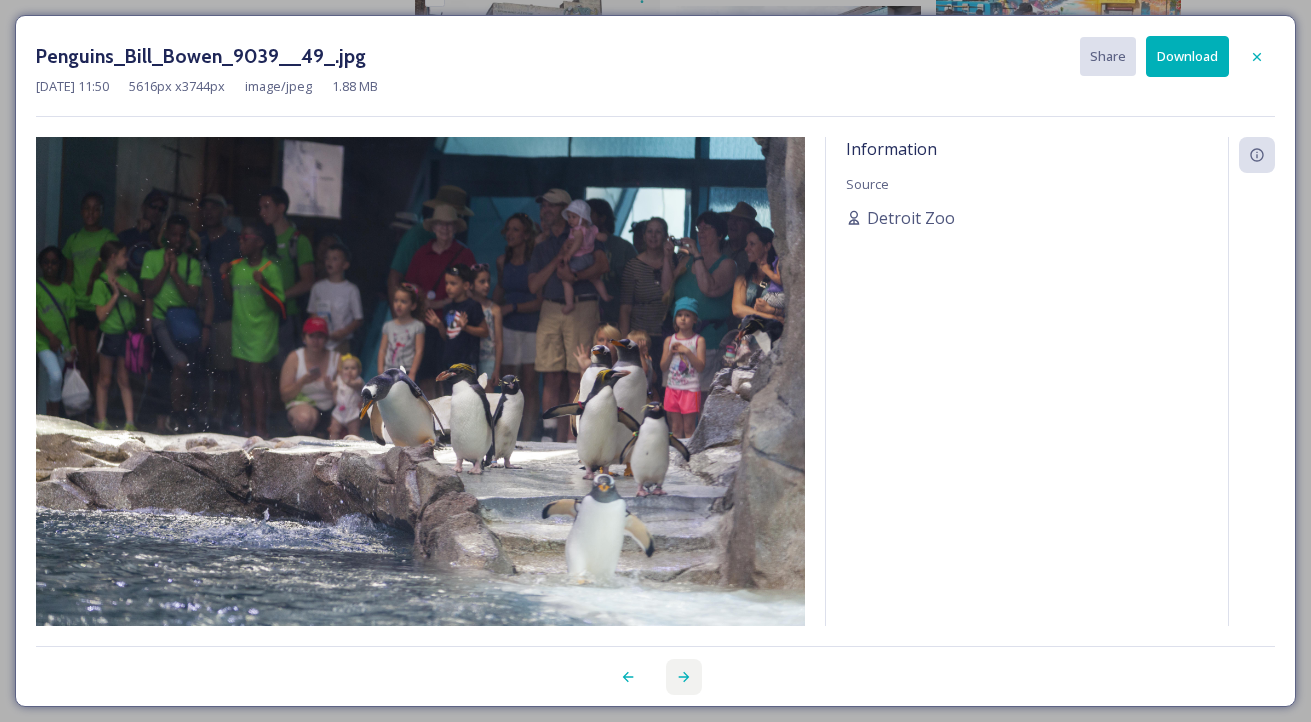 click 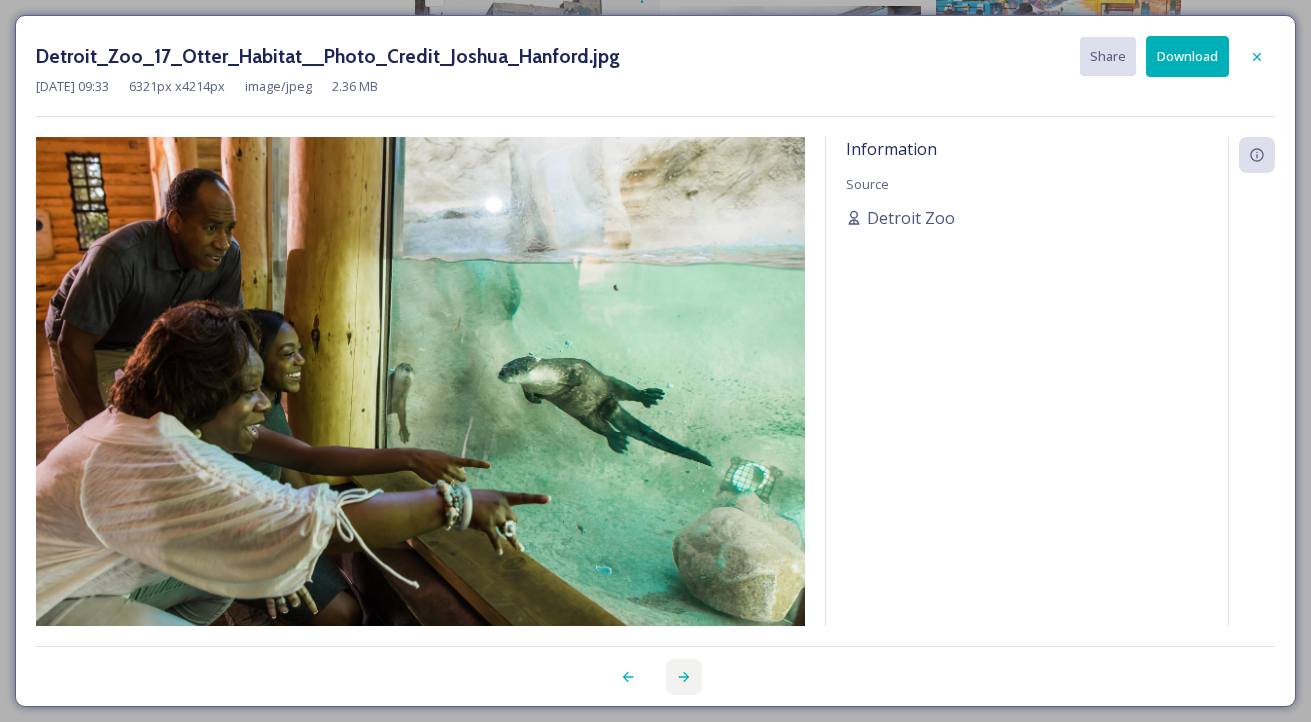 click 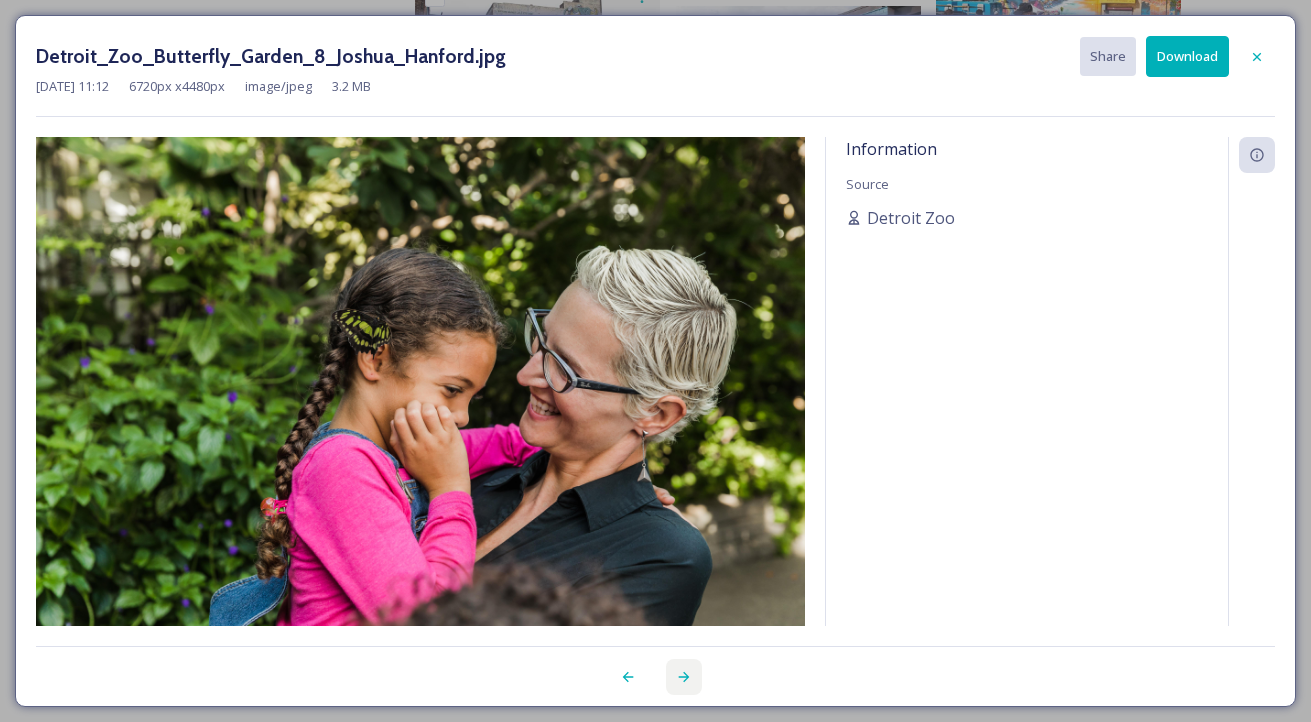 click 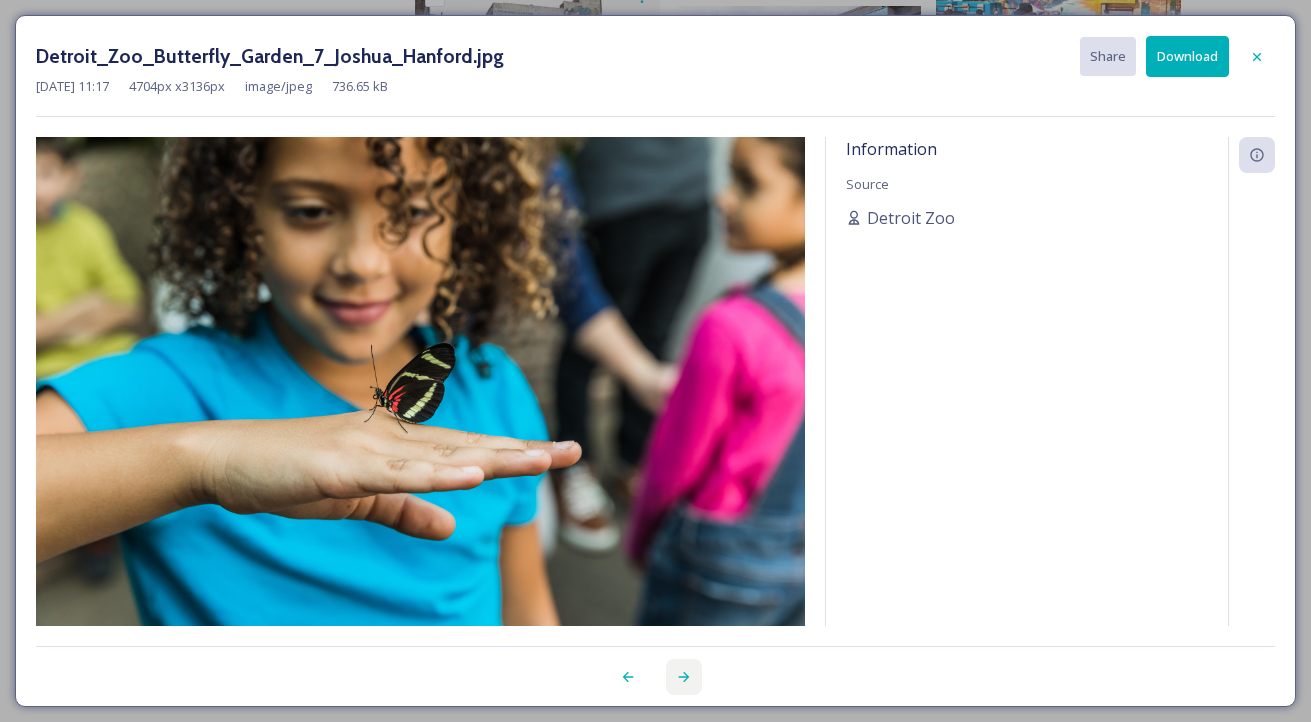click 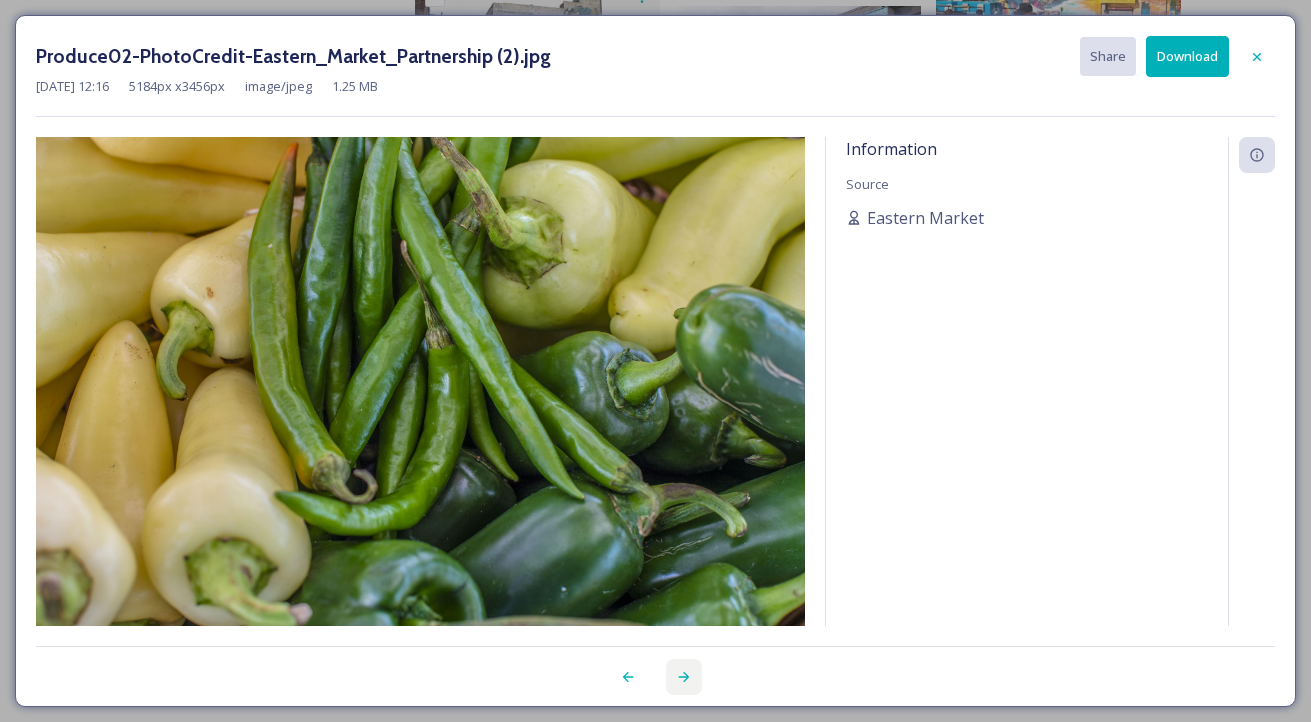 click 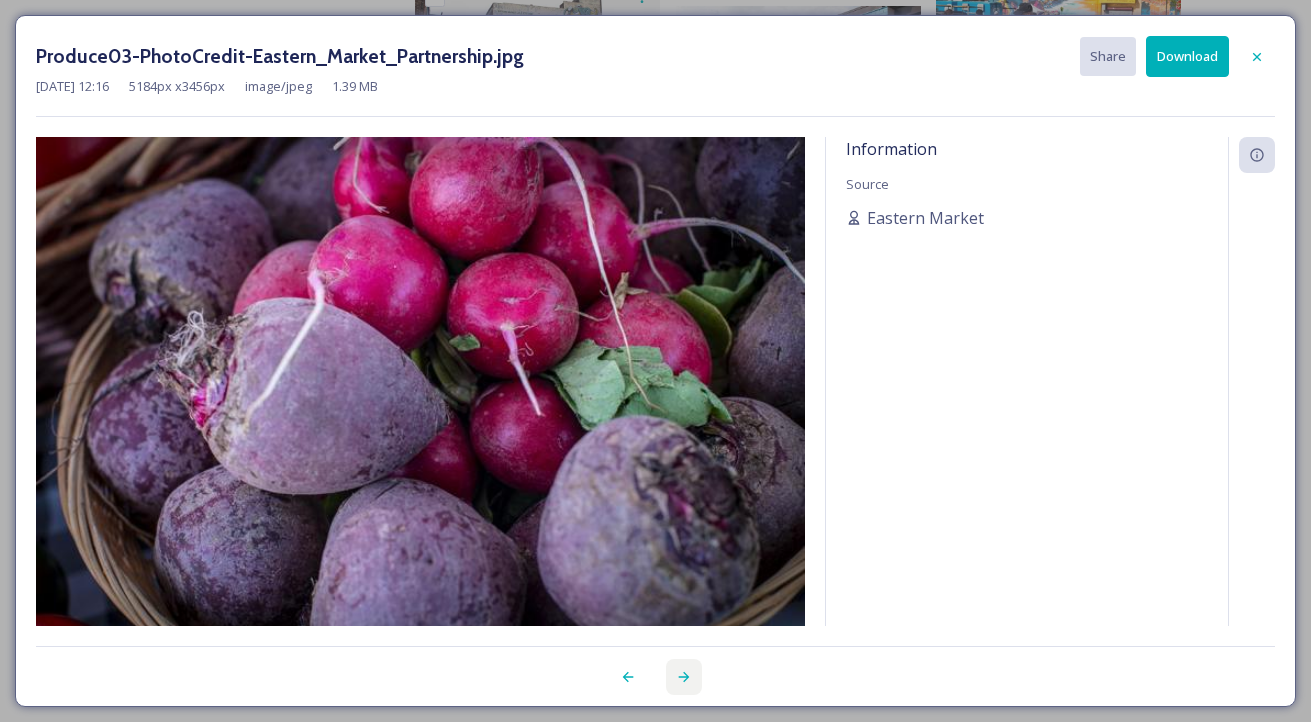click 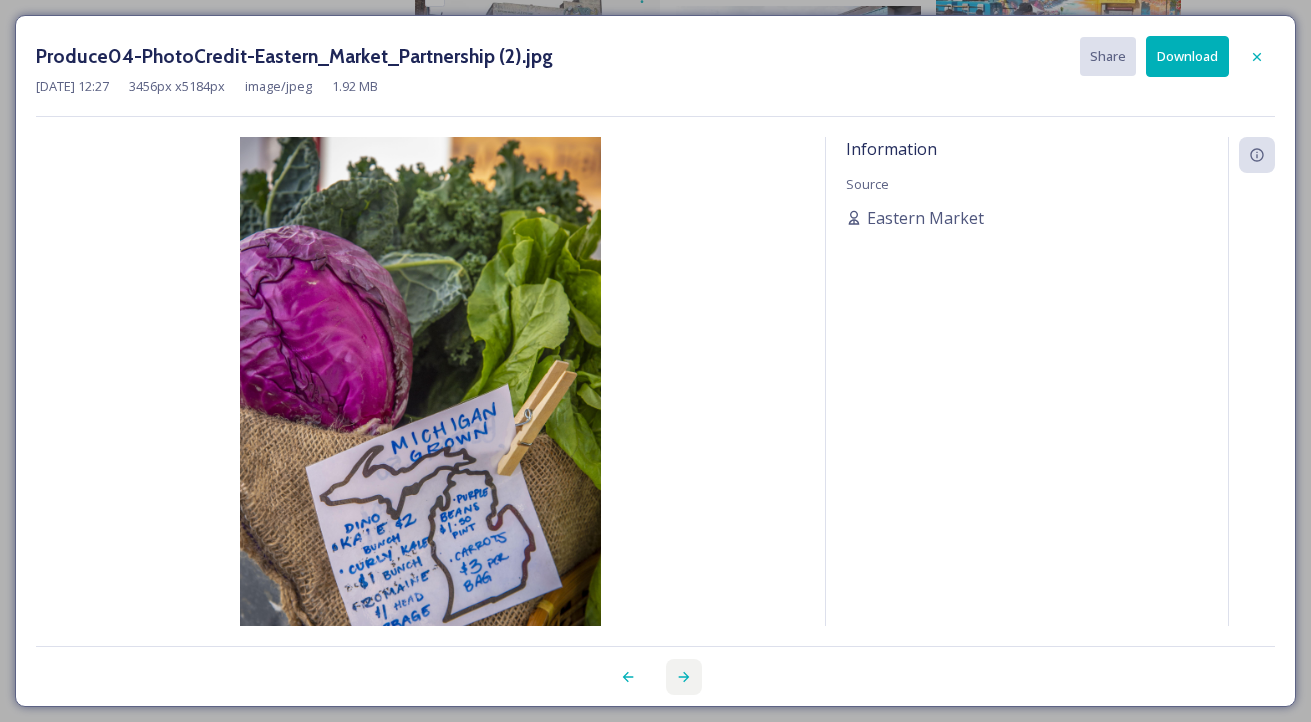 click 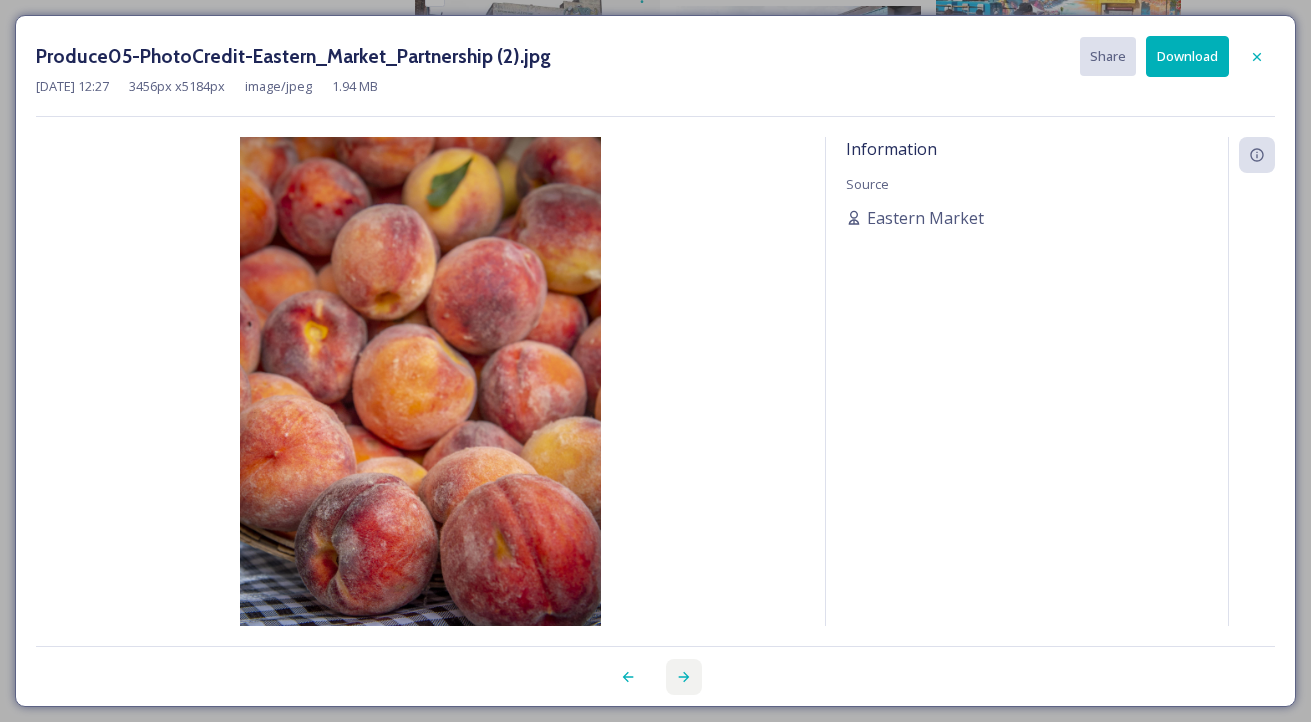 click 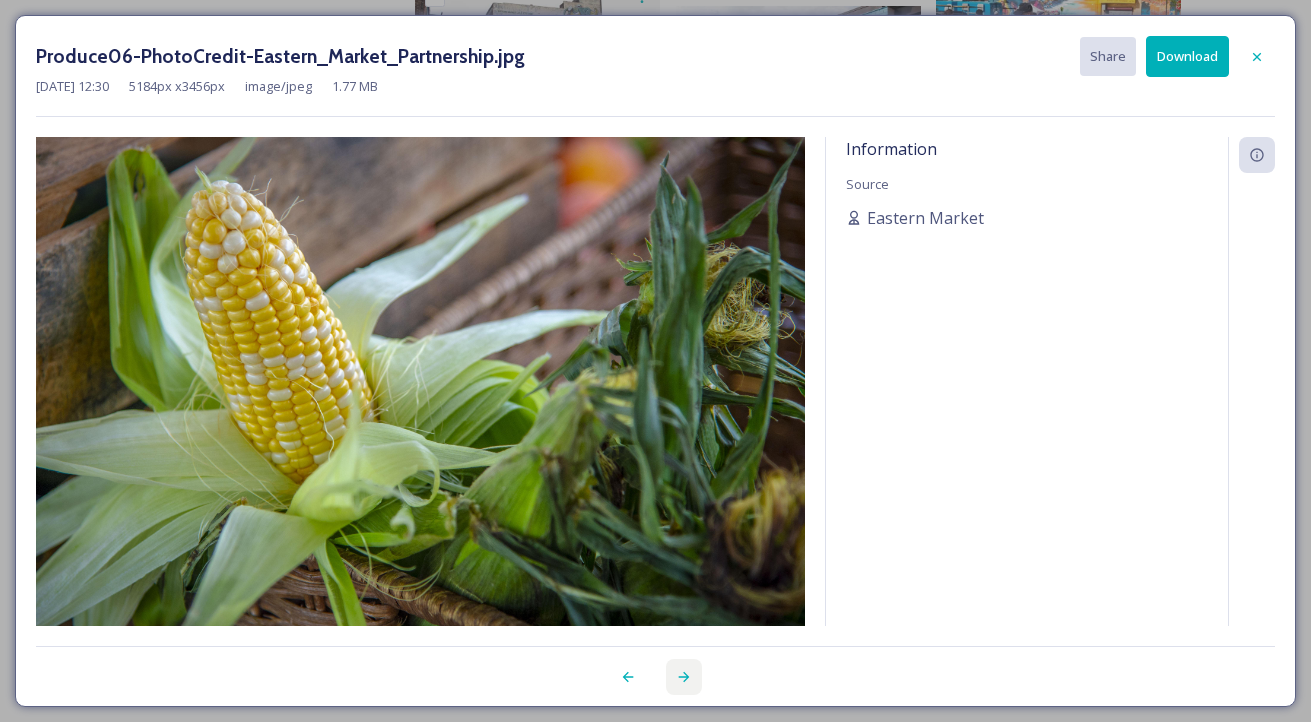 click 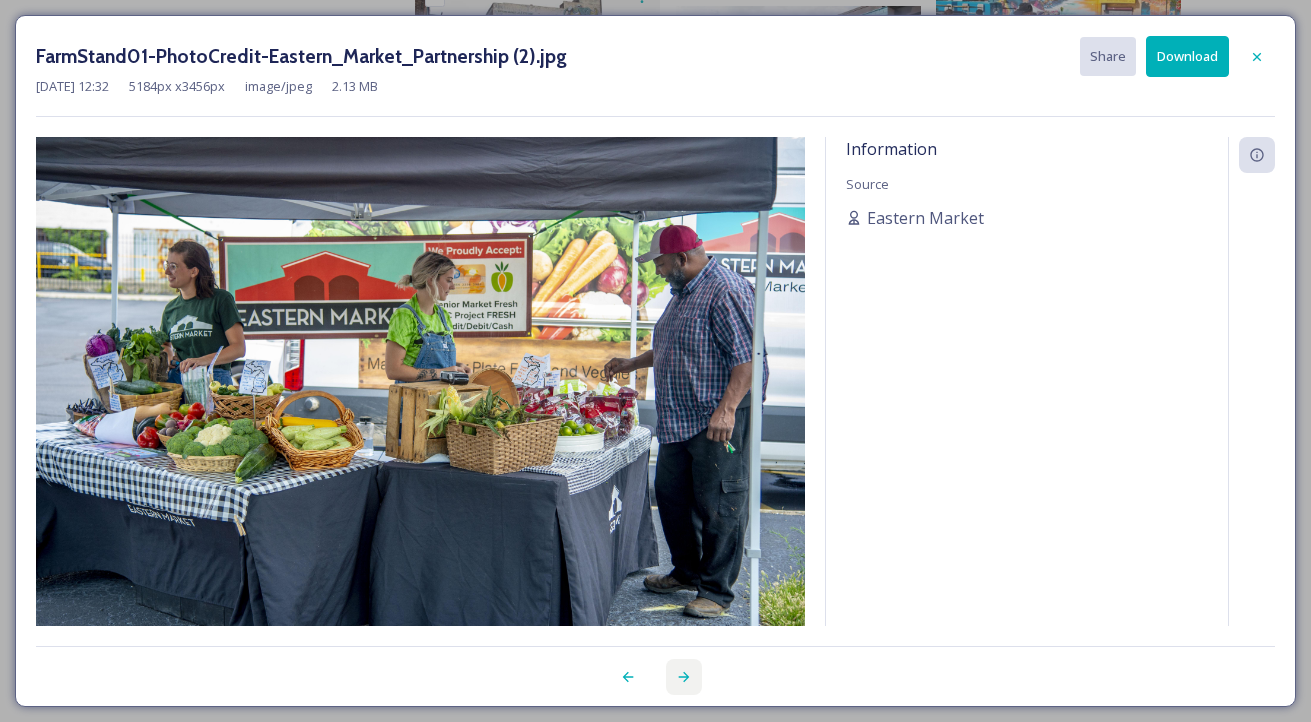 click 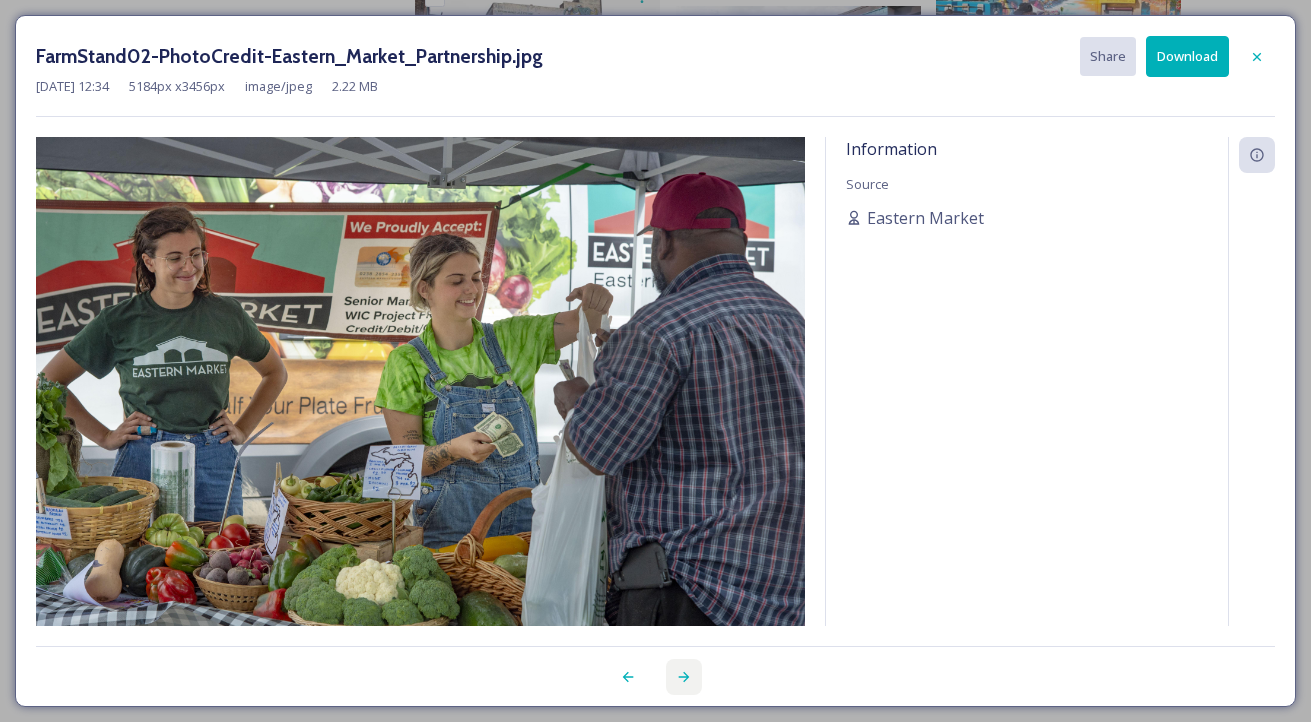 click 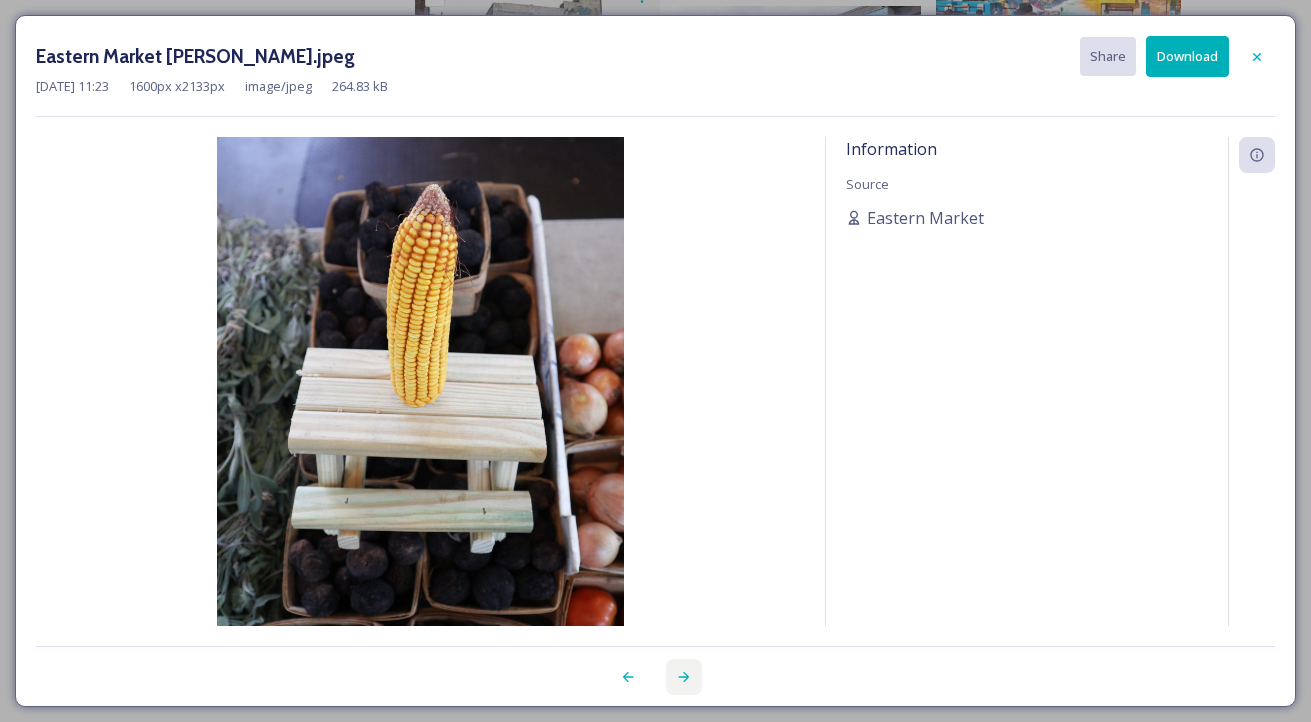 click 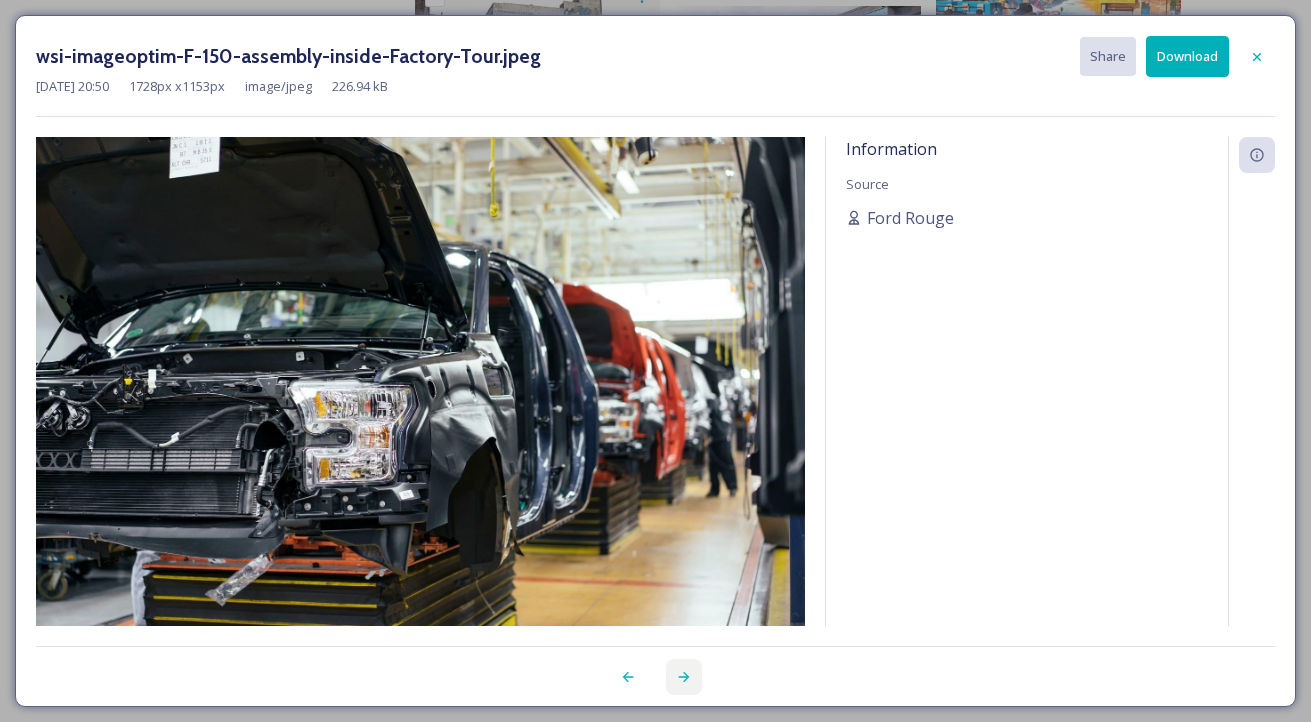 click 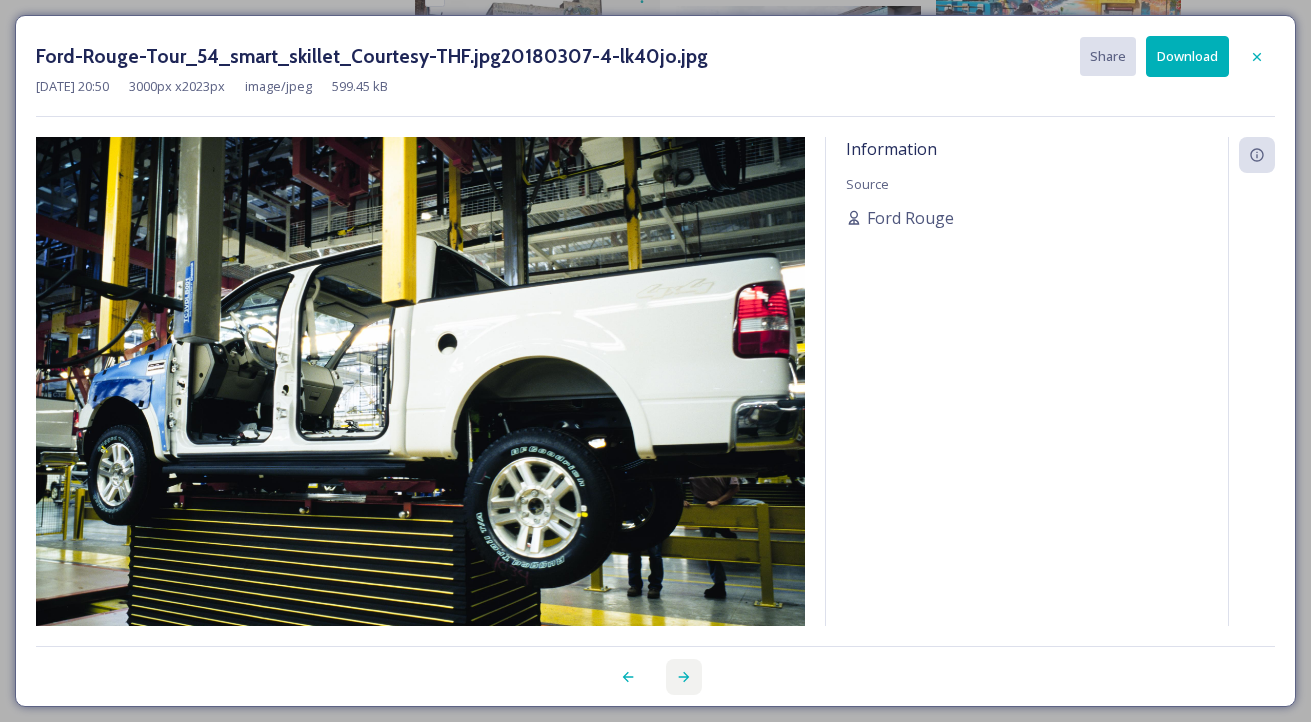 click 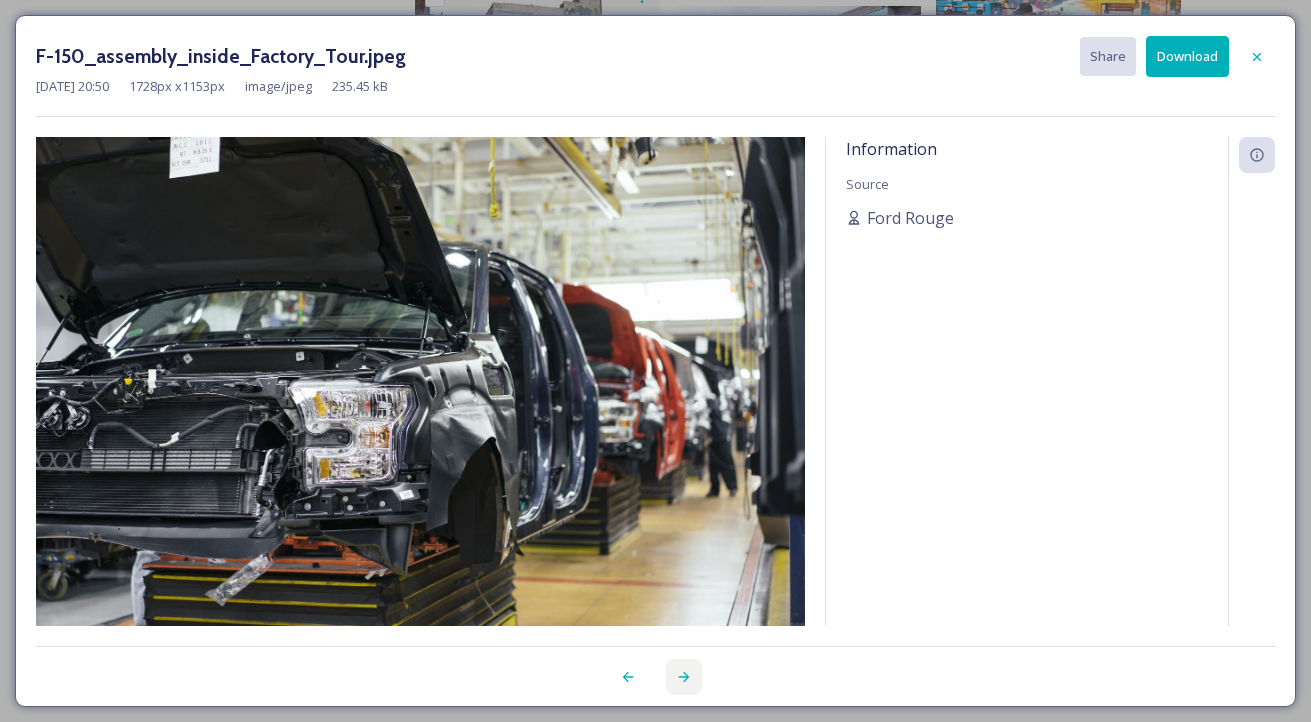 click 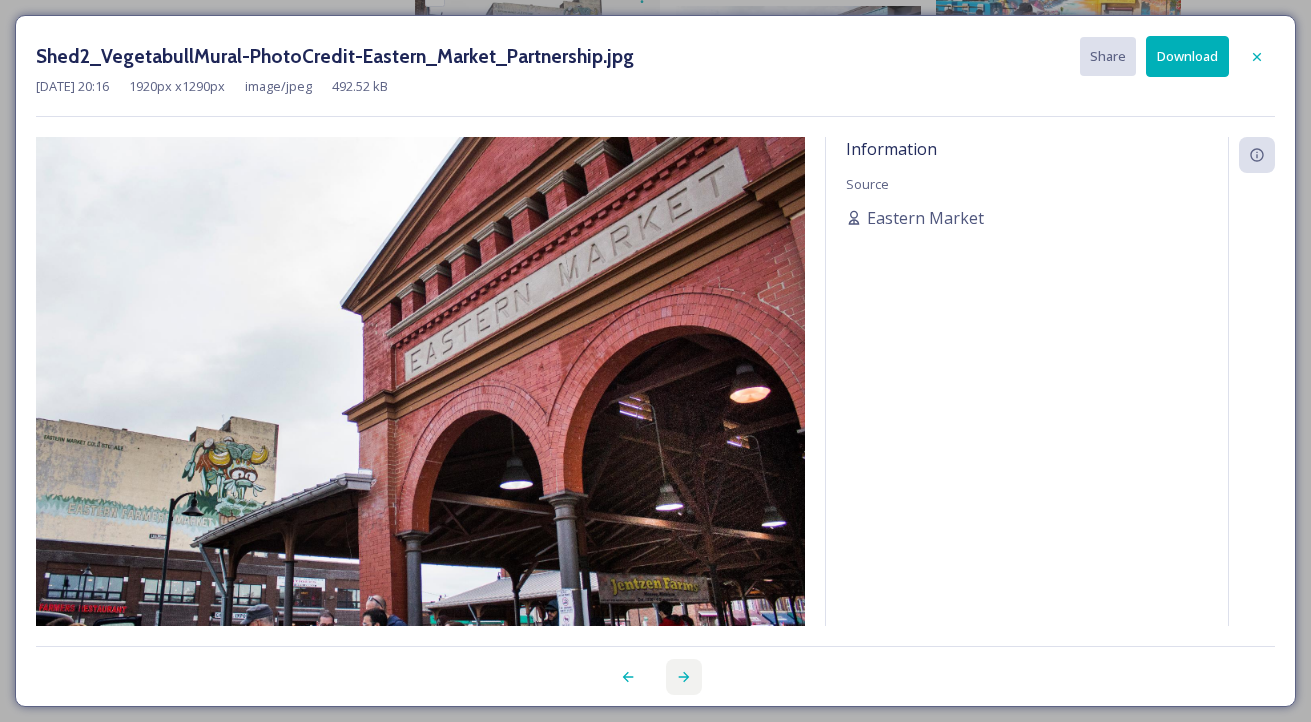 click 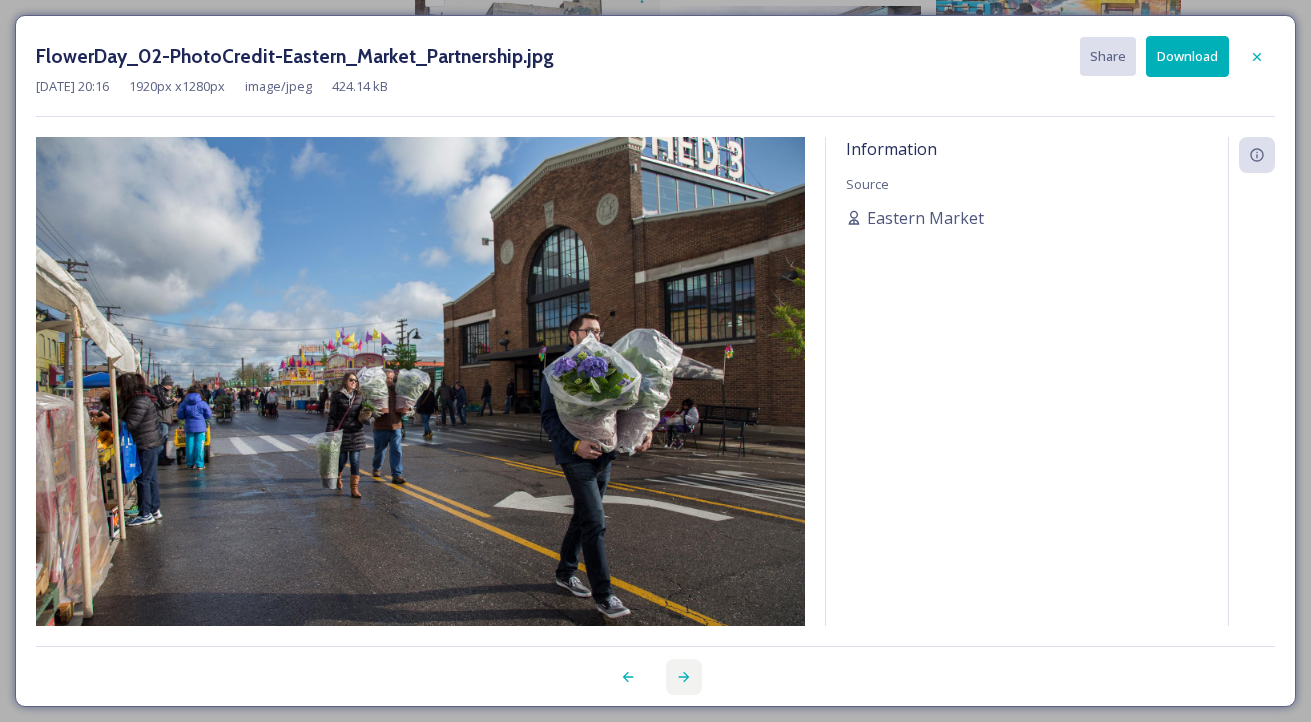 click 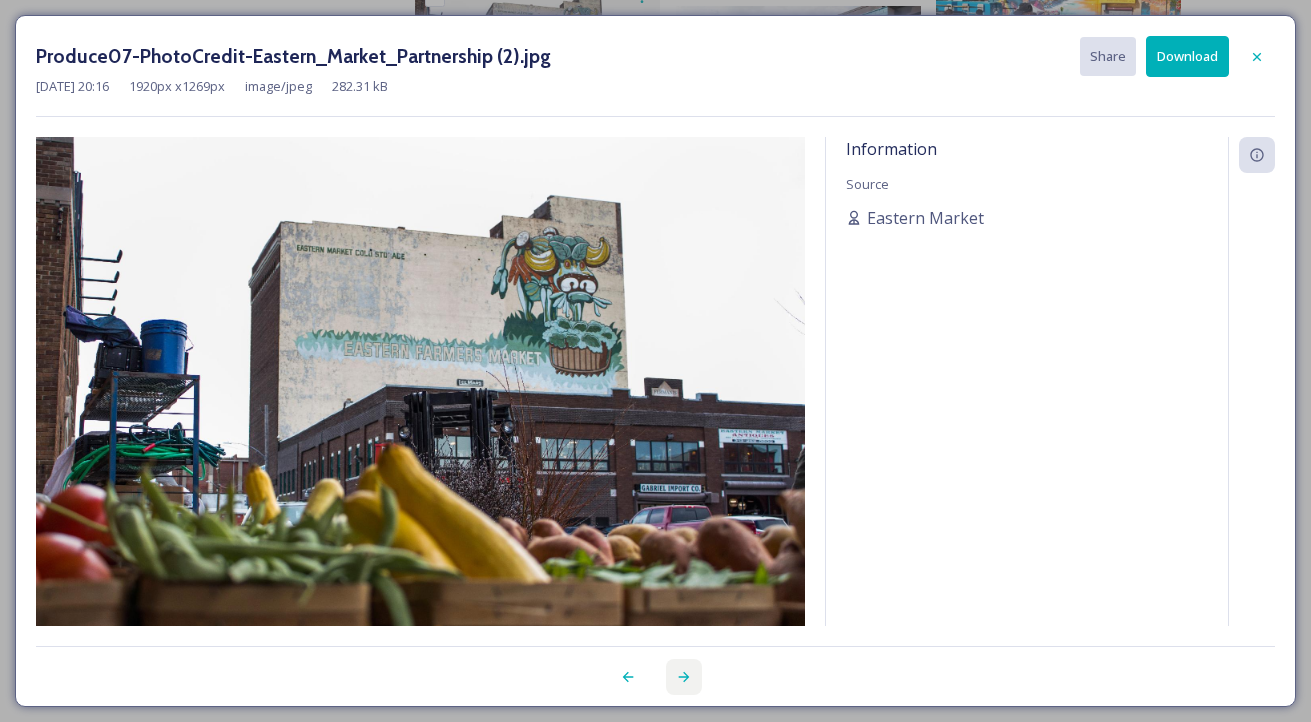 click 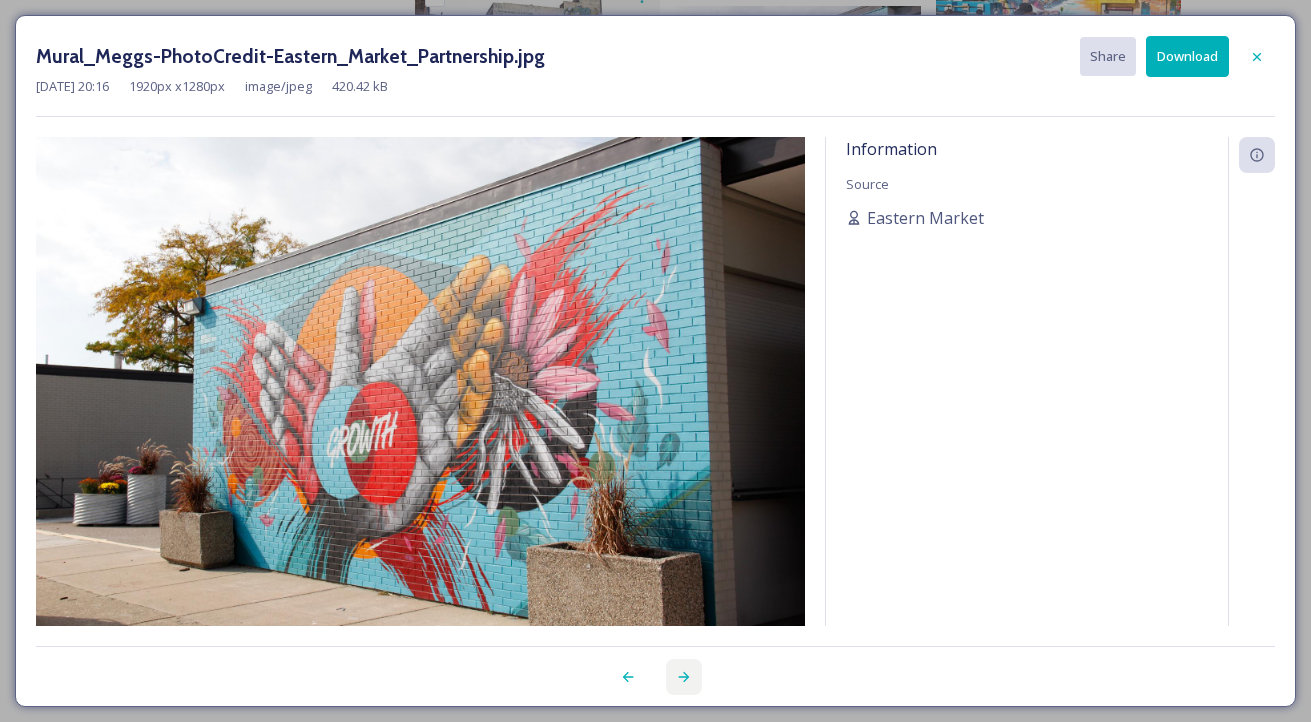 click 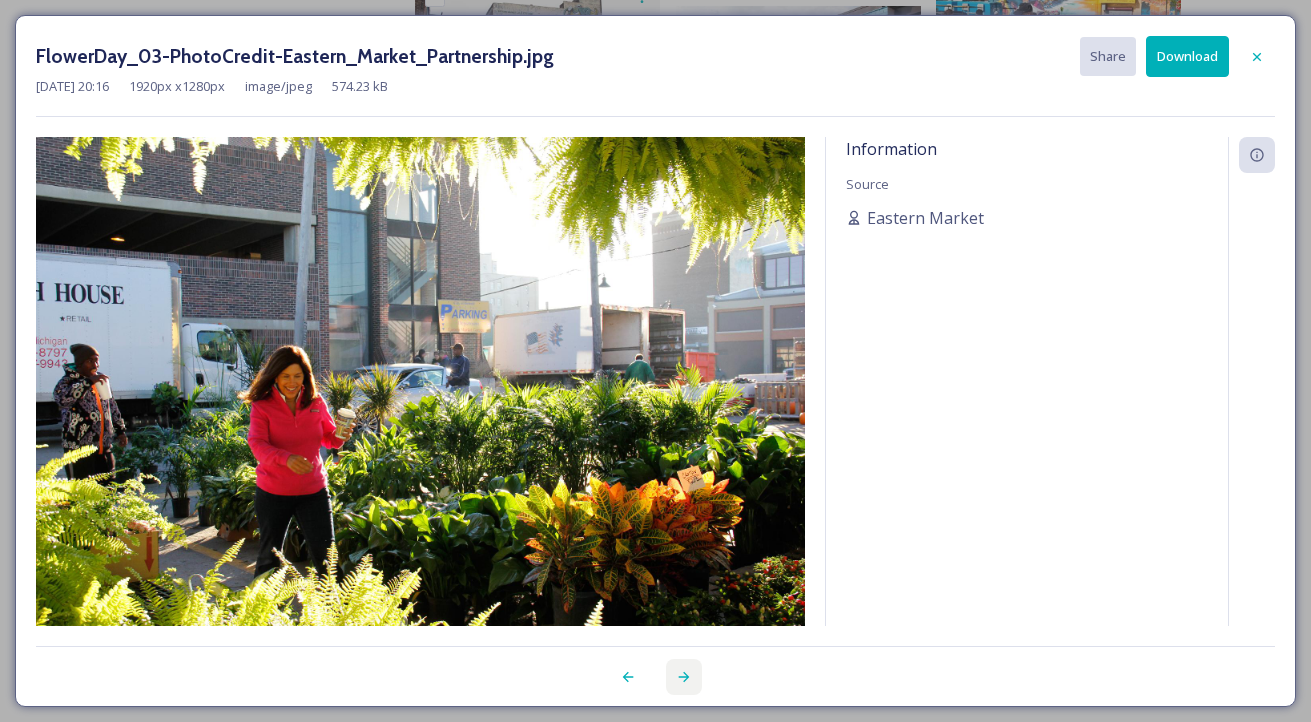 click 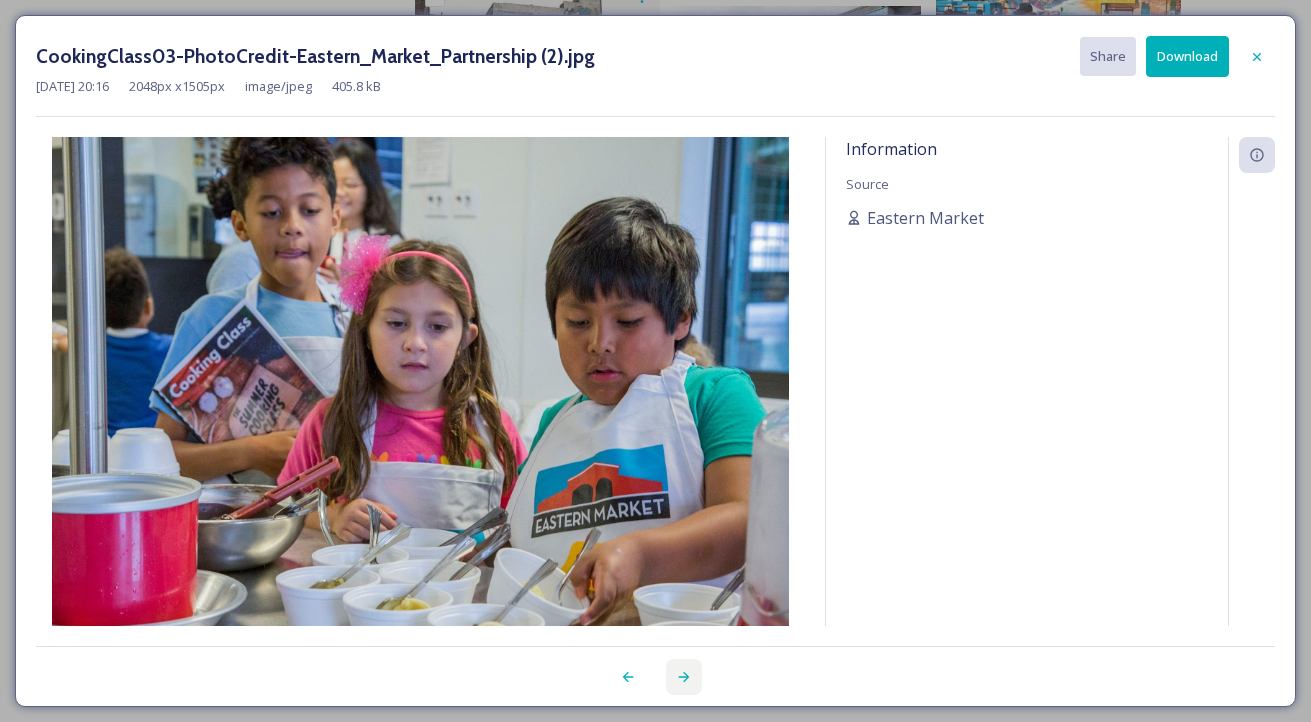 click 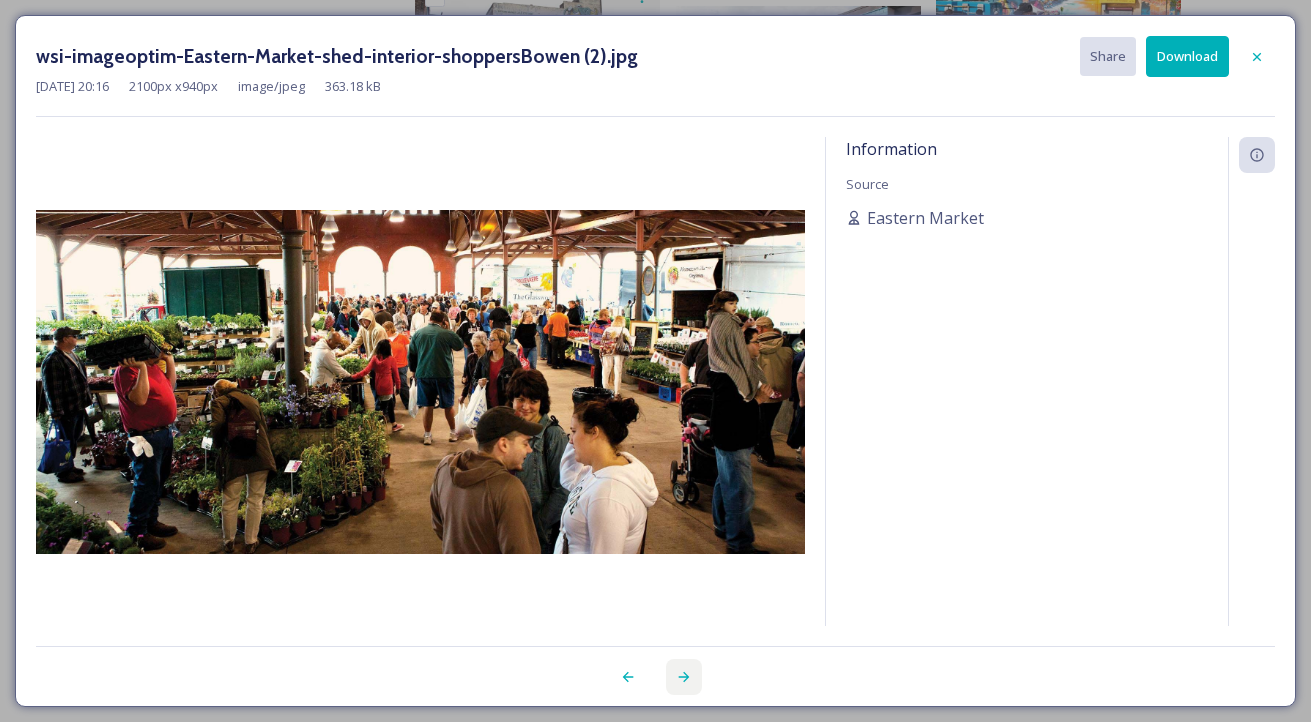 click 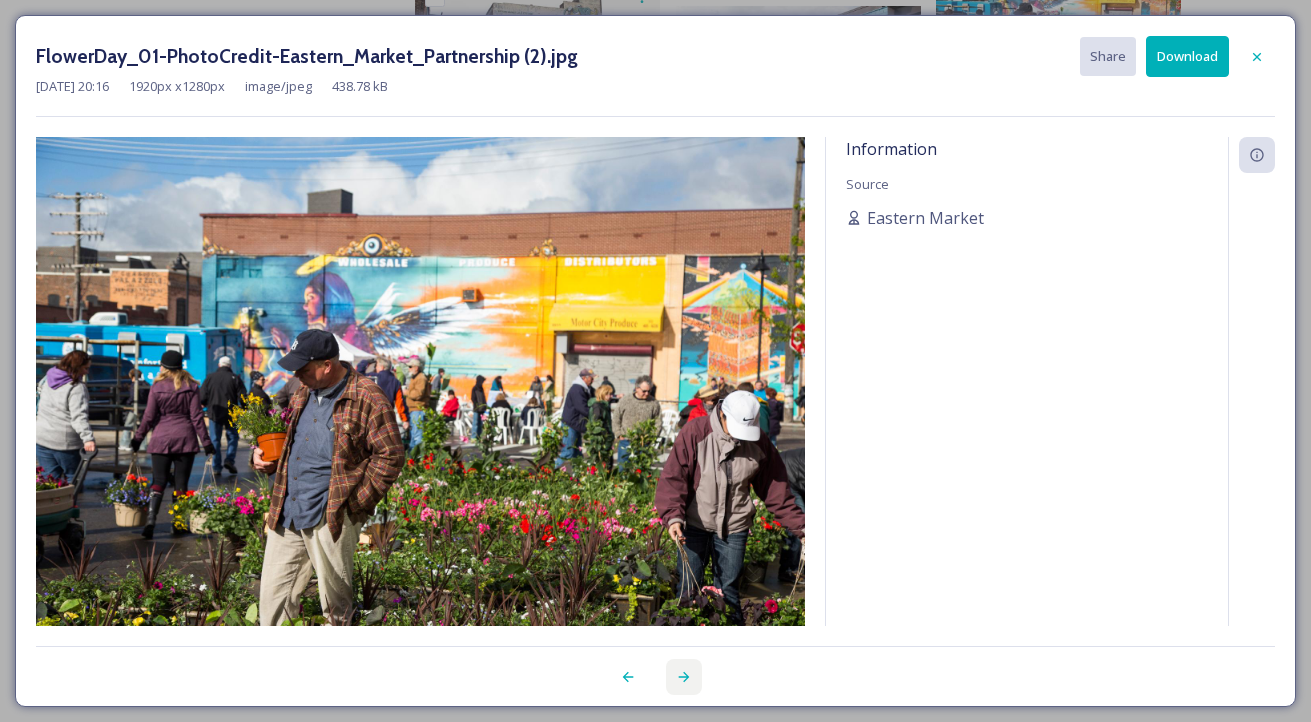 click 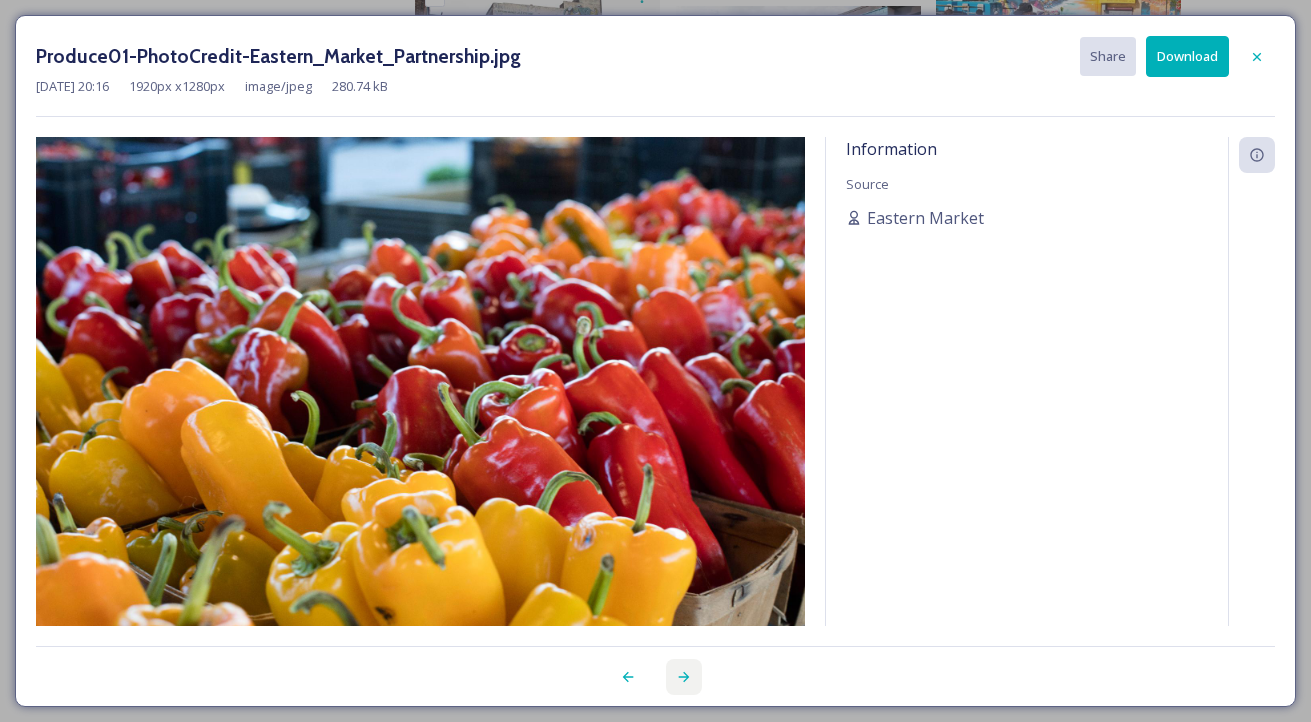 click 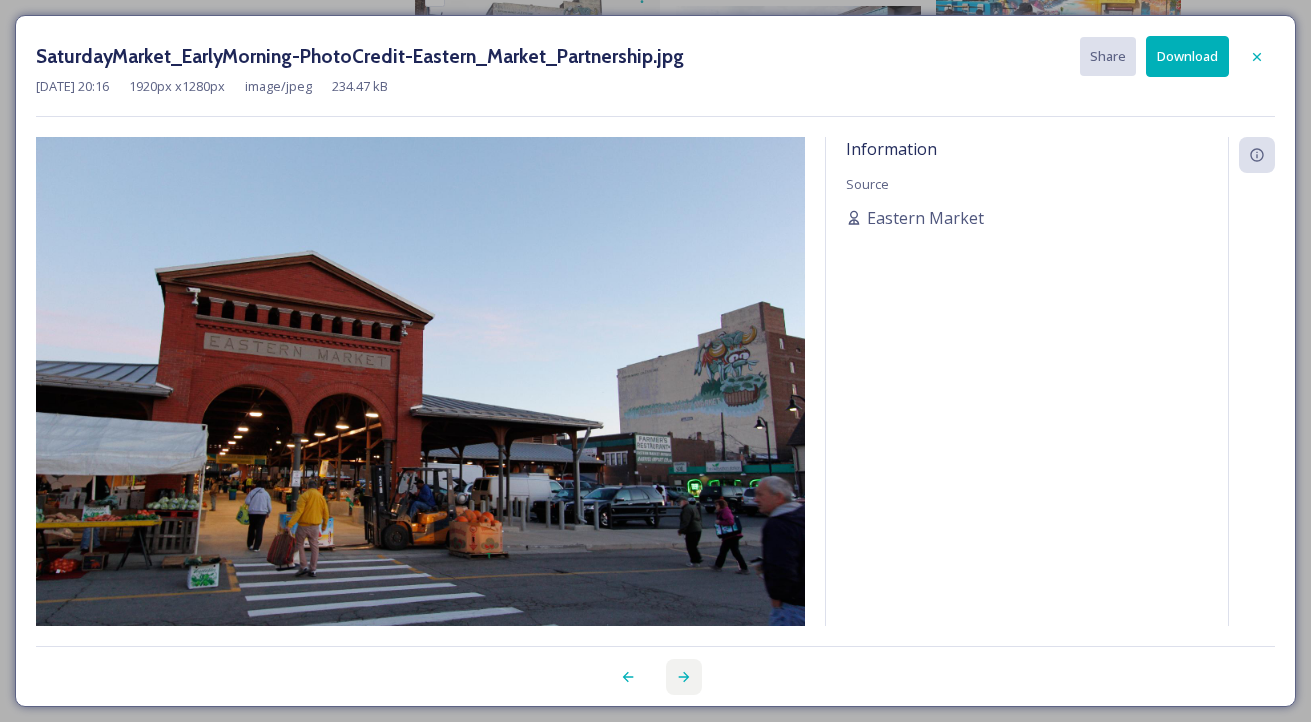 click 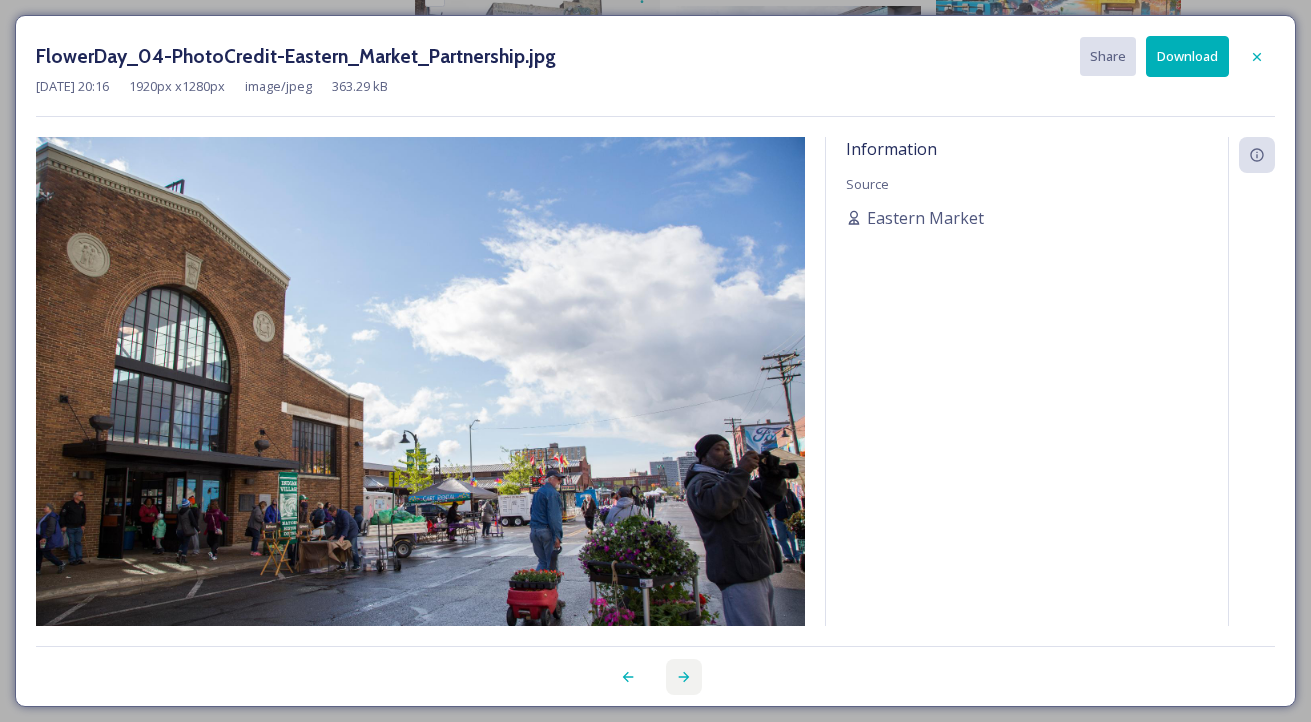 click 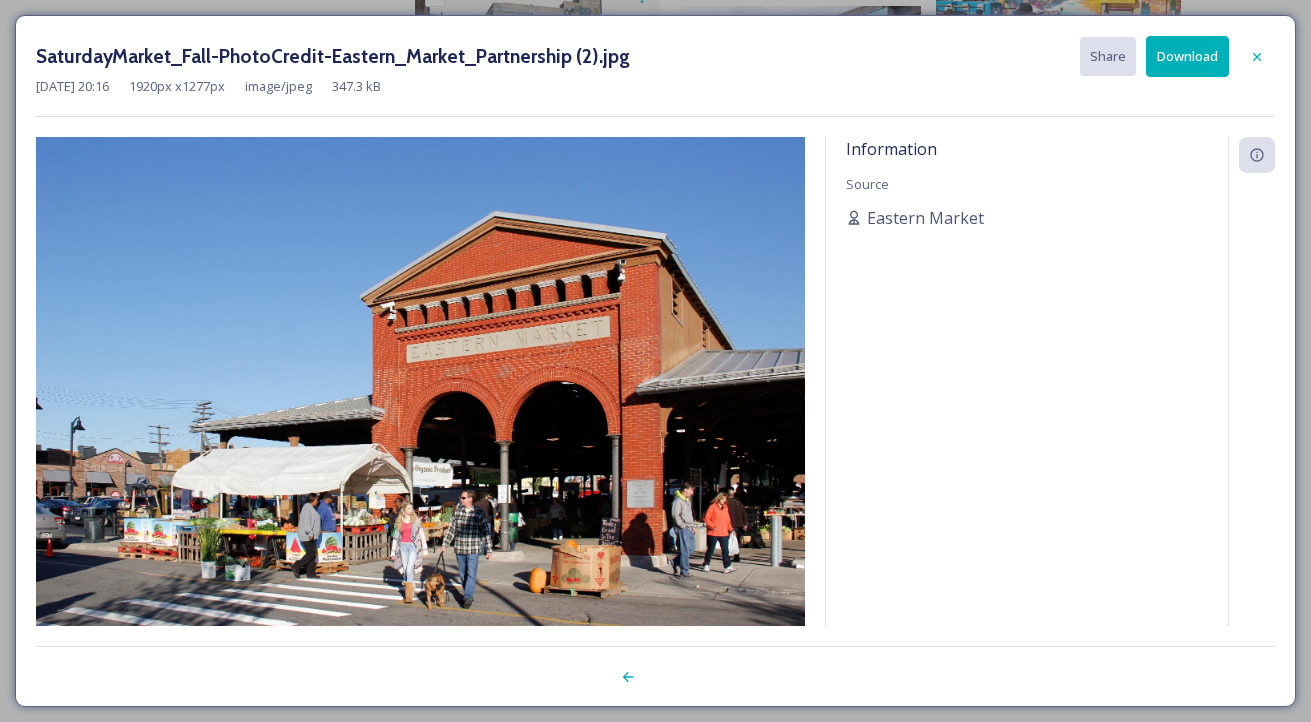 click at bounding box center [420, 392] 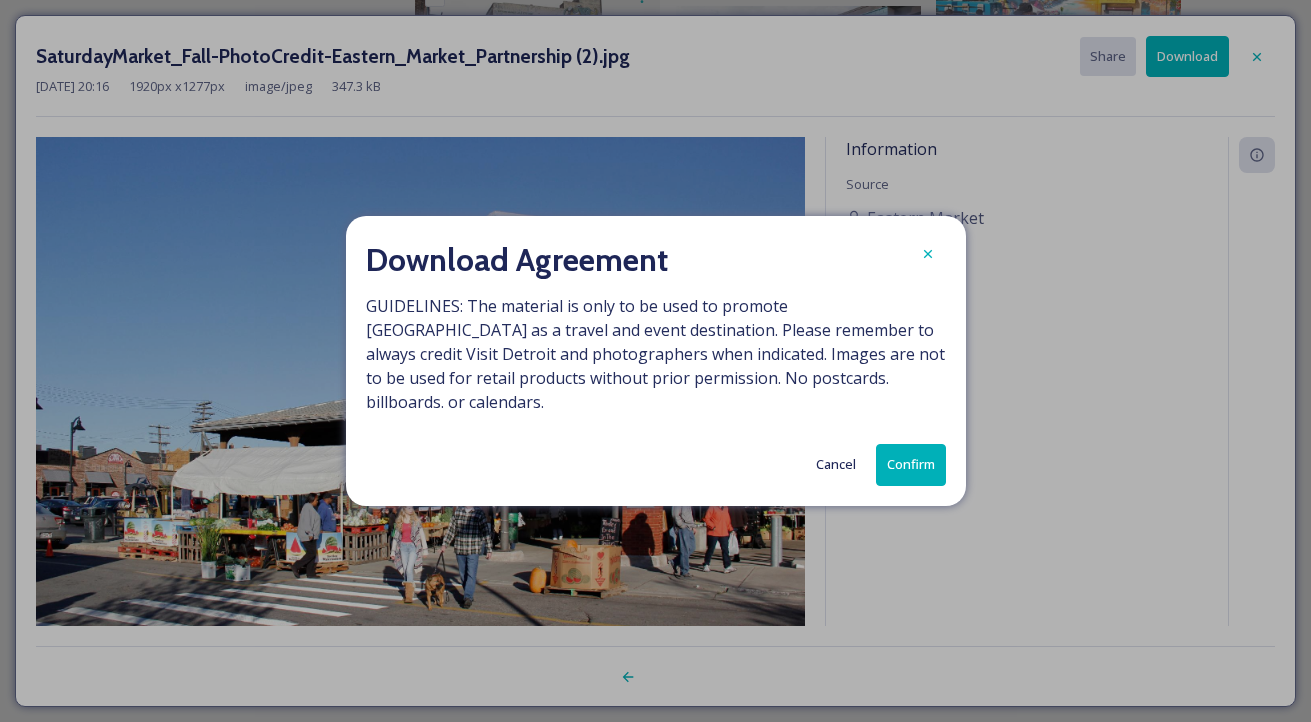 click on "Confirm" at bounding box center (911, 464) 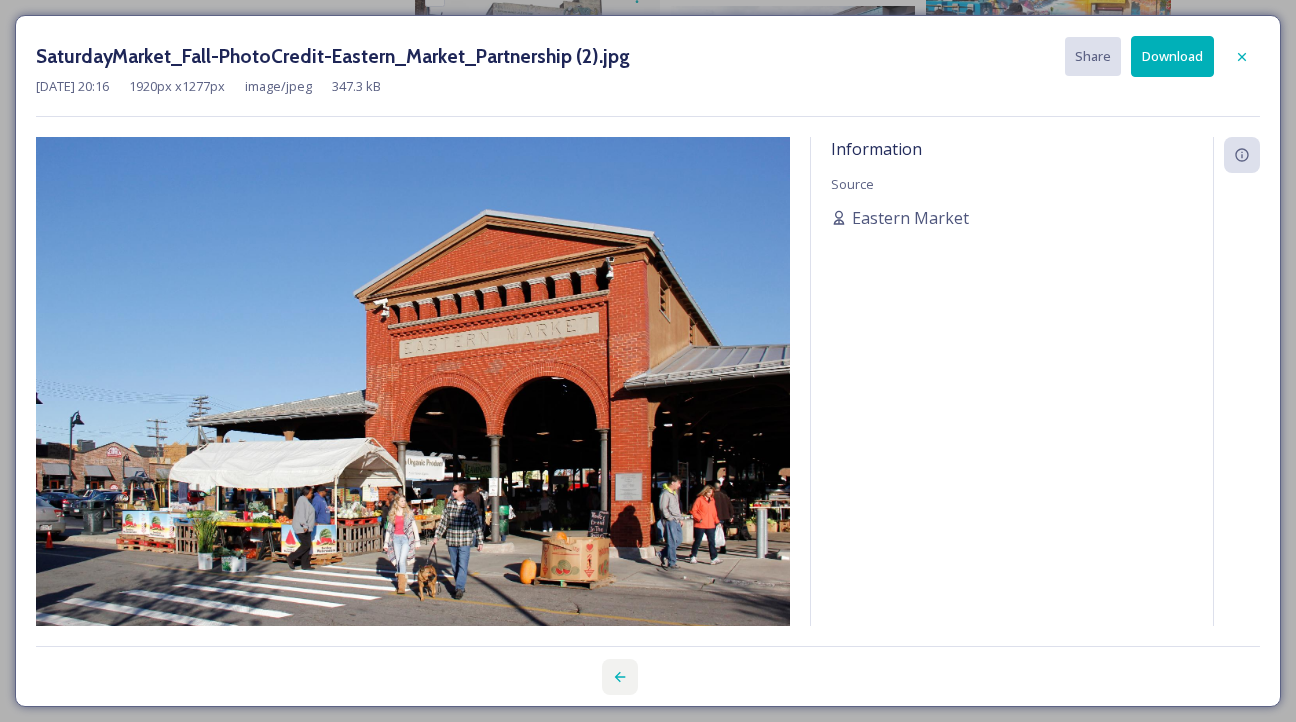 click 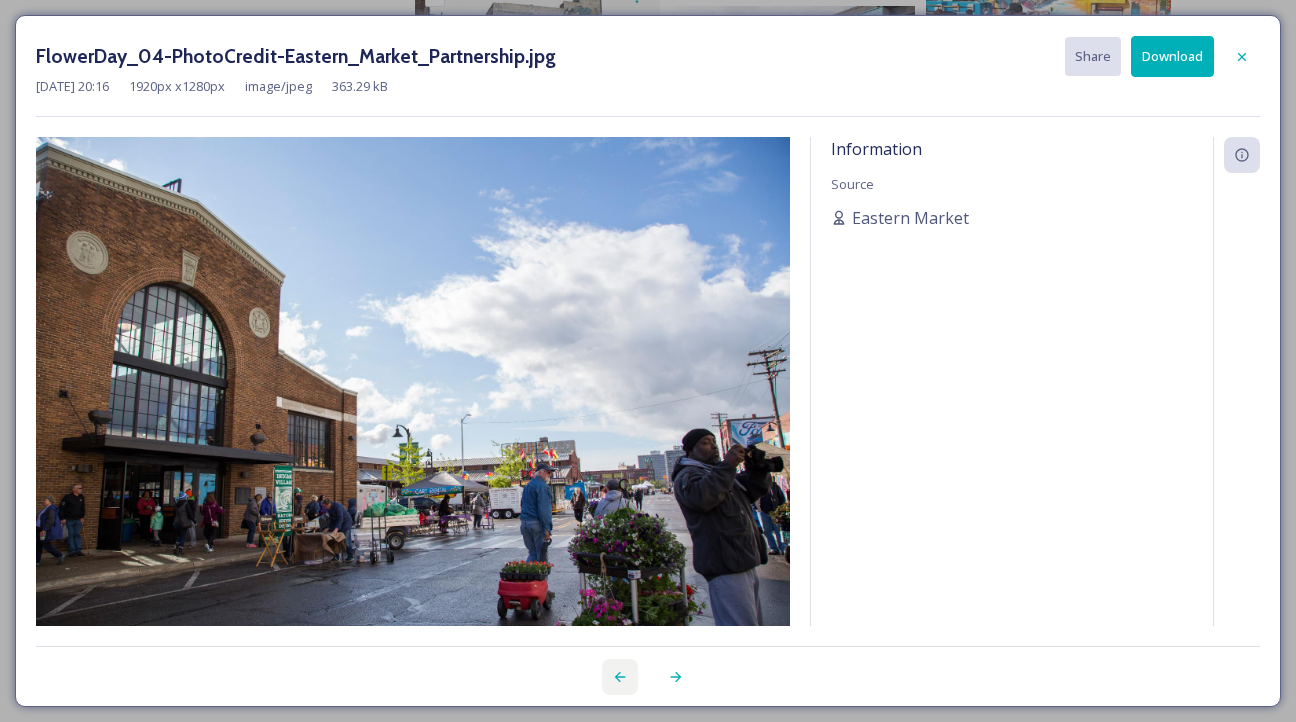 click 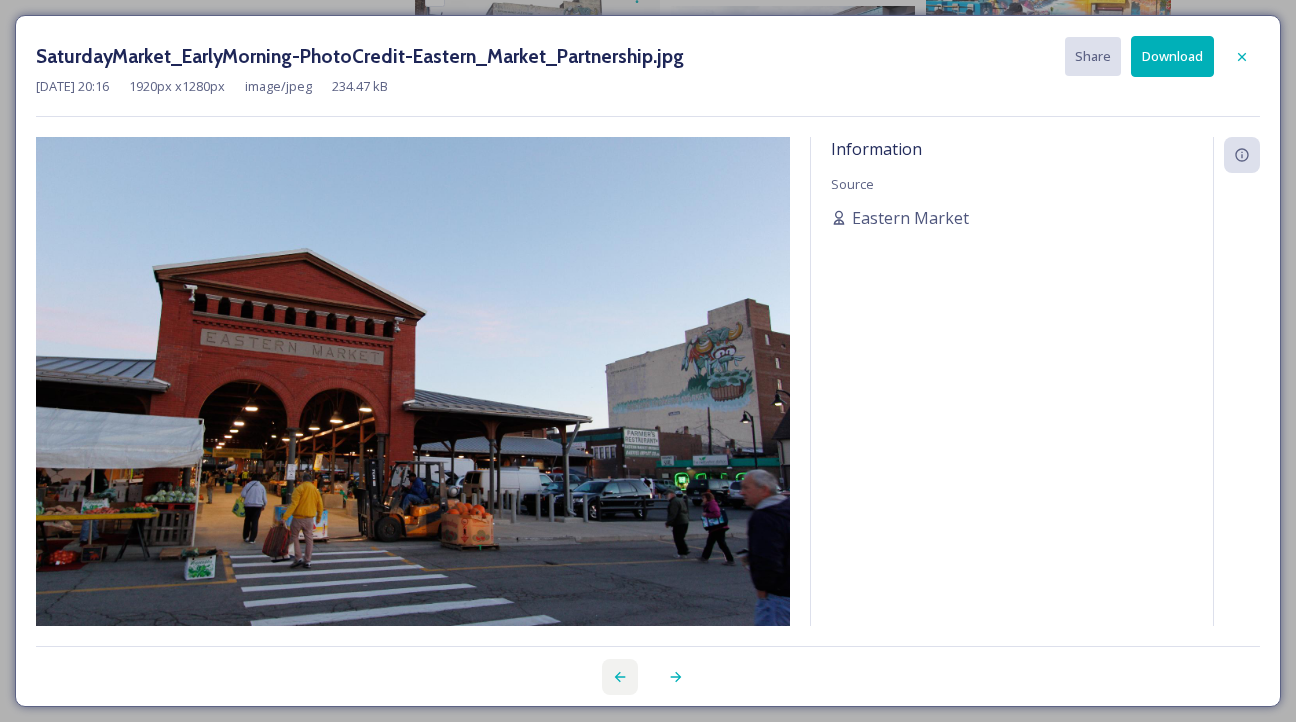 click 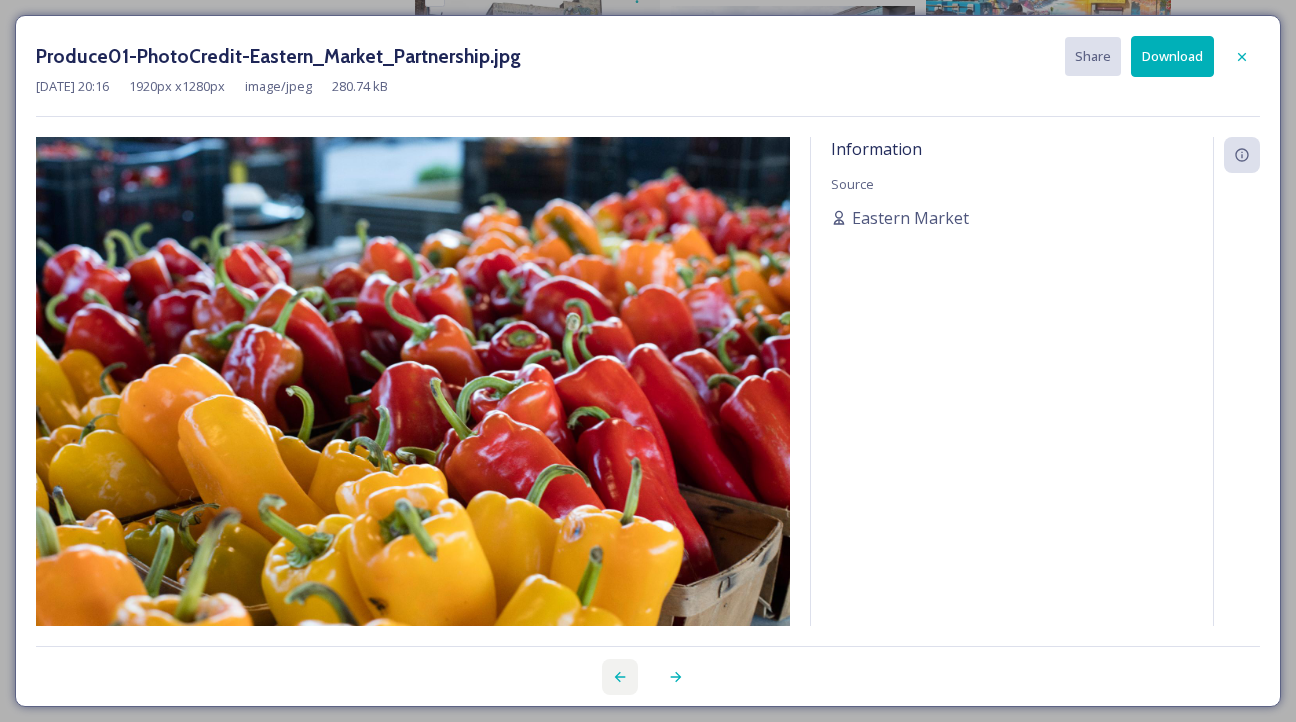 click 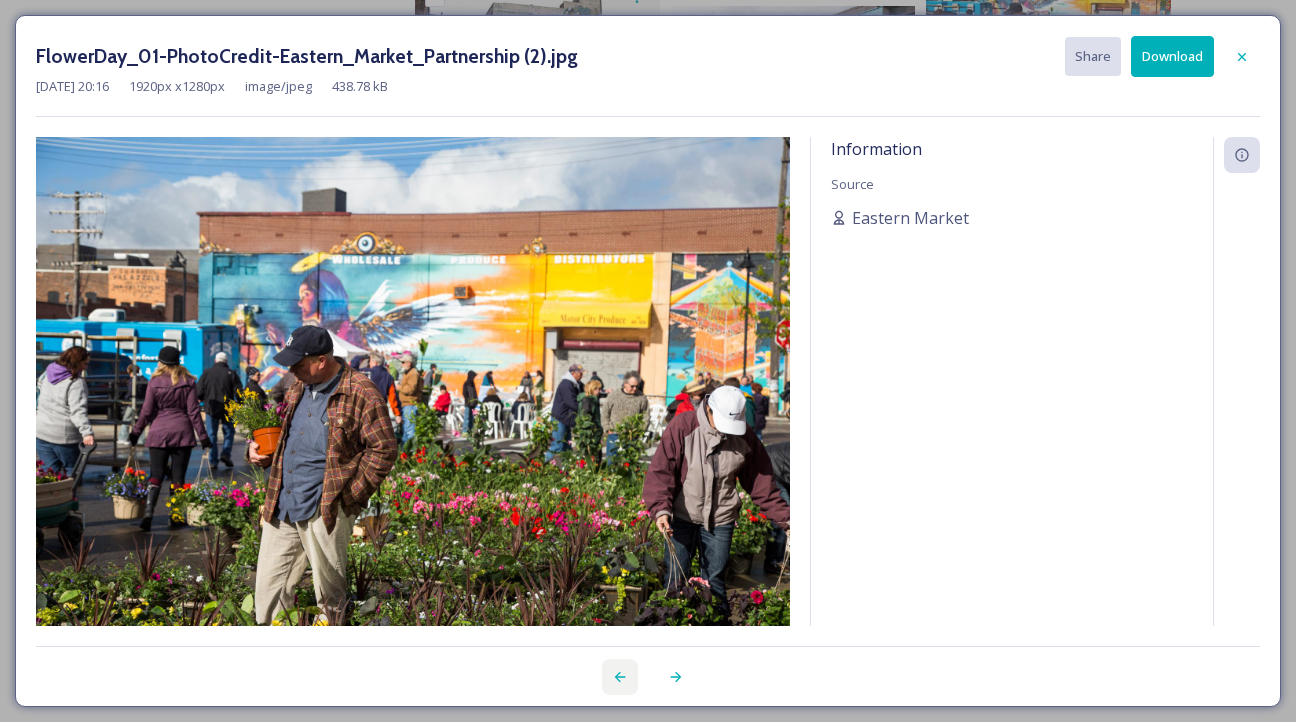 click 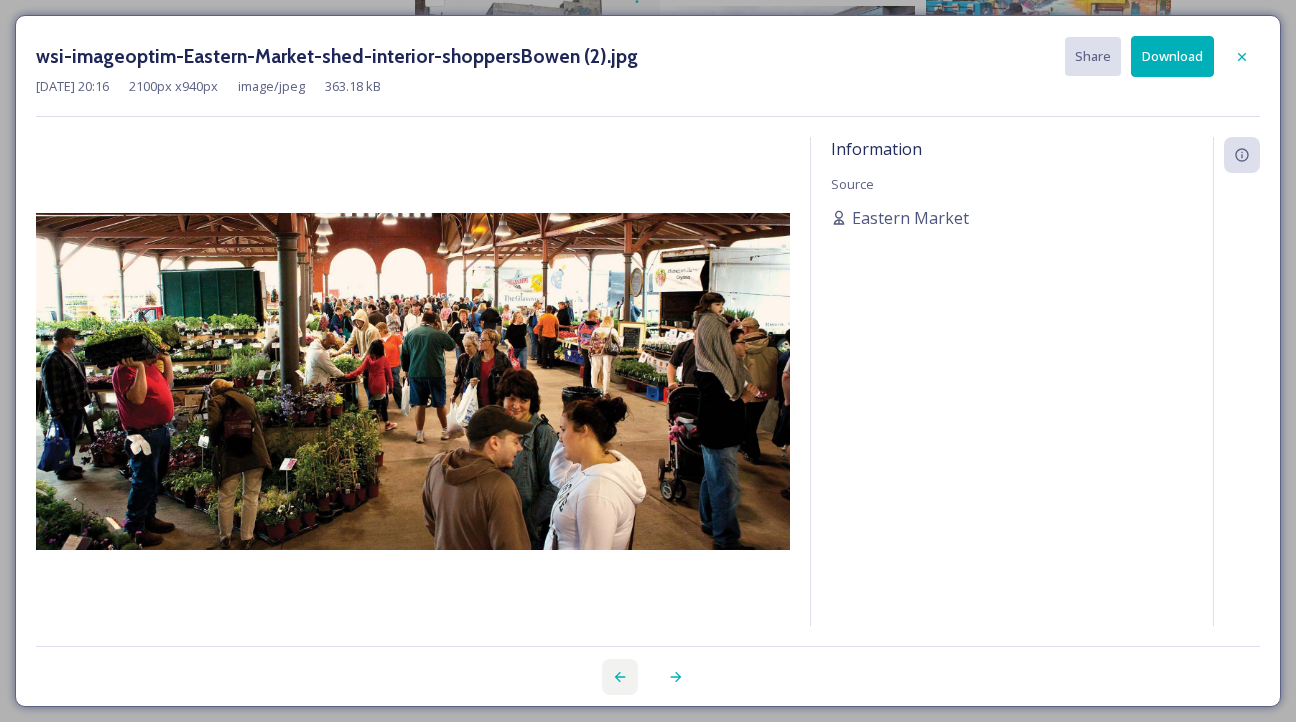 click 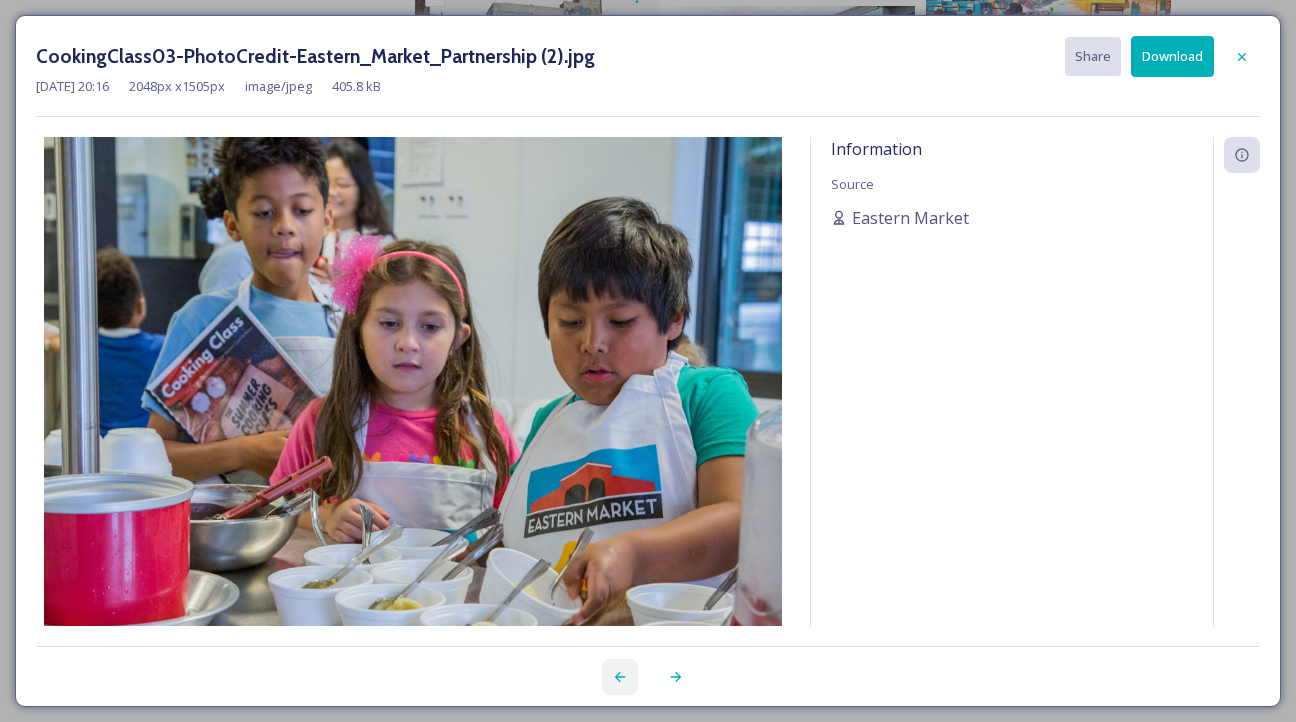 click 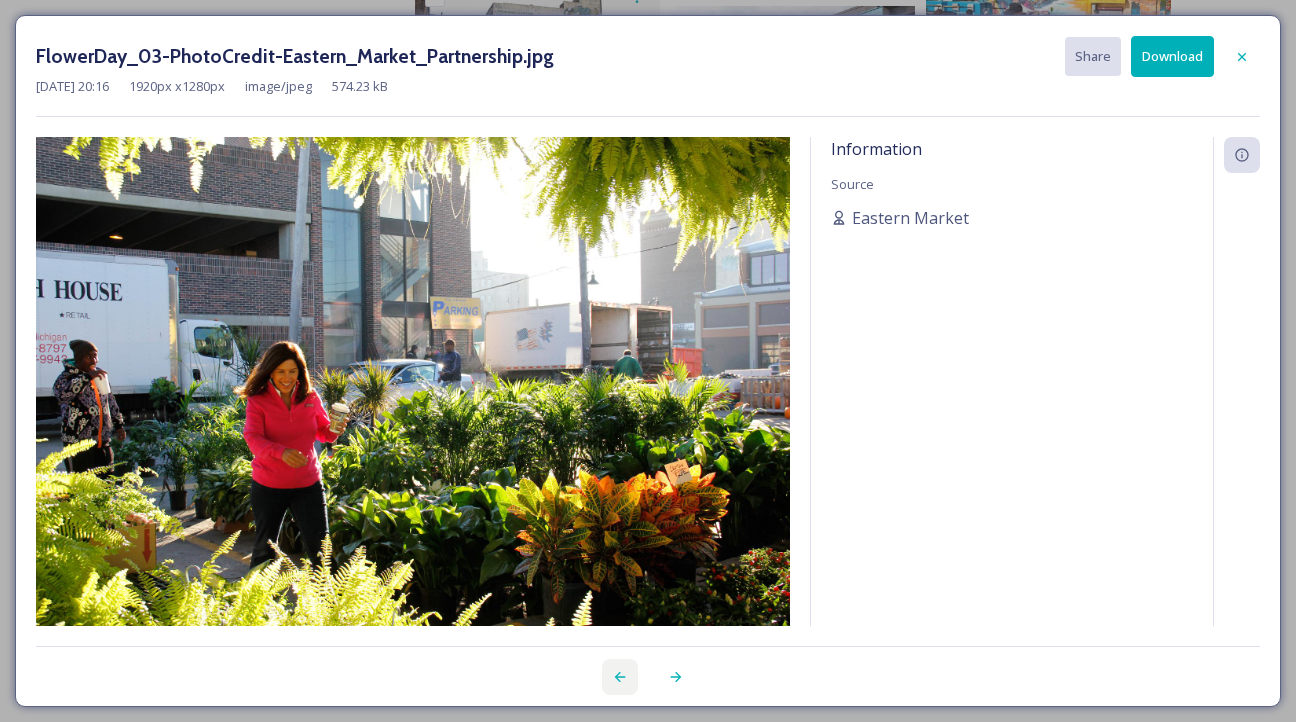 click 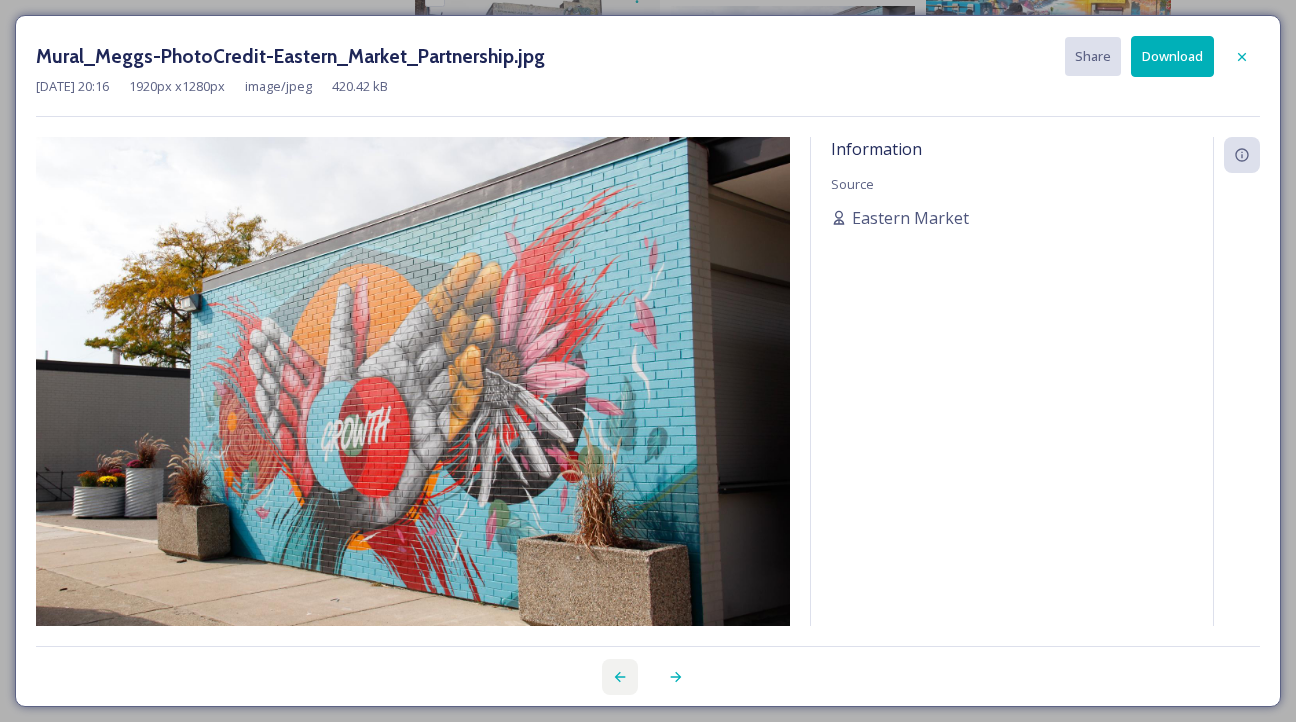 click 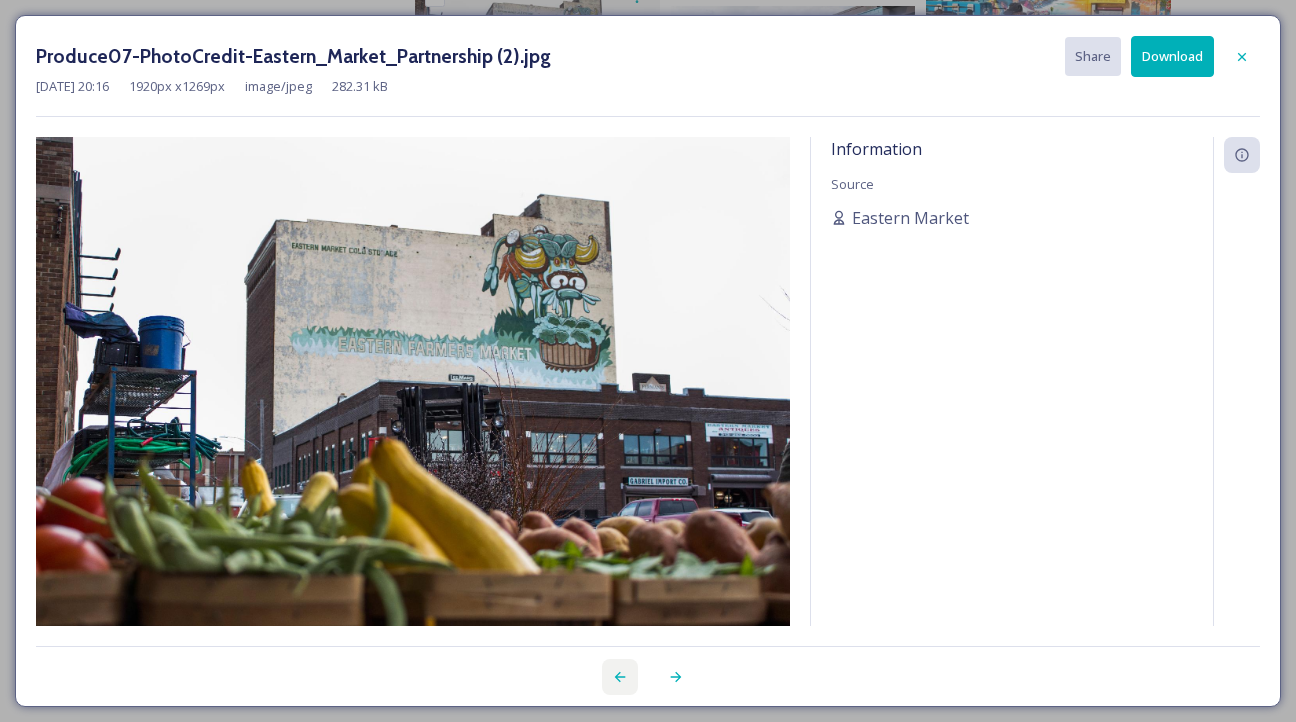 click 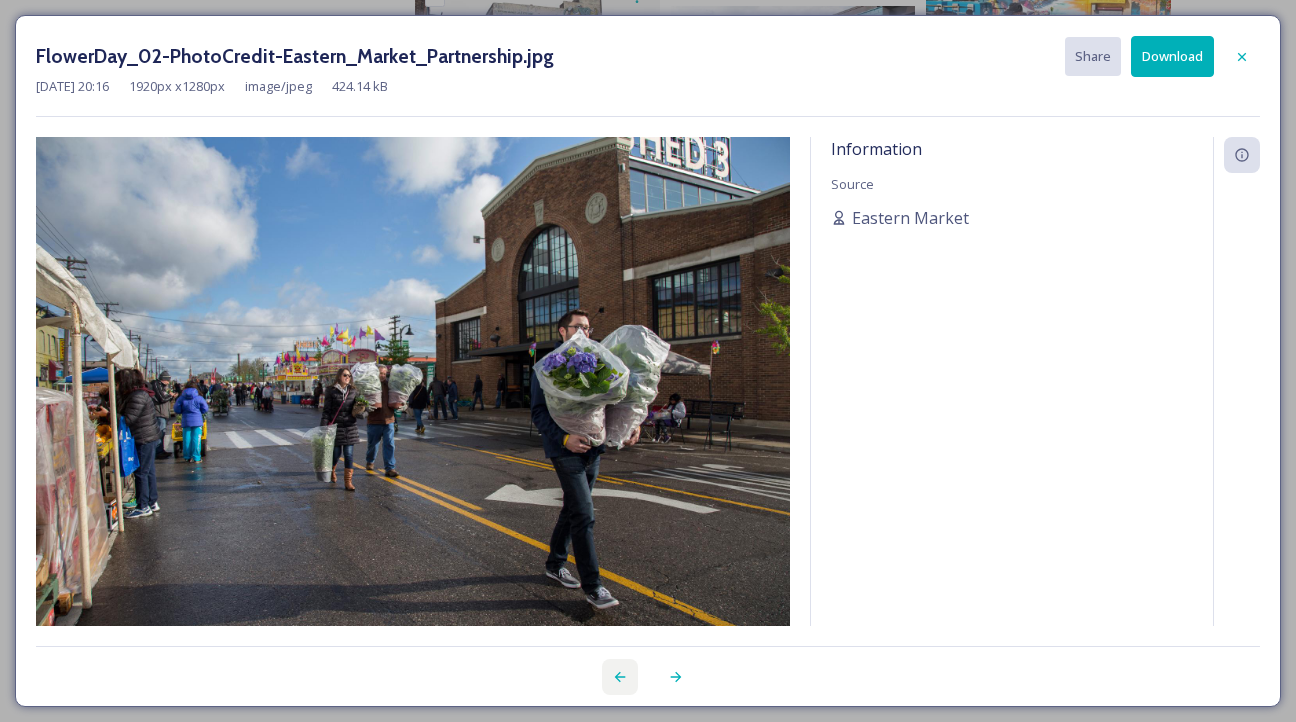 click 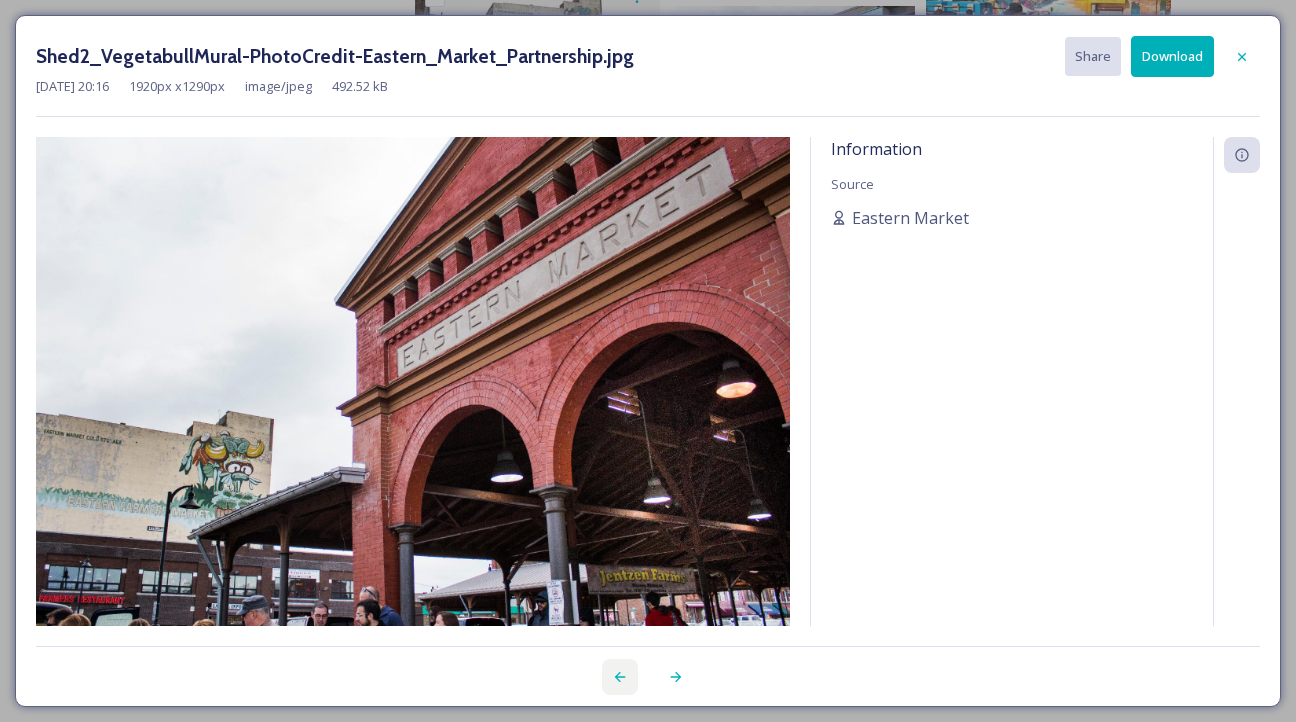 click 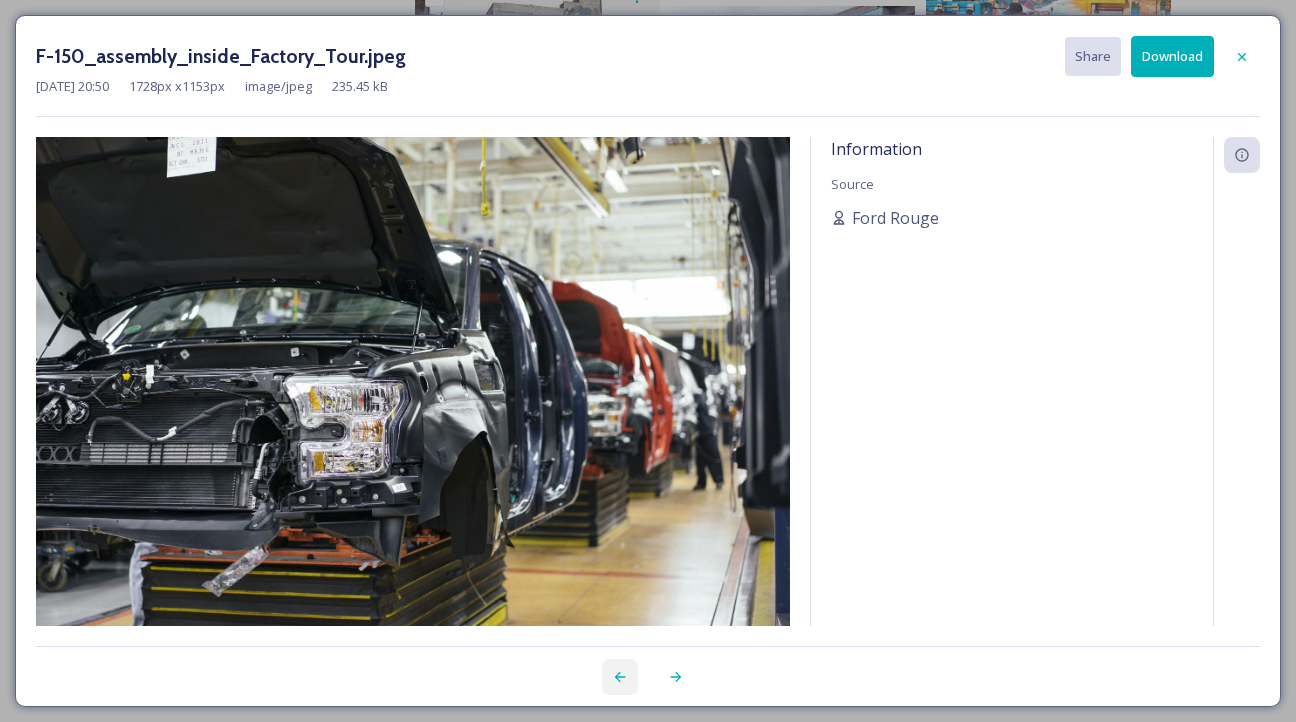 click 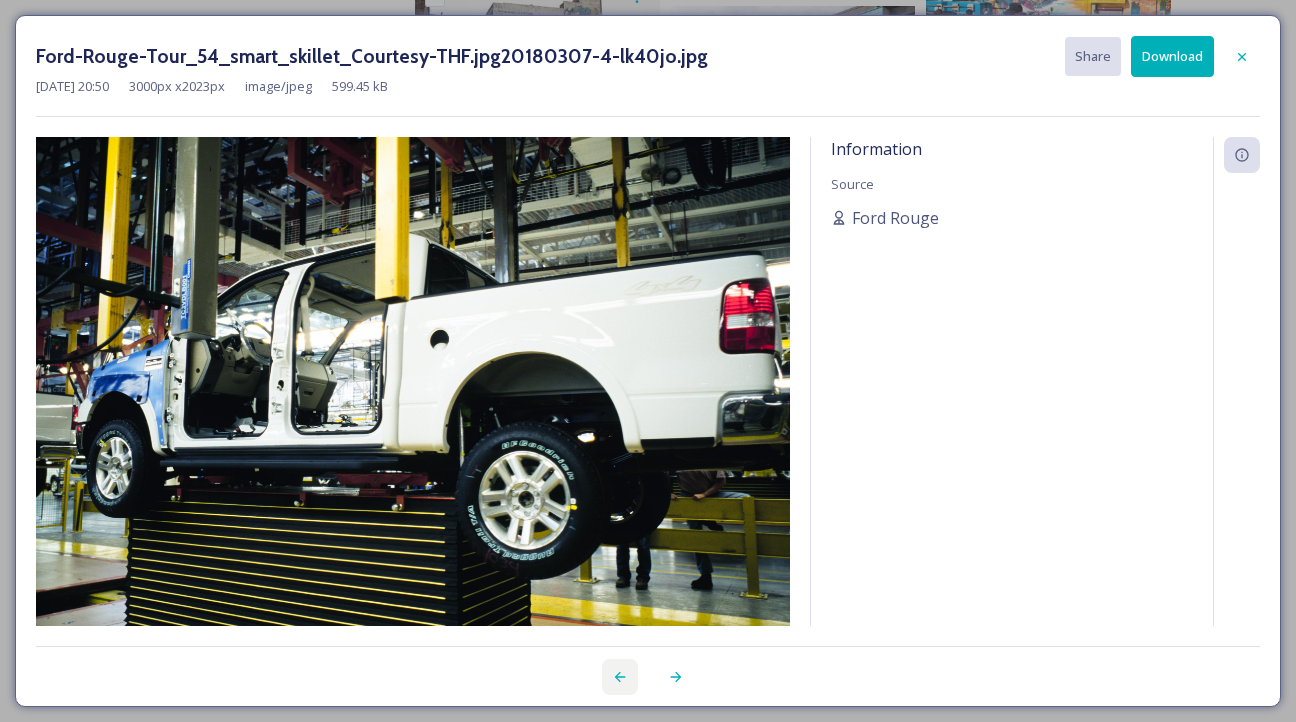 click 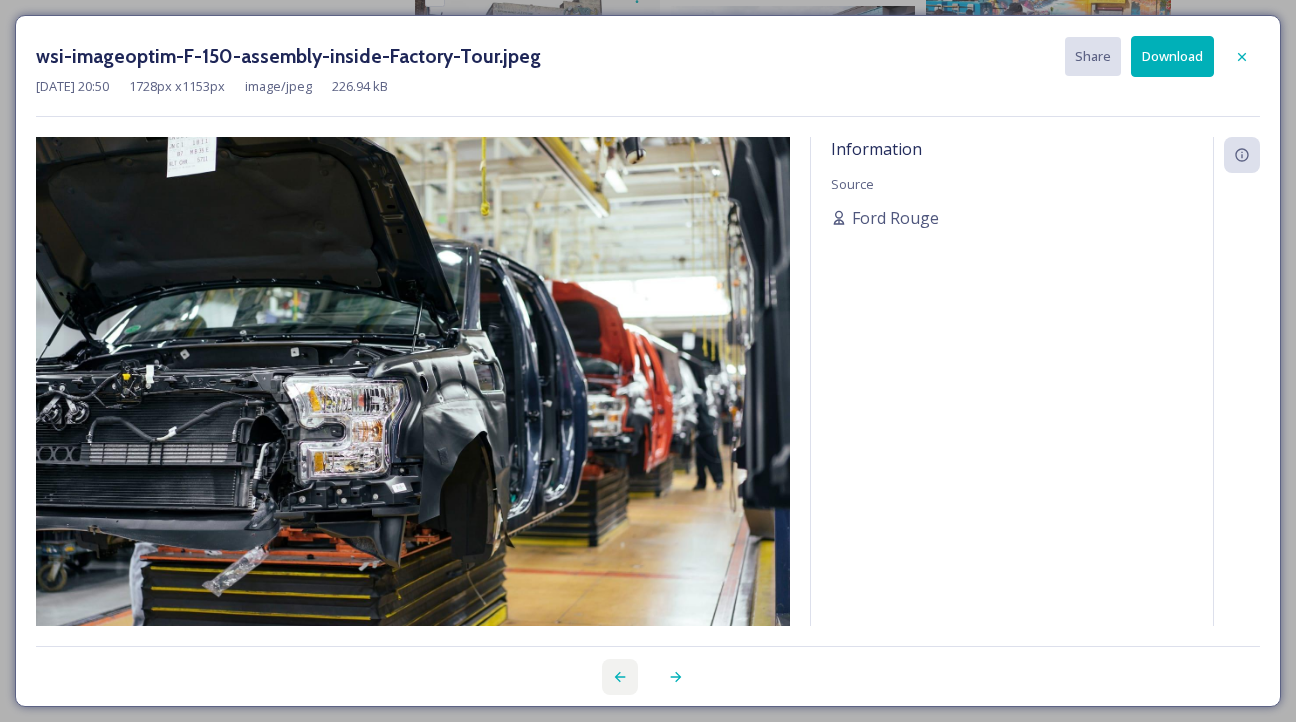 click 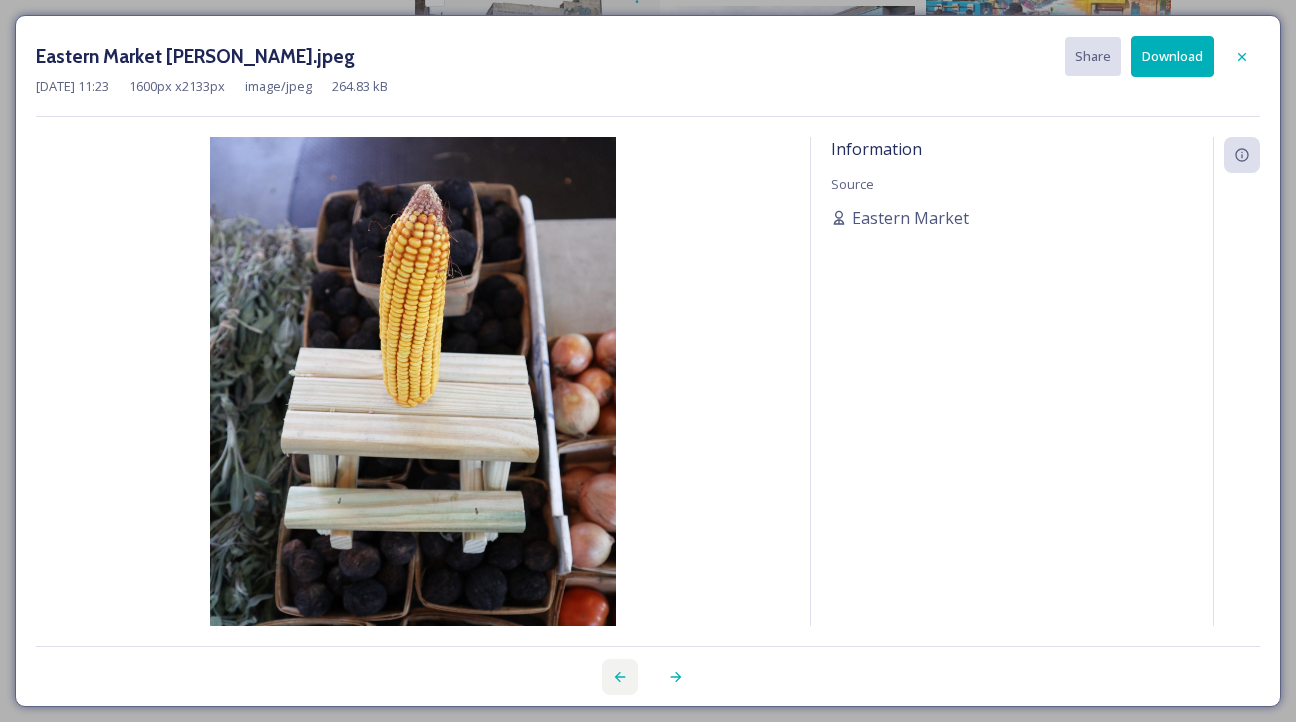 click 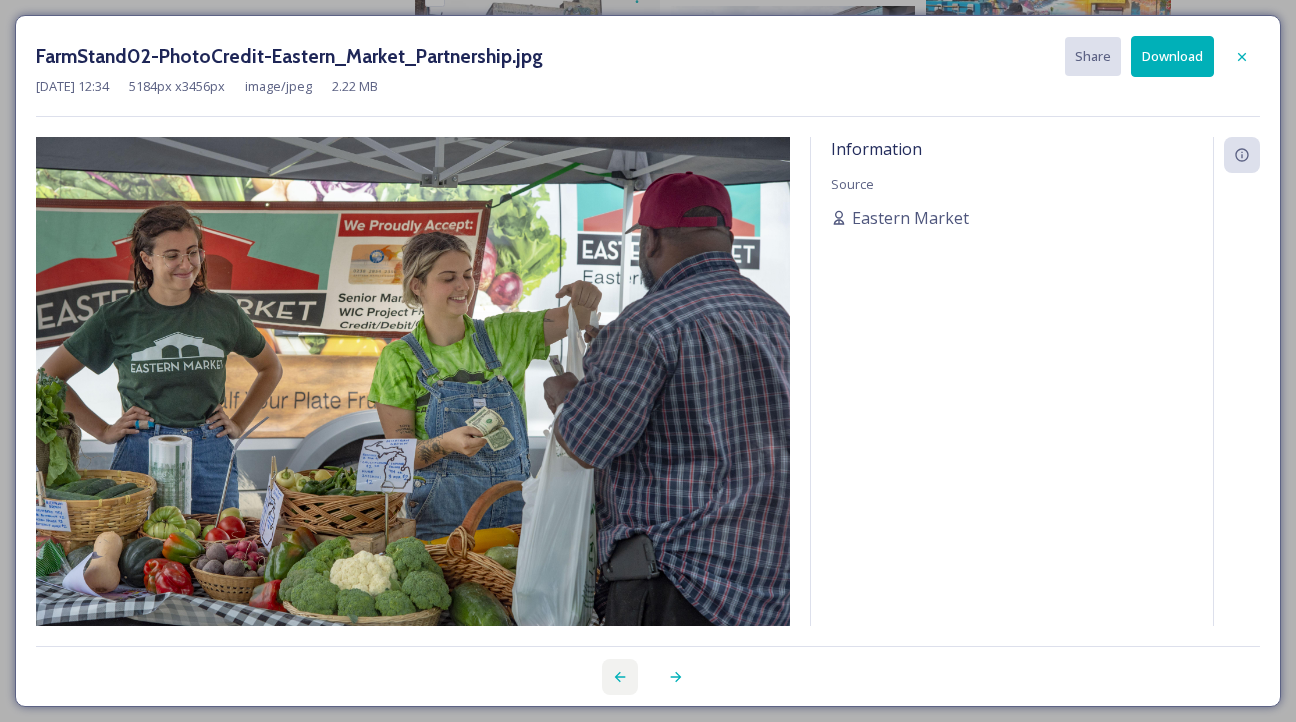 click 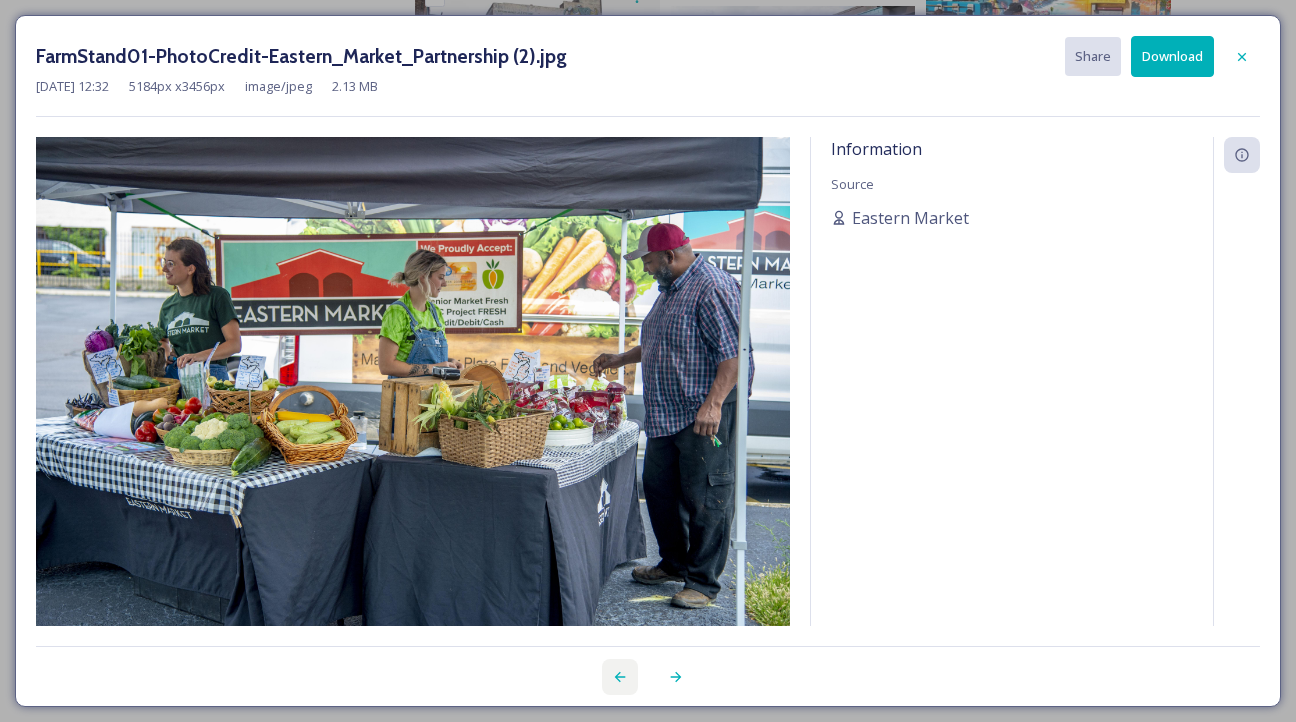 click 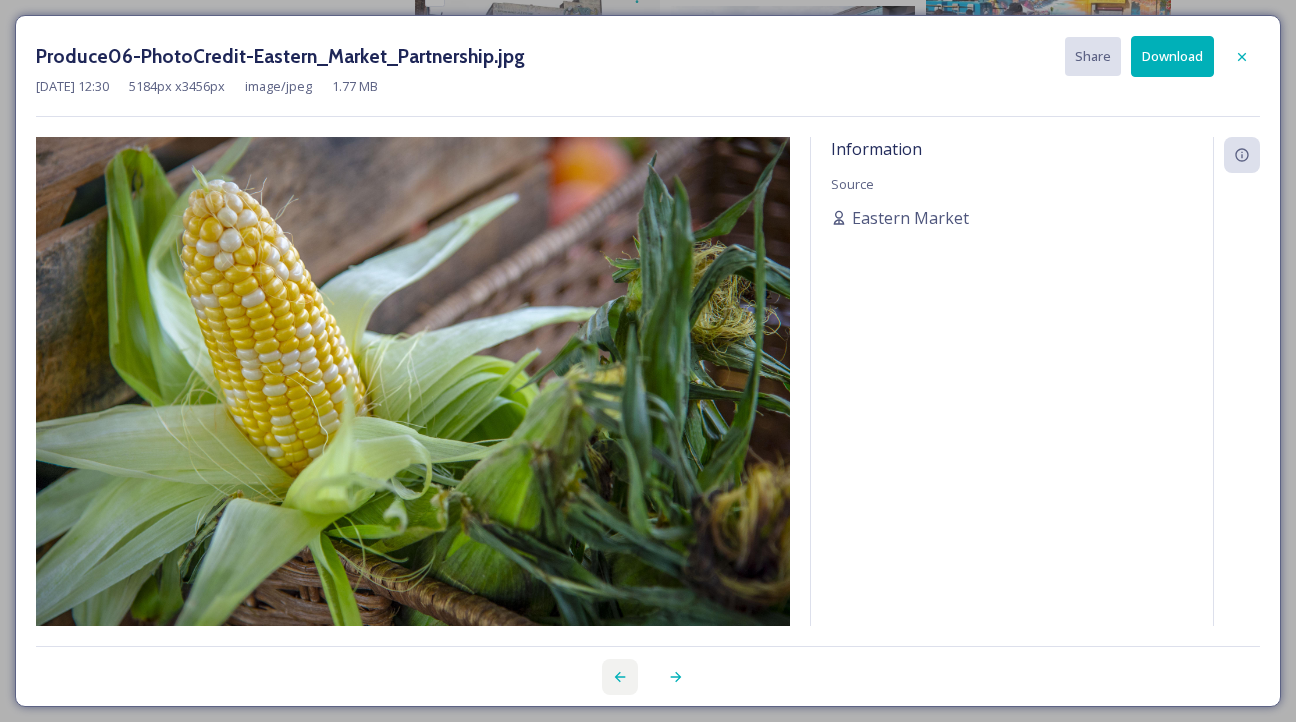 click 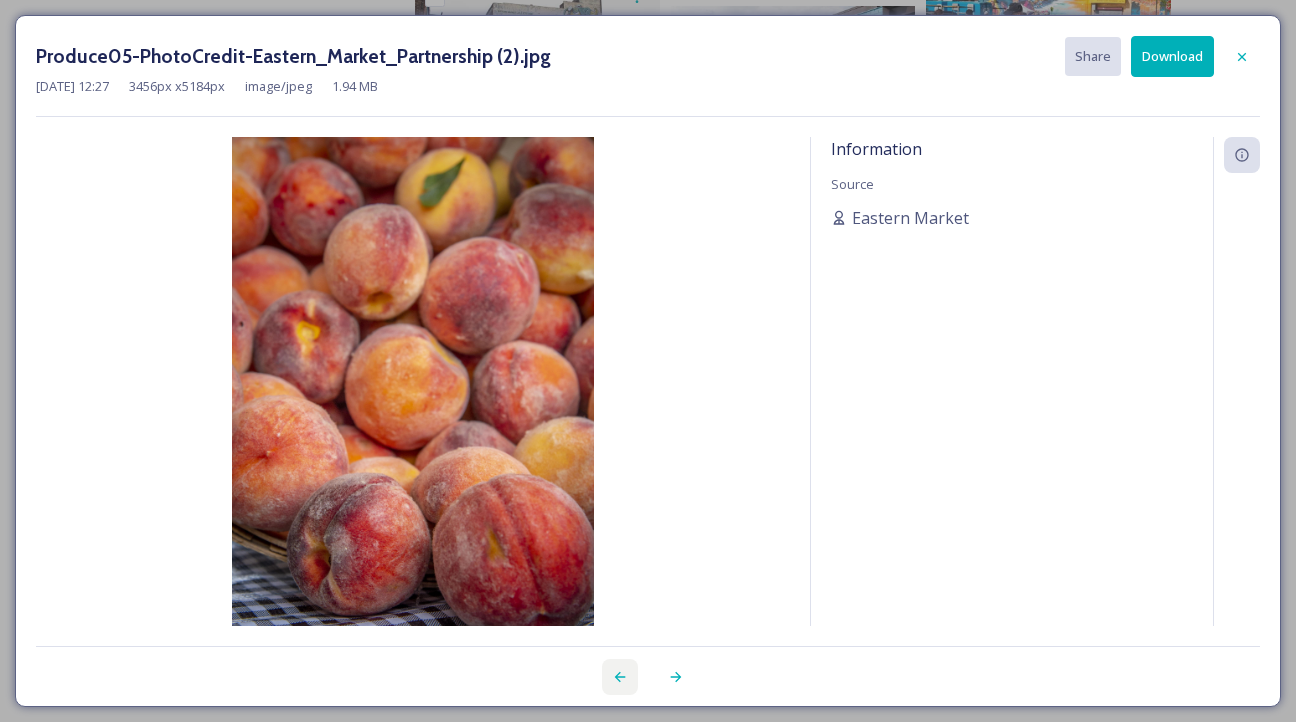 click 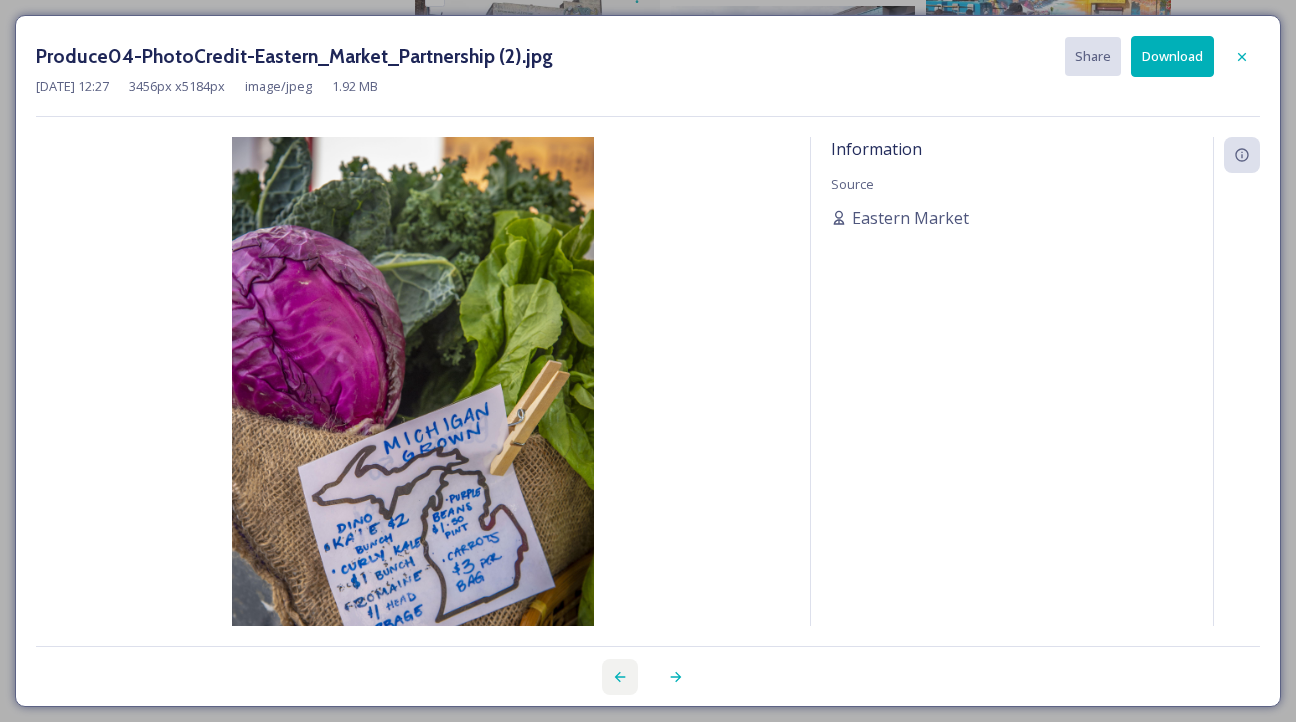 click 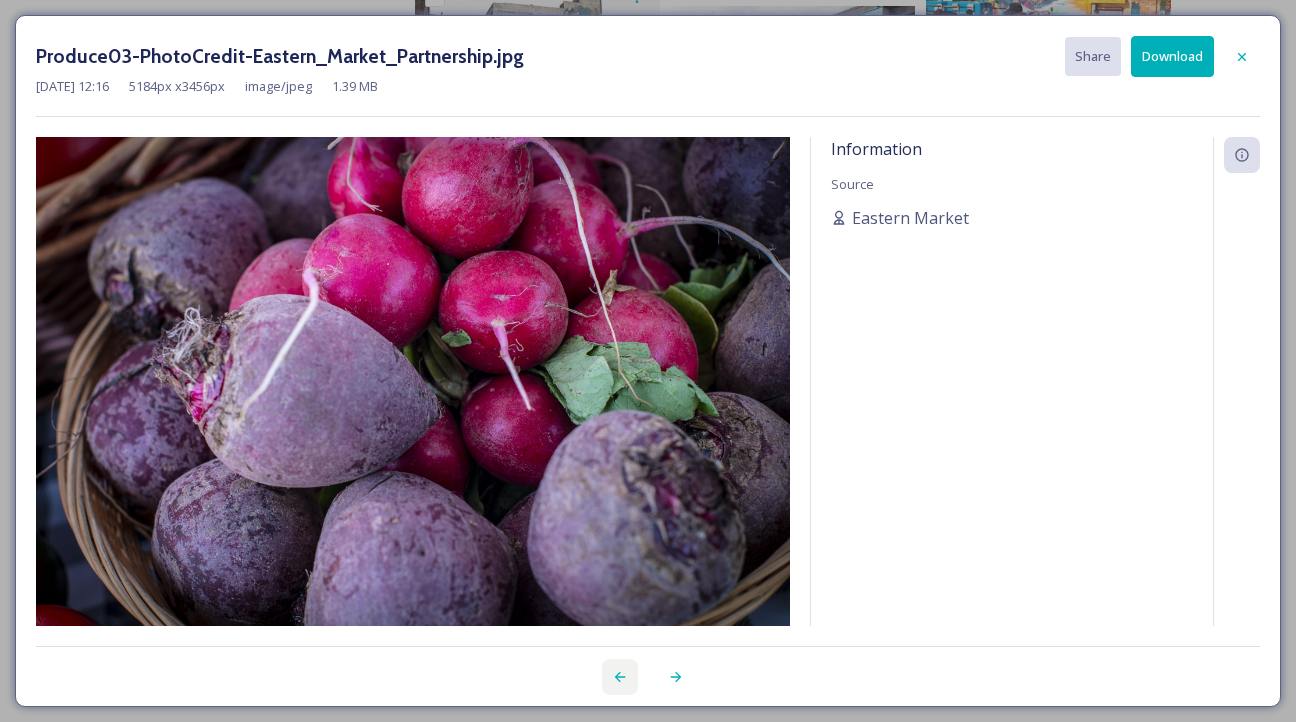 click 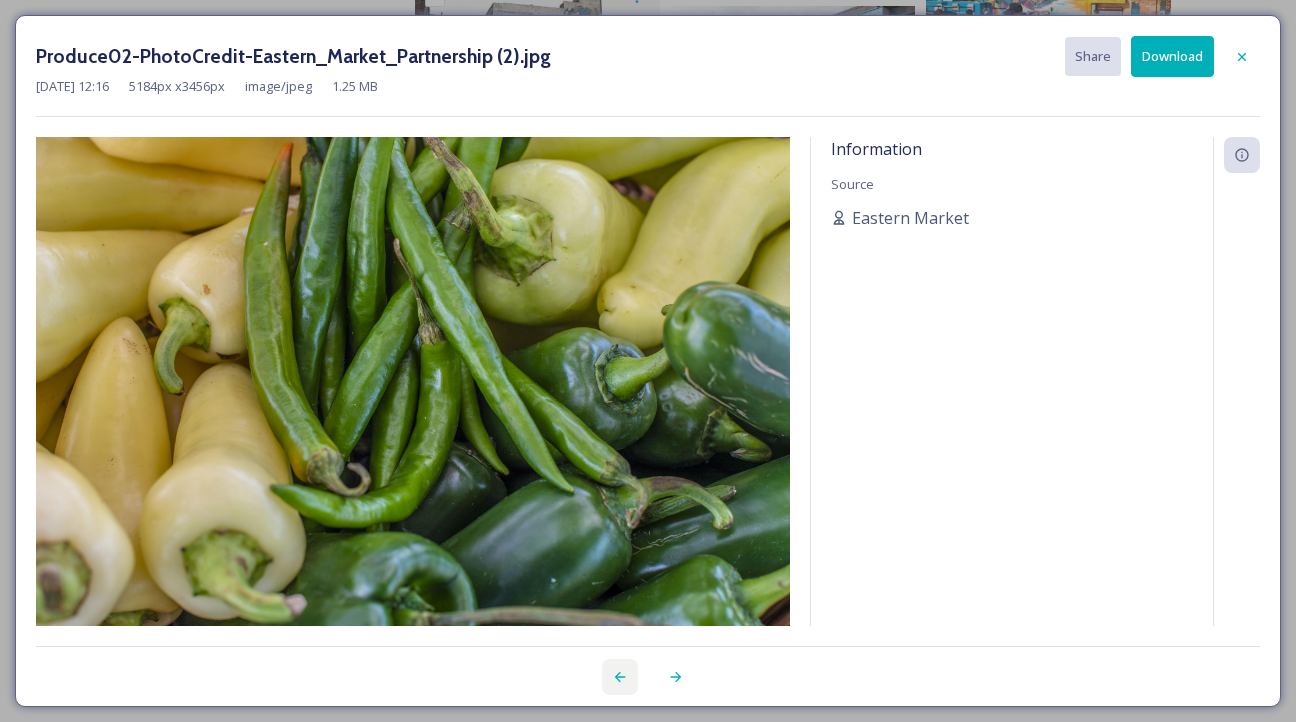 click 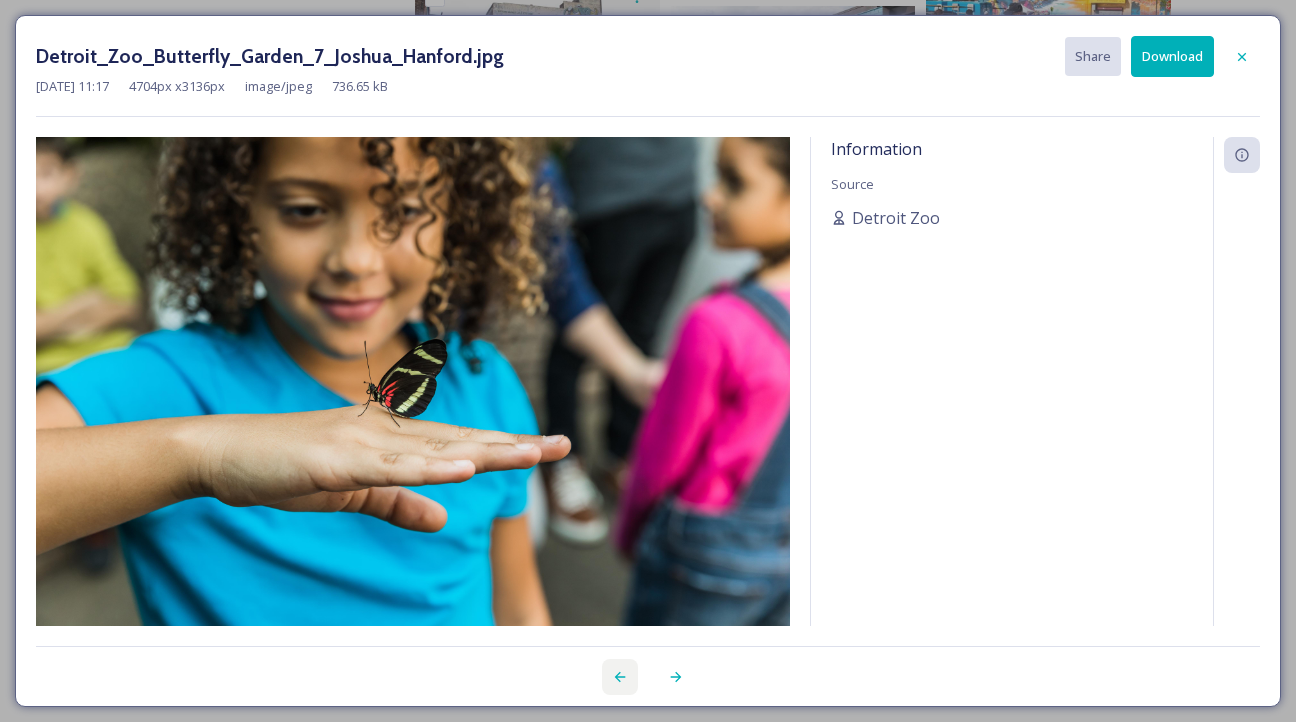 click 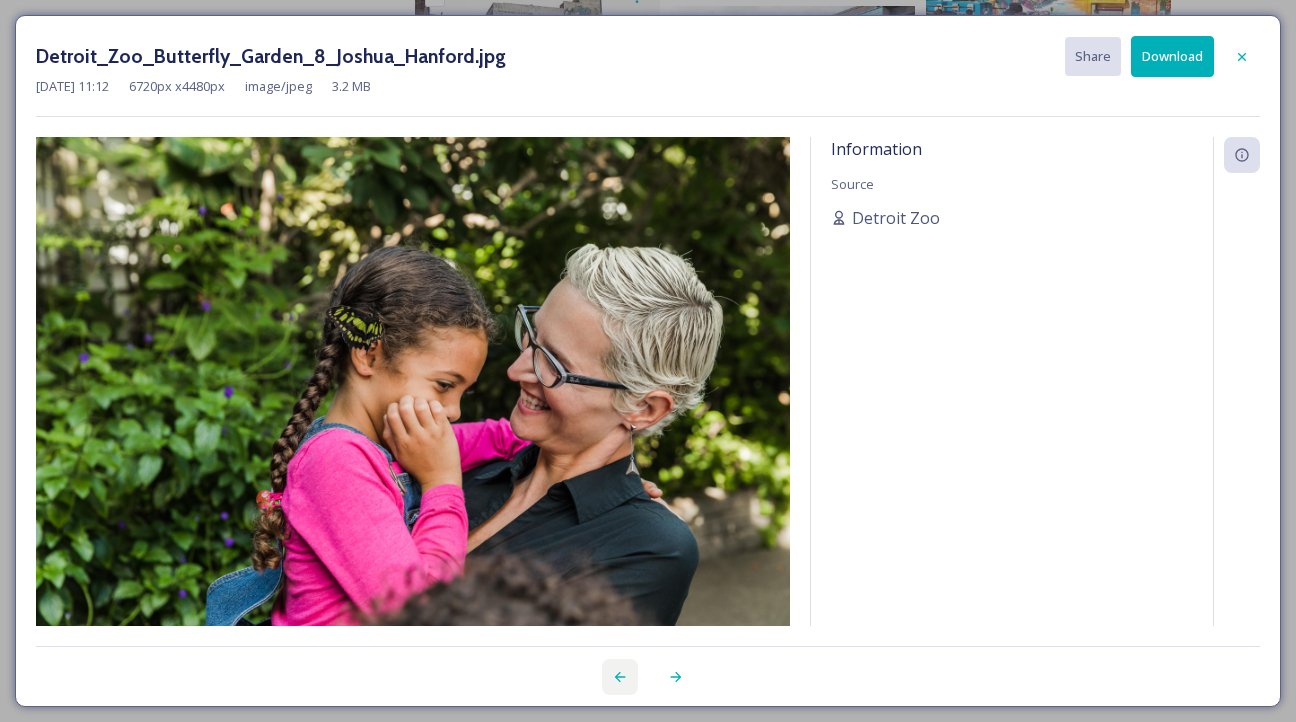 click 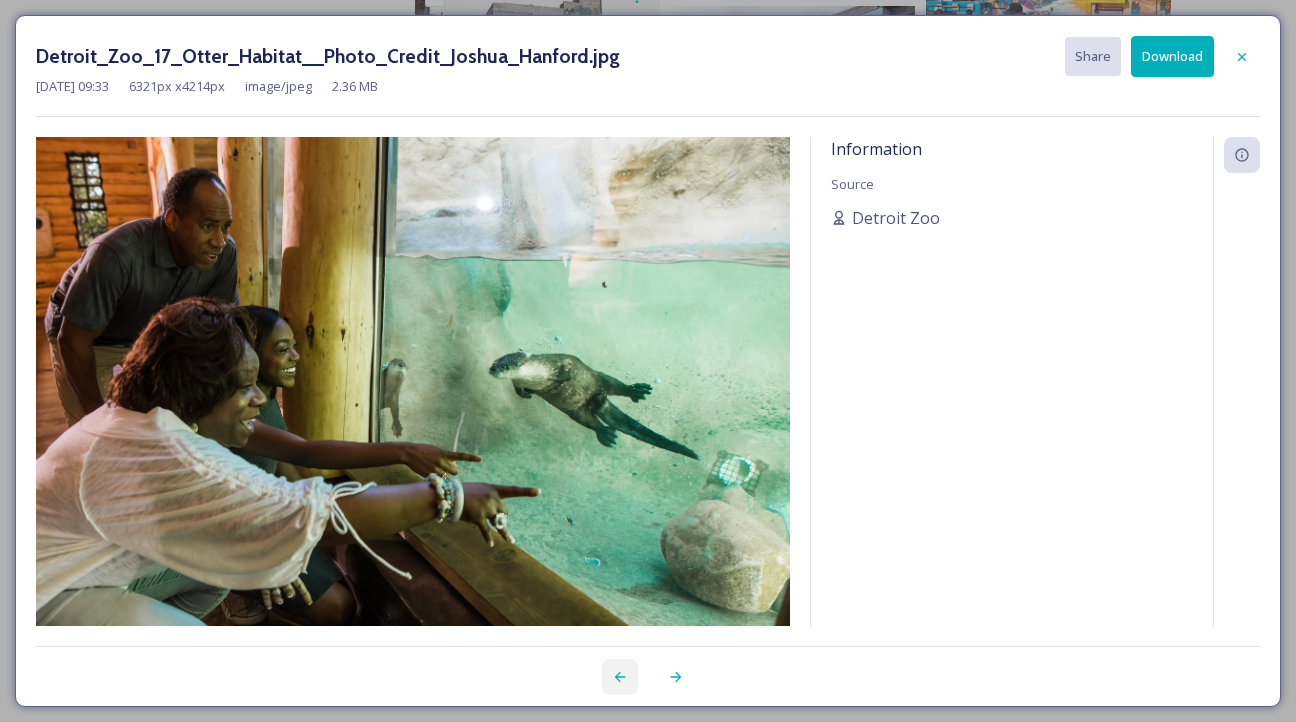 click 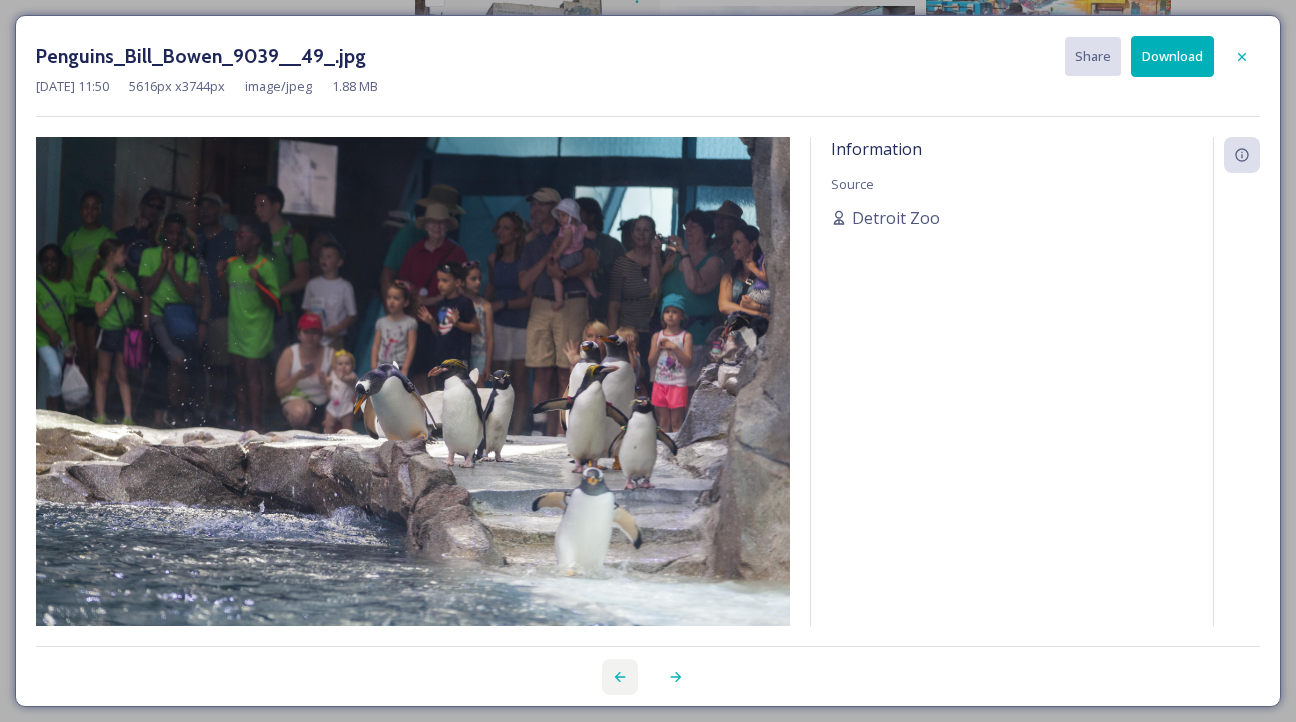 click 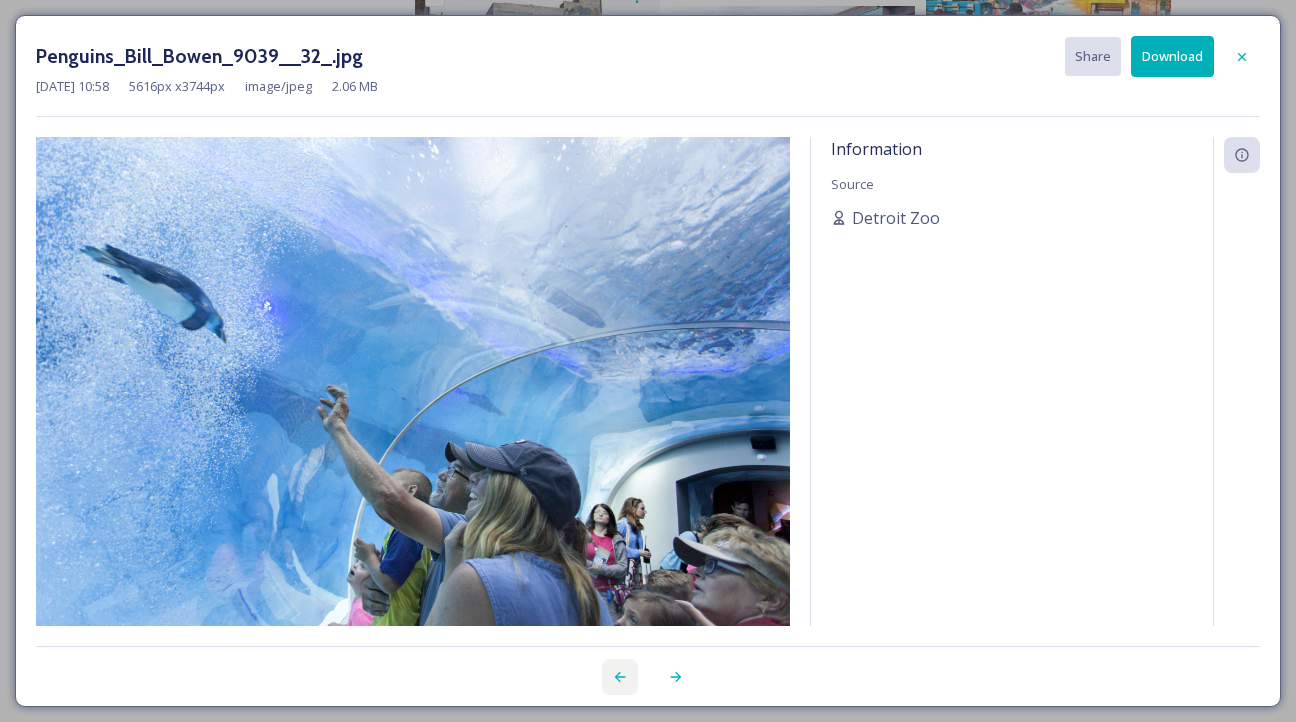 click 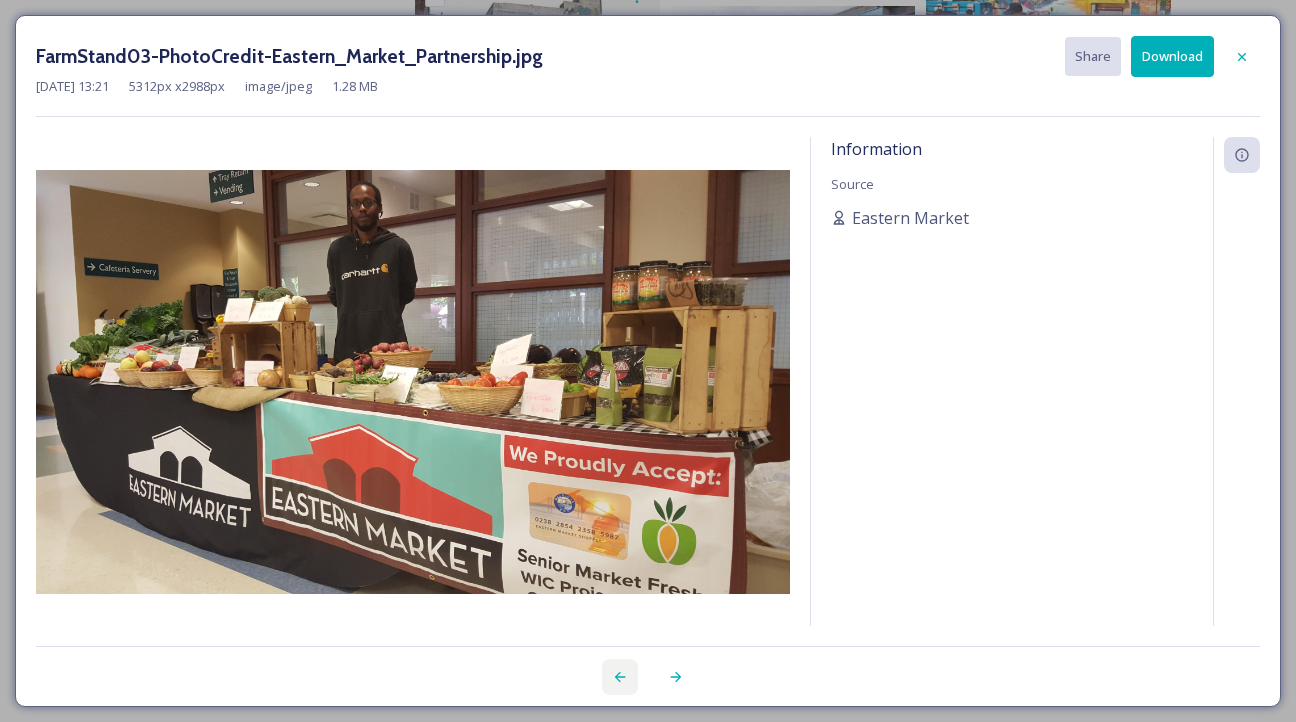 click 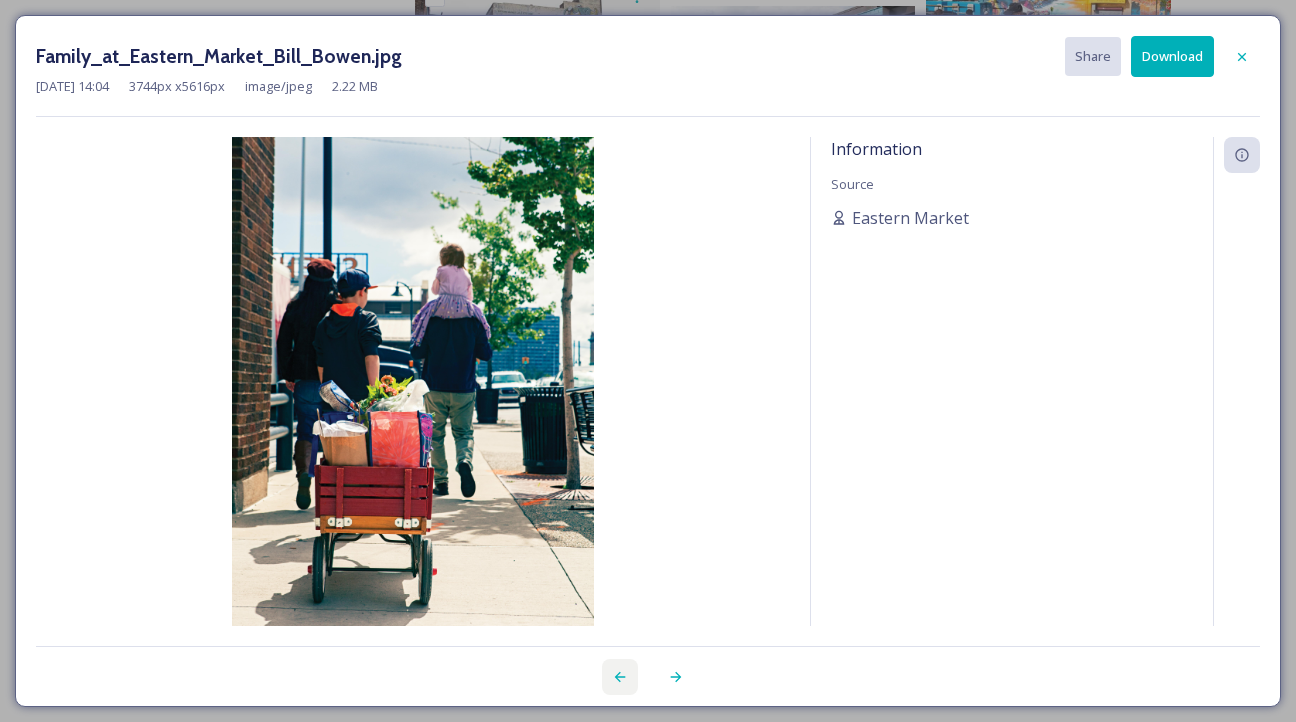 click 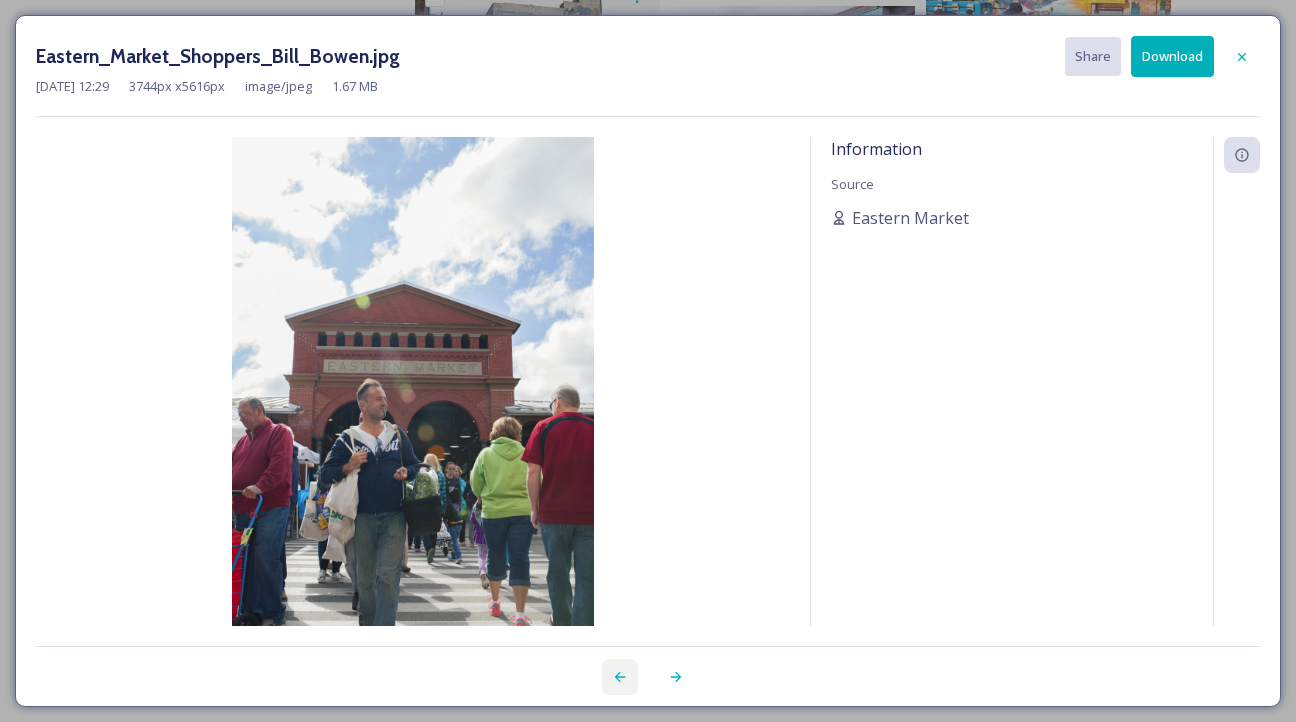 click 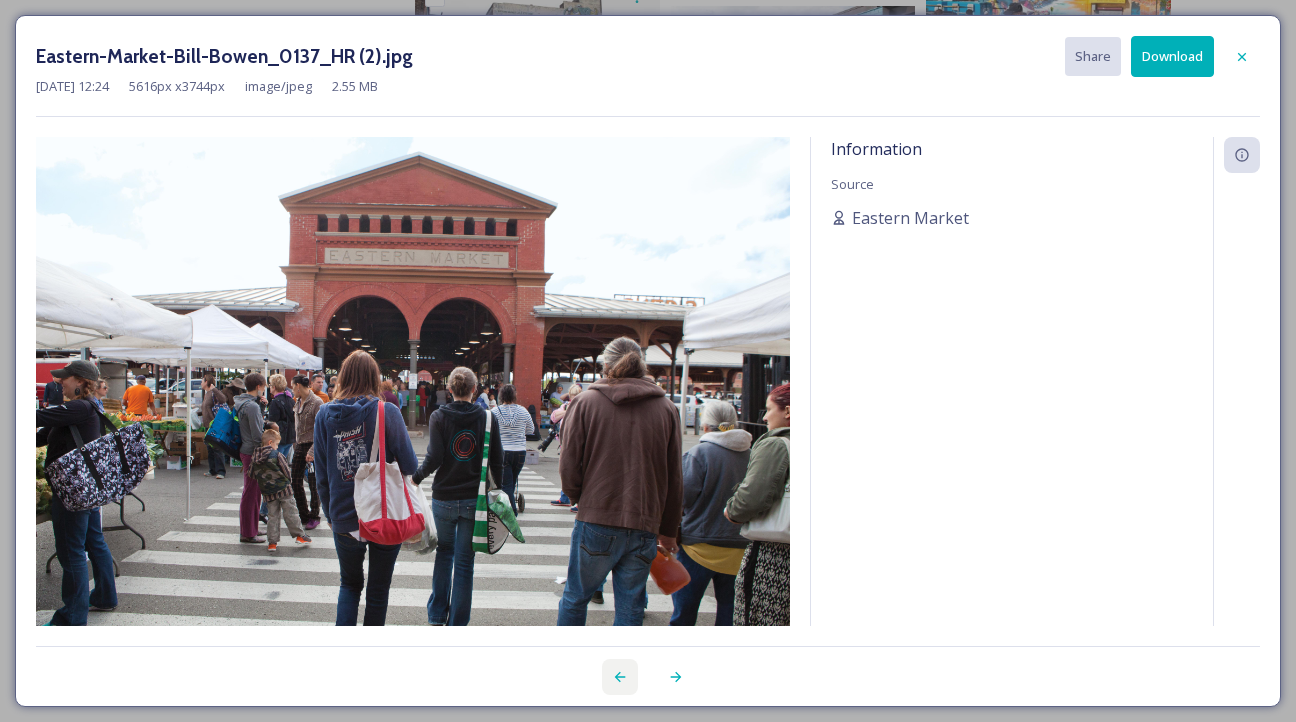 click 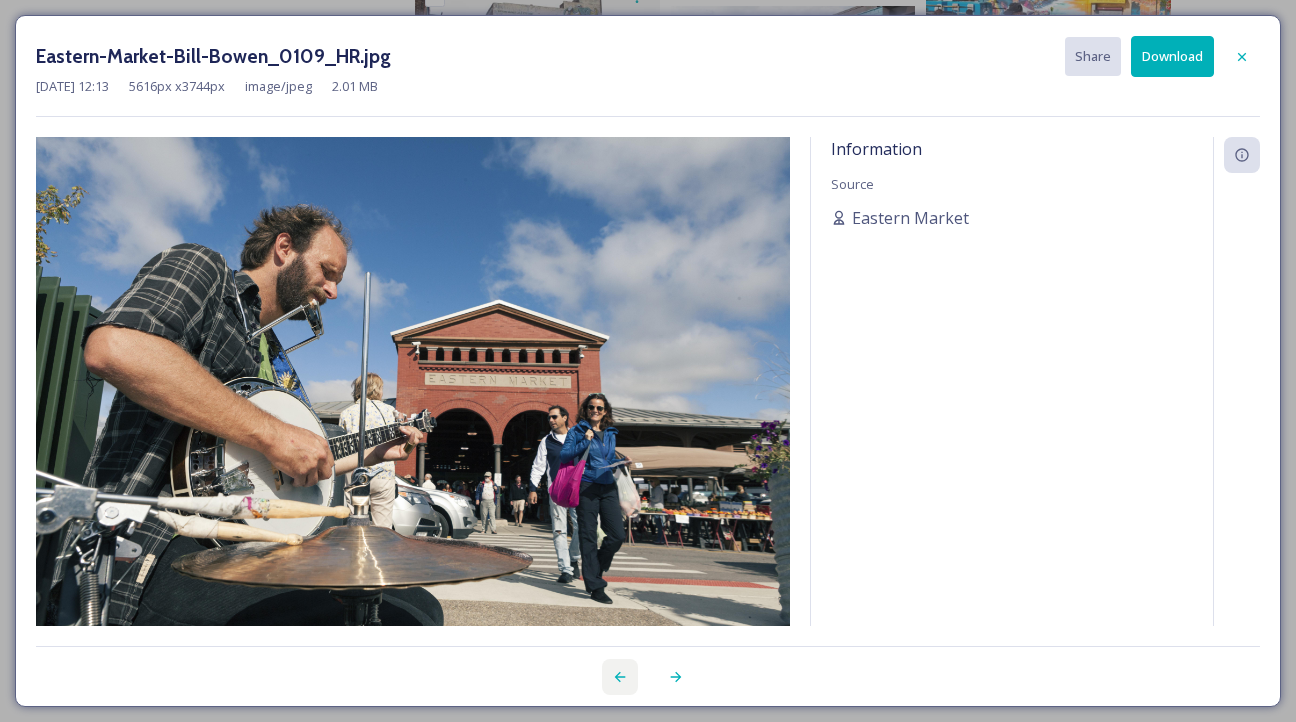 click 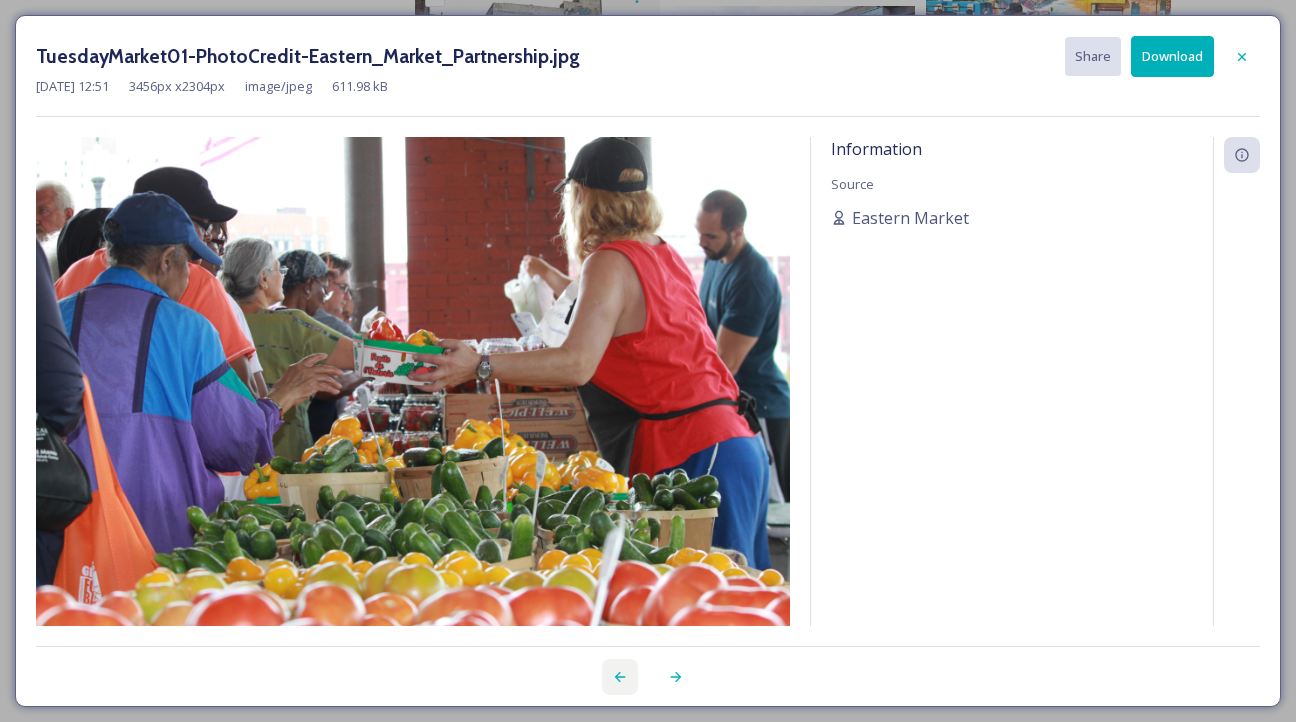 click 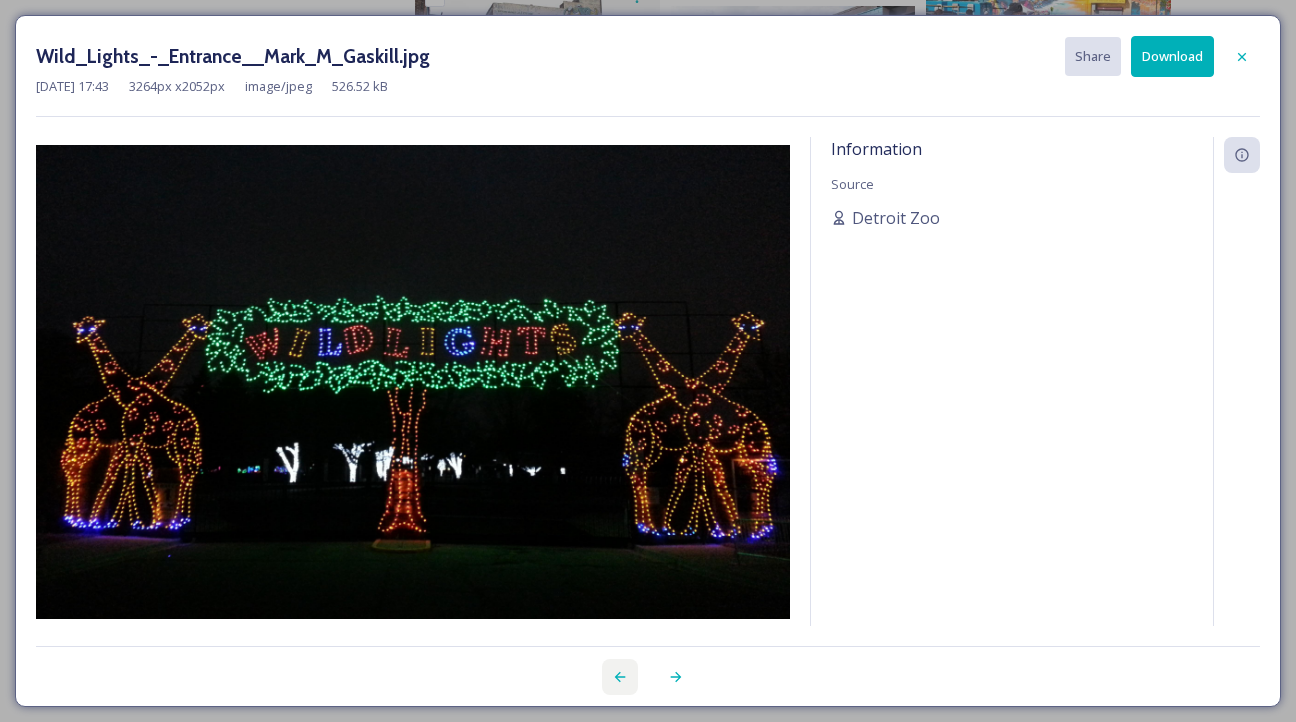 click 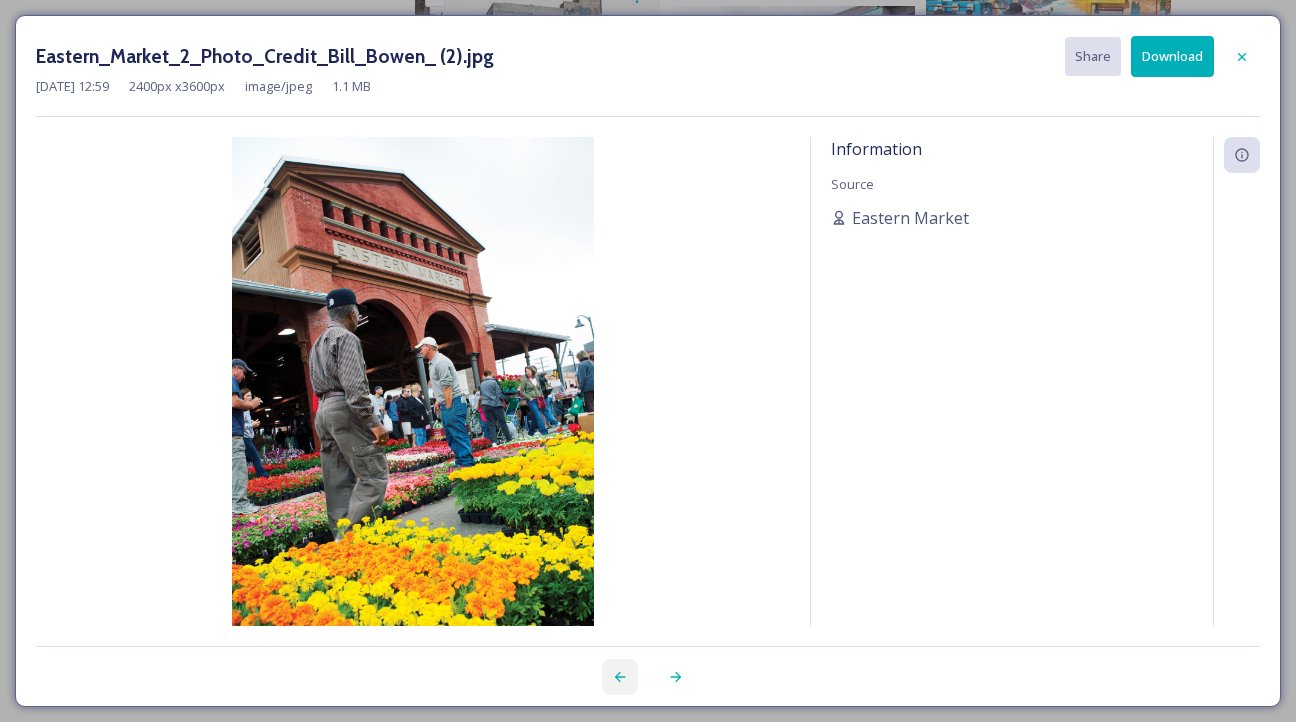 click 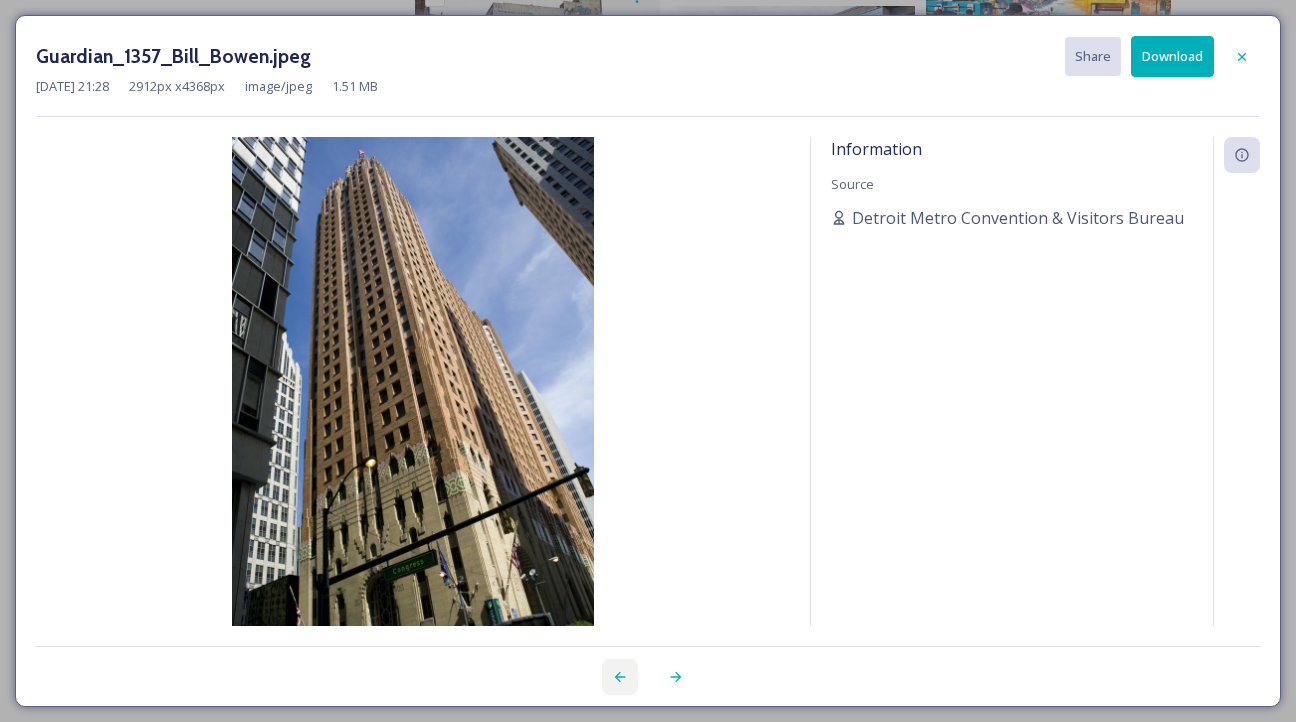 click 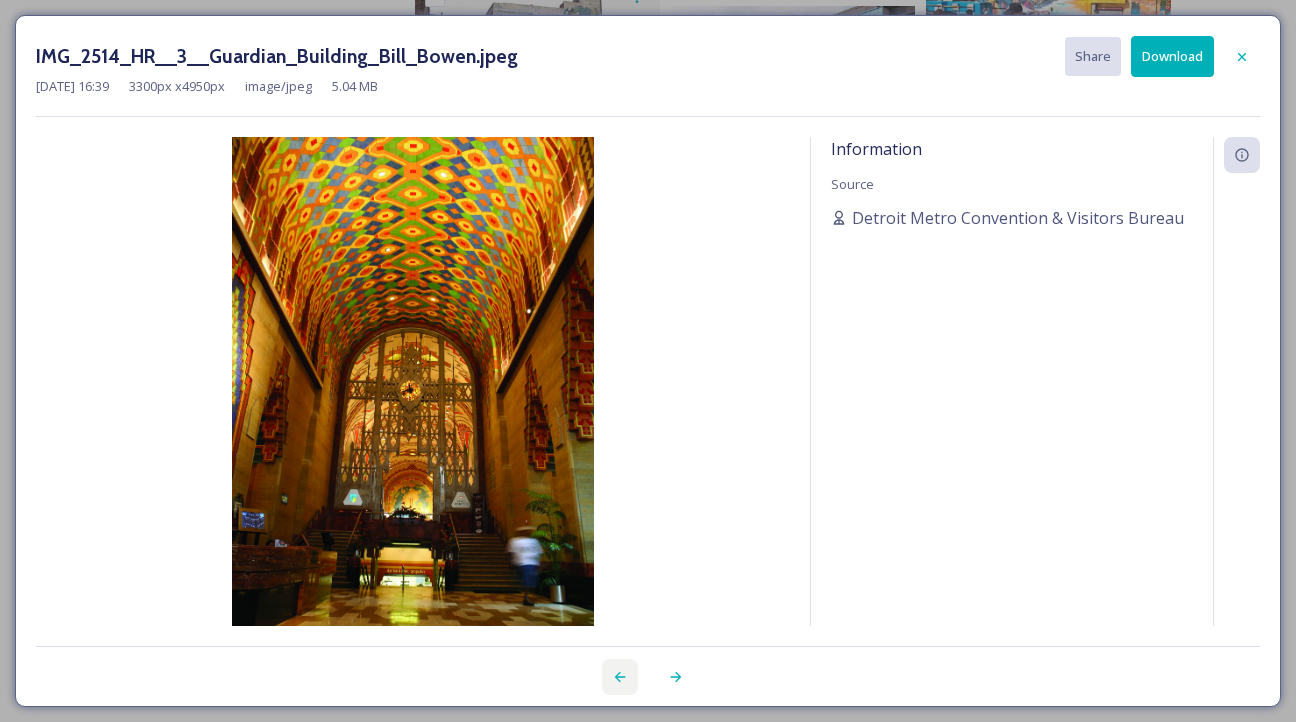 click 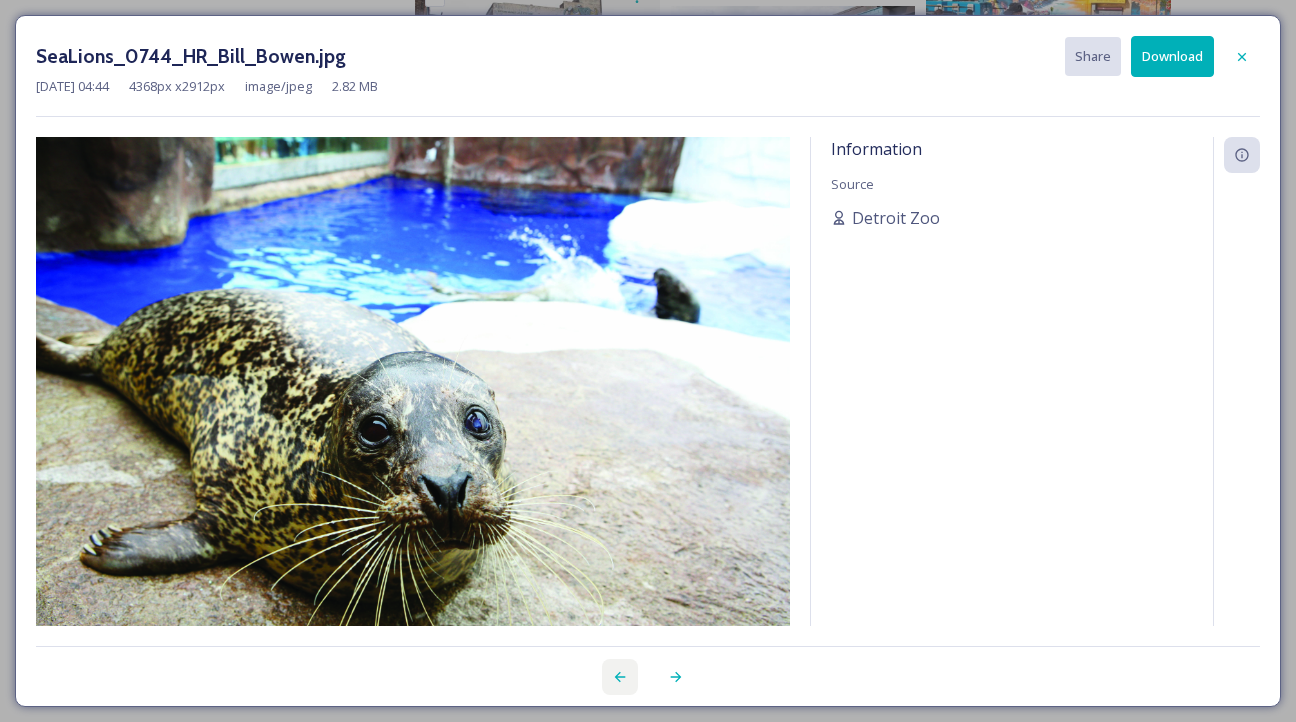 click 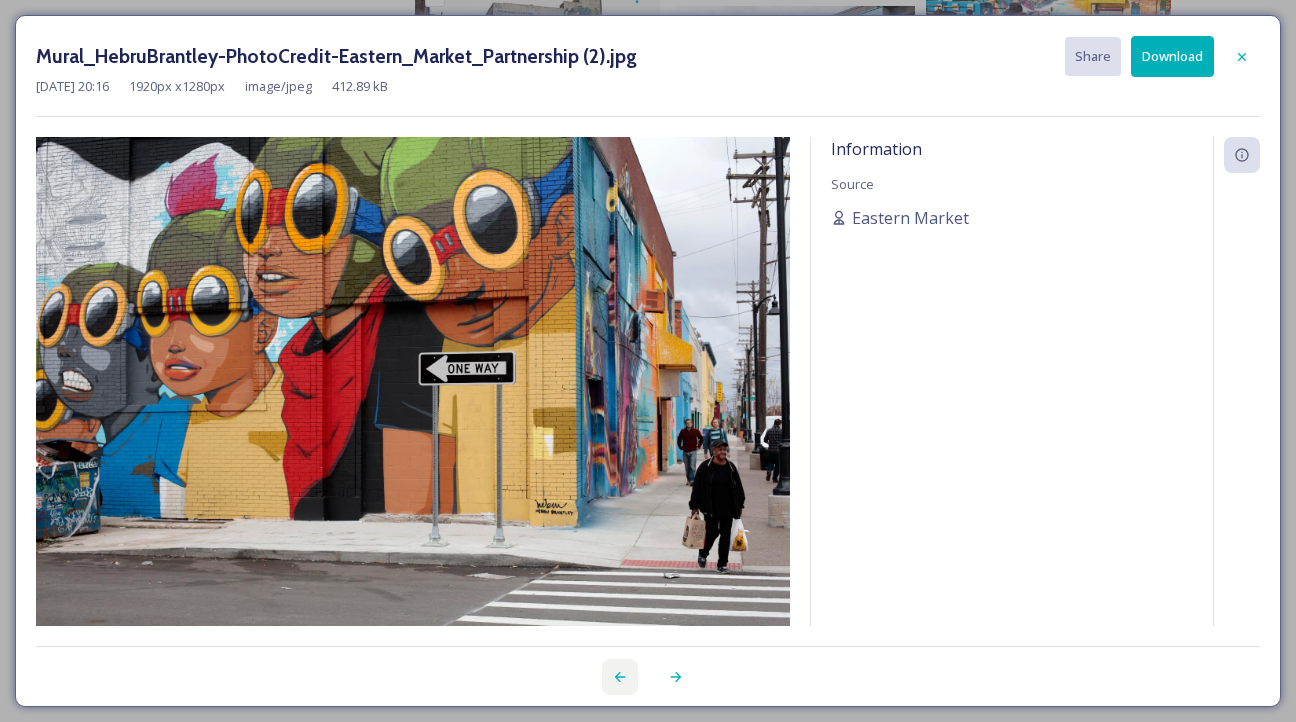 click 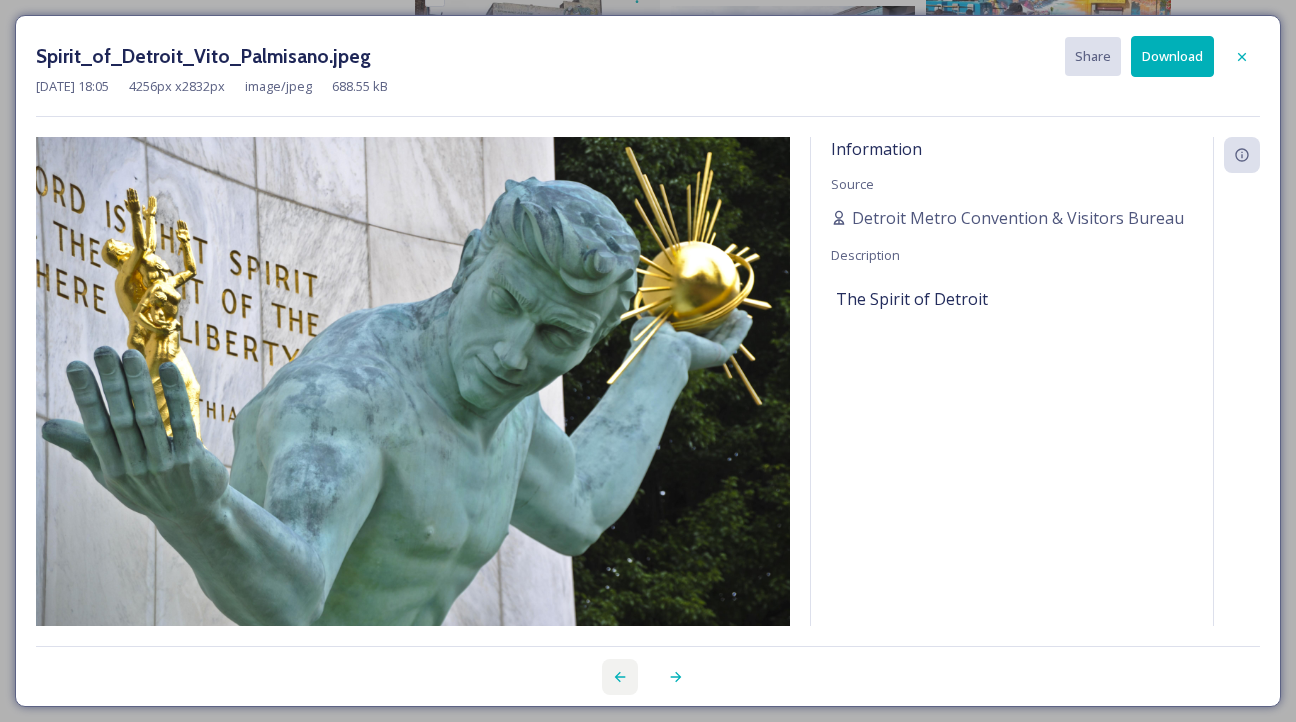 click 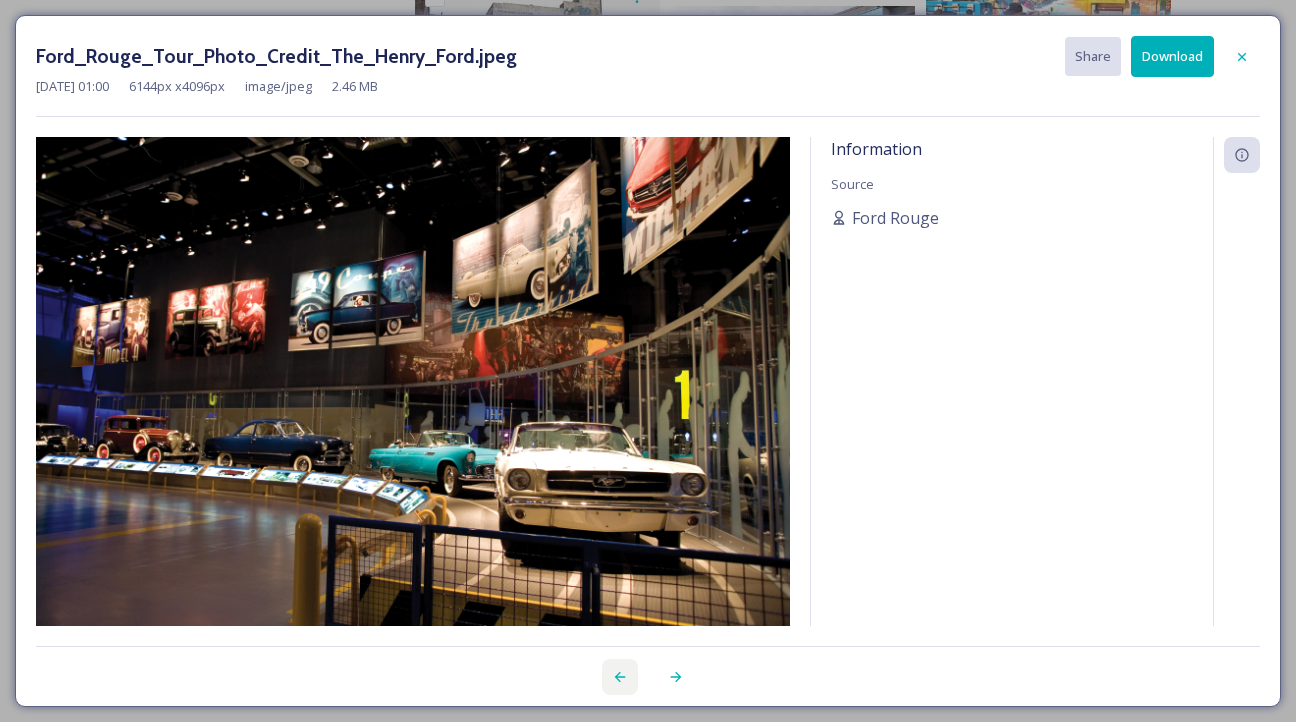 click 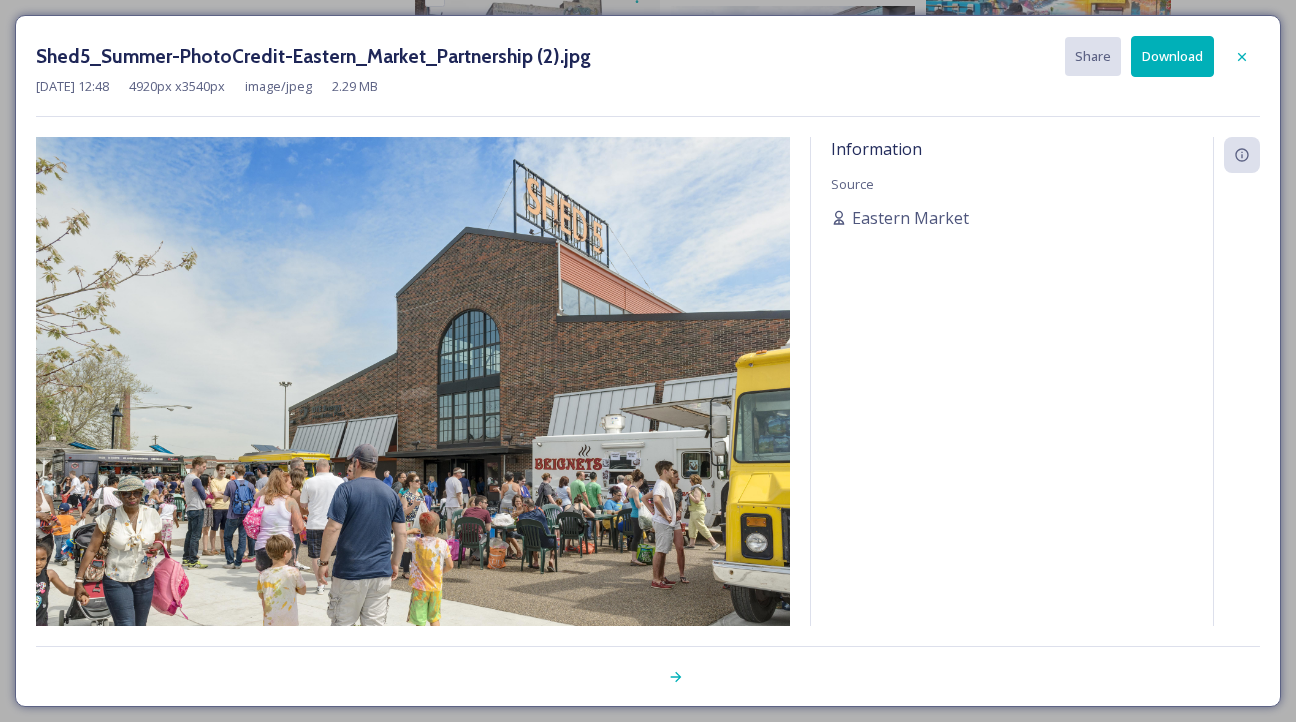 click at bounding box center [648, 666] 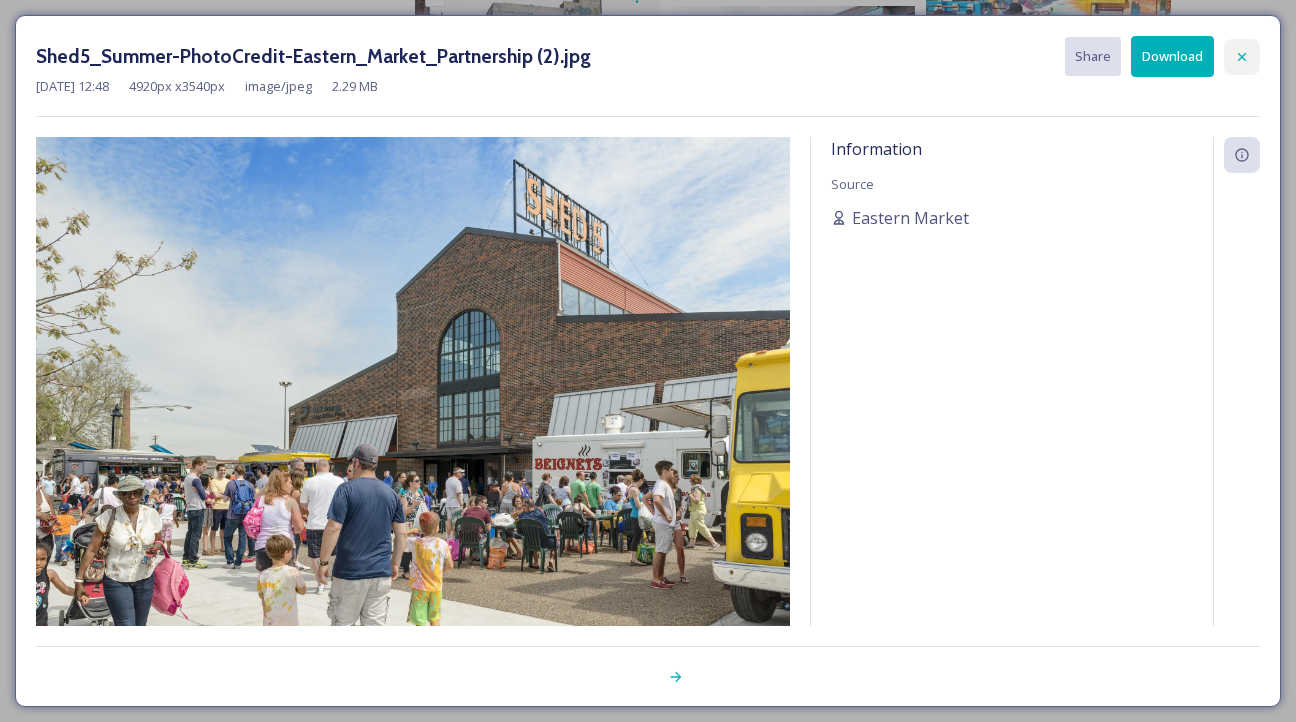 click 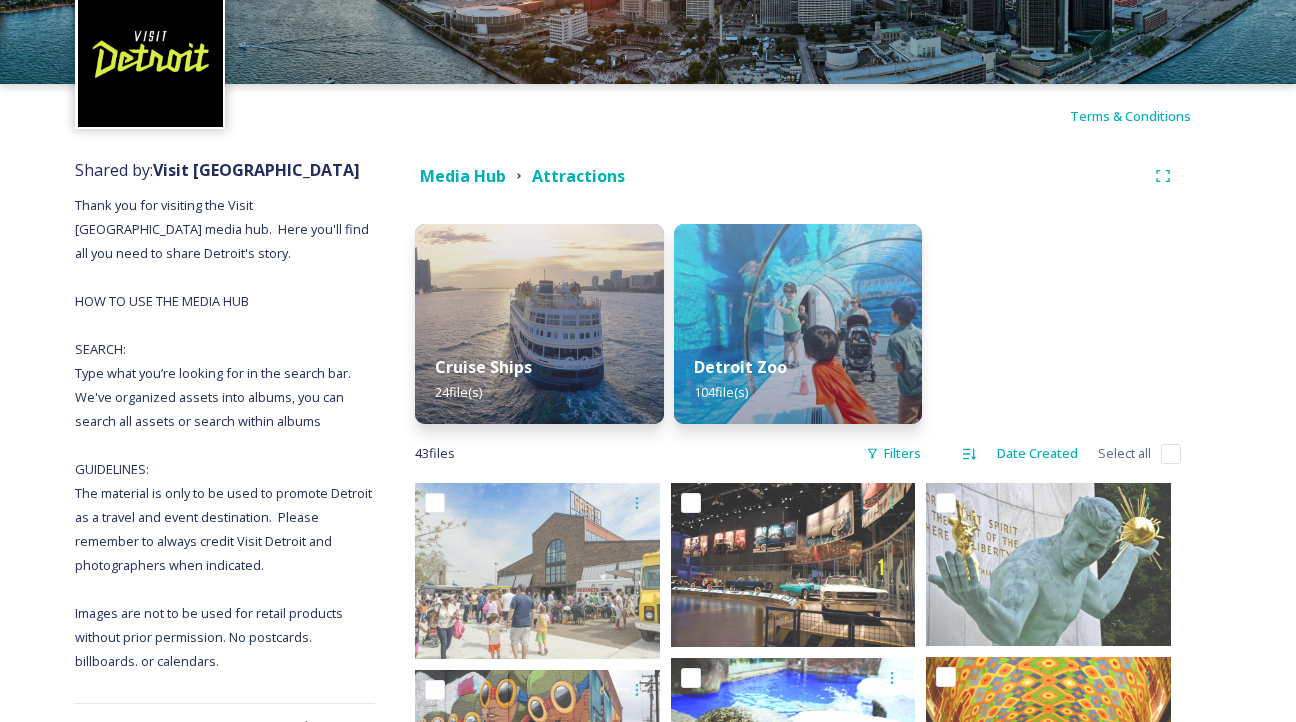 scroll, scrollTop: 98, scrollLeft: 0, axis: vertical 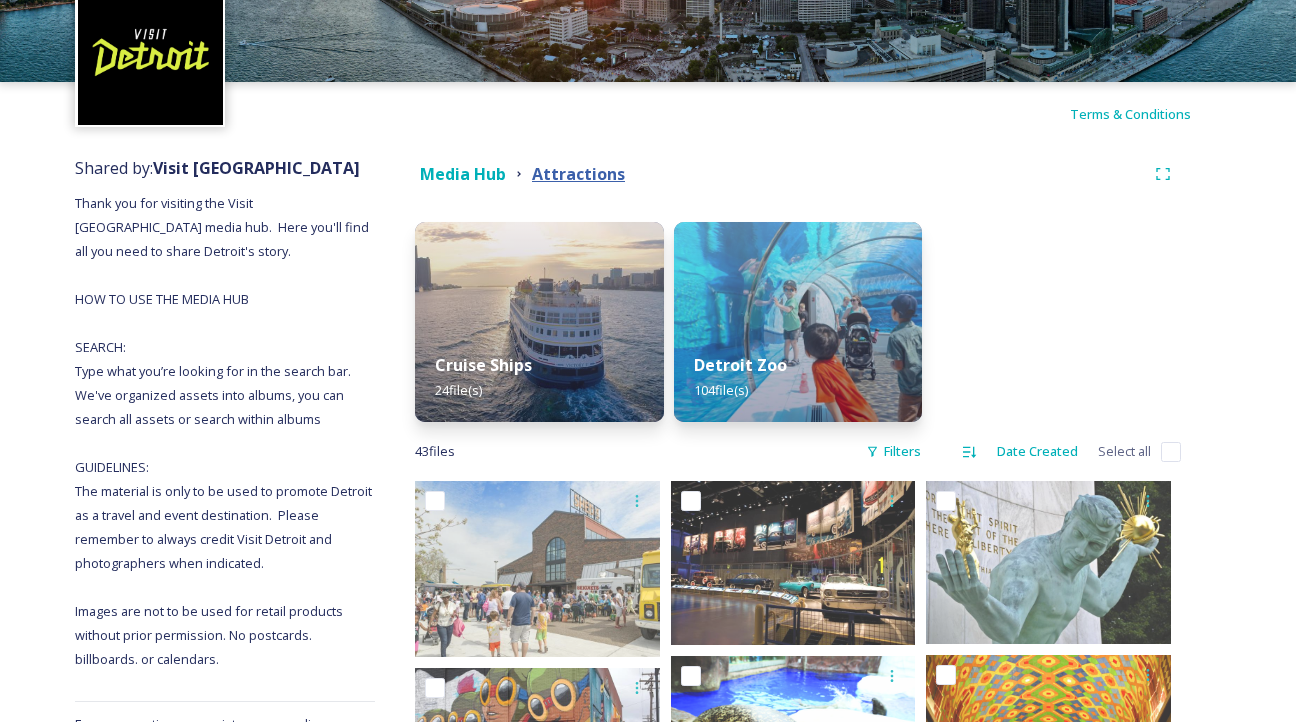 click on "Attractions" at bounding box center [578, 174] 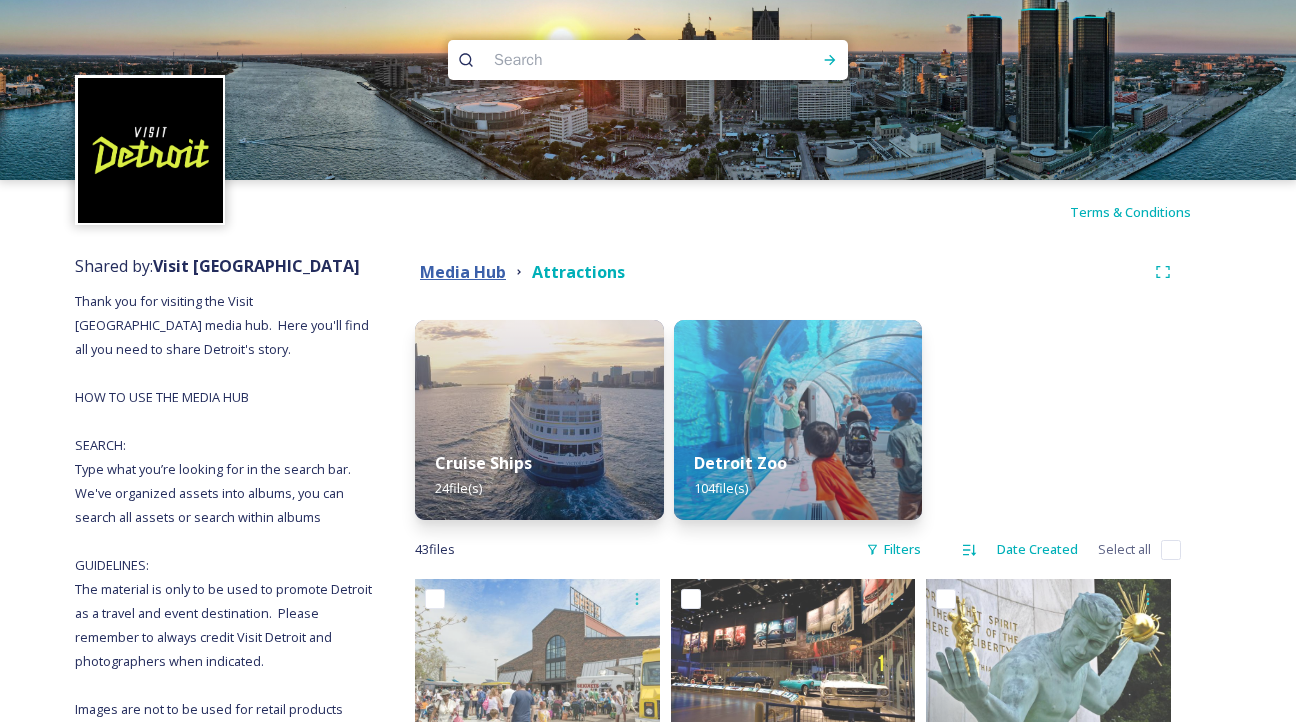 click on "Media Hub" at bounding box center (463, 272) 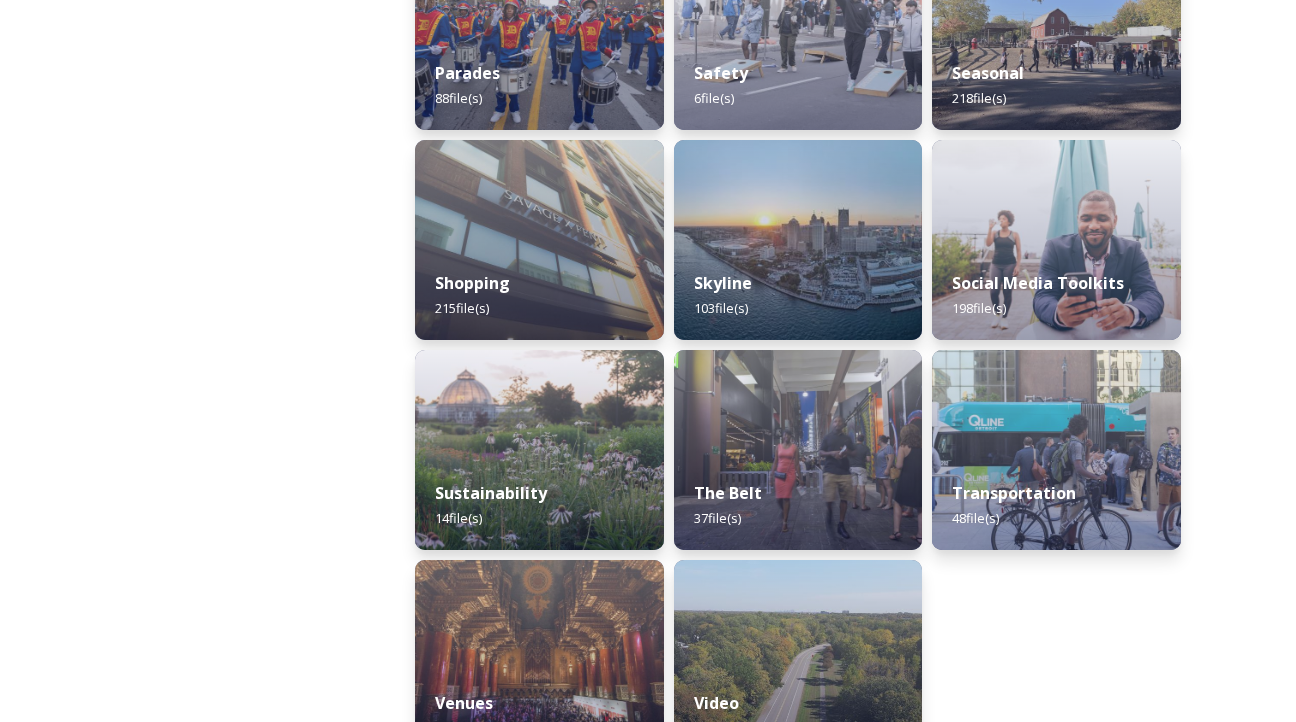 scroll, scrollTop: 1918, scrollLeft: 0, axis: vertical 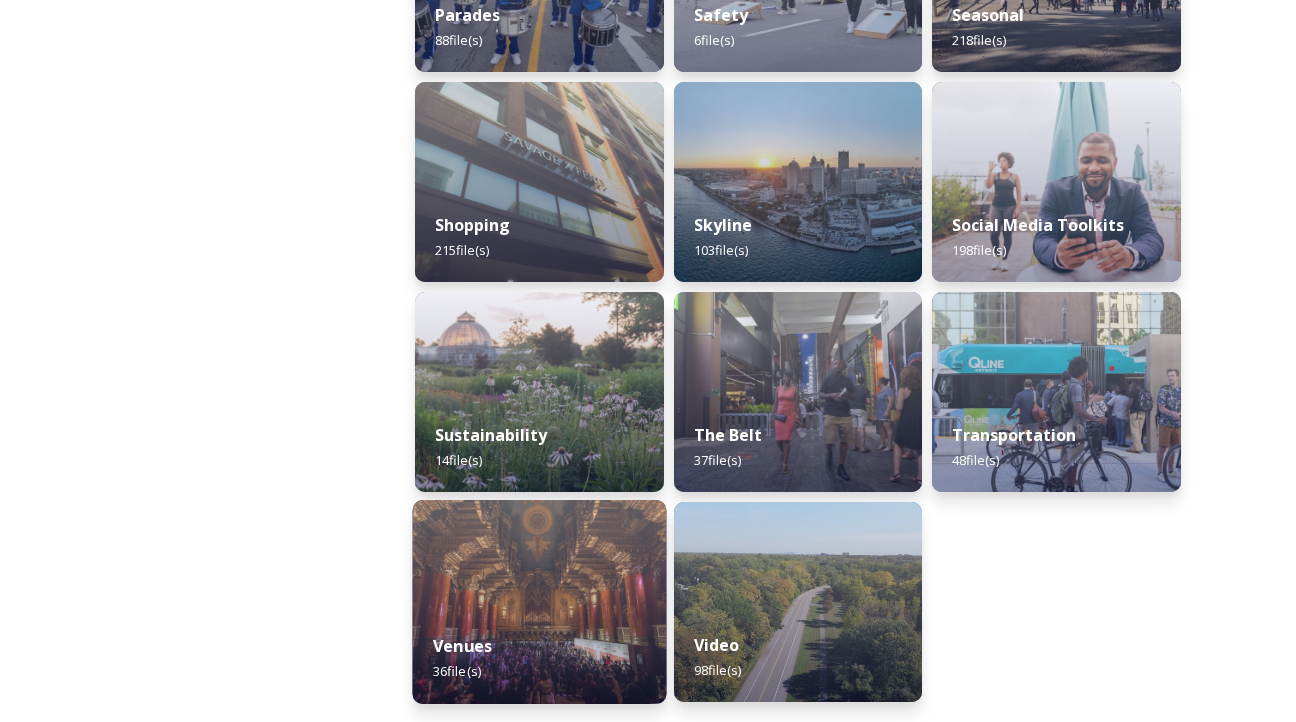 click on "Venues 36  file(s)" at bounding box center [540, 658] 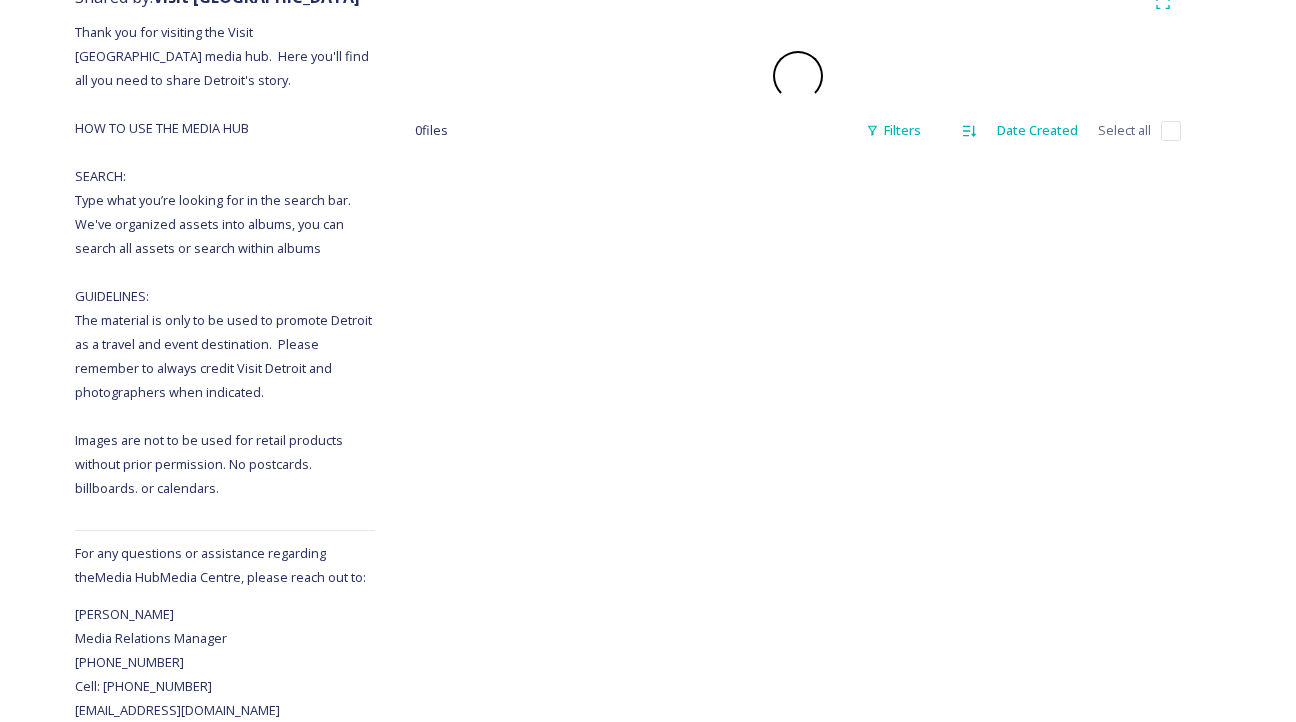 scroll, scrollTop: 0, scrollLeft: 0, axis: both 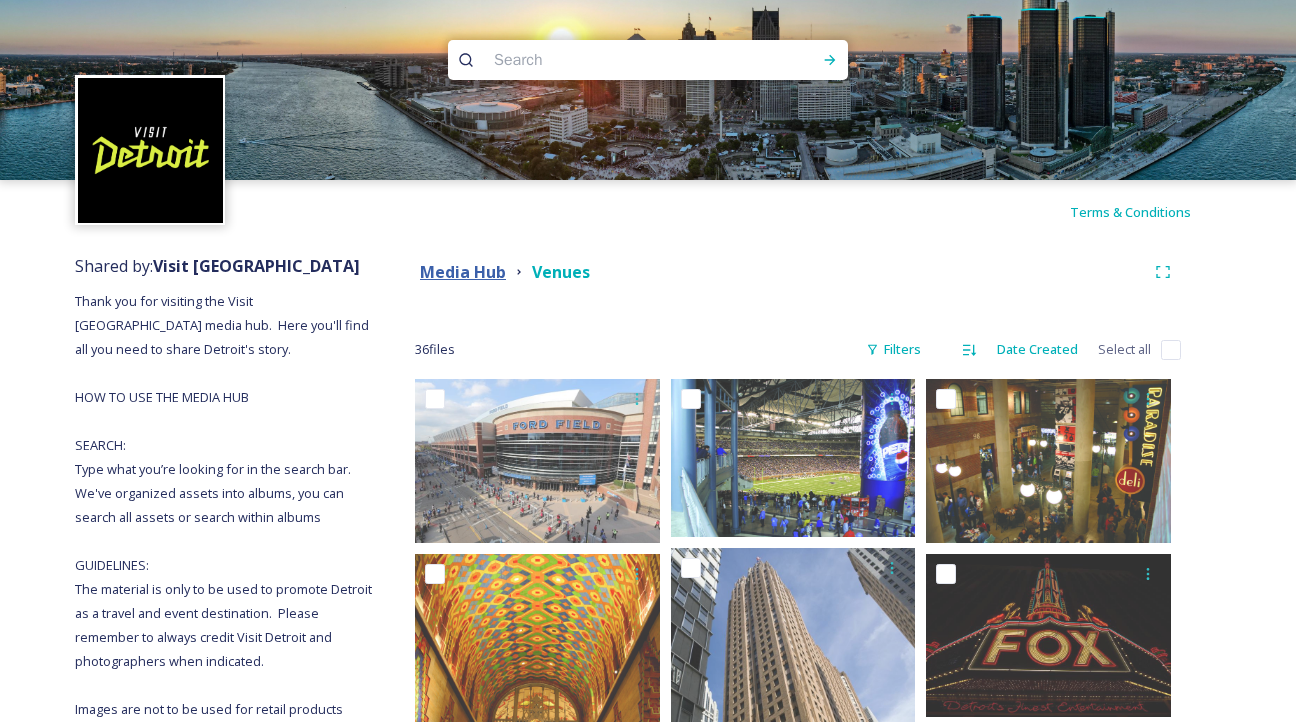 click on "Media Hub" at bounding box center (463, 272) 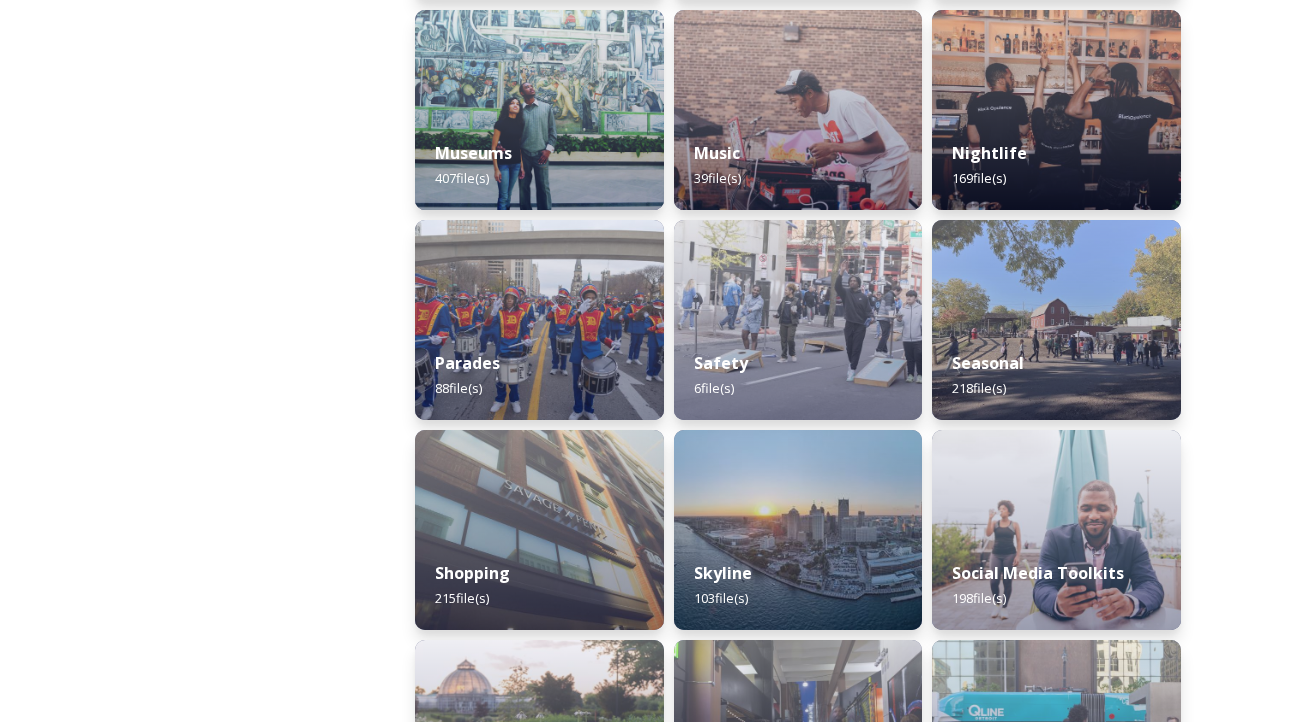 scroll, scrollTop: 1640, scrollLeft: 0, axis: vertical 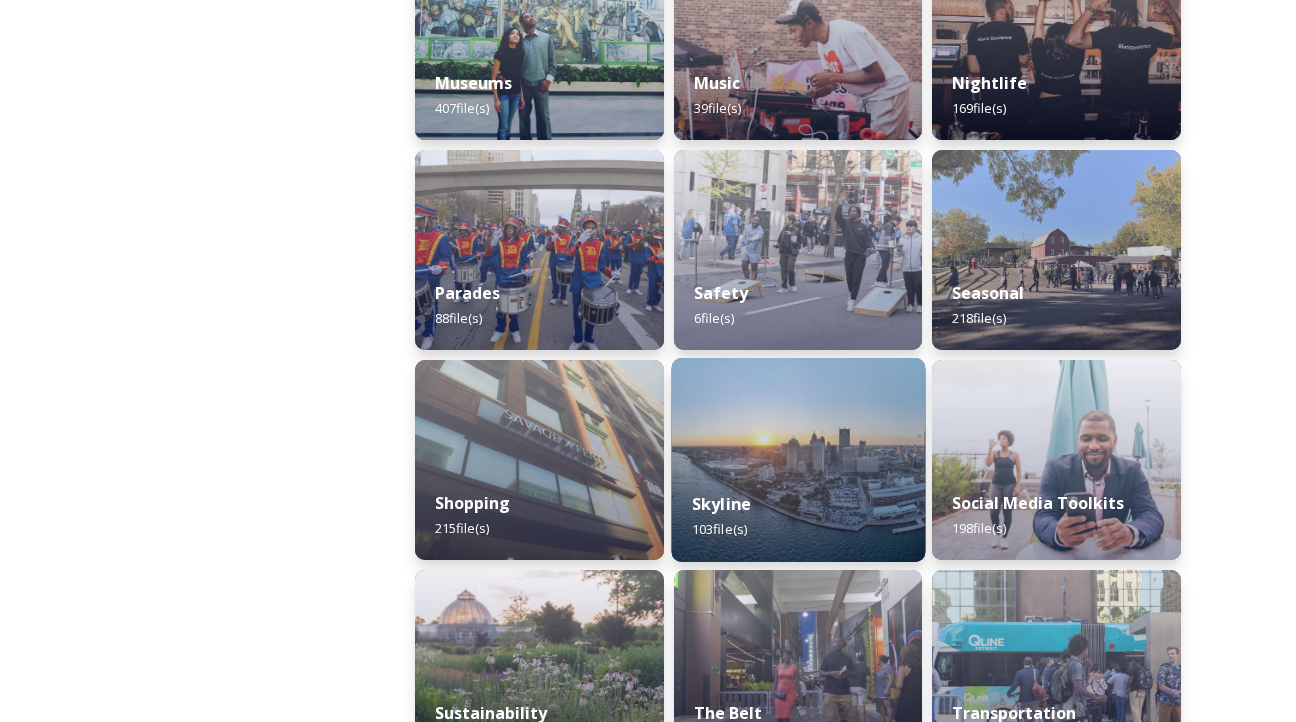 click on "Skyline 103  file(s)" at bounding box center [798, 516] 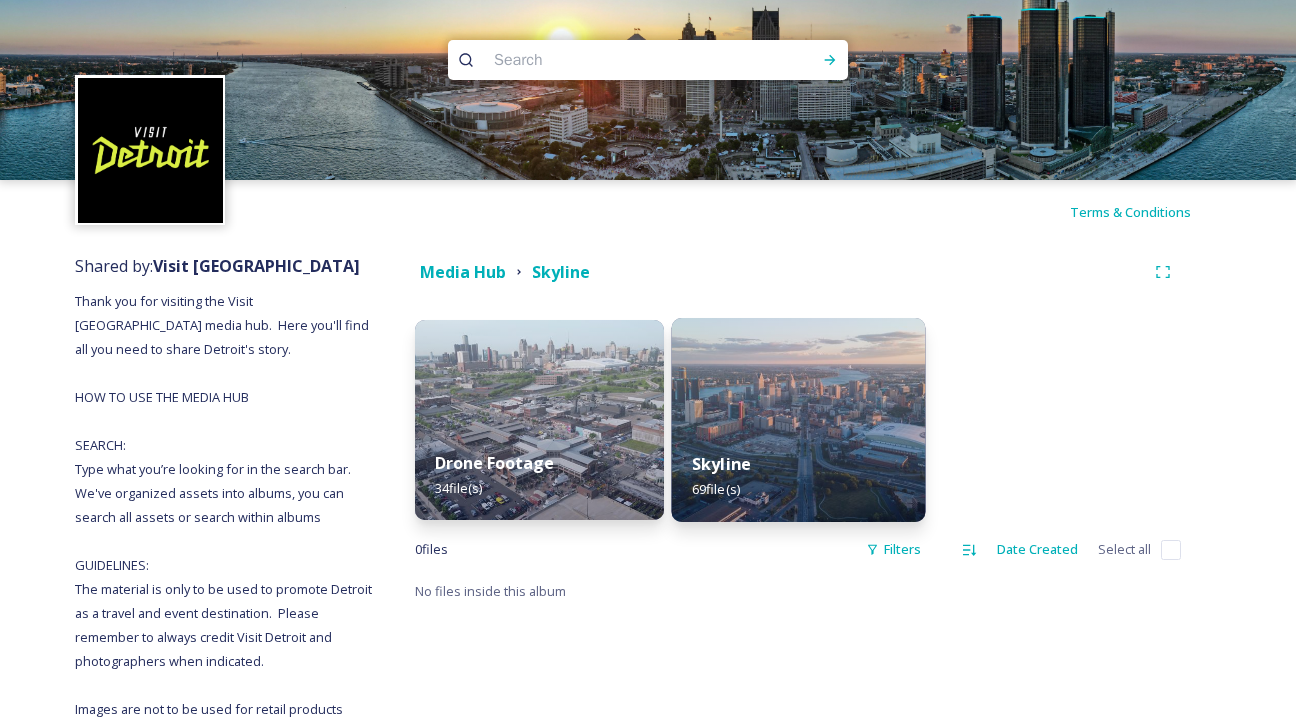 click on "Skyline 69  file(s)" at bounding box center [798, 476] 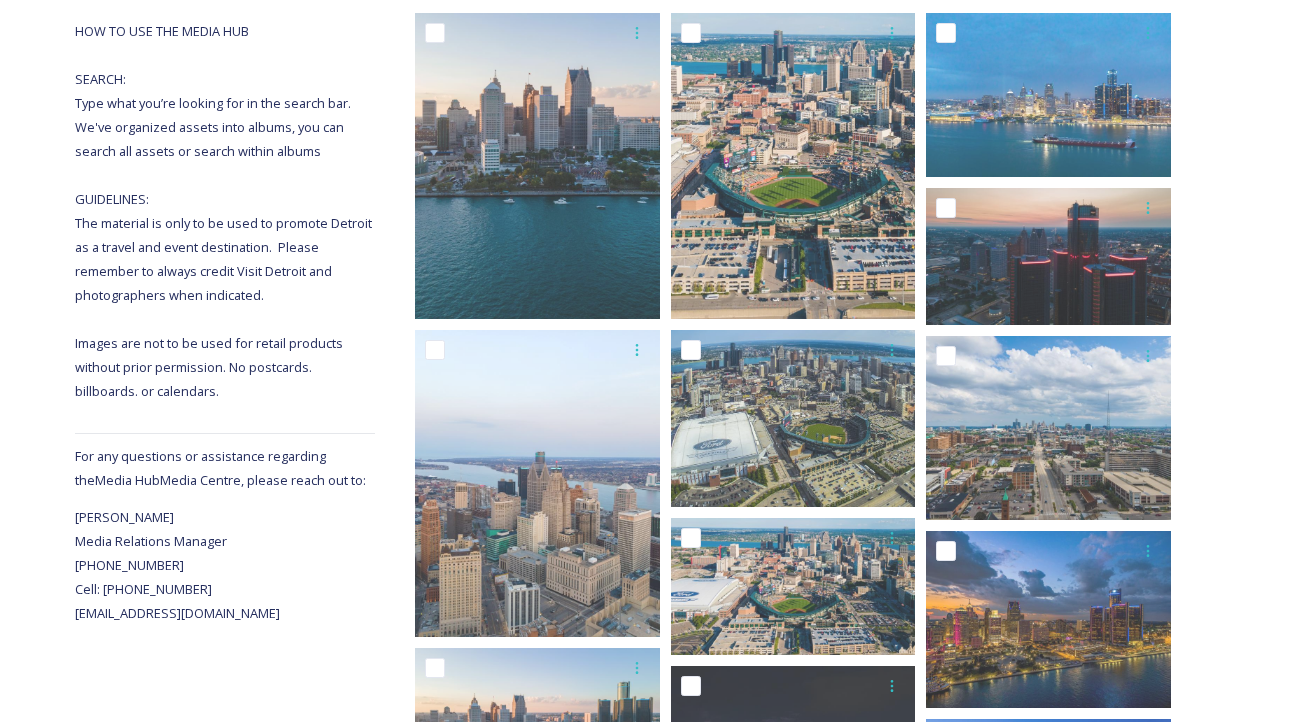 scroll, scrollTop: 503, scrollLeft: 0, axis: vertical 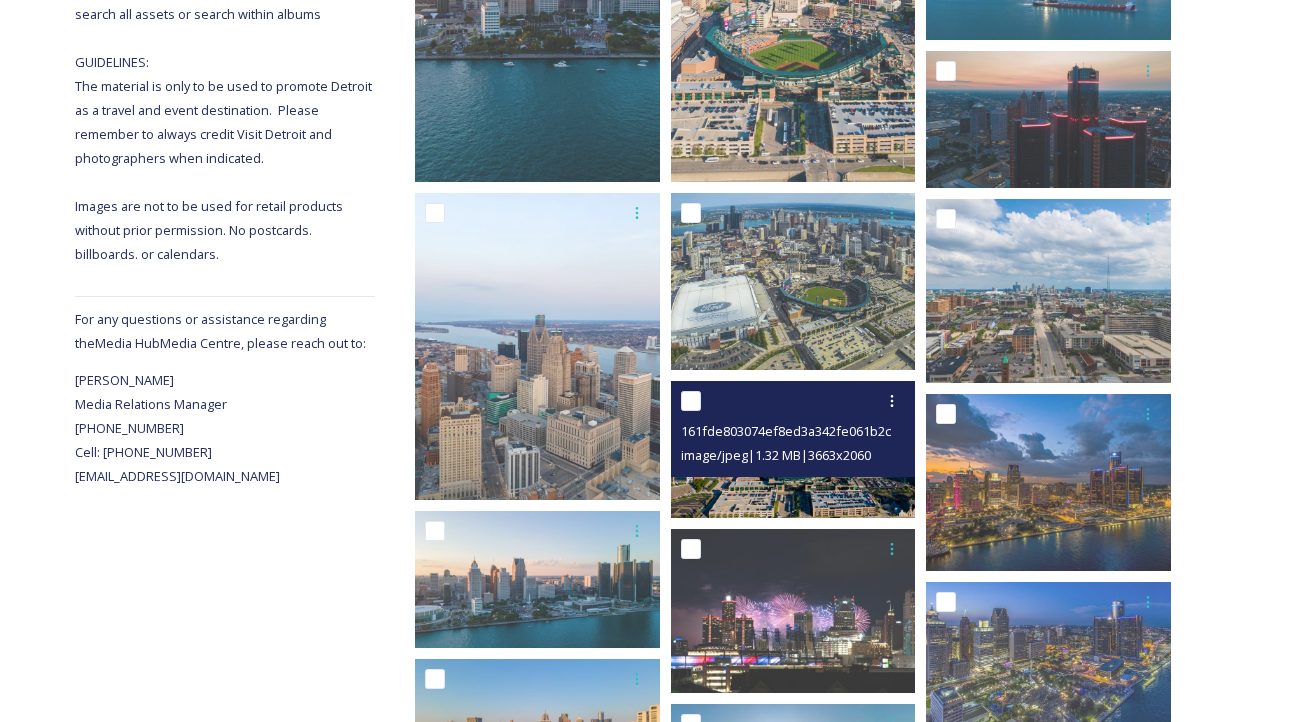 click at bounding box center (793, 450) 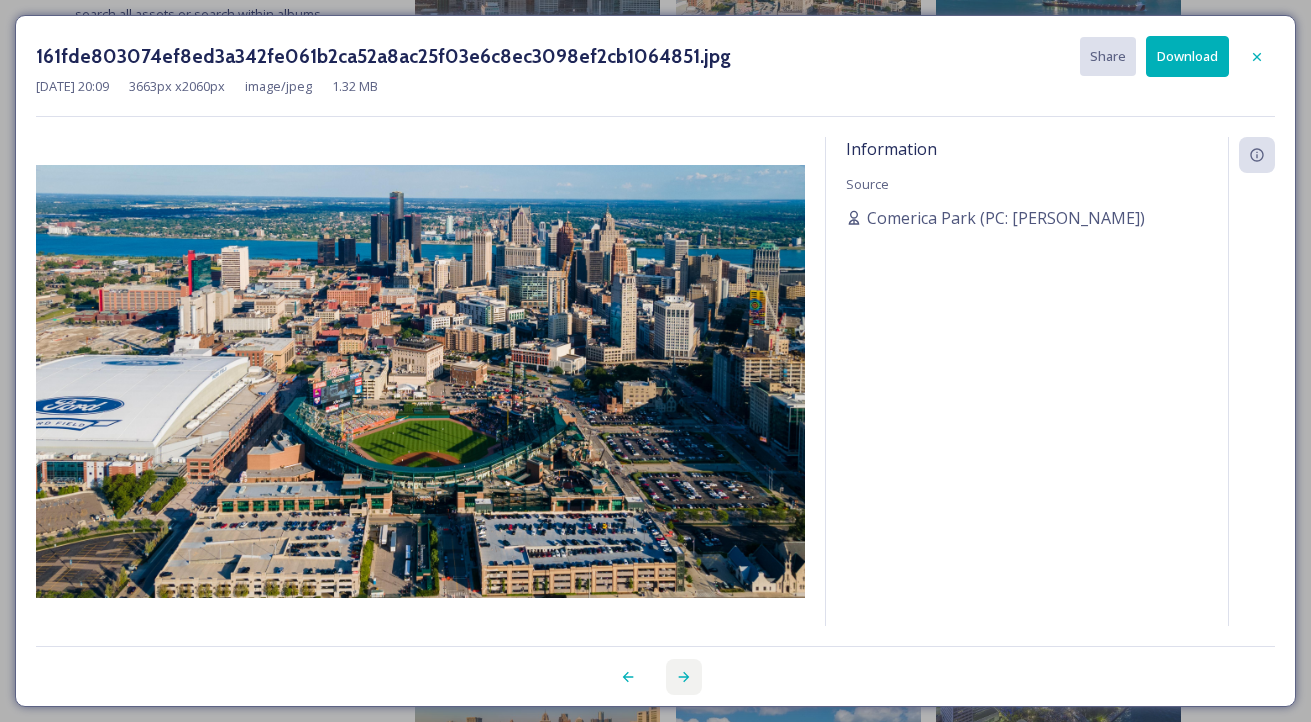 click 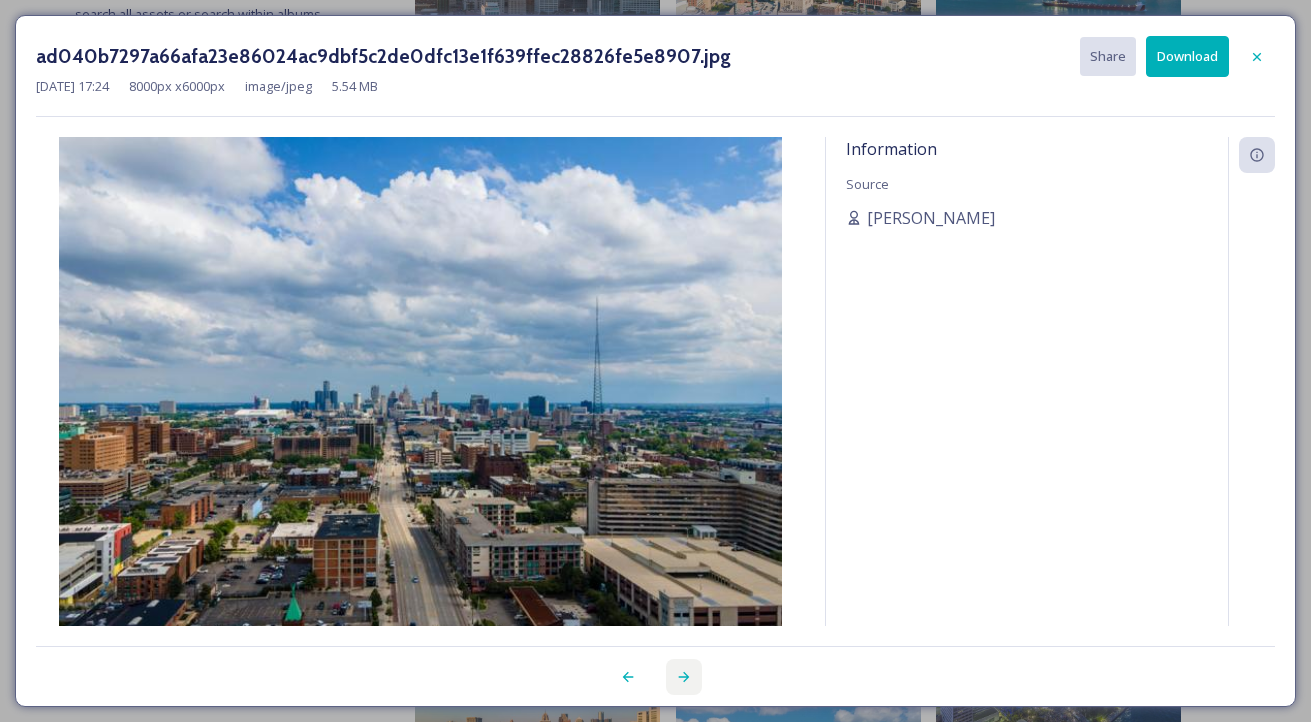 click 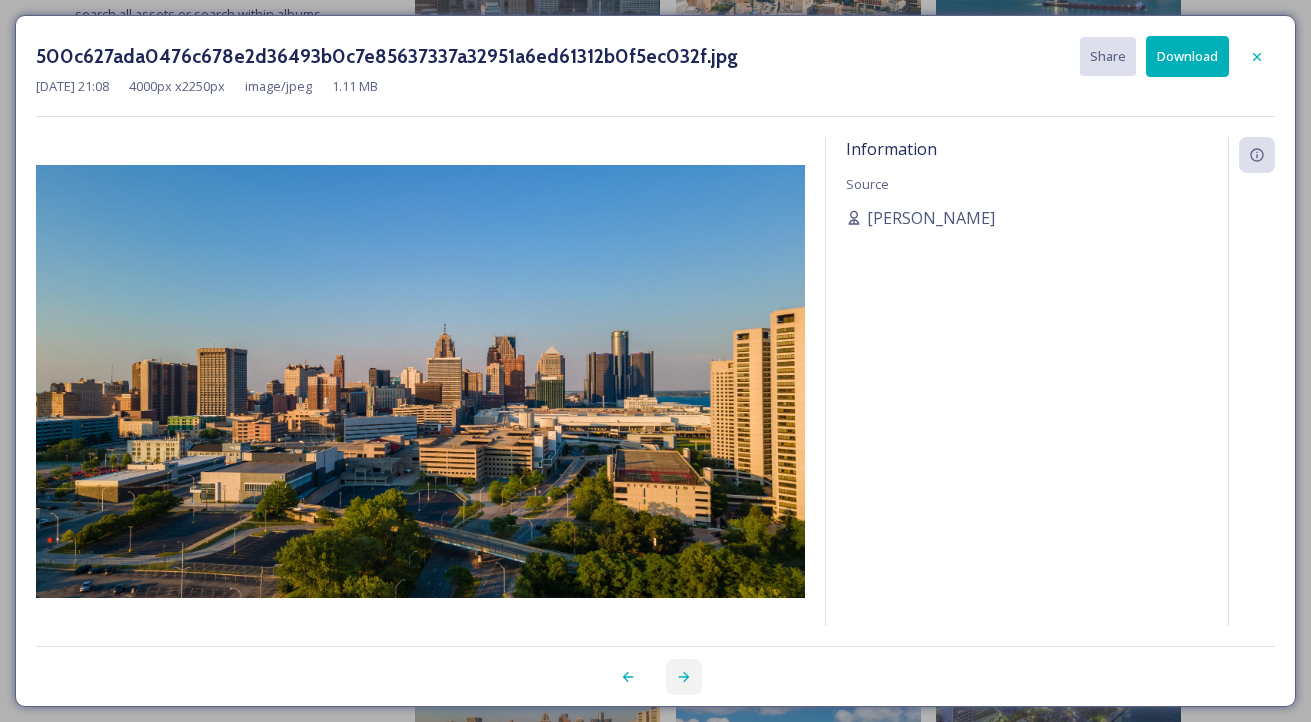 click 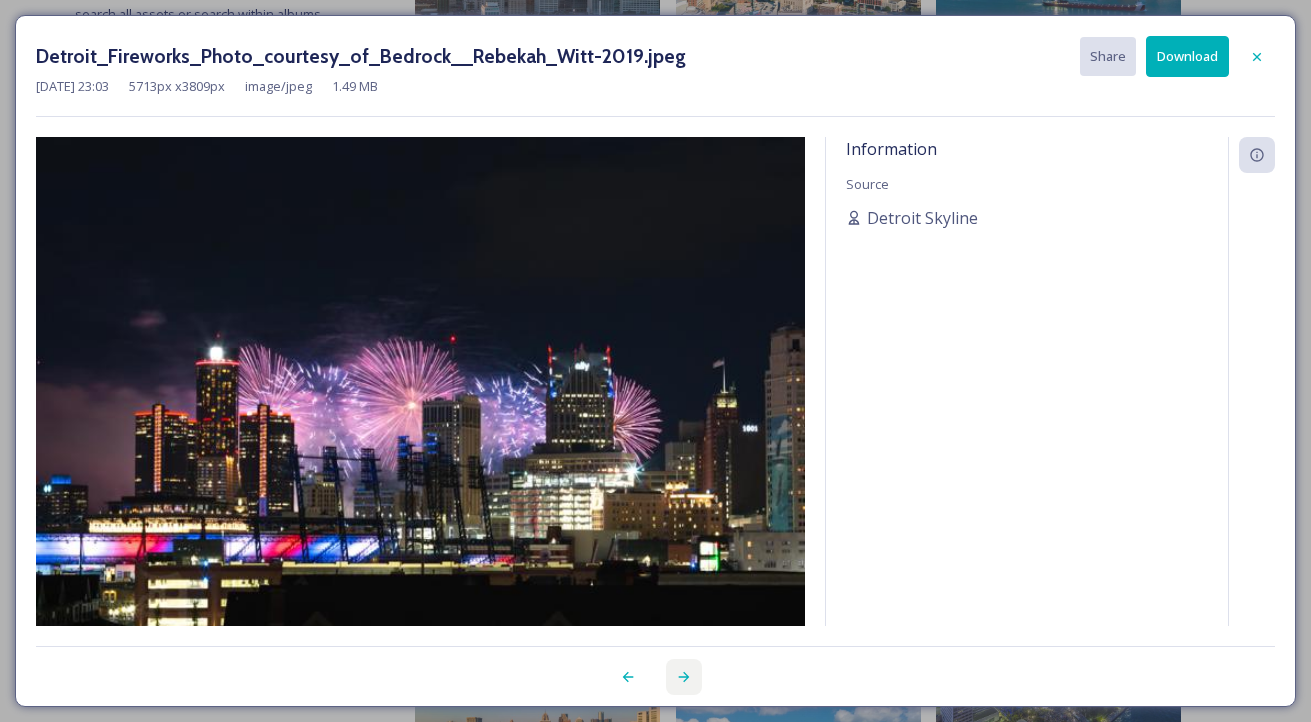 click 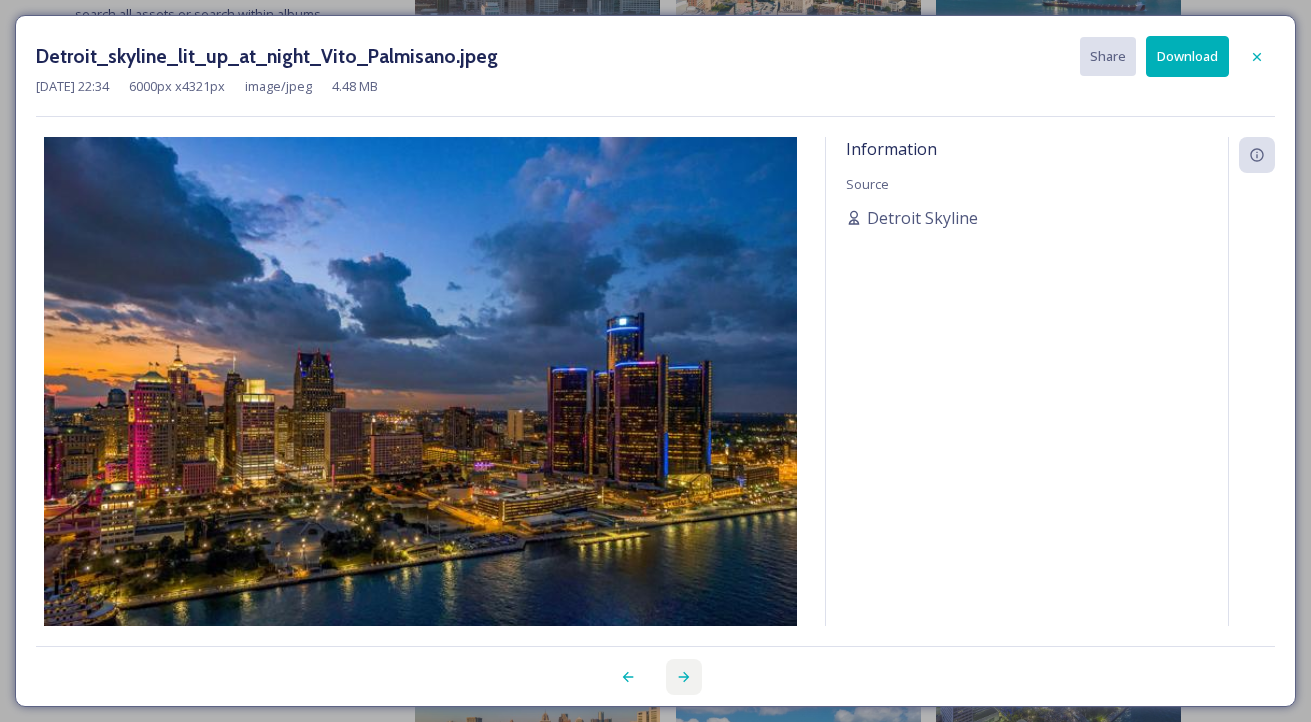 click 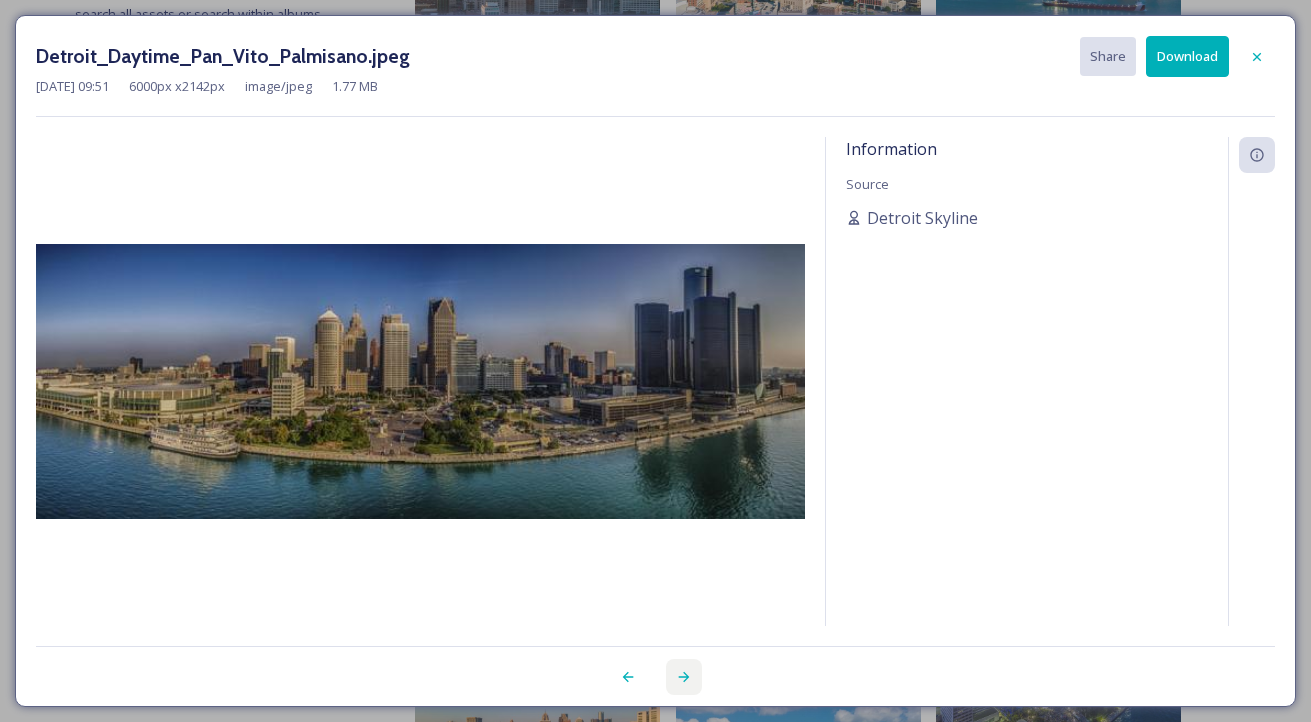 click 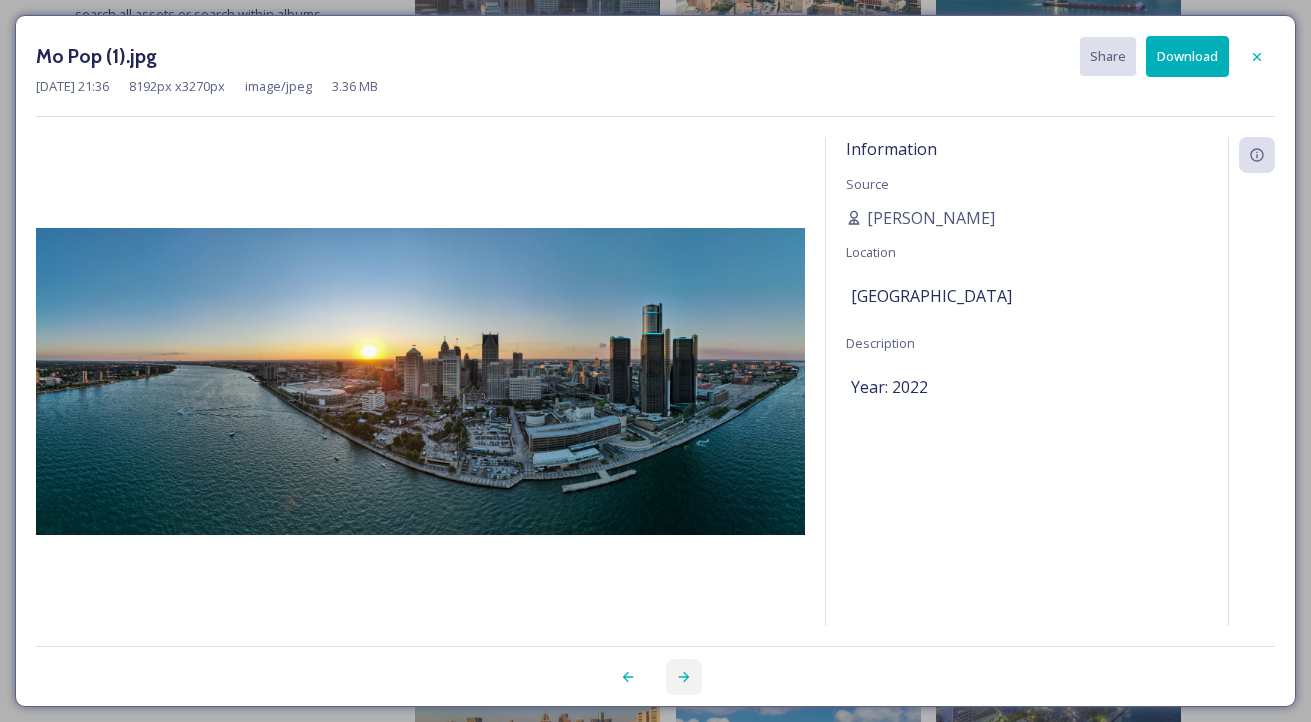 click 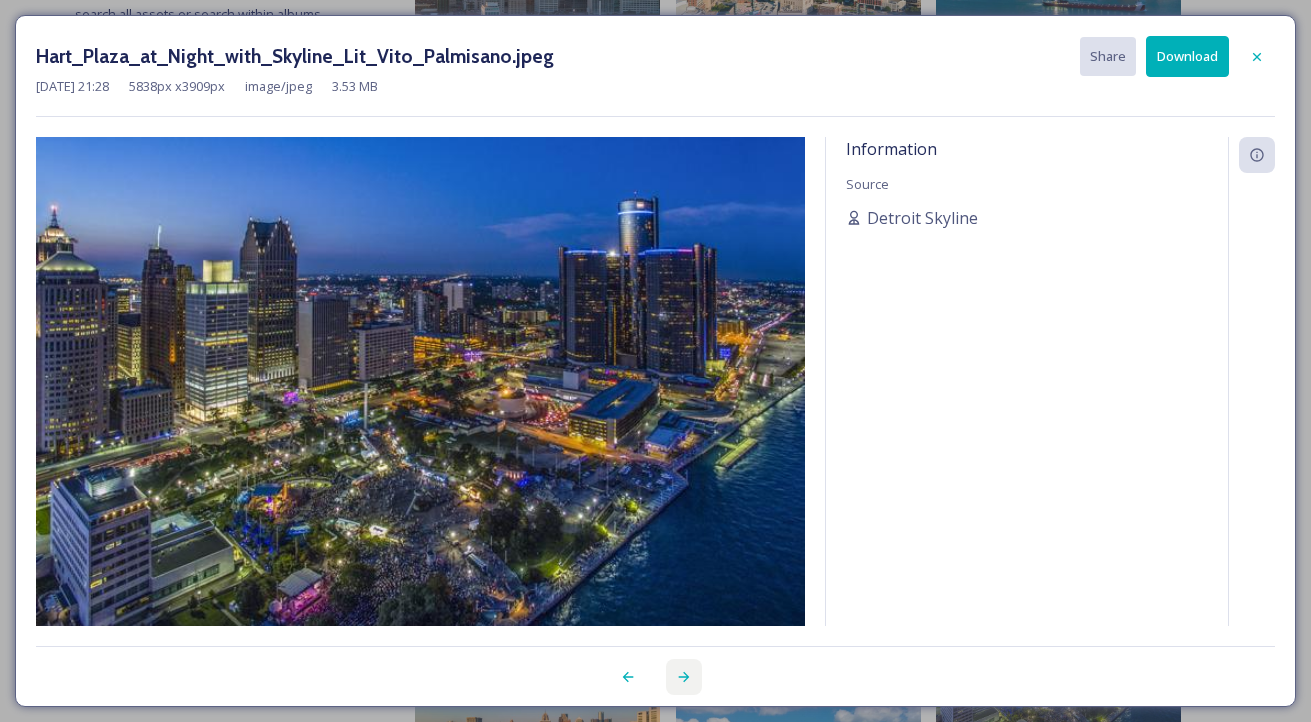 click 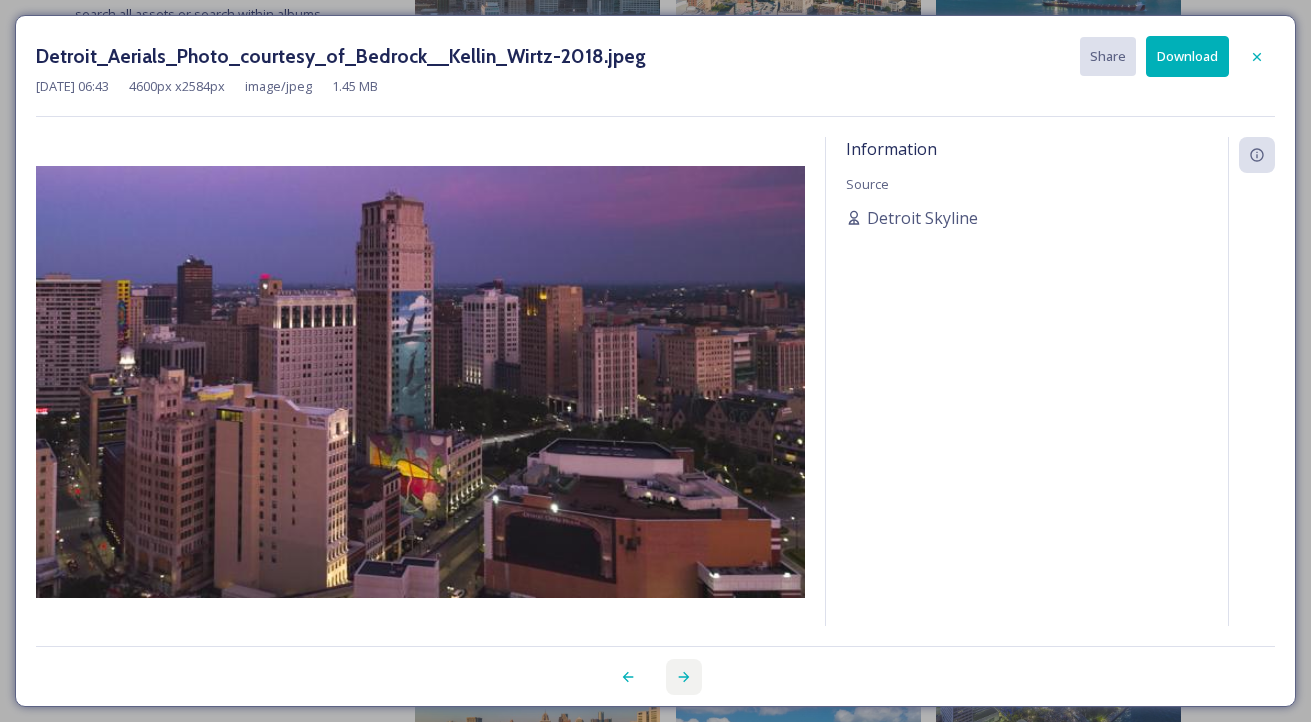 click 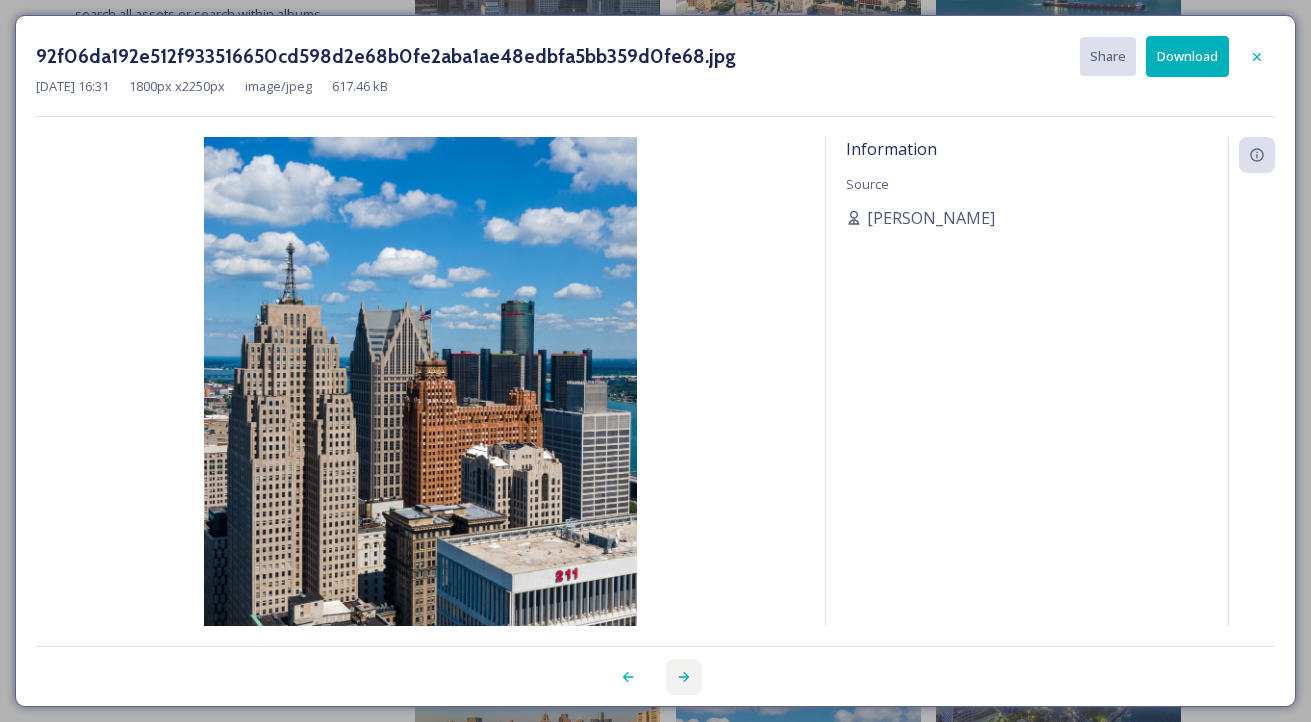click 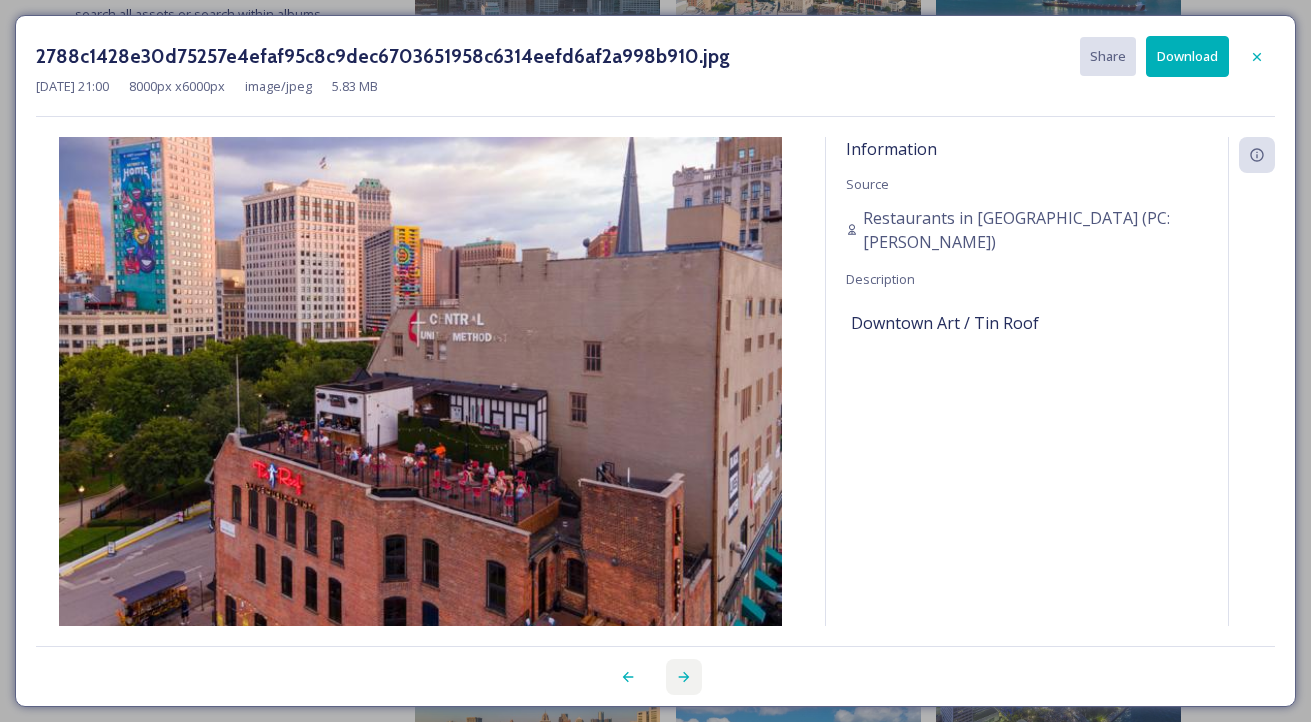 click 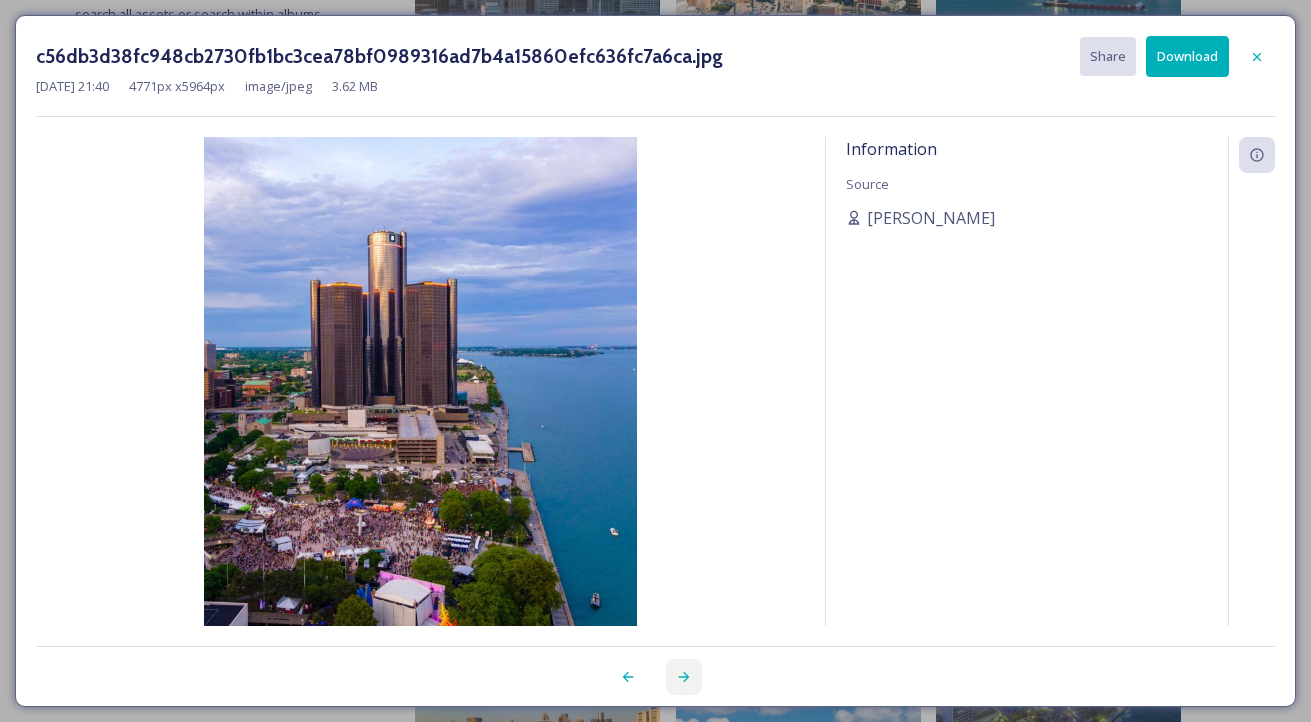 click 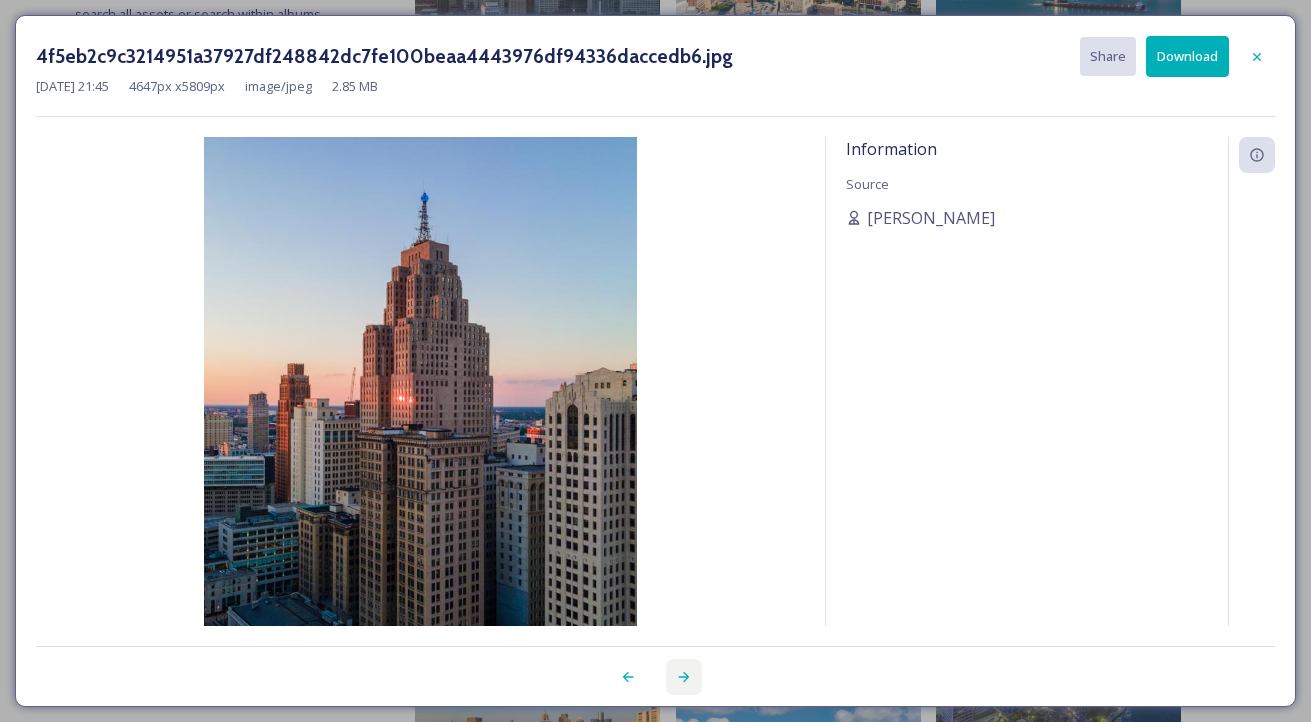 click at bounding box center [684, 677] 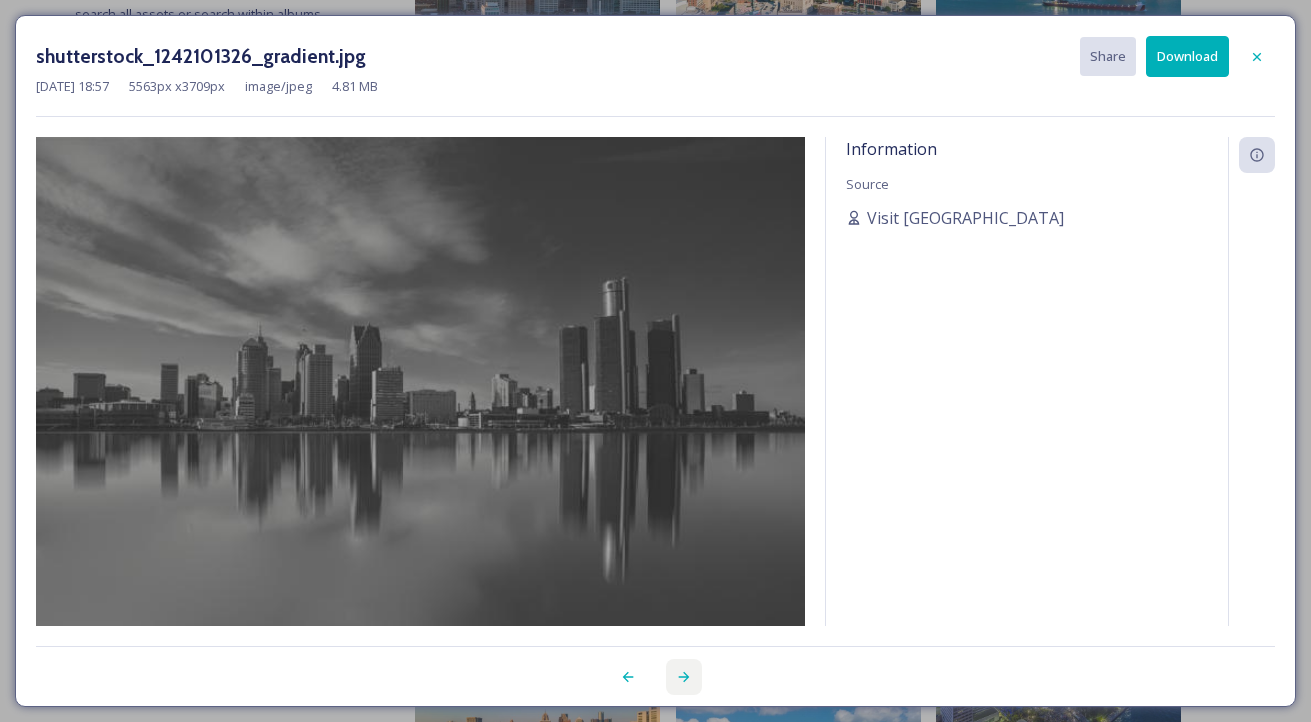 click at bounding box center [684, 677] 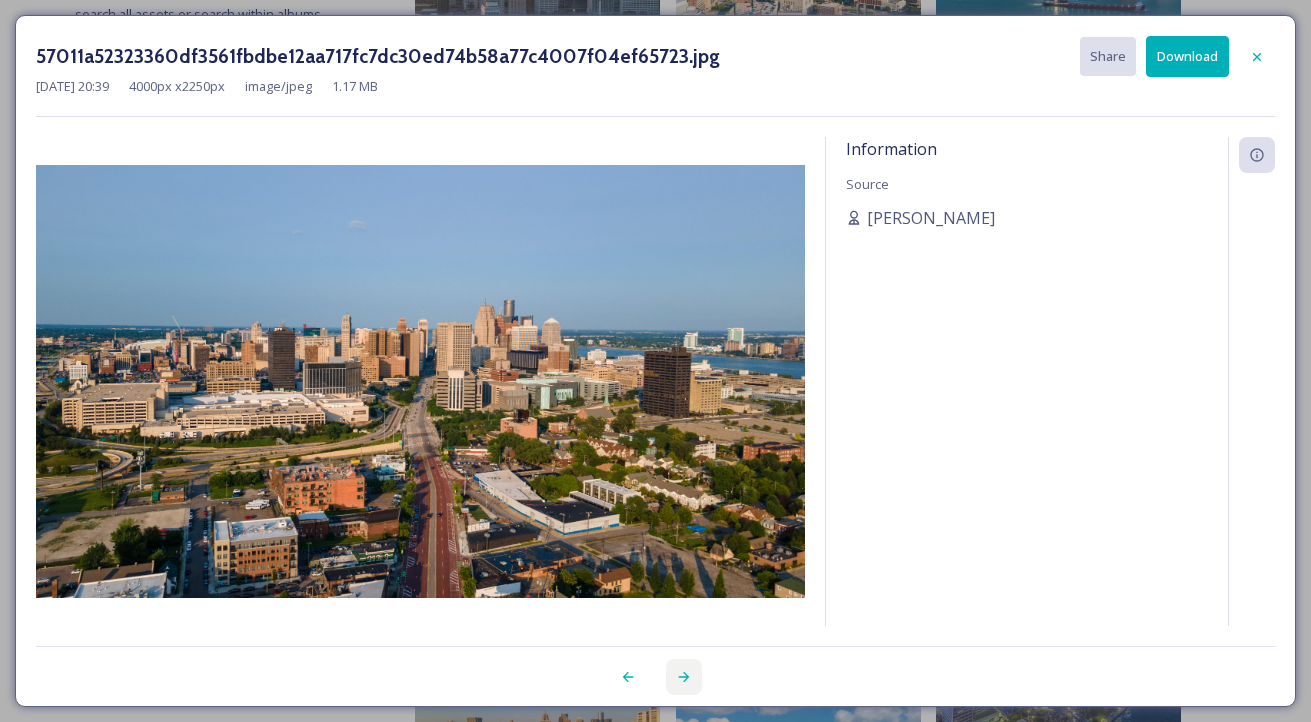 click 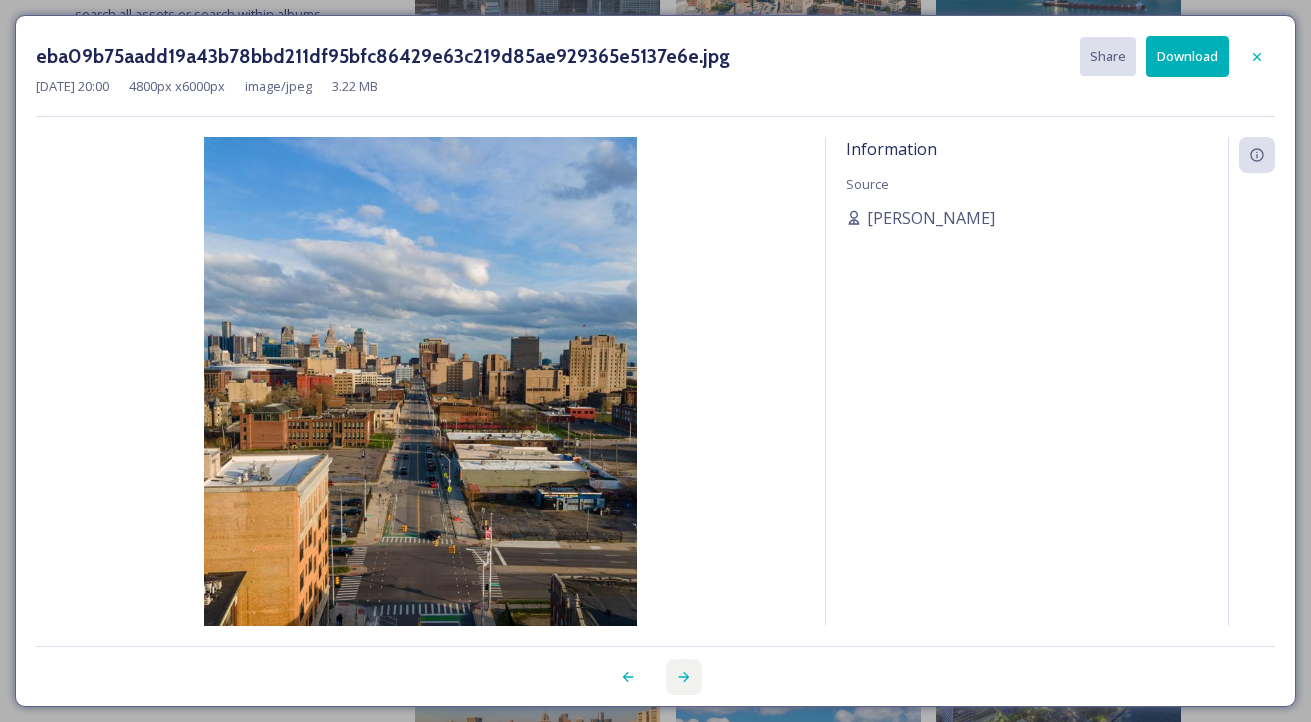 click 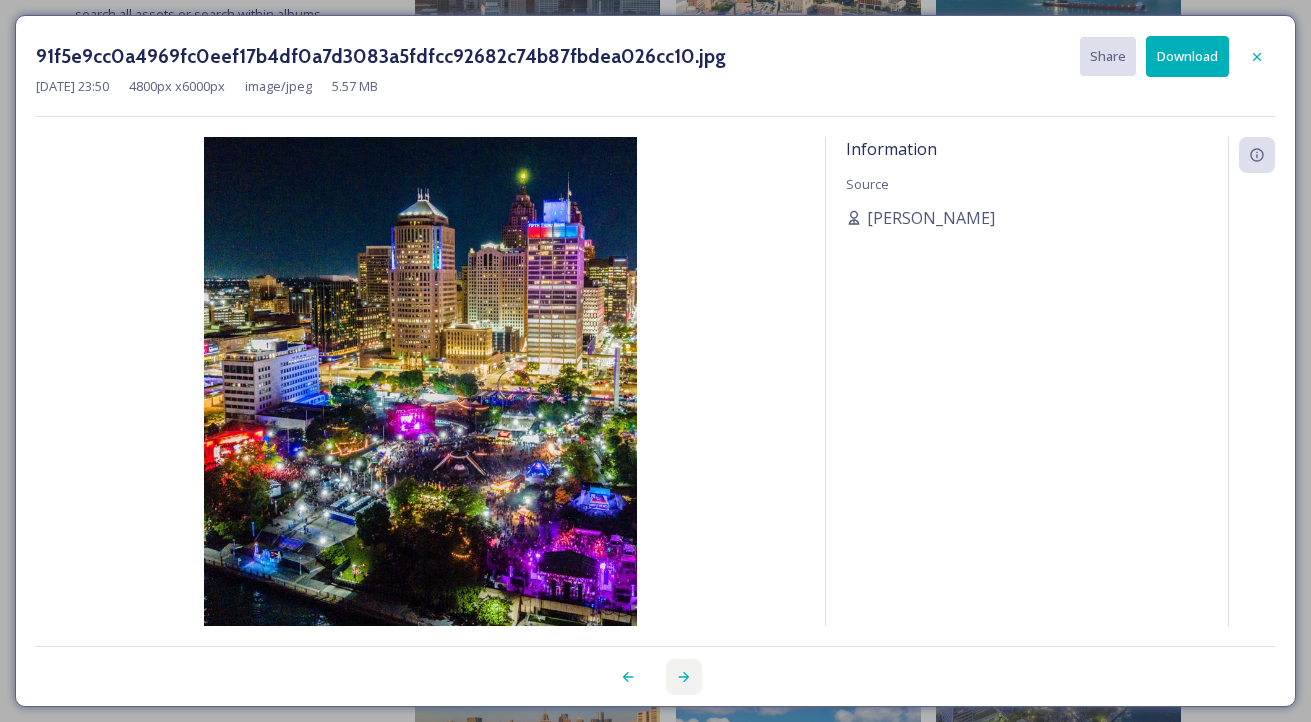click 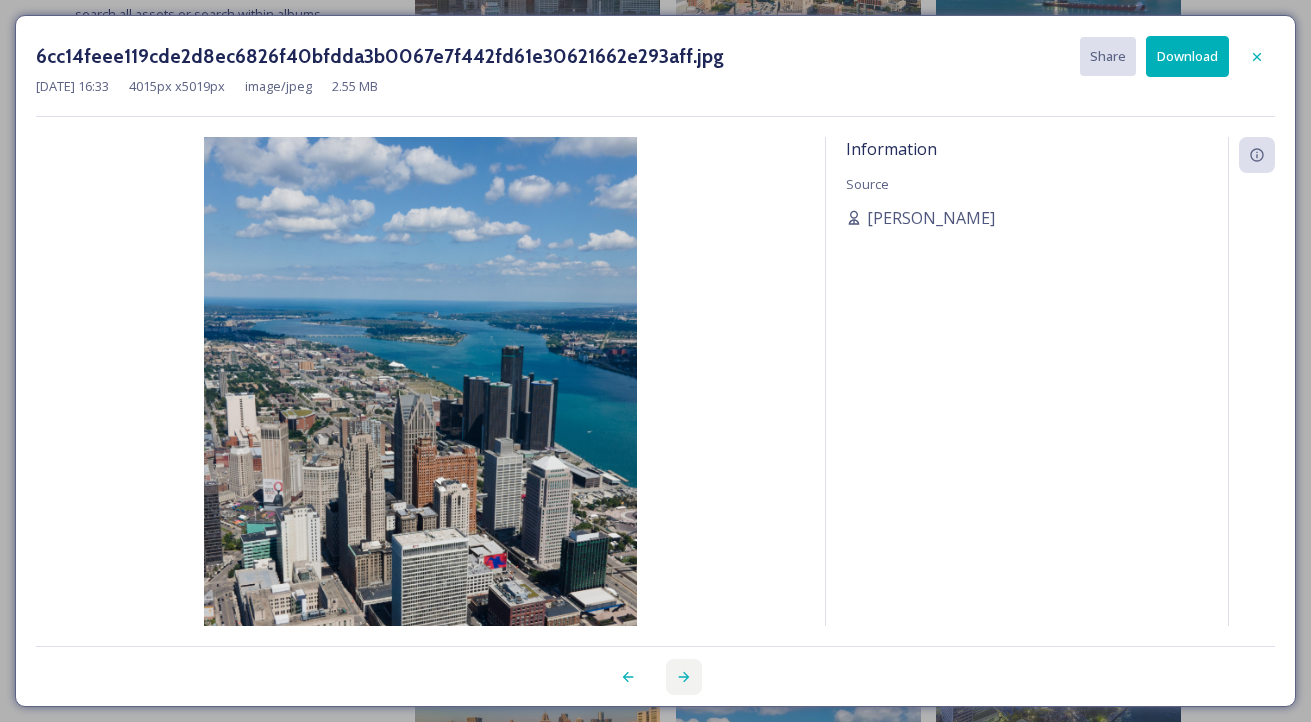 click 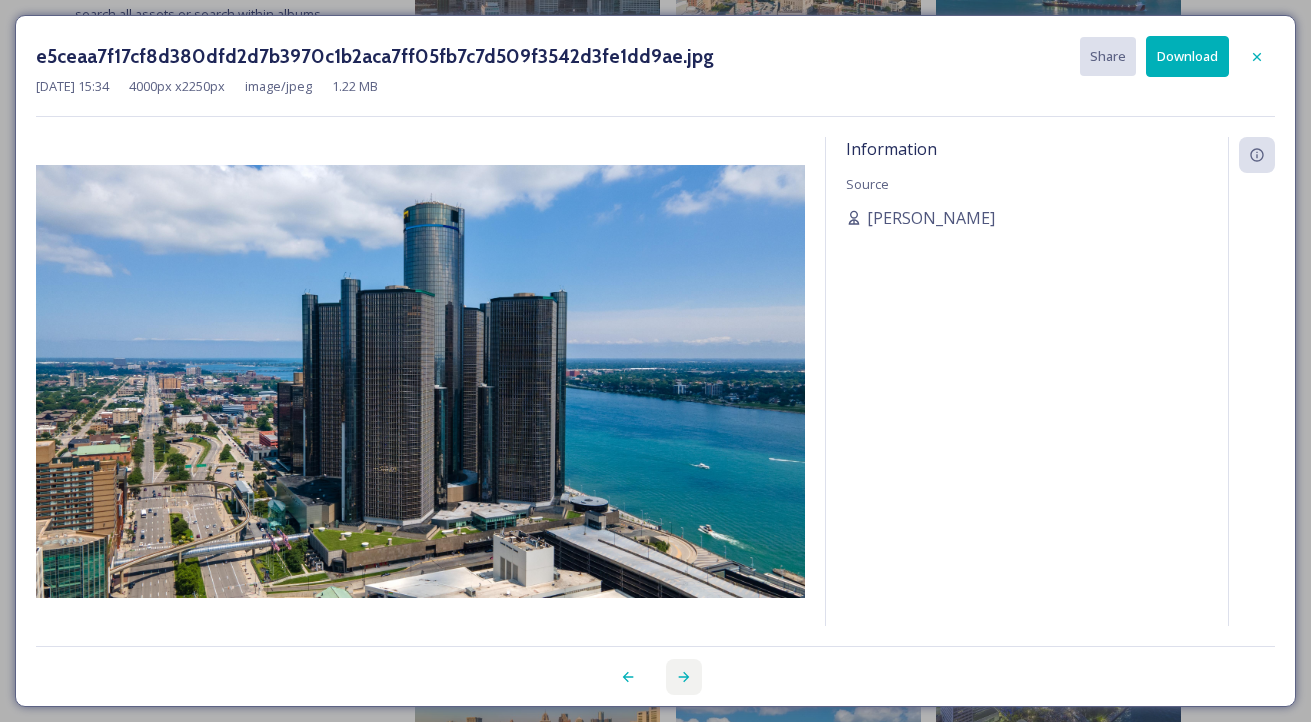 click 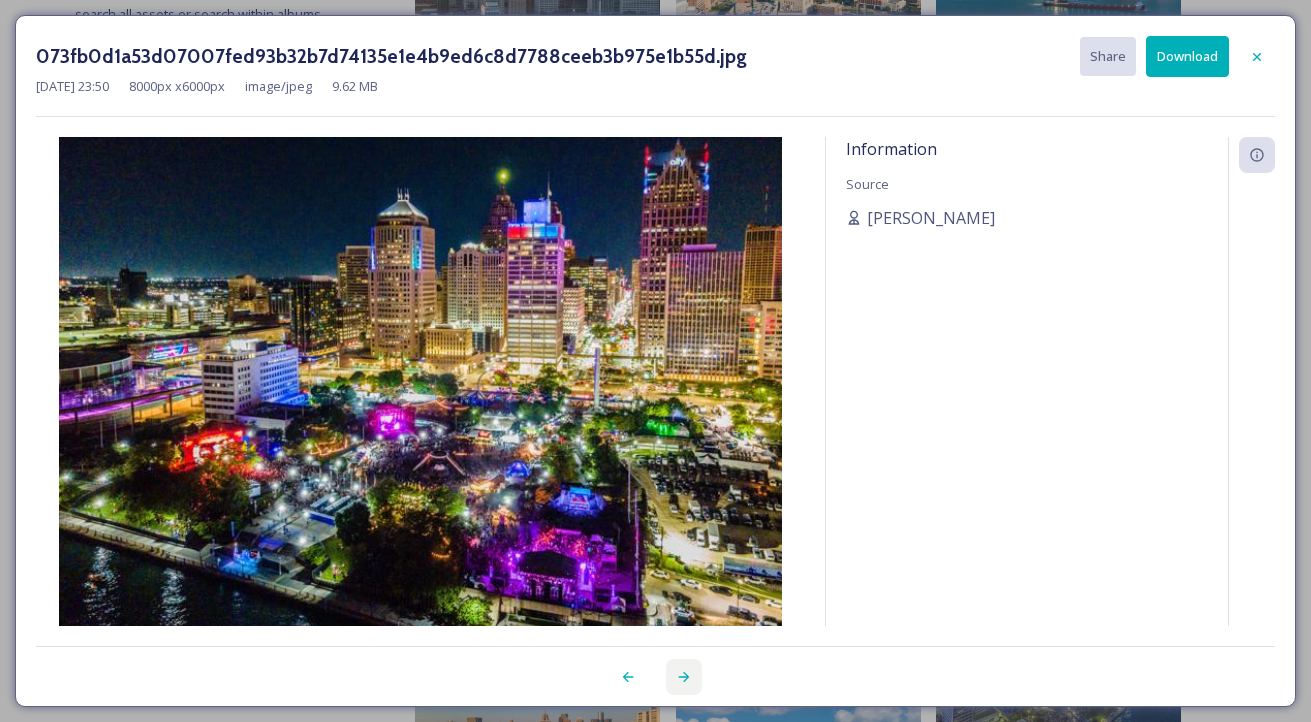 click 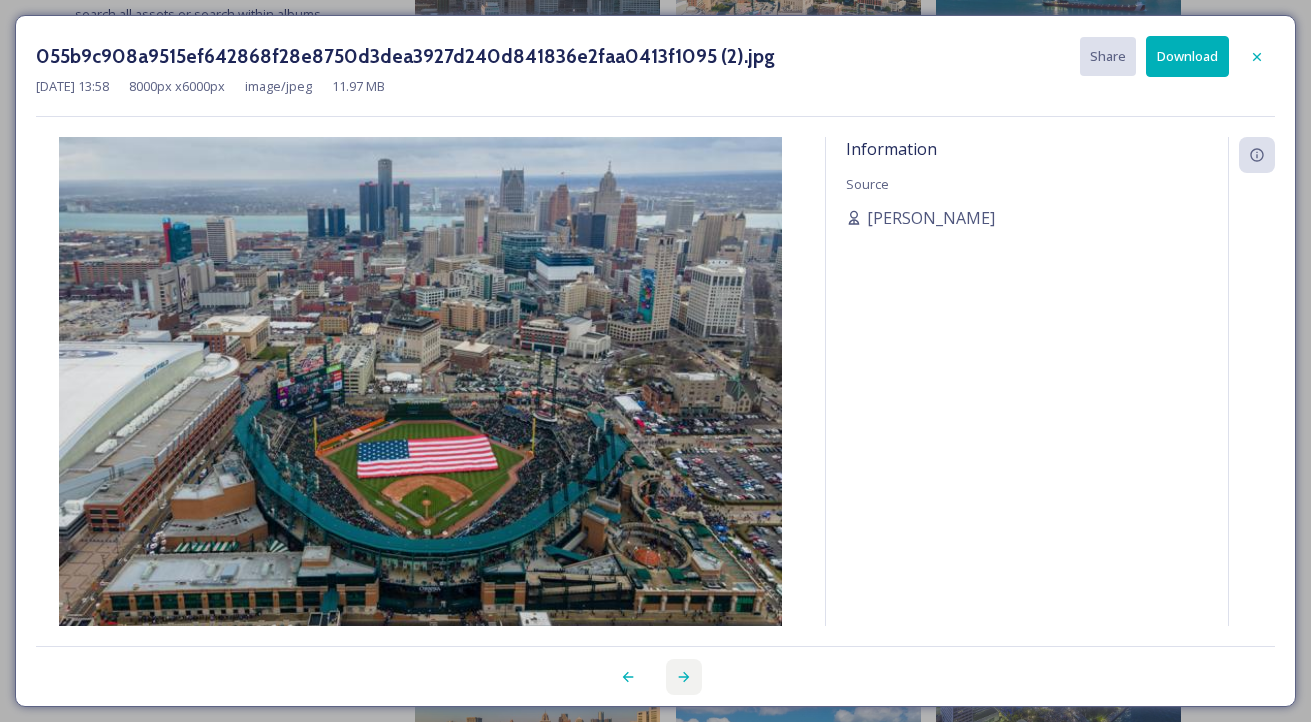 click 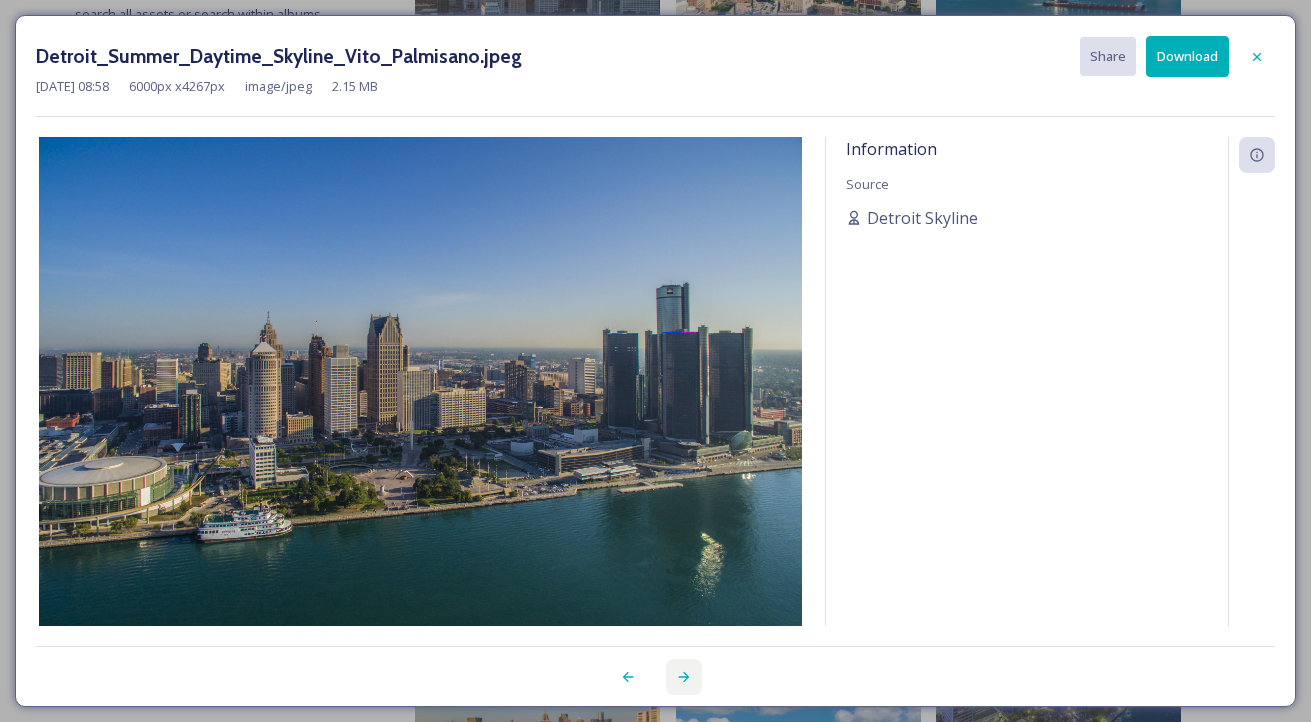 click 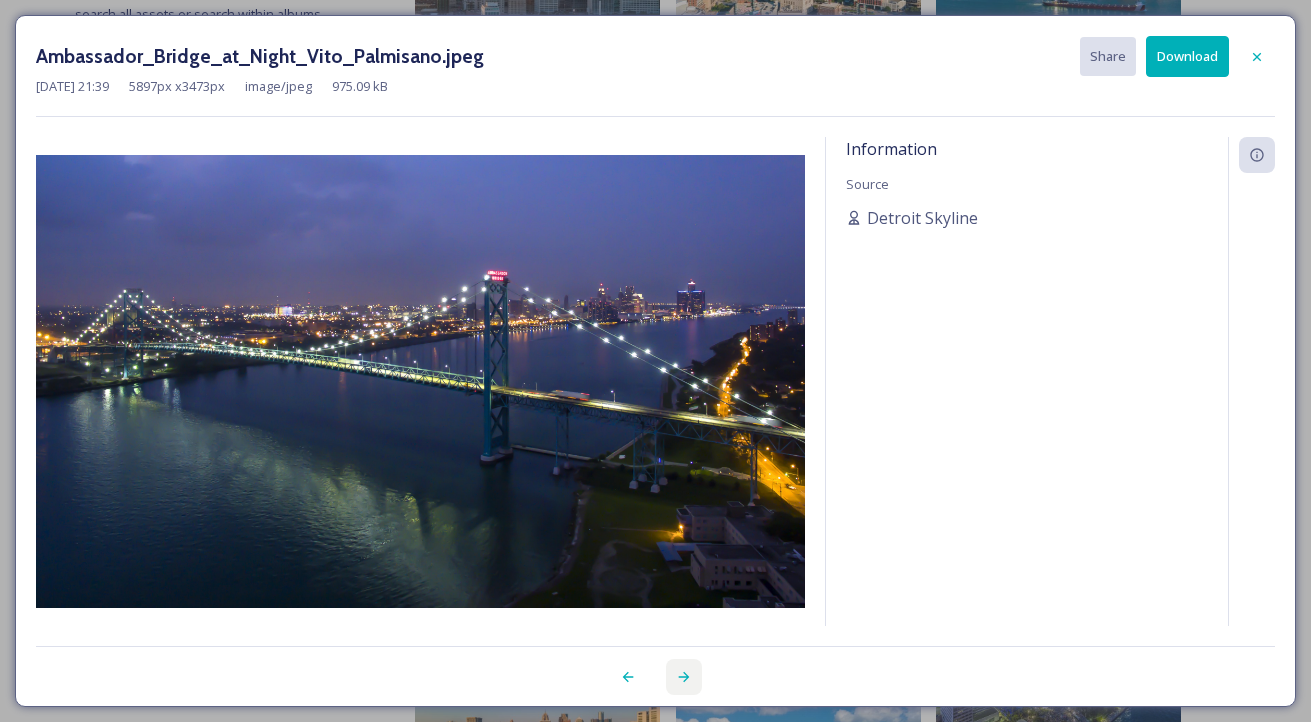 click 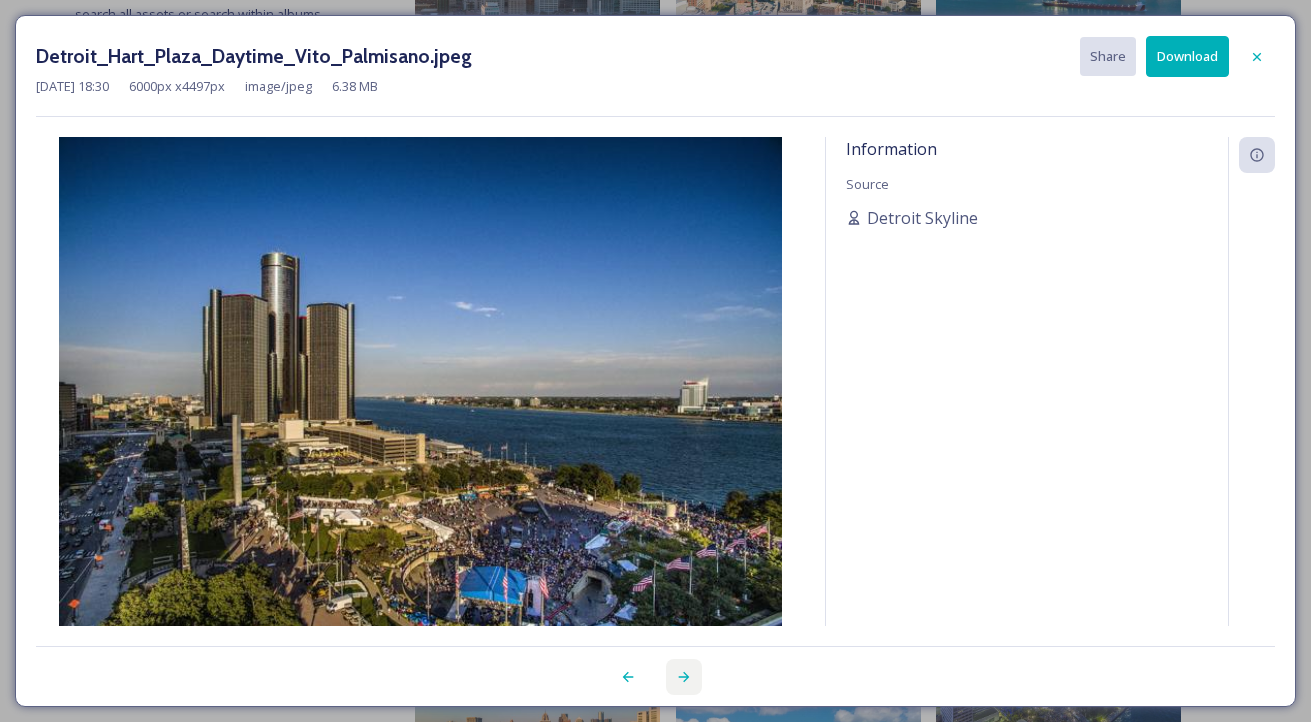 click 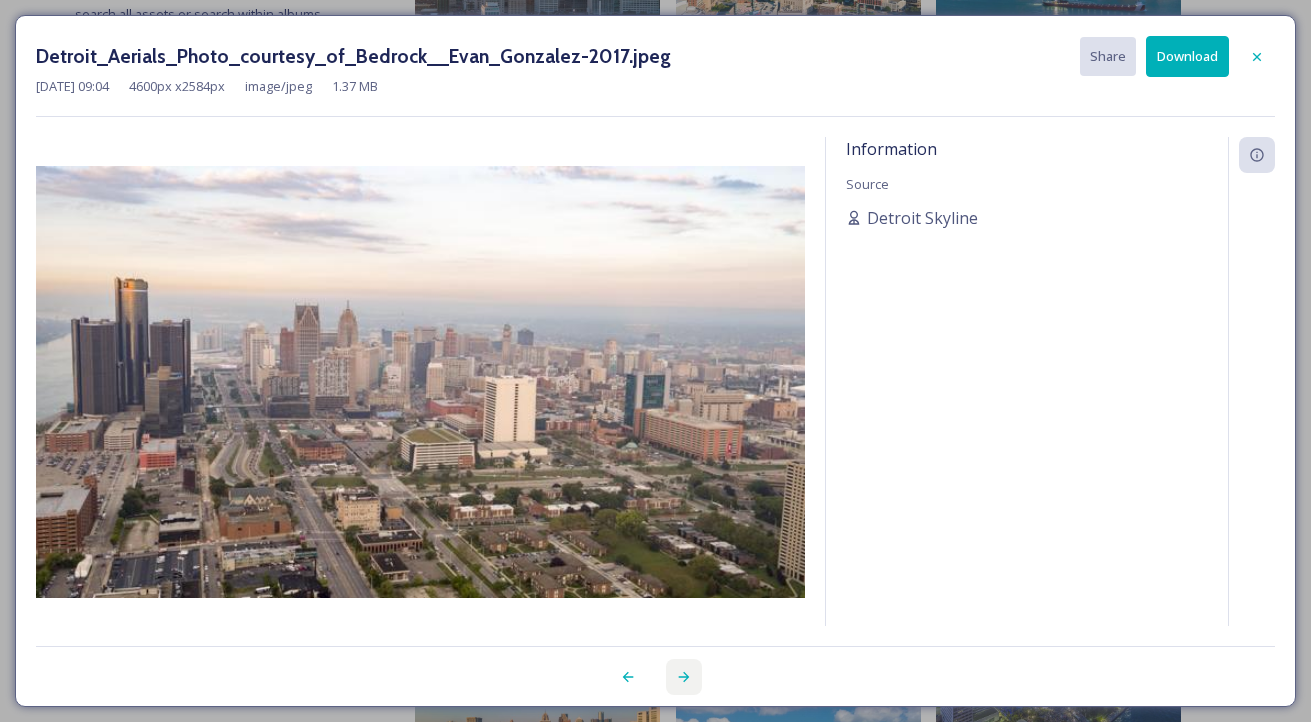 click 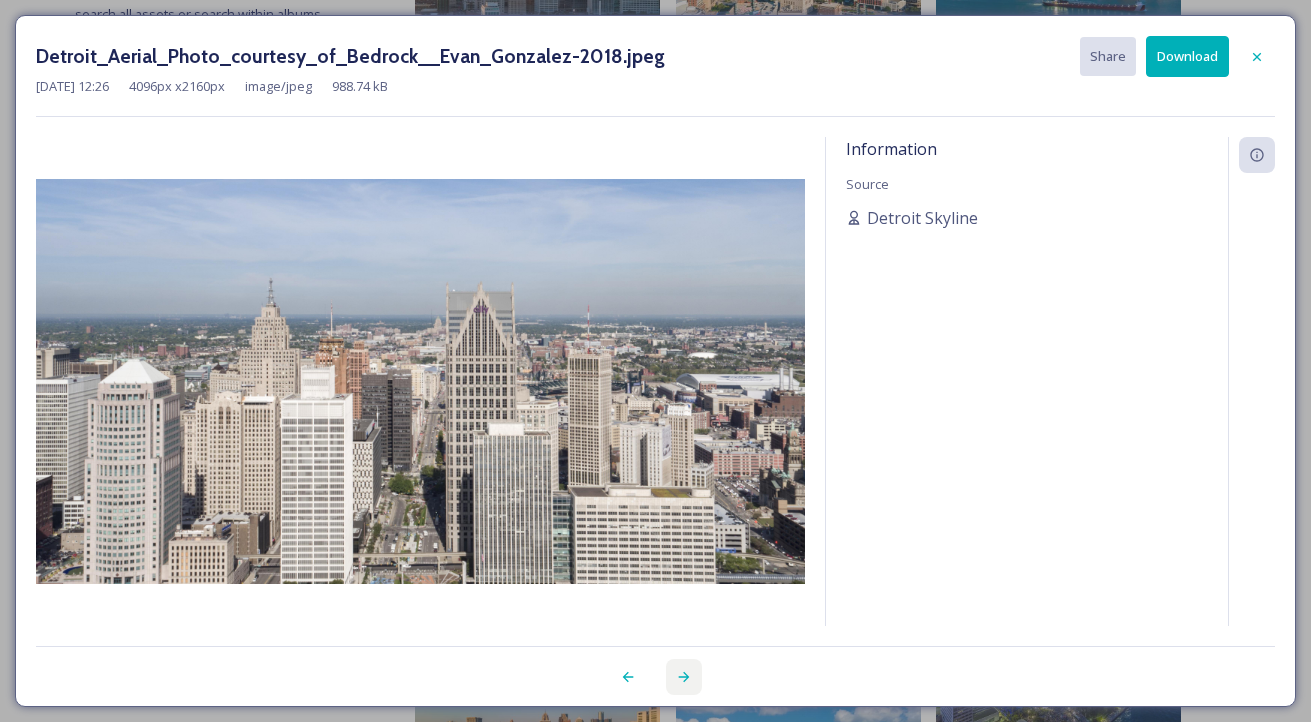 click 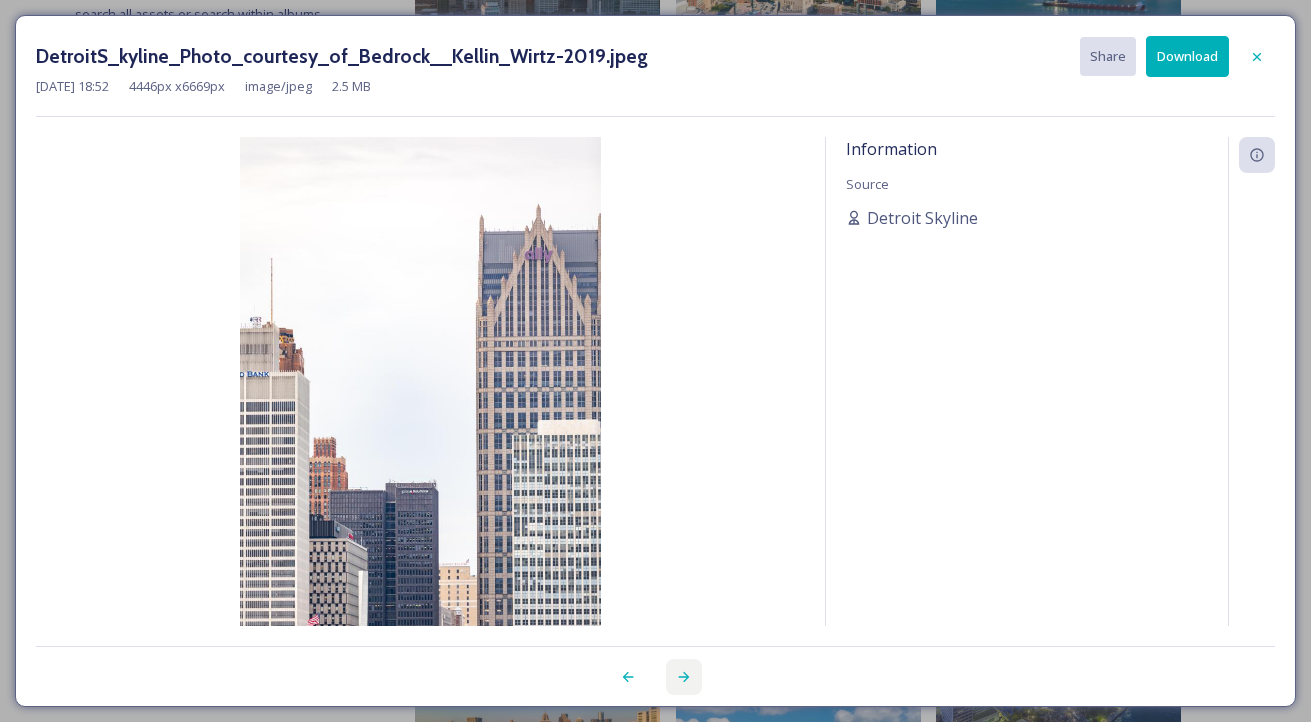 click 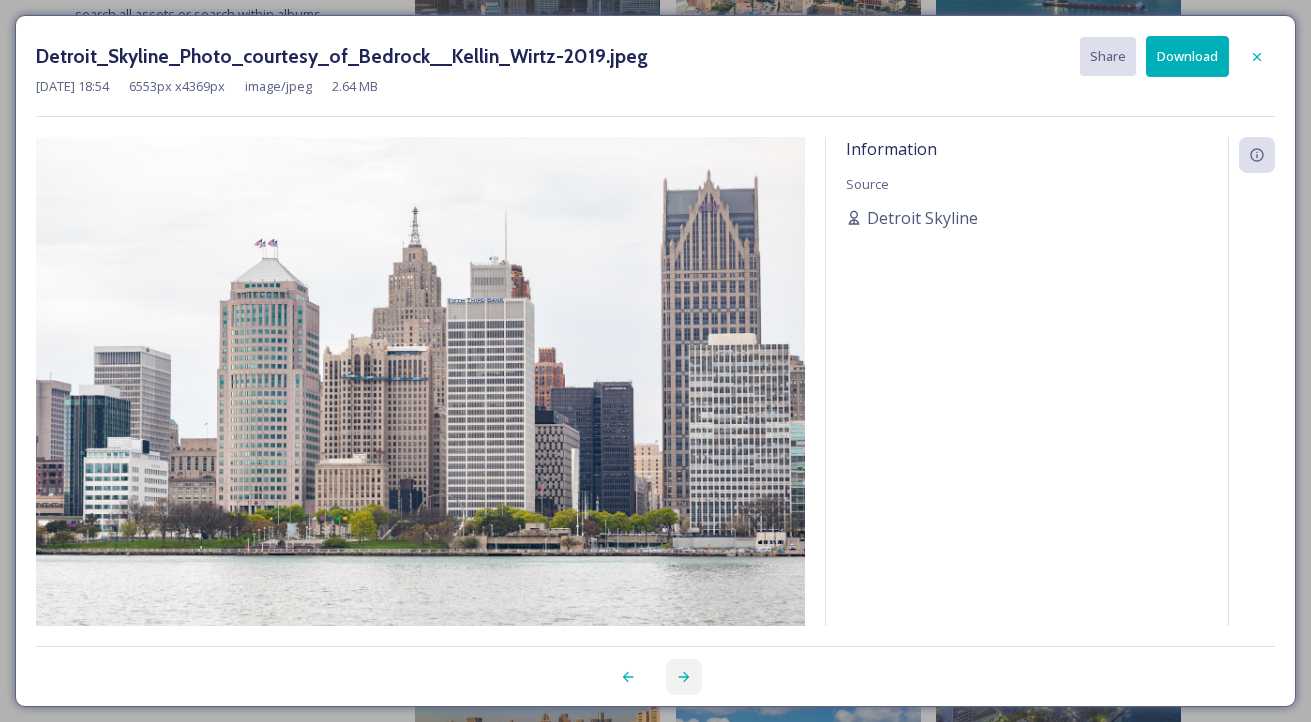 click 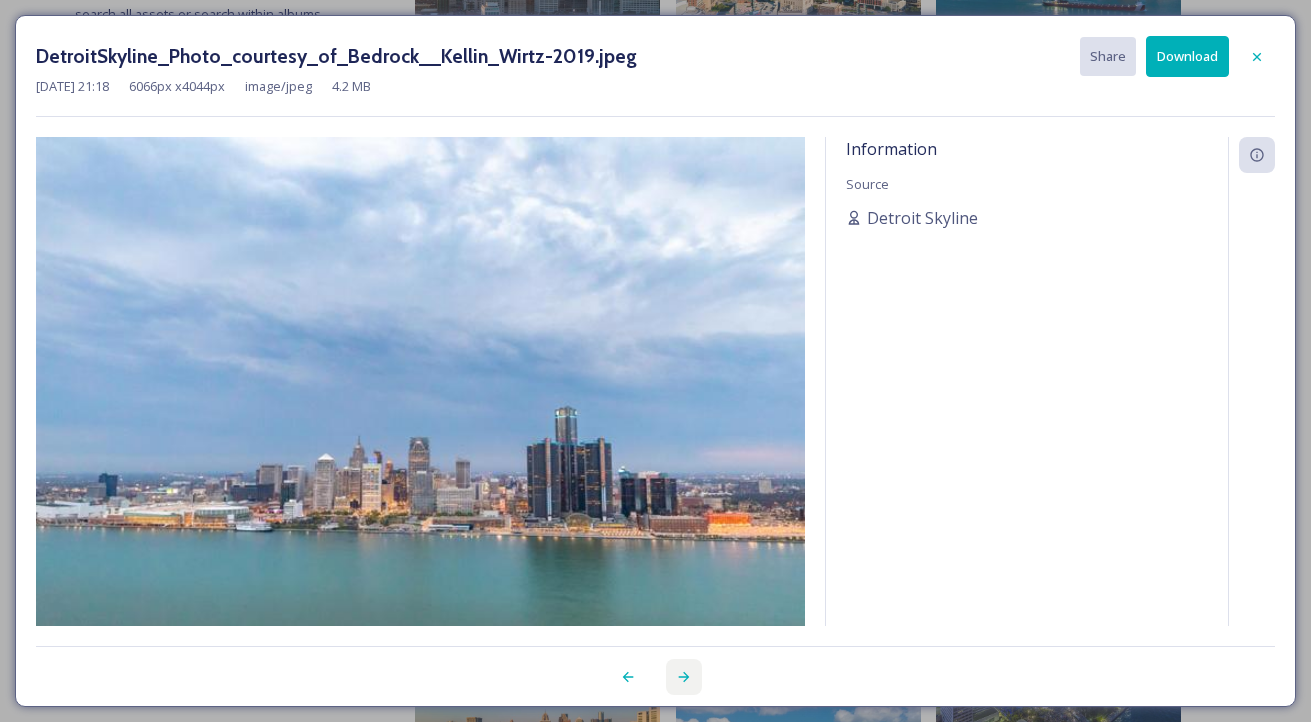 click 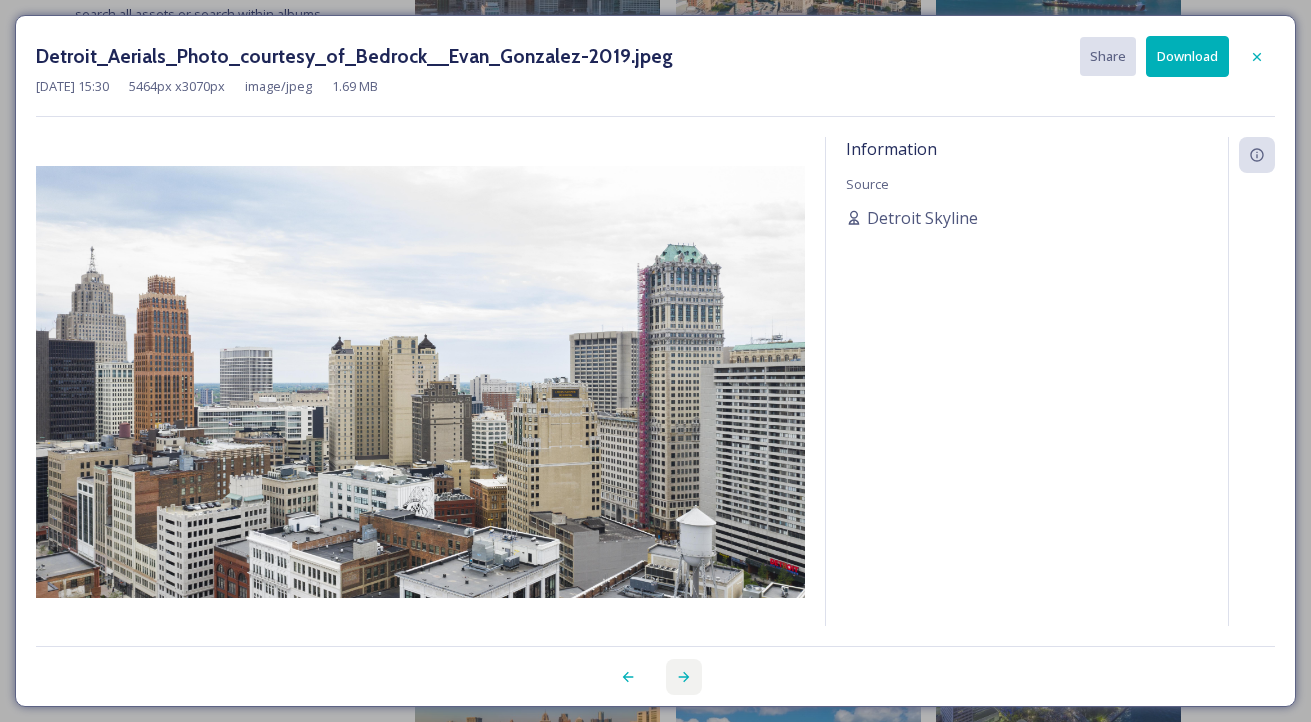 click 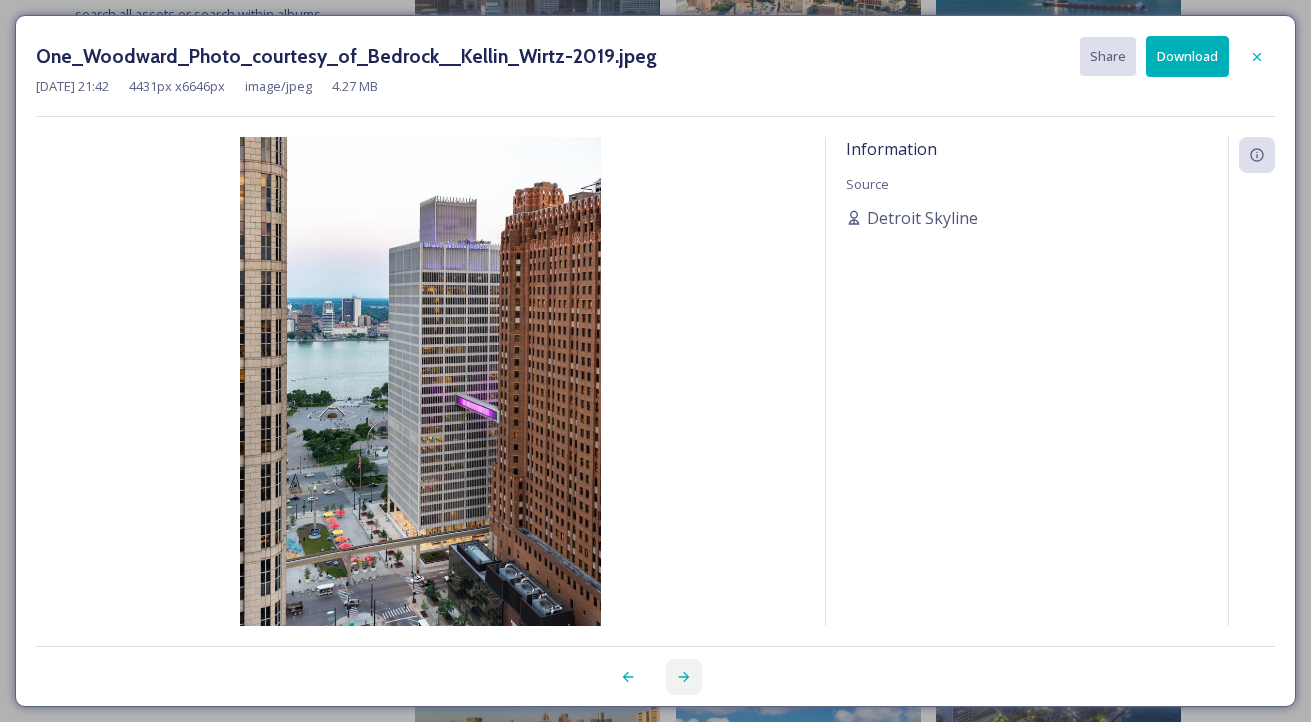 click 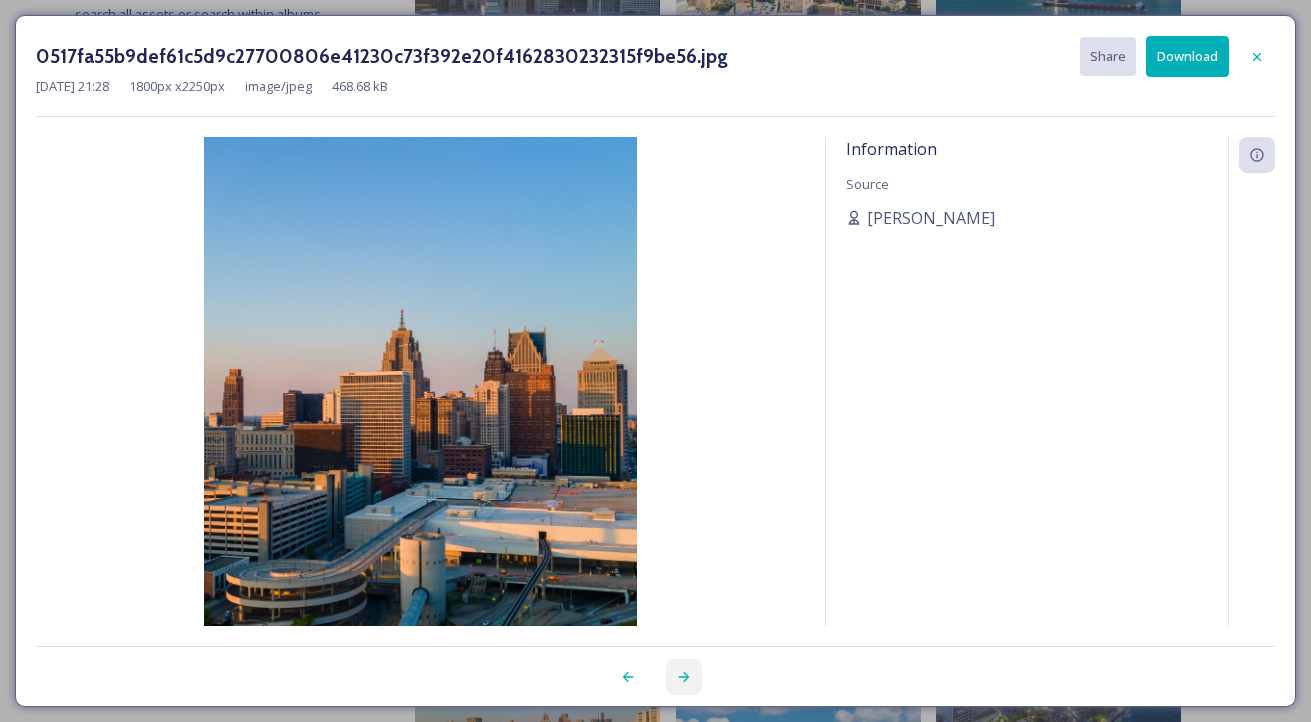 click 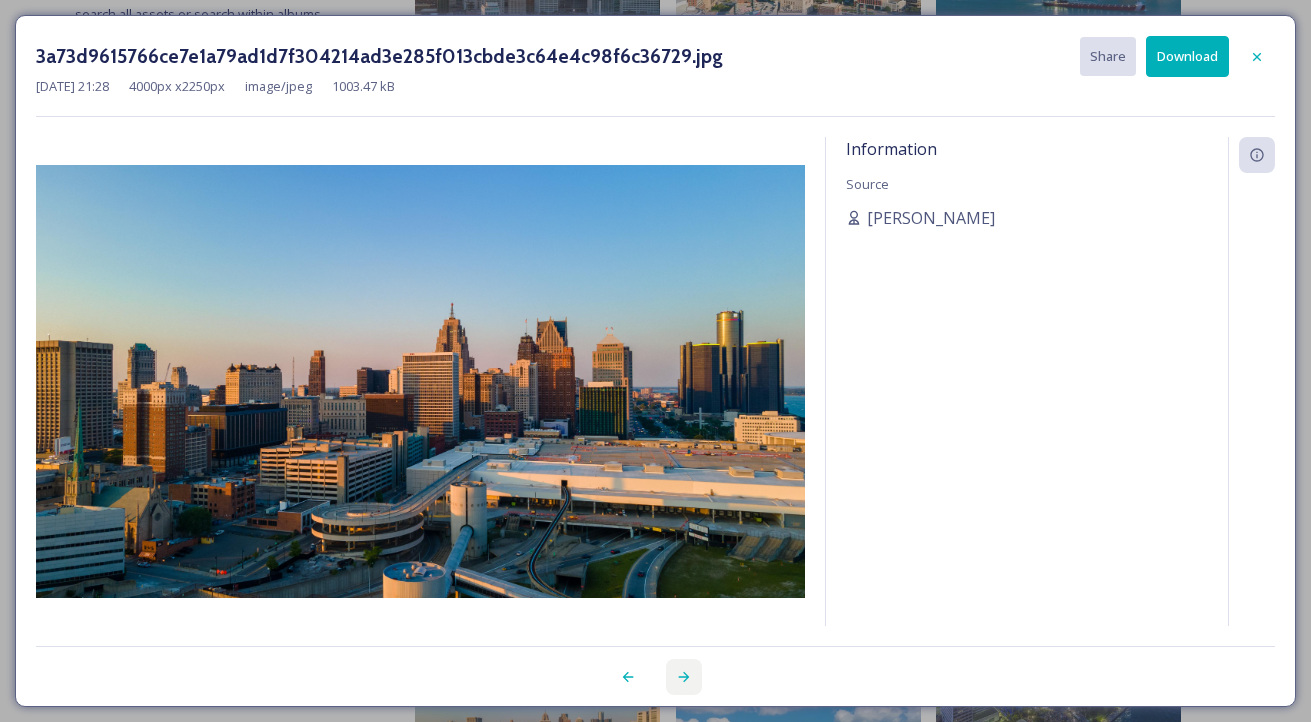 click 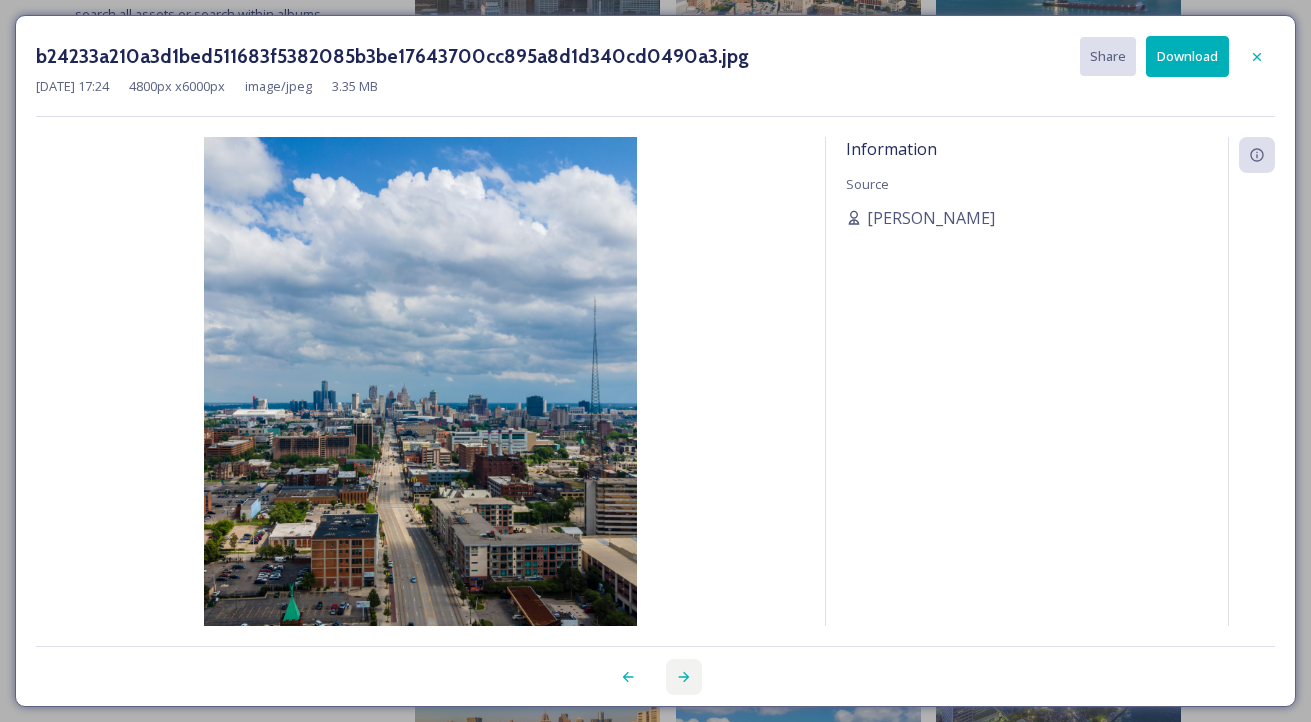 click 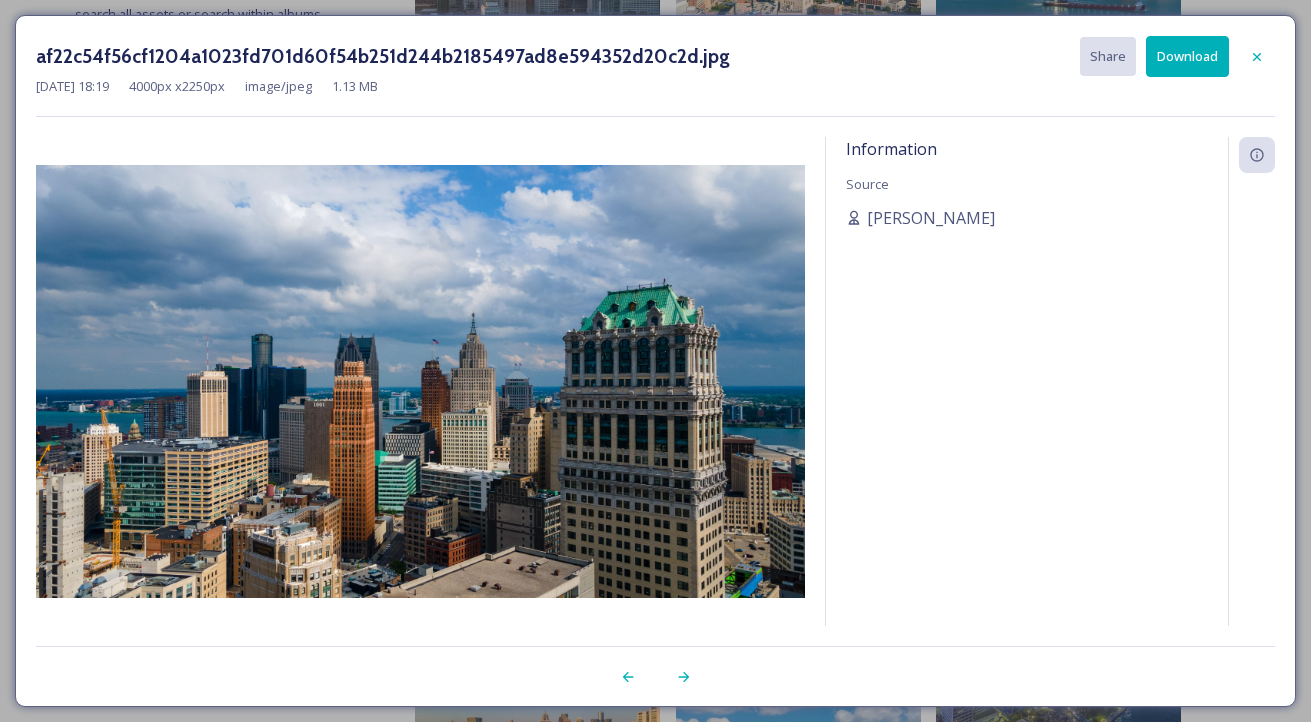 click on "Download" at bounding box center (1187, 56) 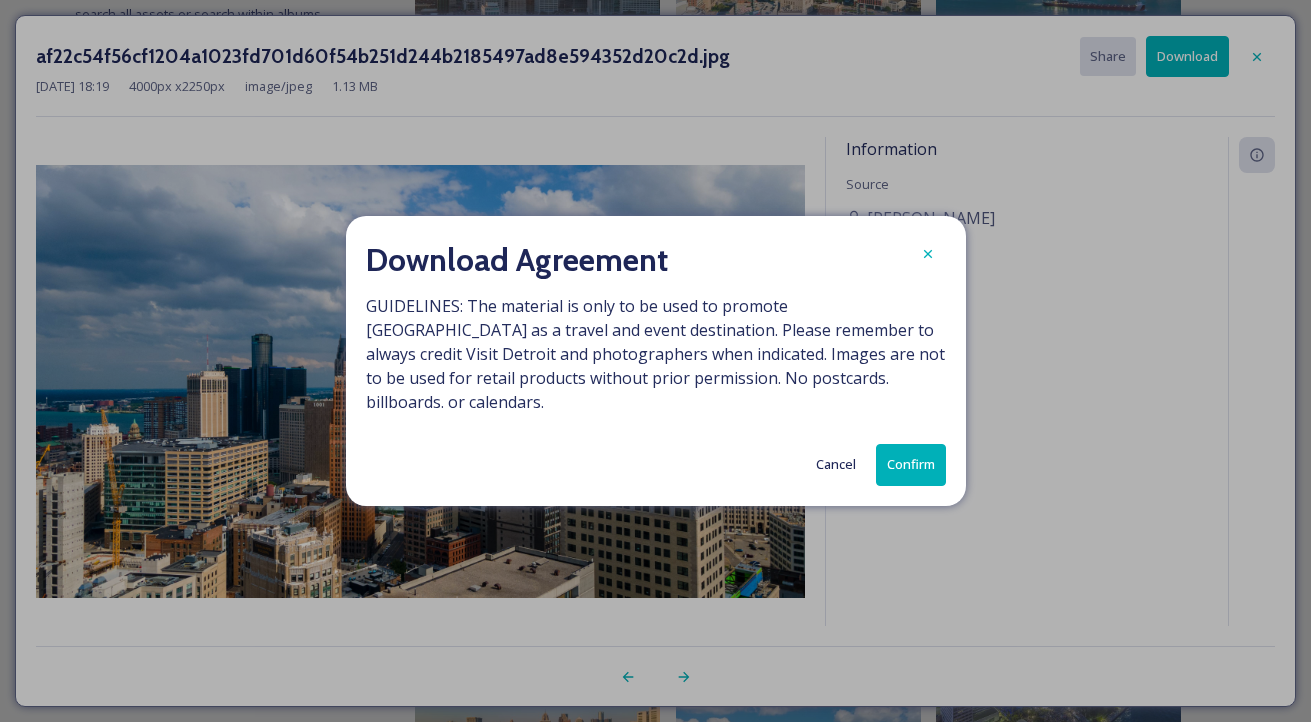 click on "Confirm" at bounding box center [911, 464] 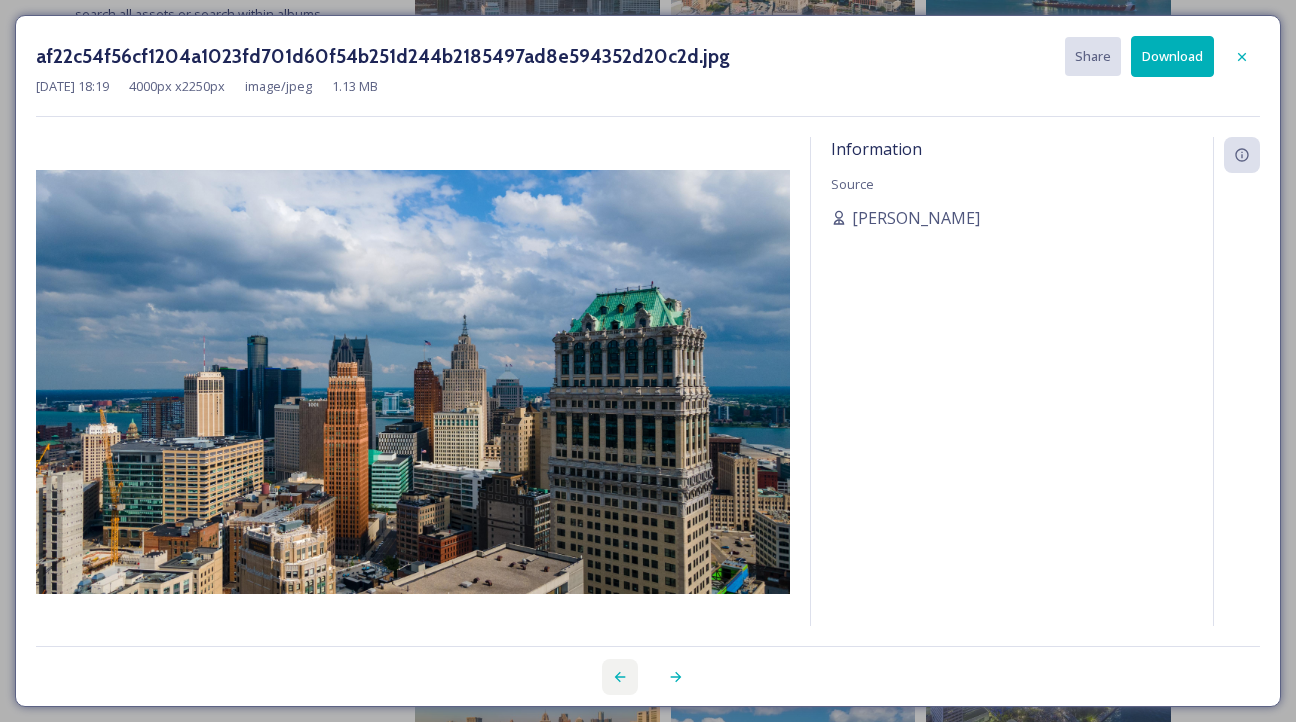 click 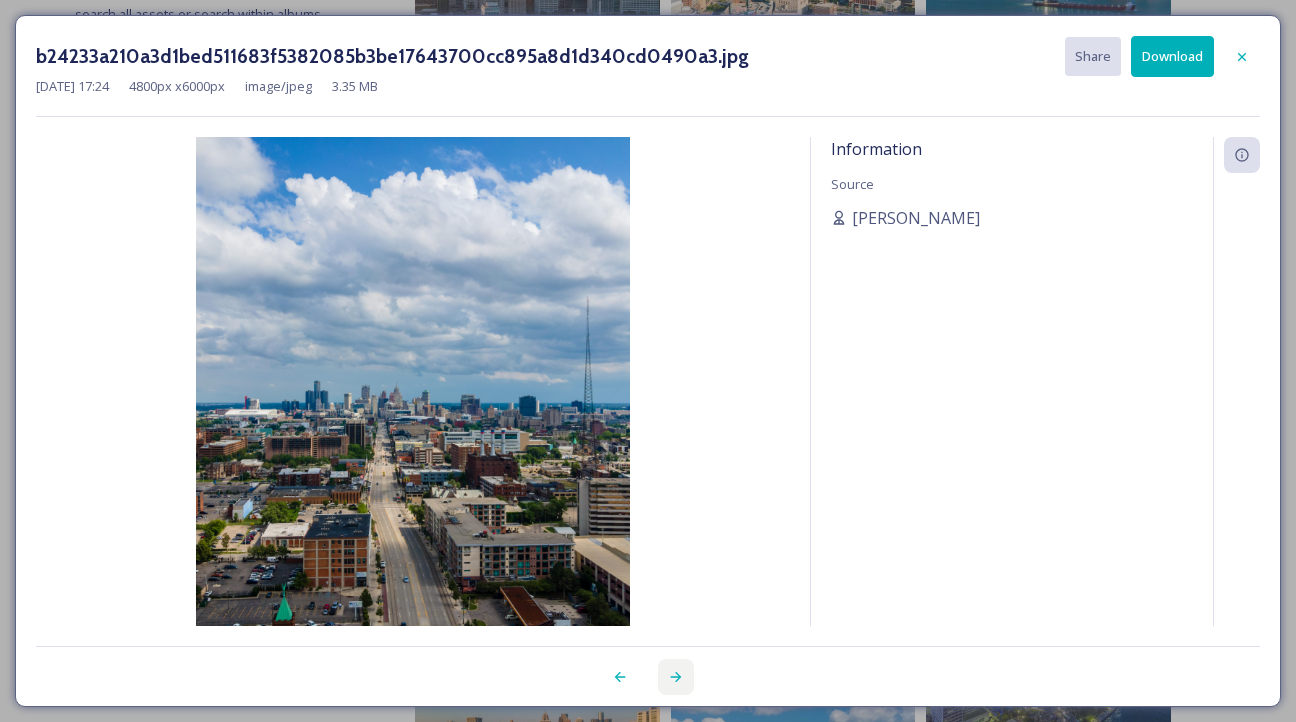 click 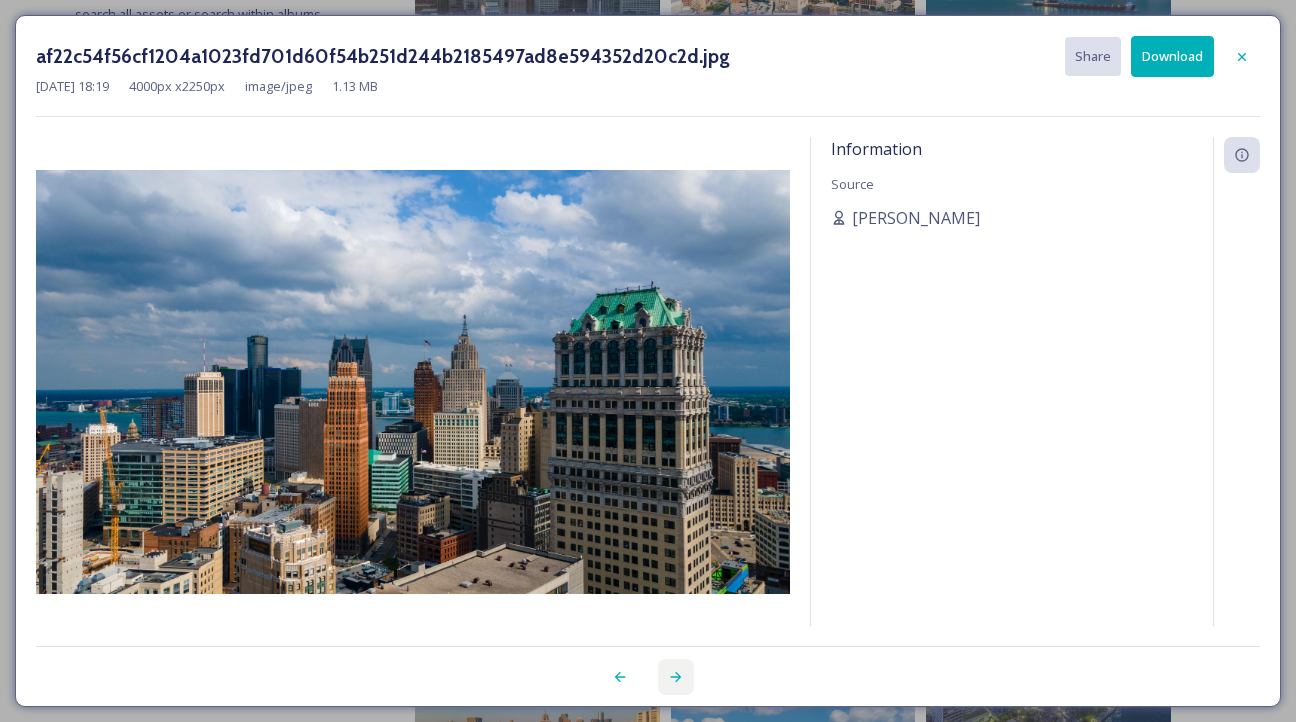 click 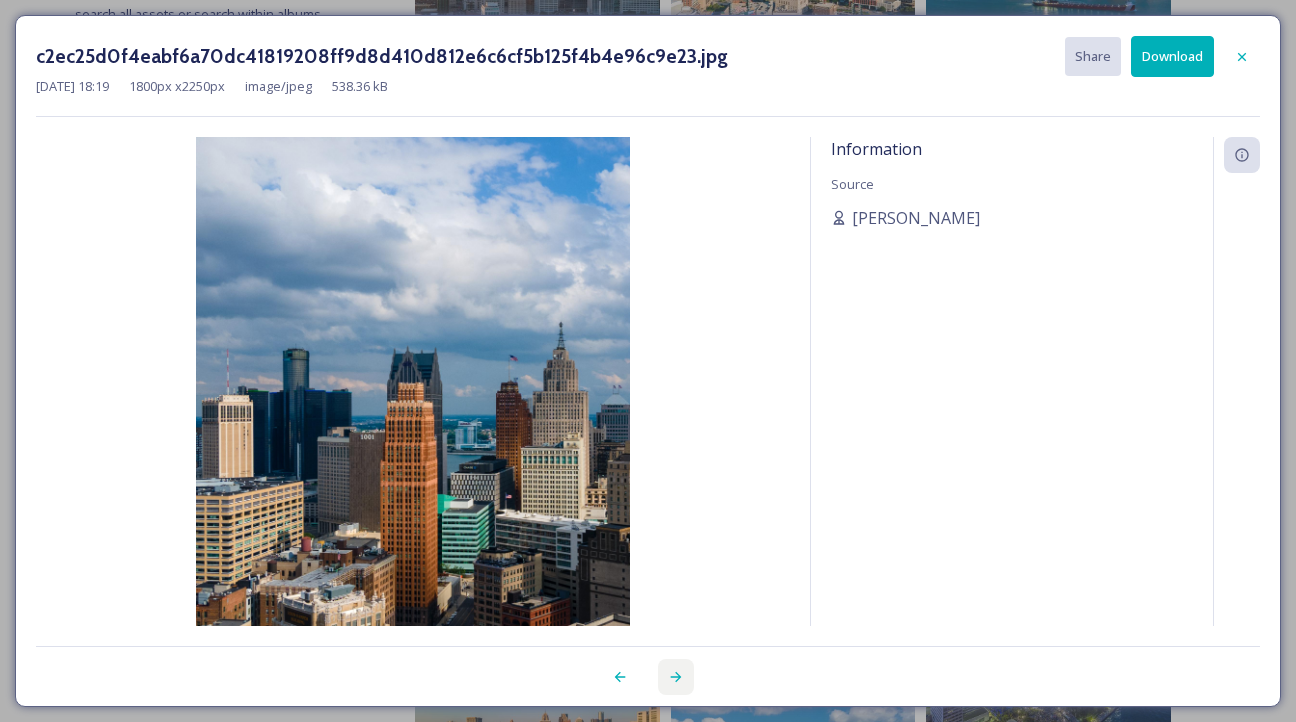 click 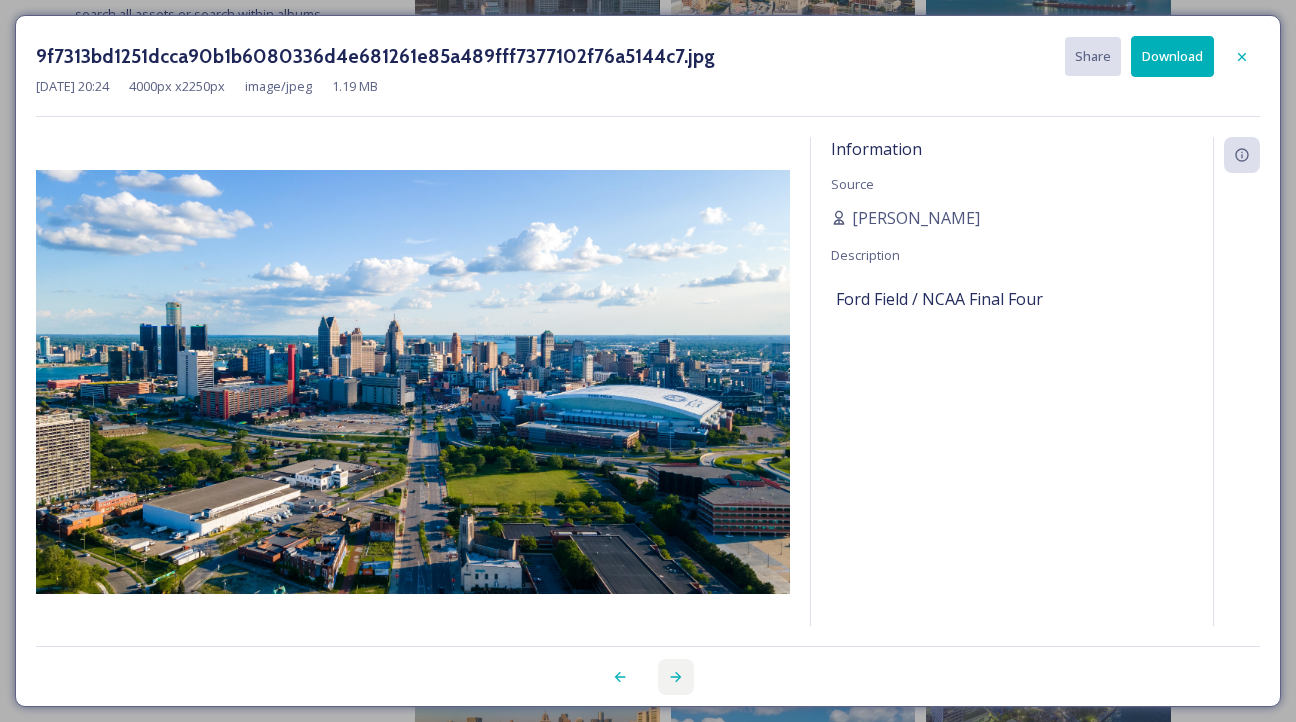 click 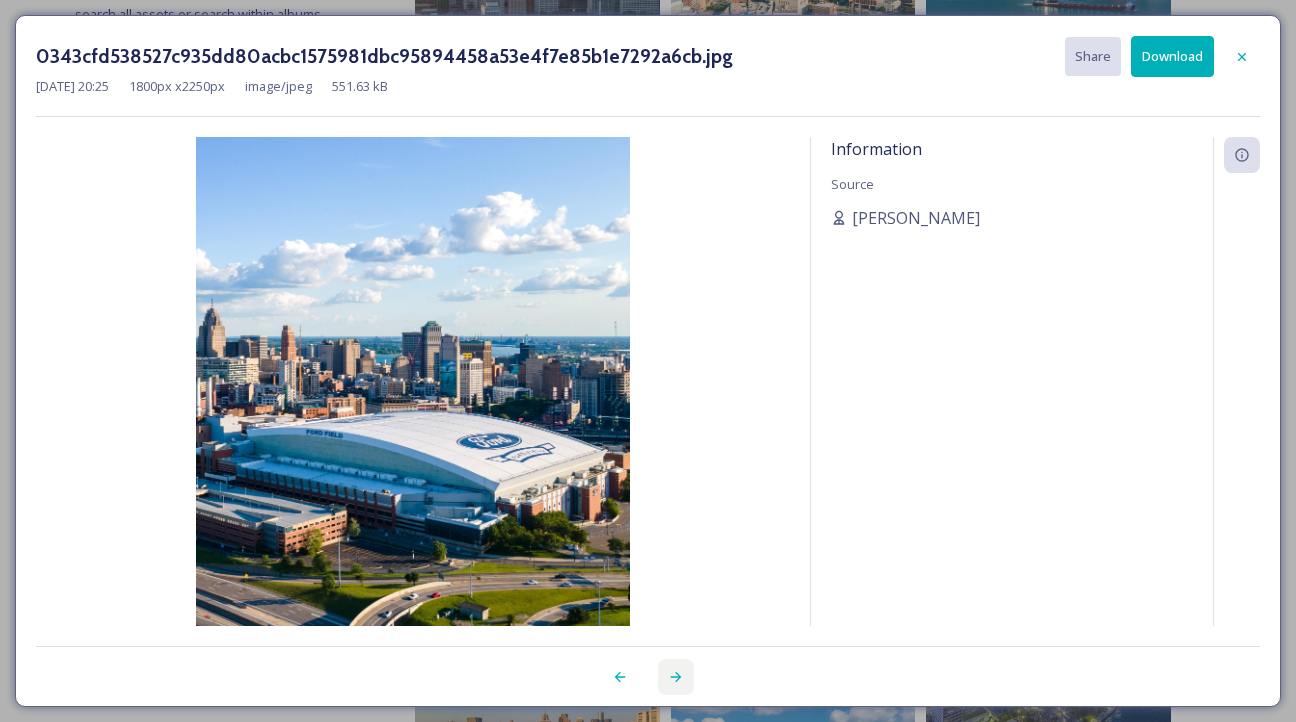 click 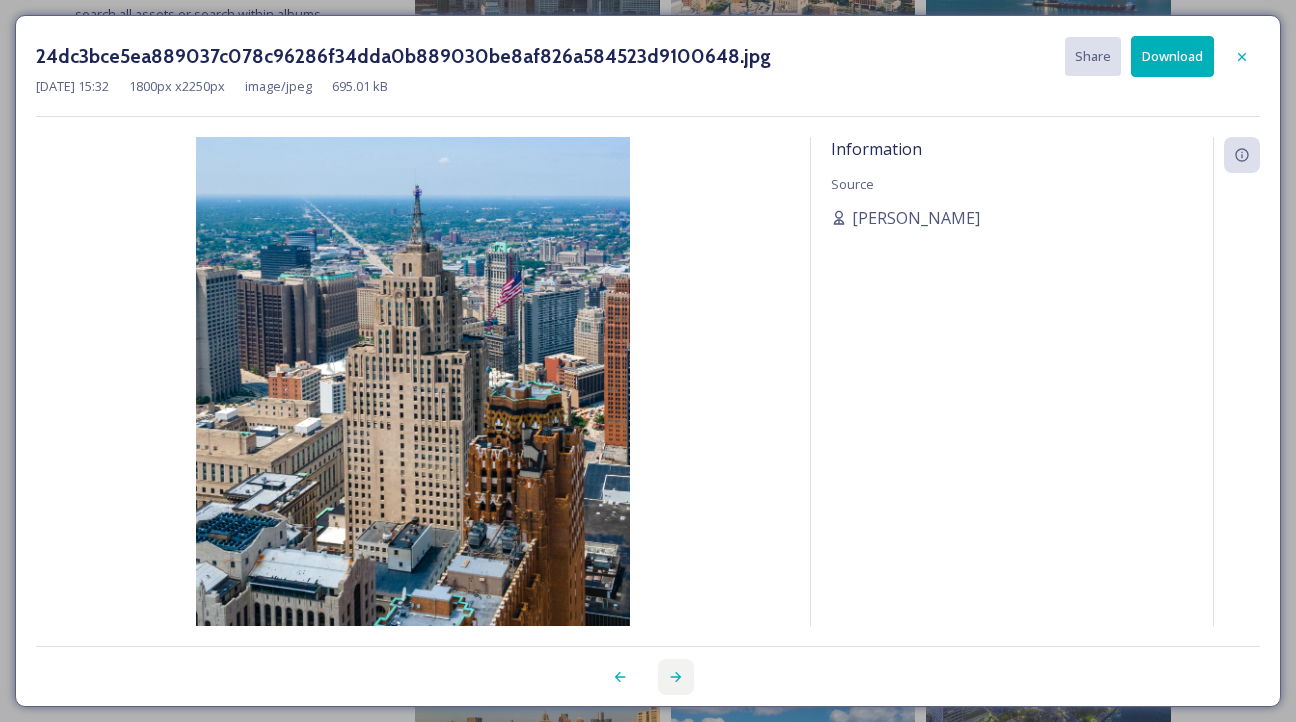 click 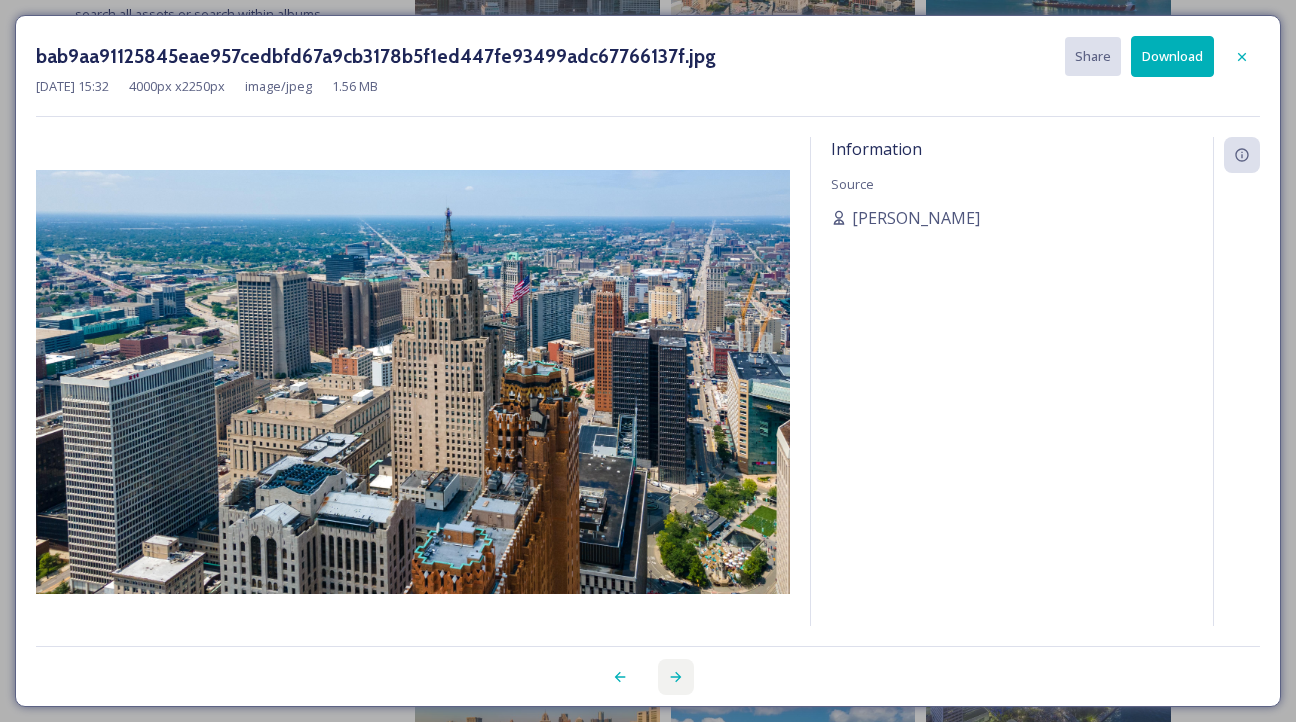 click 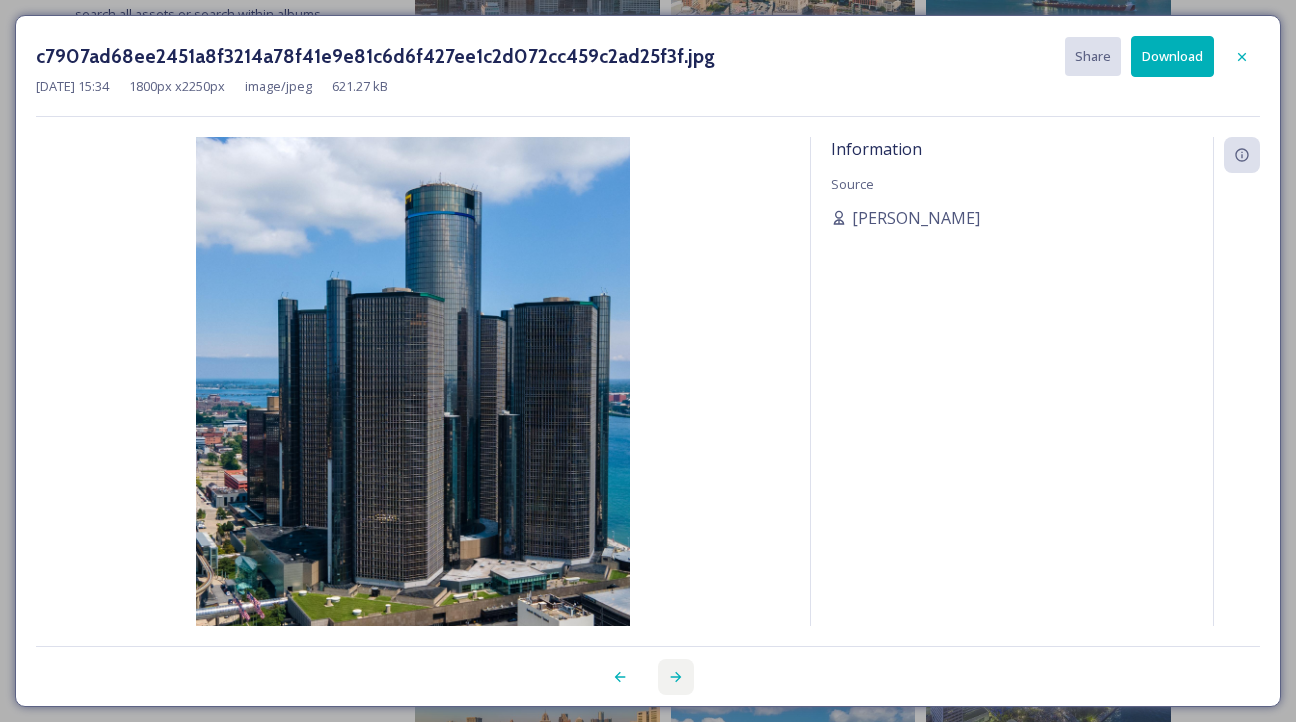 click 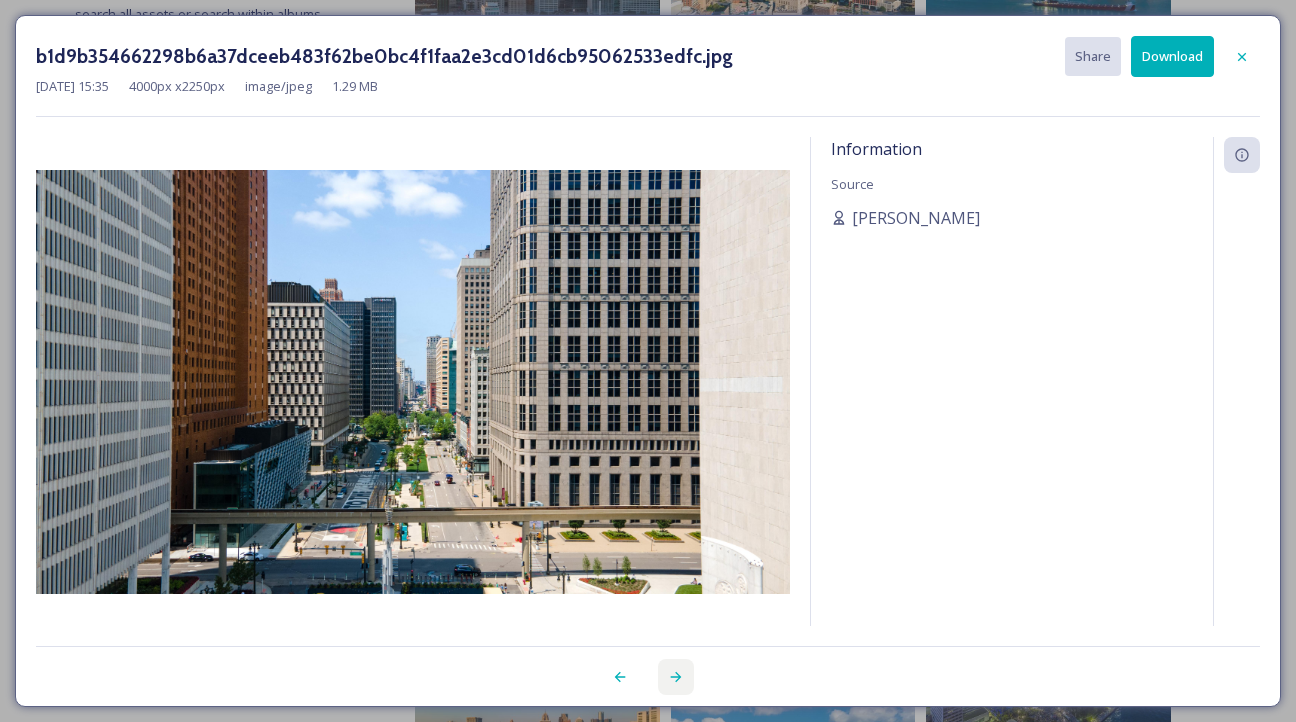 click 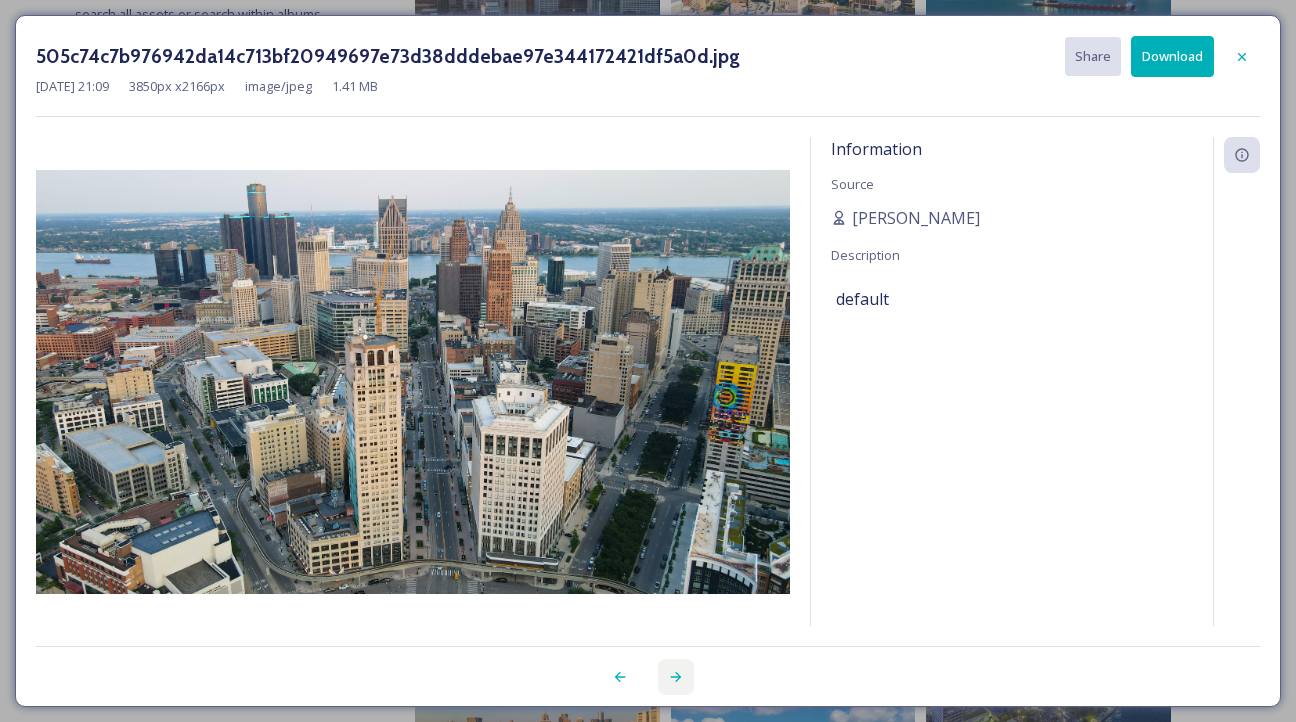 click 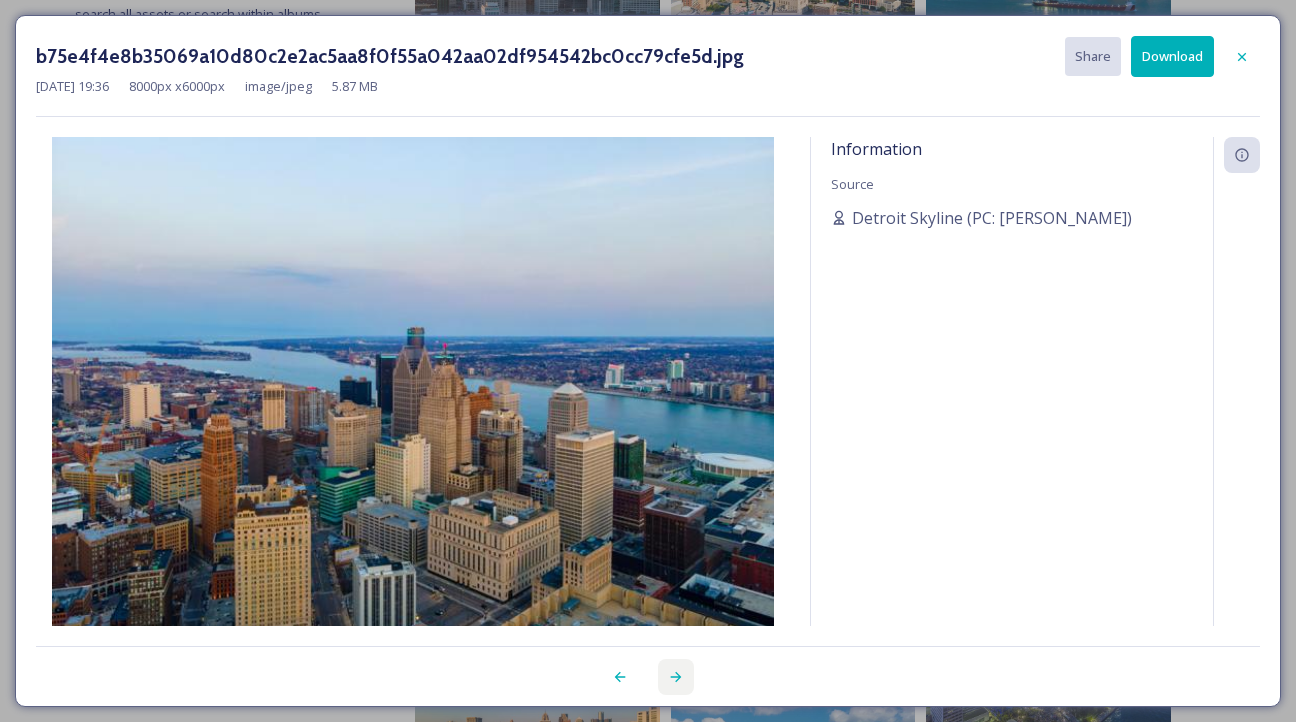 click 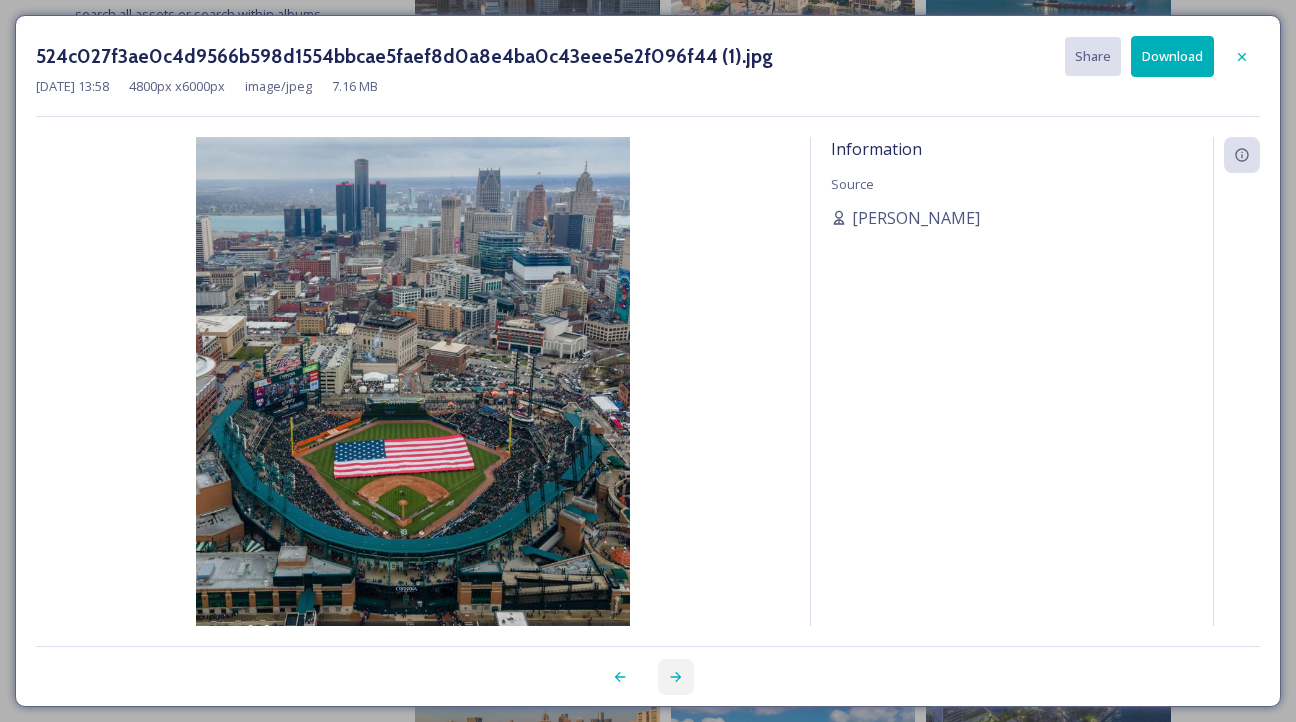 click 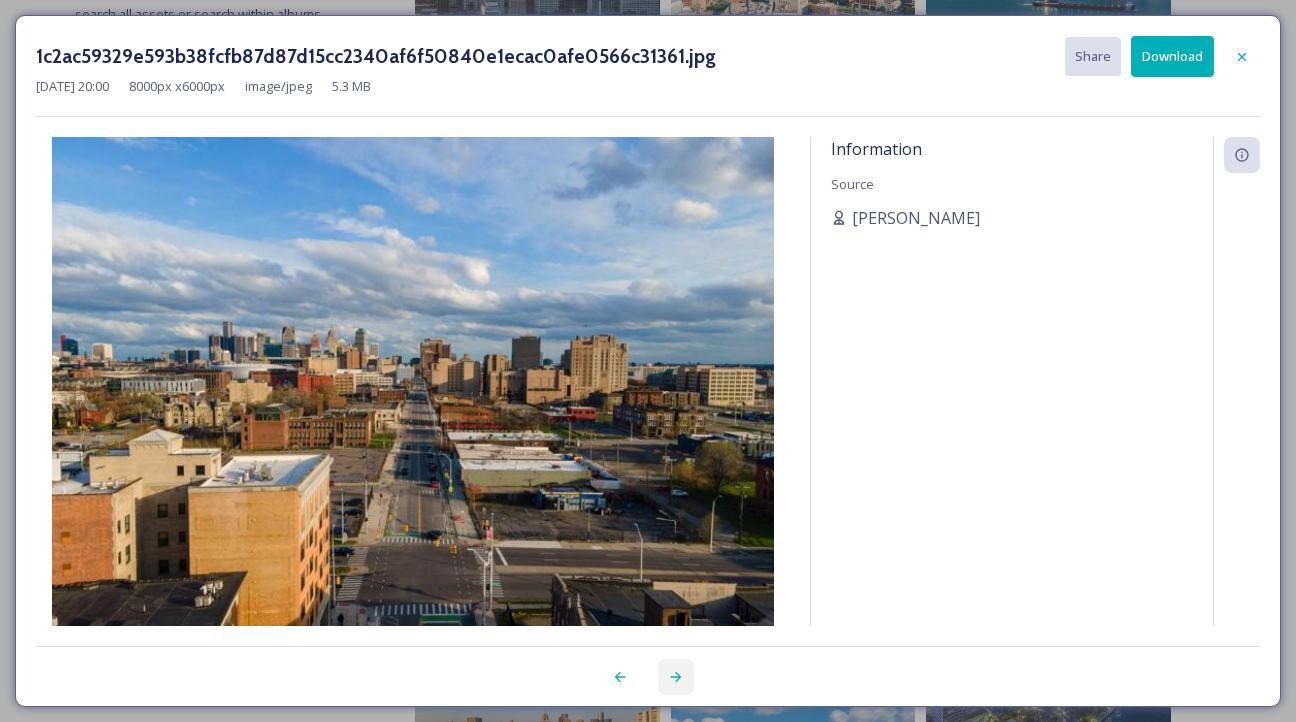 click 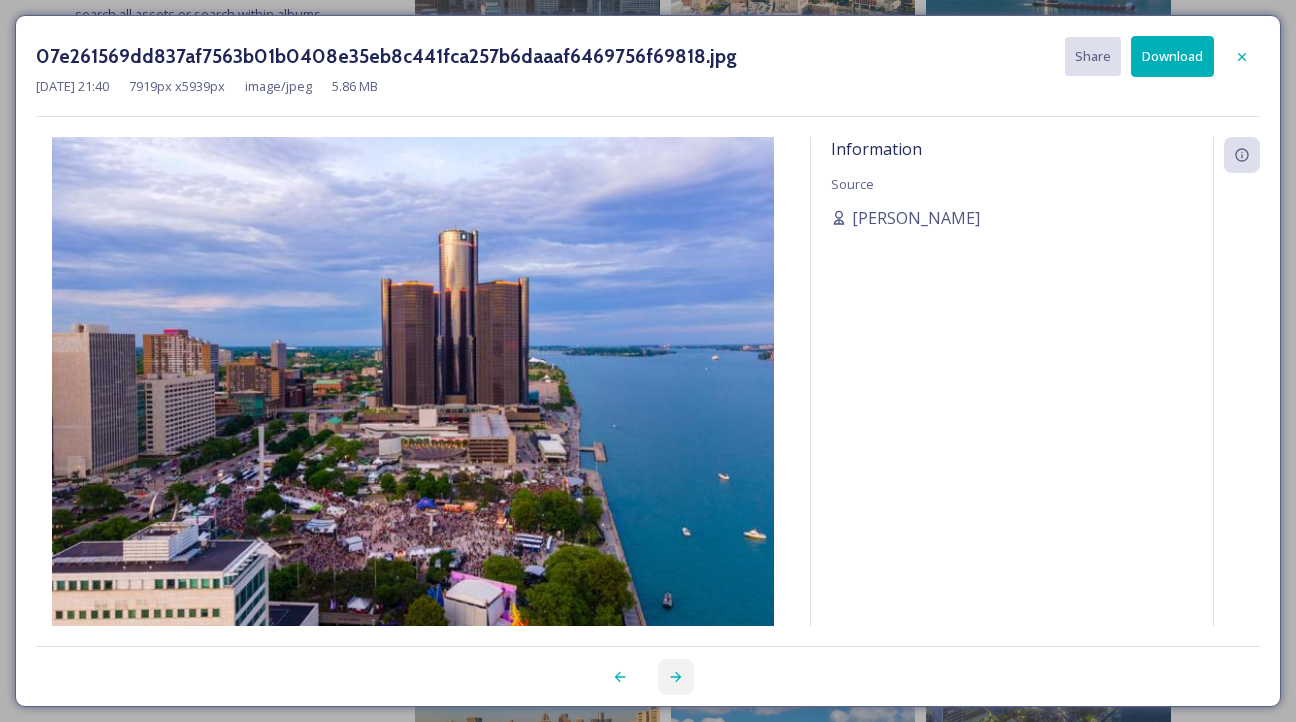 click 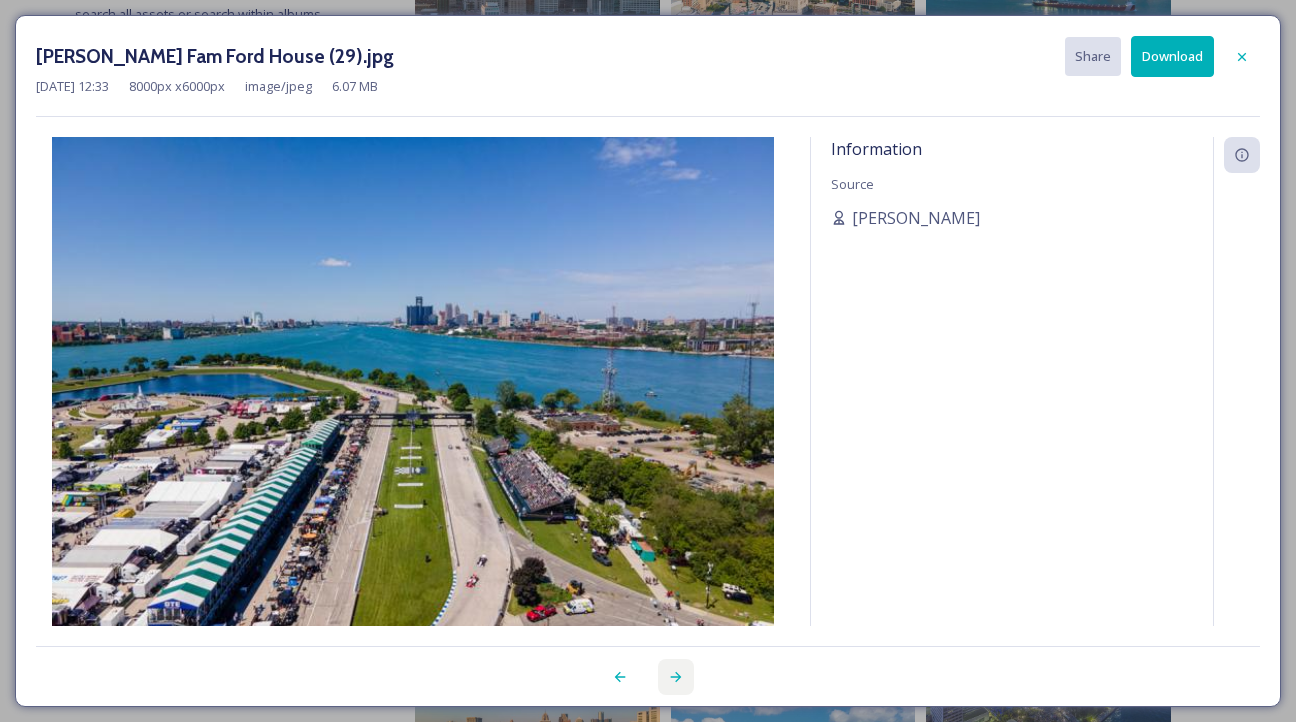 click 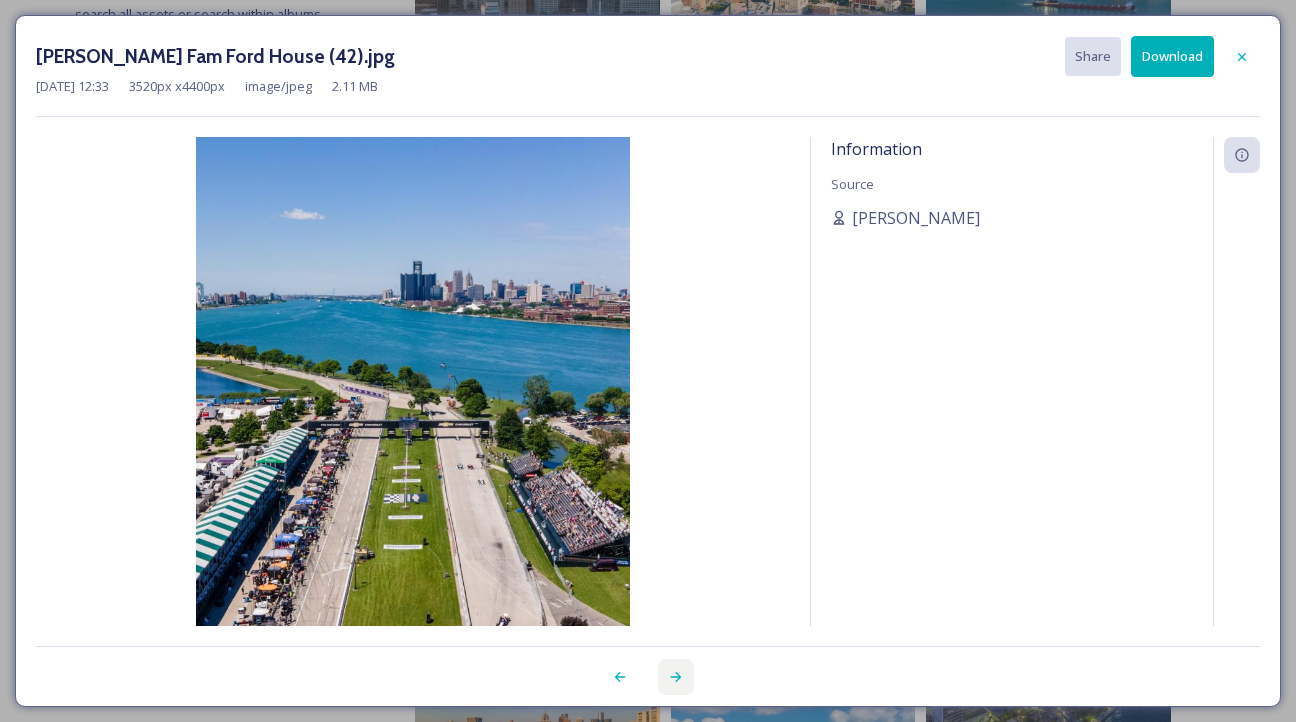 click 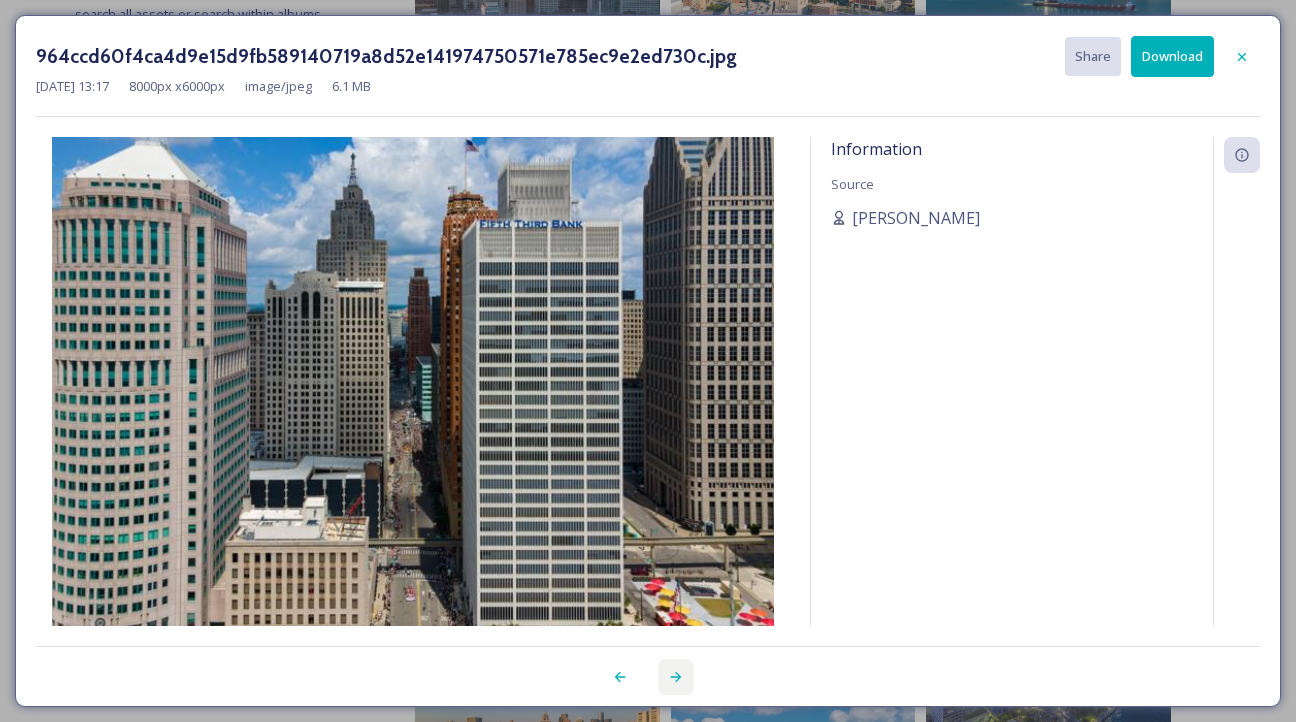 click 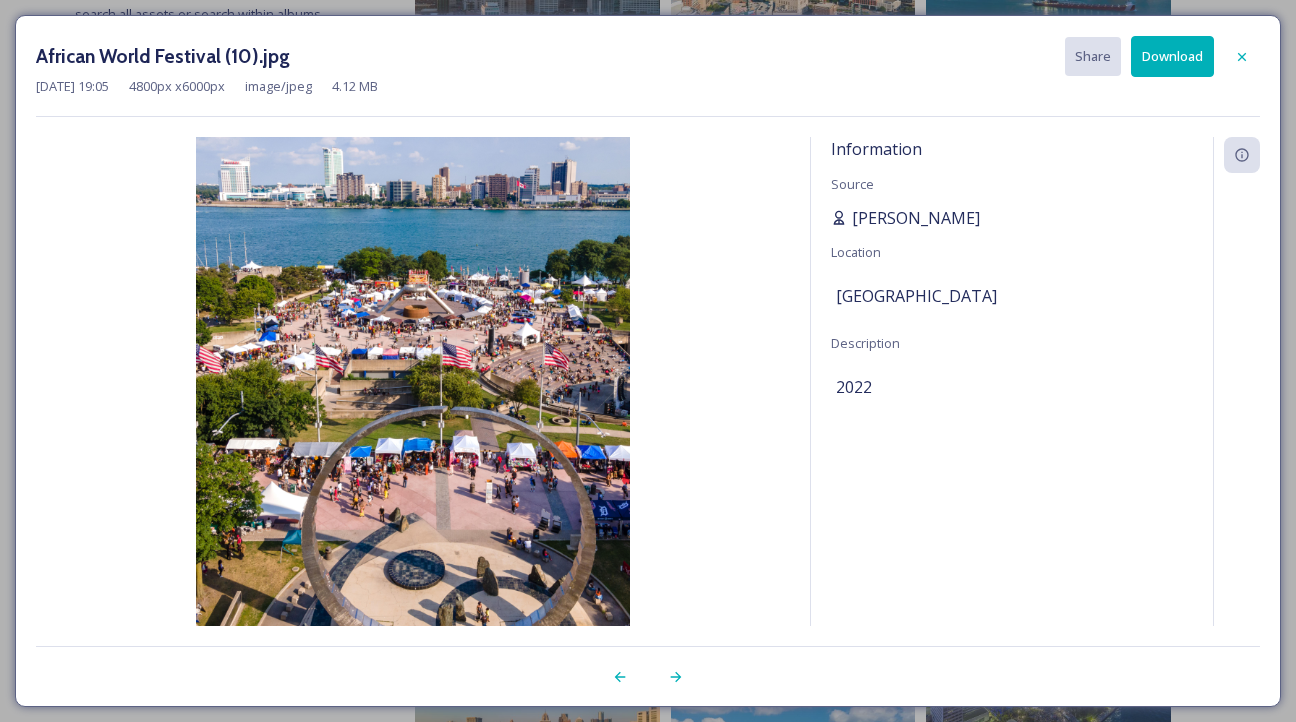 drag, startPoint x: 979, startPoint y: 215, endPoint x: 850, endPoint y: 221, distance: 129.13947 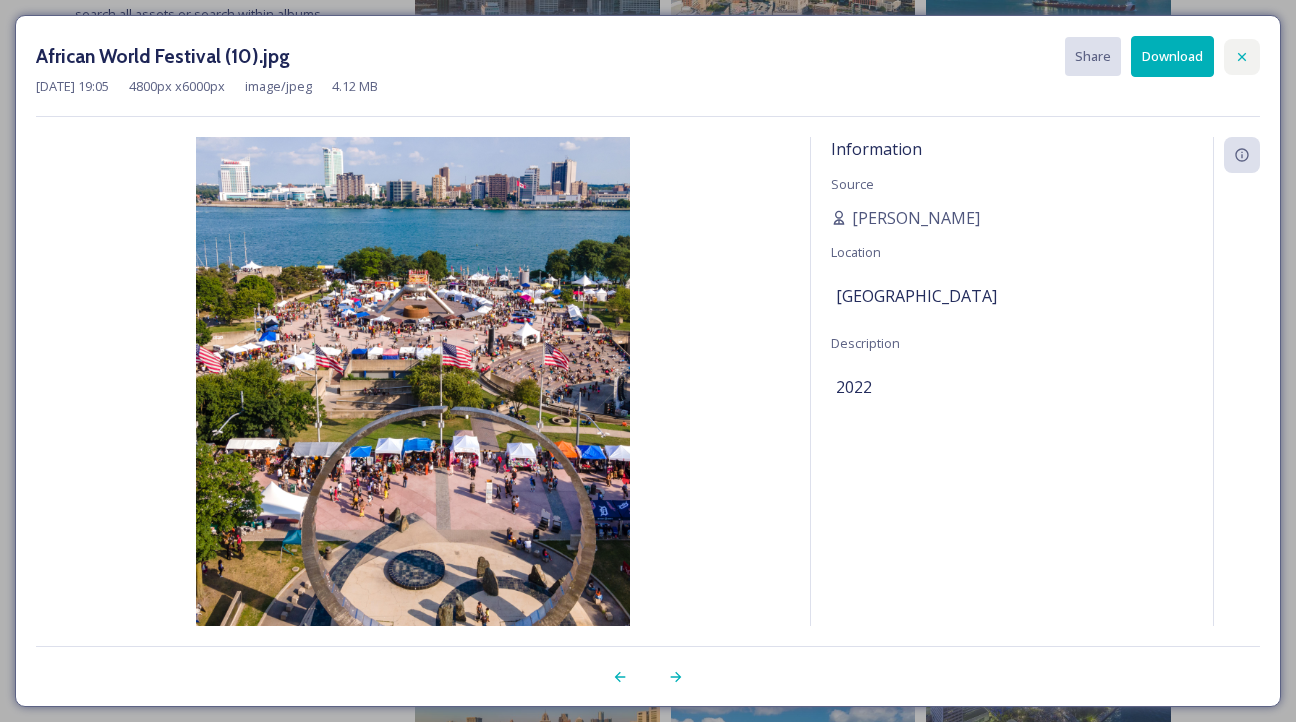 click 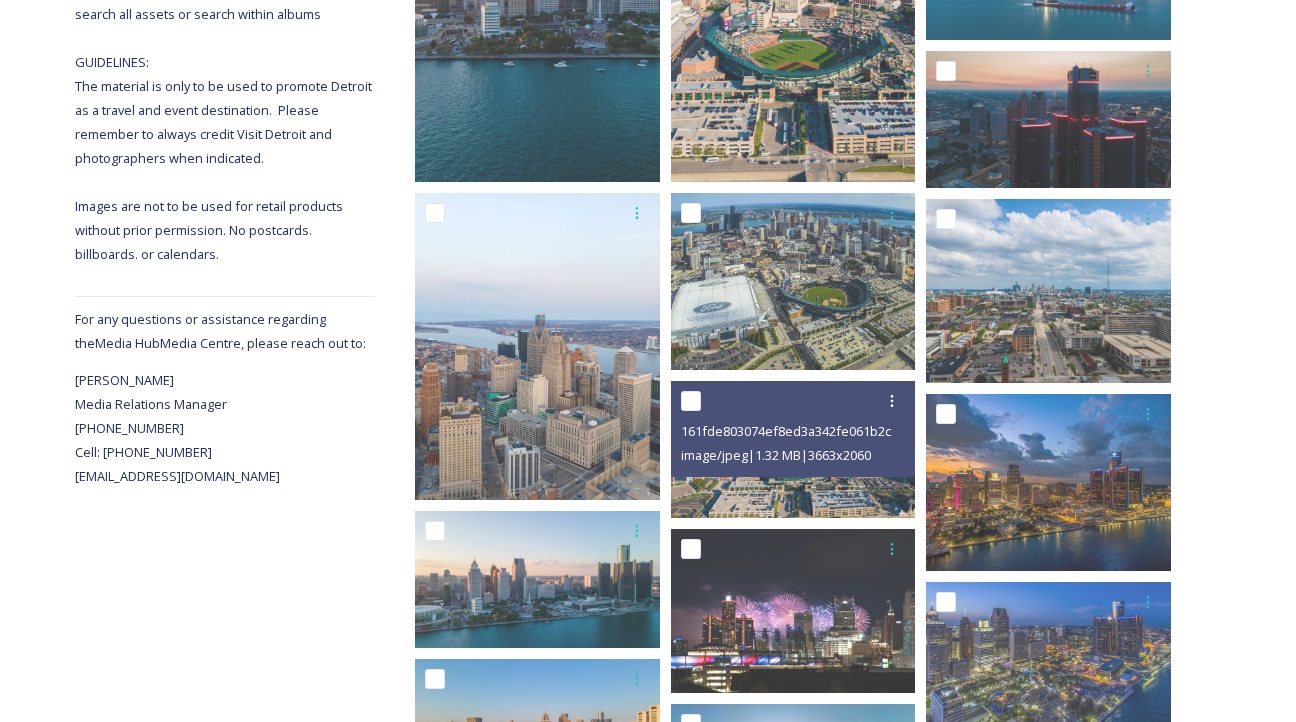 click on "Shared by:  Visit [GEOGRAPHIC_DATA] Thank you for visiting the Visit [GEOGRAPHIC_DATA] media hub.  Here you'll find all you need to share Detroit's story.
HOW TO USE THE MEDIA HUB
SEARCH:
Type what you’re looking for in the search bar. We've organized assets into albums, you can search all assets or search within albums
GUIDELINES:
The material is only to be used to promote Detroit as a travel and event destination.  Please remember to always credit Visit Detroit and photographers when indicated.
Images are not to be used for retail products without prior permission. No postcards. billboards. or calendars. For any questions or assistance regarding the  Media Hub  Media Centre, please reach out to: [PERSON_NAME]
Media Relations Manager
[PHONE_NUMBER]
Cell: [PHONE_NUMBER]
[EMAIL_ADDRESS][DOMAIN_NAME] Media Hub Skyline Skyline 69  file s Filters Date Created Select all 161fde803074ef8ed3a342fe061b2ca52a8ac25f03e6c8ec3098ef2cb1064851.jpg image/jpeg  |  1.32 MB  |  3663  x  2060 You've reached the end" at bounding box center [648, 2416] 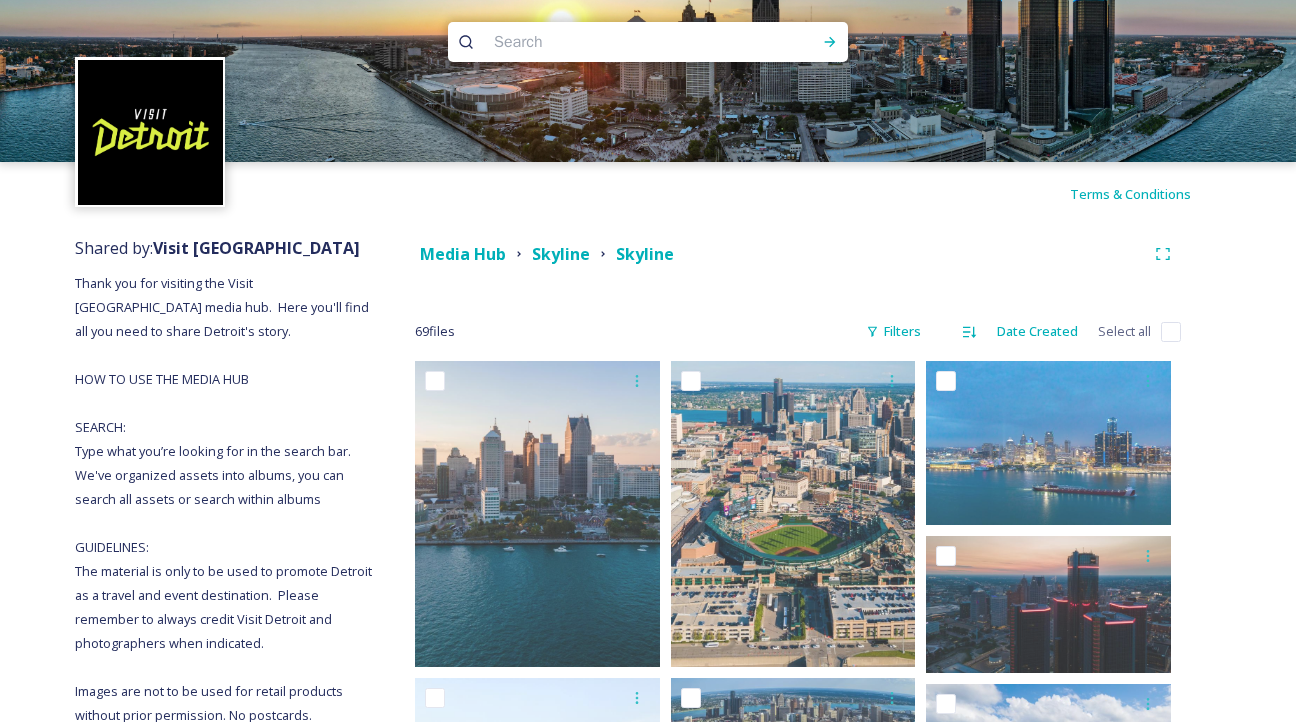 scroll, scrollTop: 0, scrollLeft: 0, axis: both 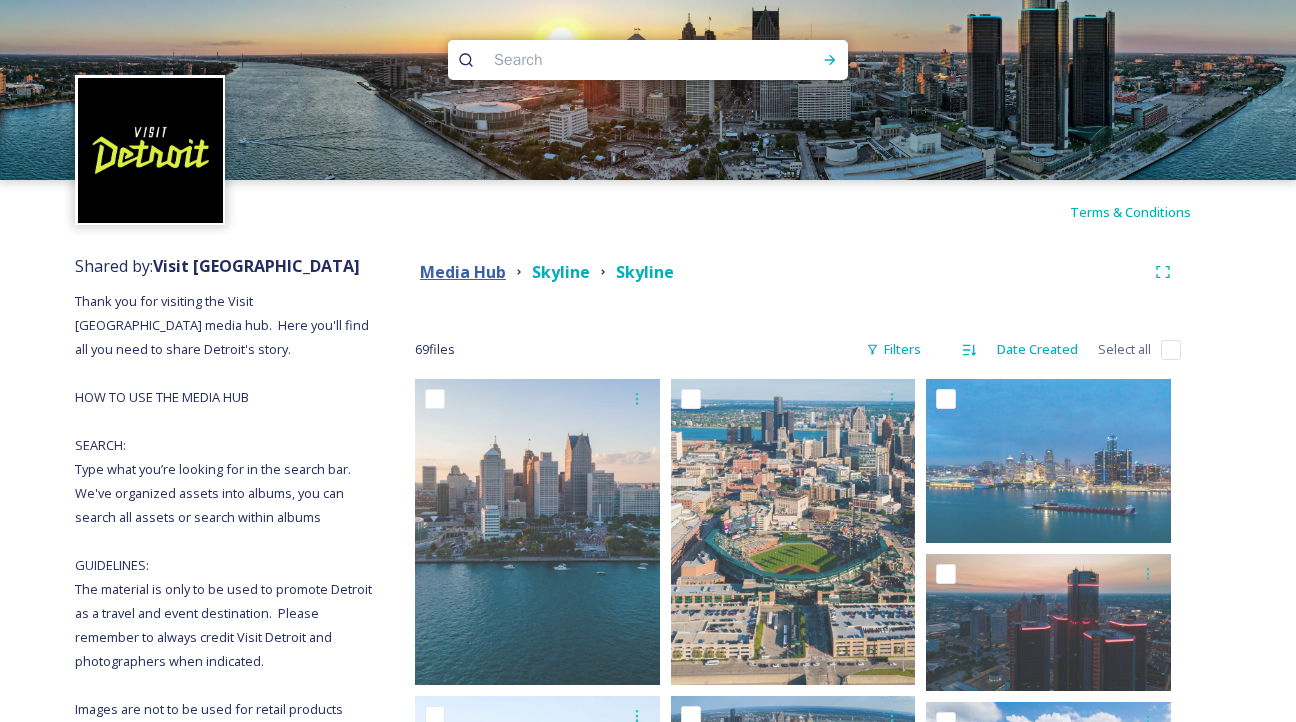 click on "Media Hub" at bounding box center (463, 272) 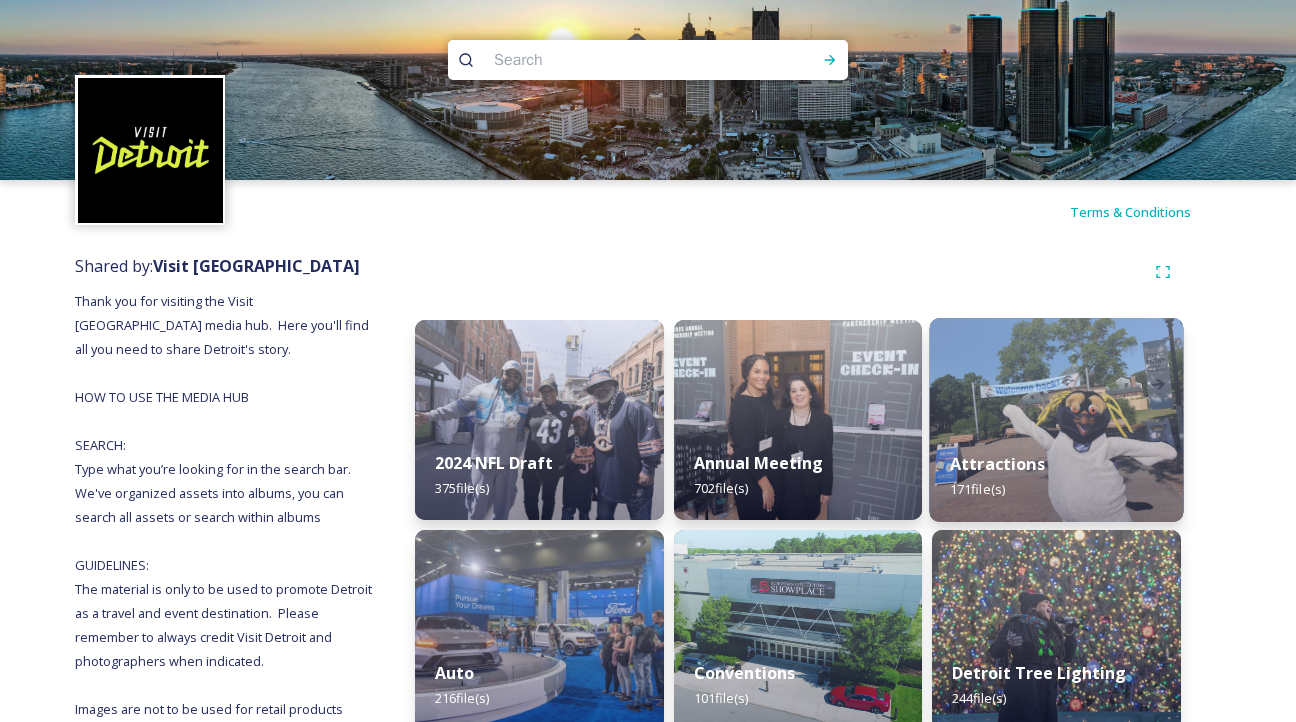 click at bounding box center (1057, 420) 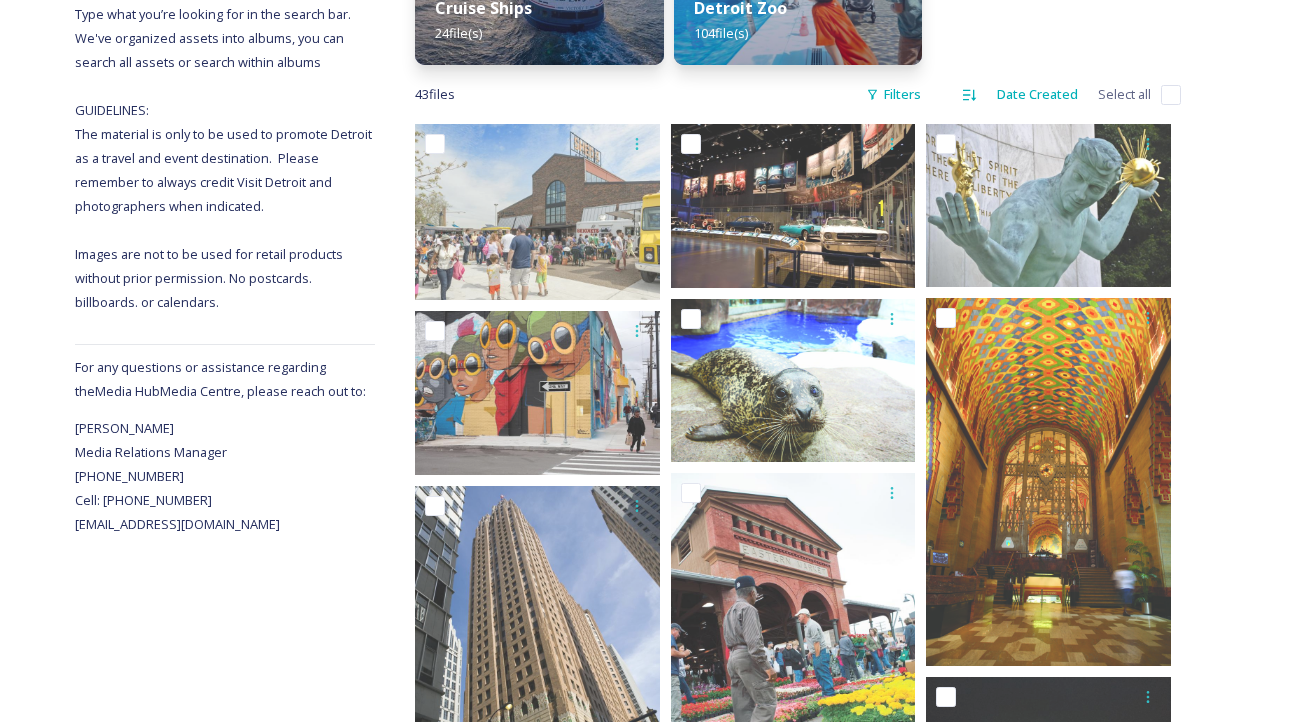 scroll, scrollTop: 428, scrollLeft: 0, axis: vertical 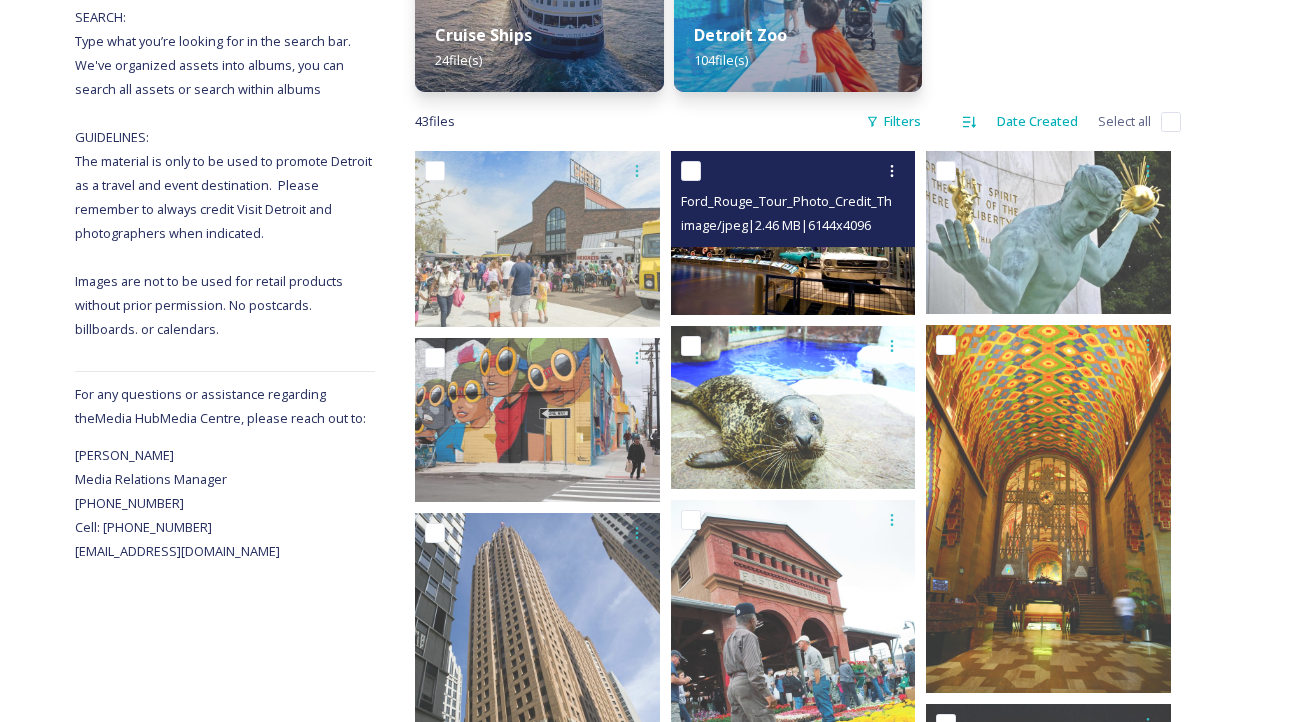 click at bounding box center (793, 232) 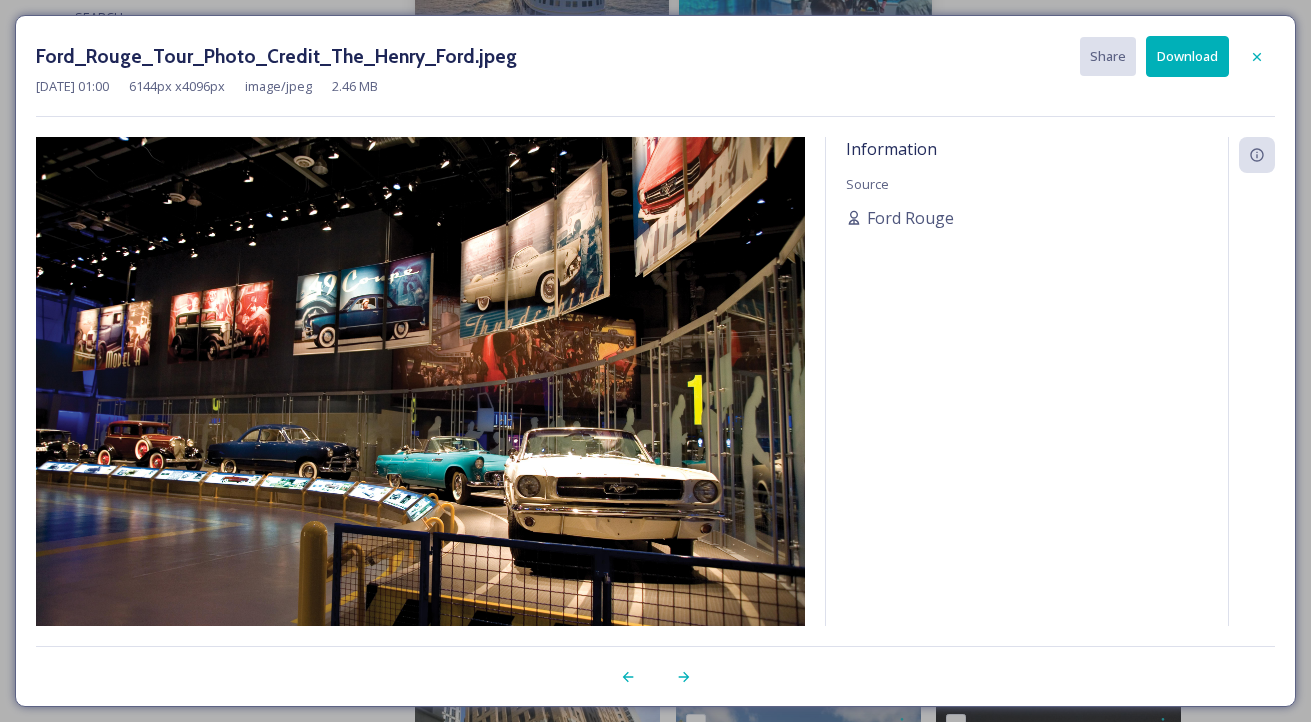 click on "Download" at bounding box center [1187, 56] 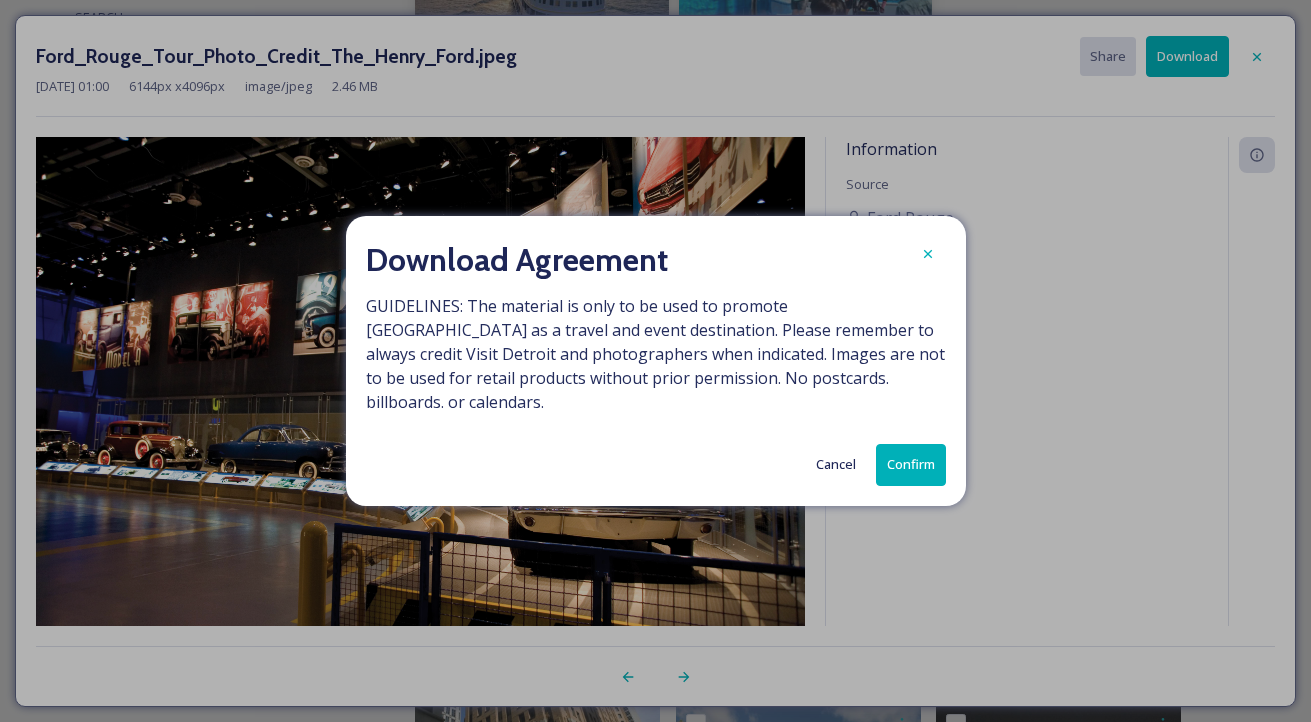 click on "Confirm" at bounding box center [911, 464] 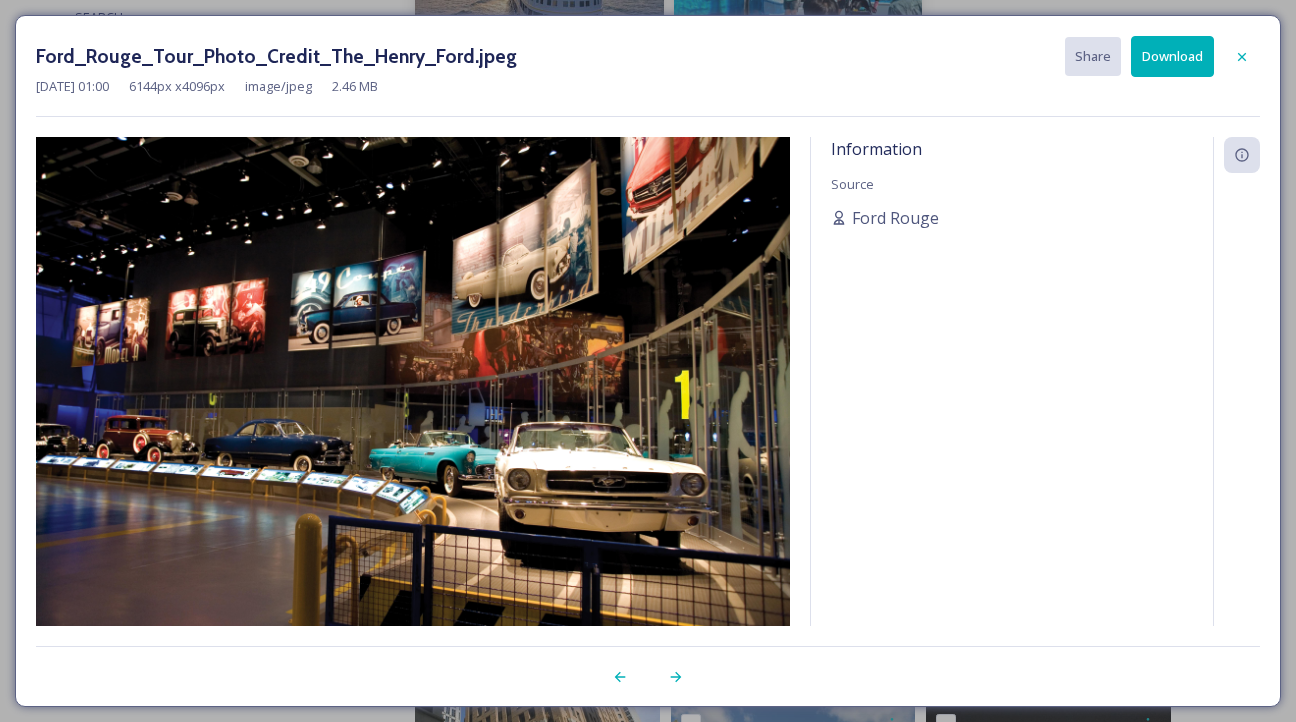 click on "Information Source Ford Rouge" at bounding box center [1012, 408] 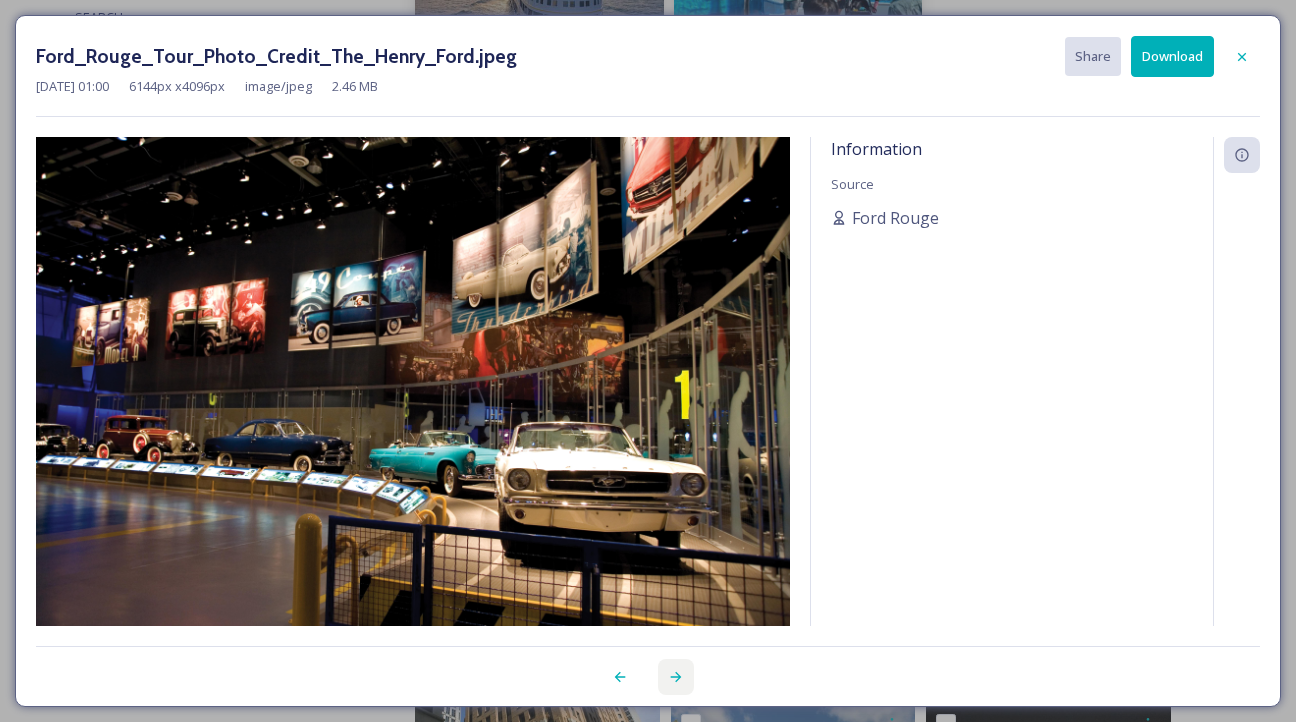 click 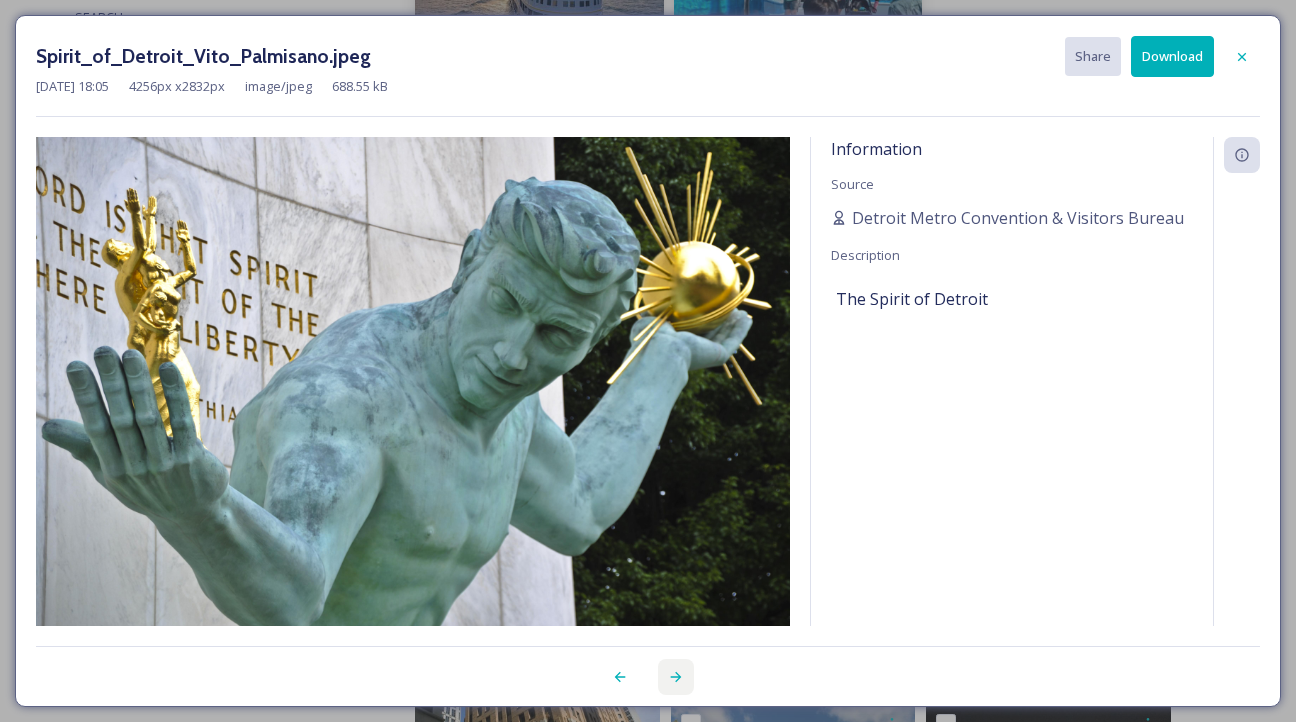 click 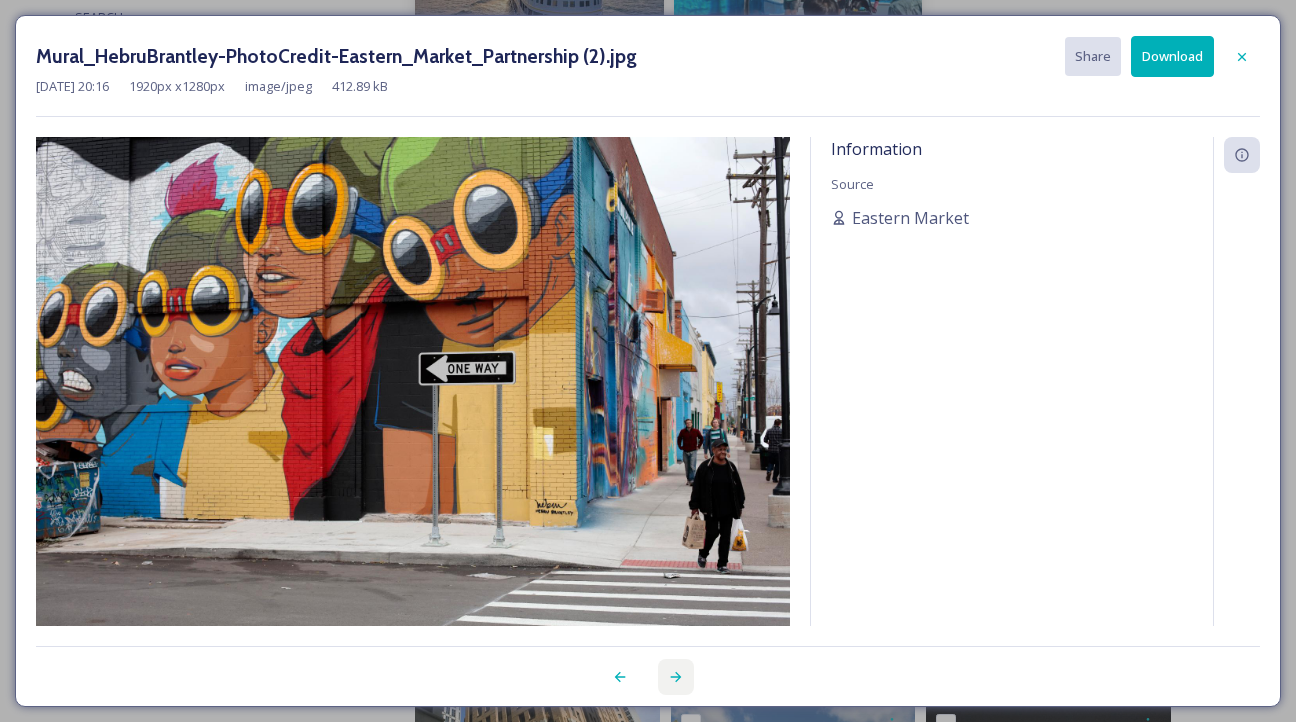 click 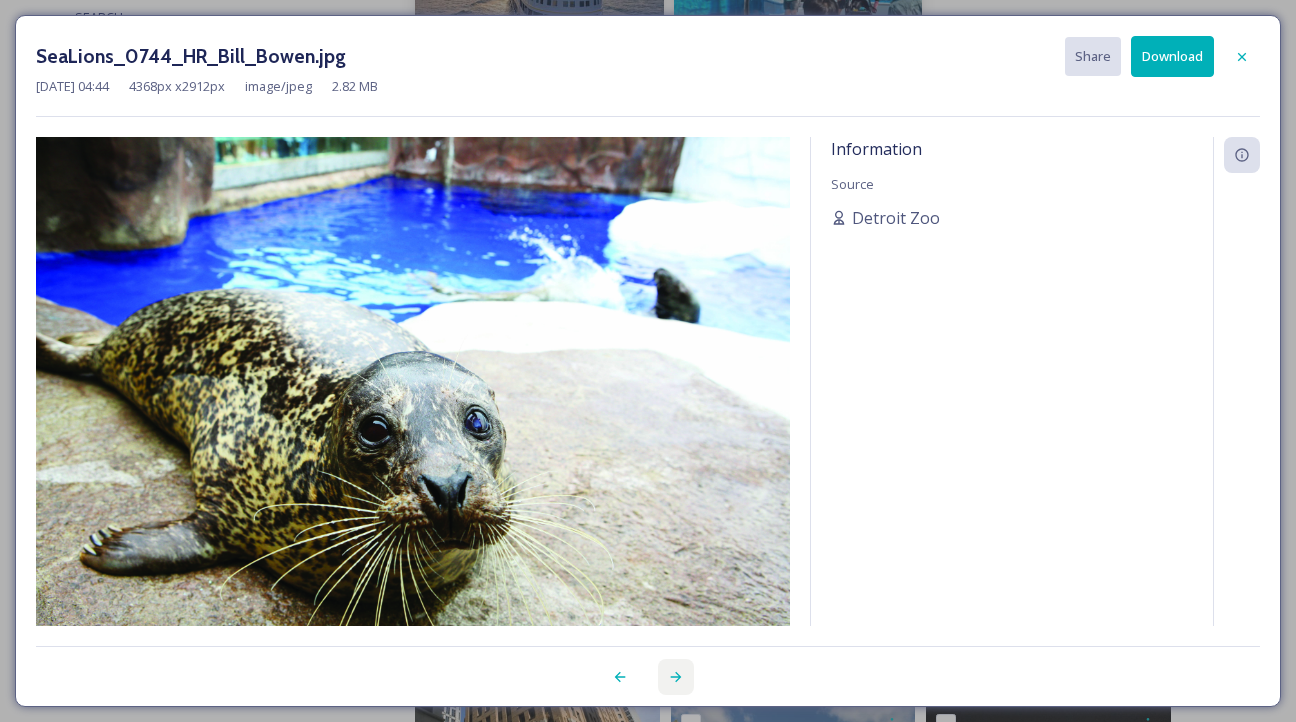click 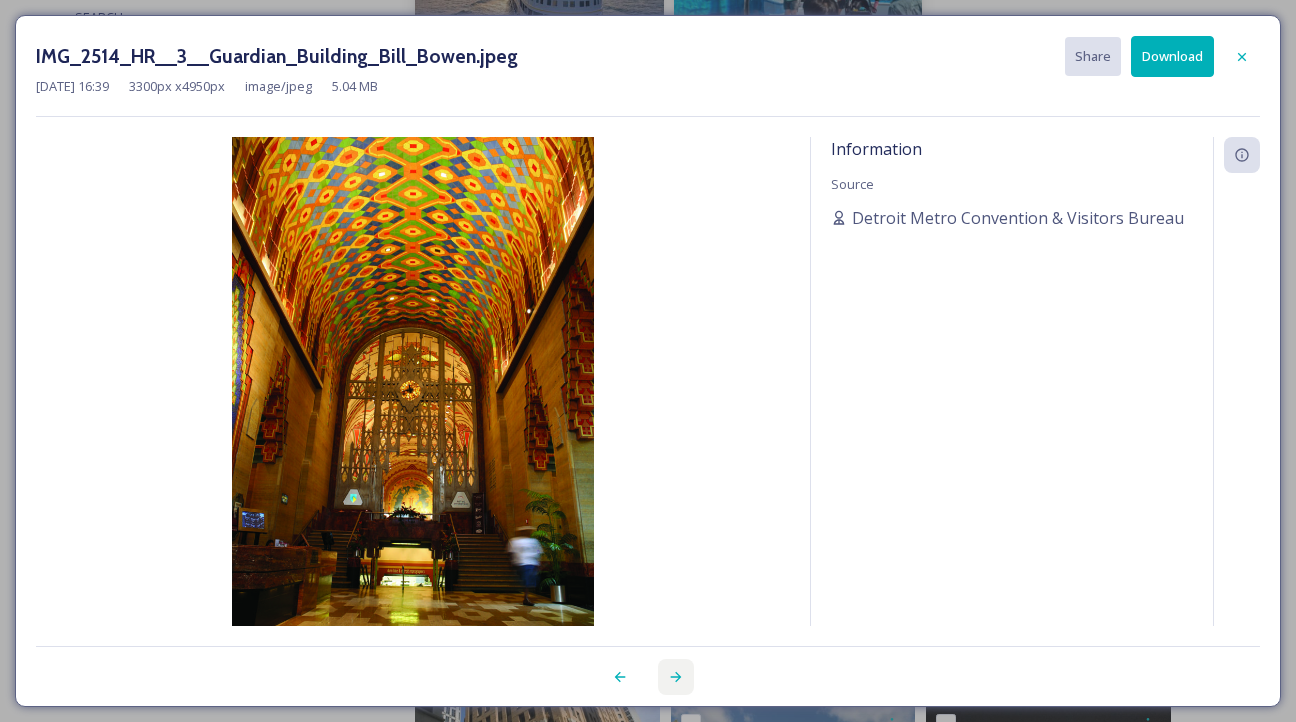 click 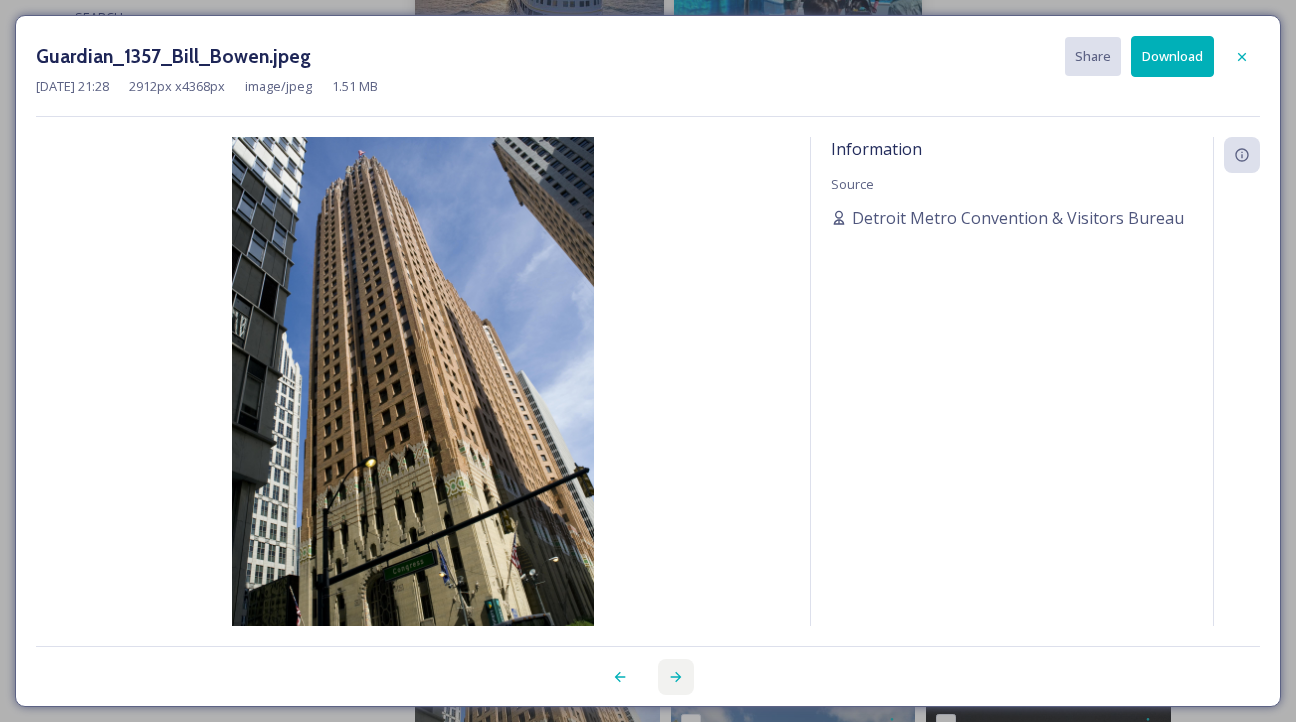 click 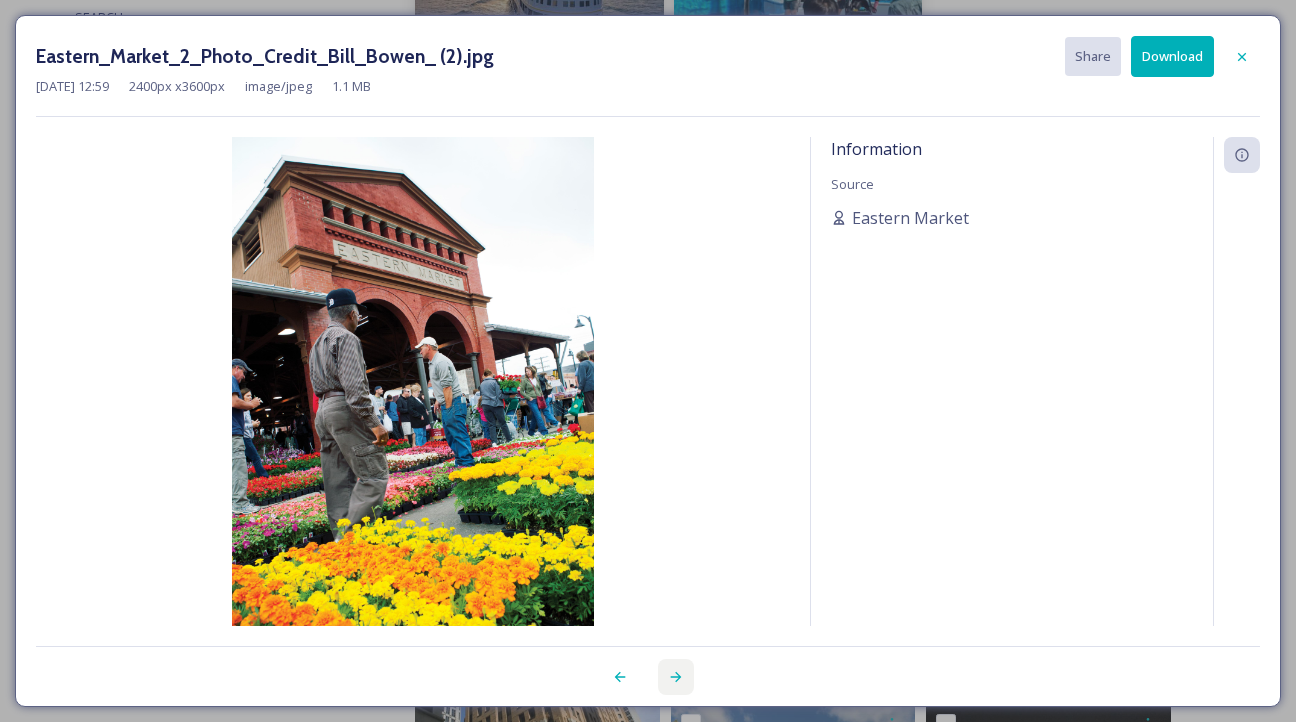 click 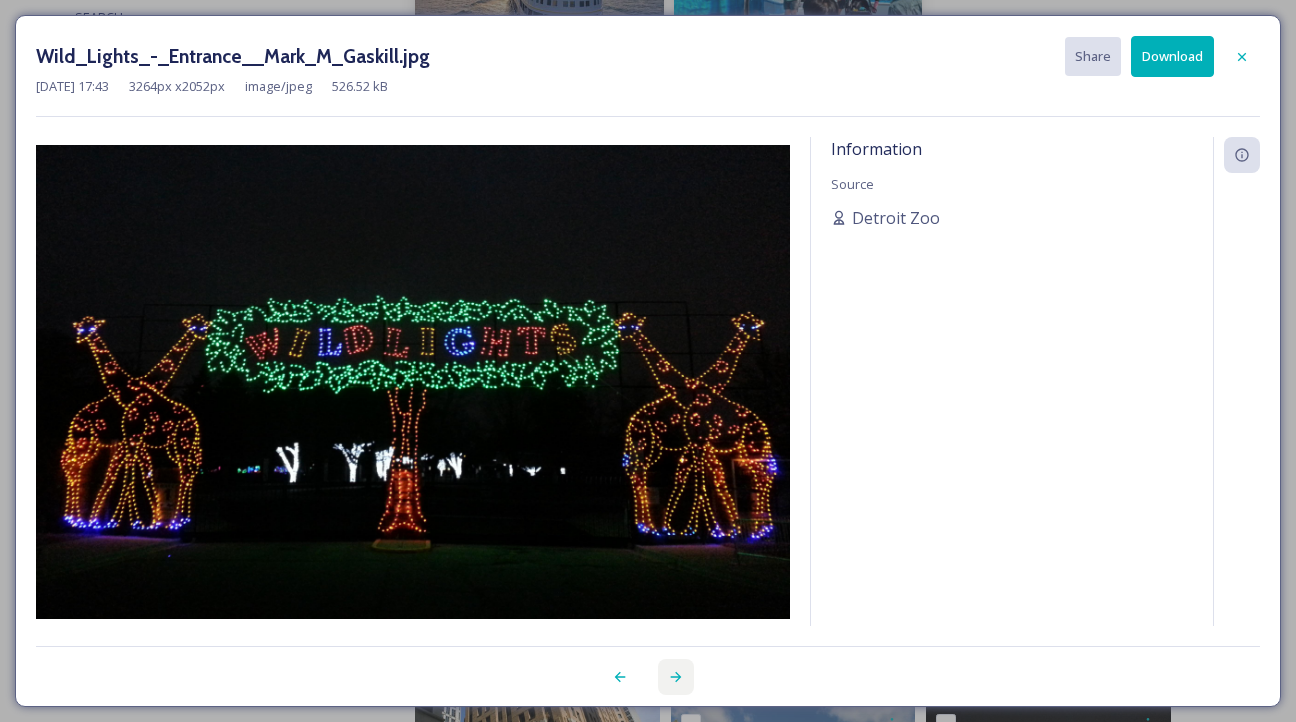 click 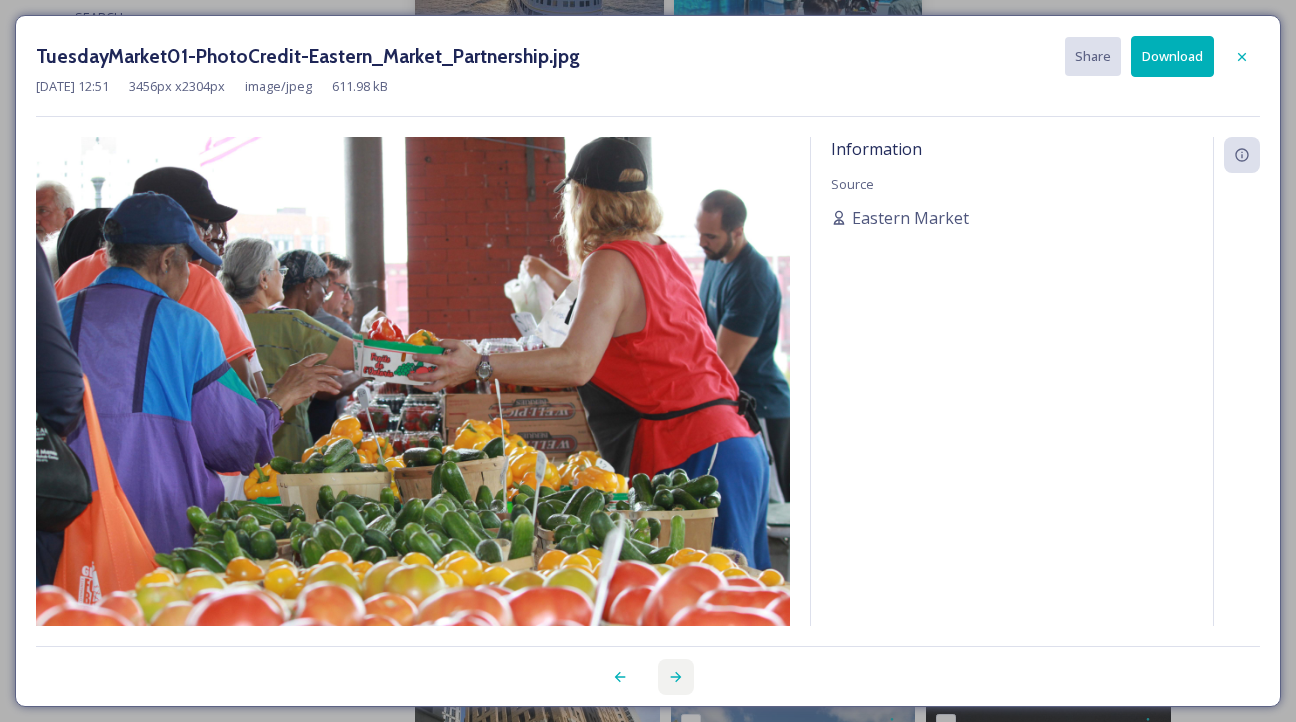 click 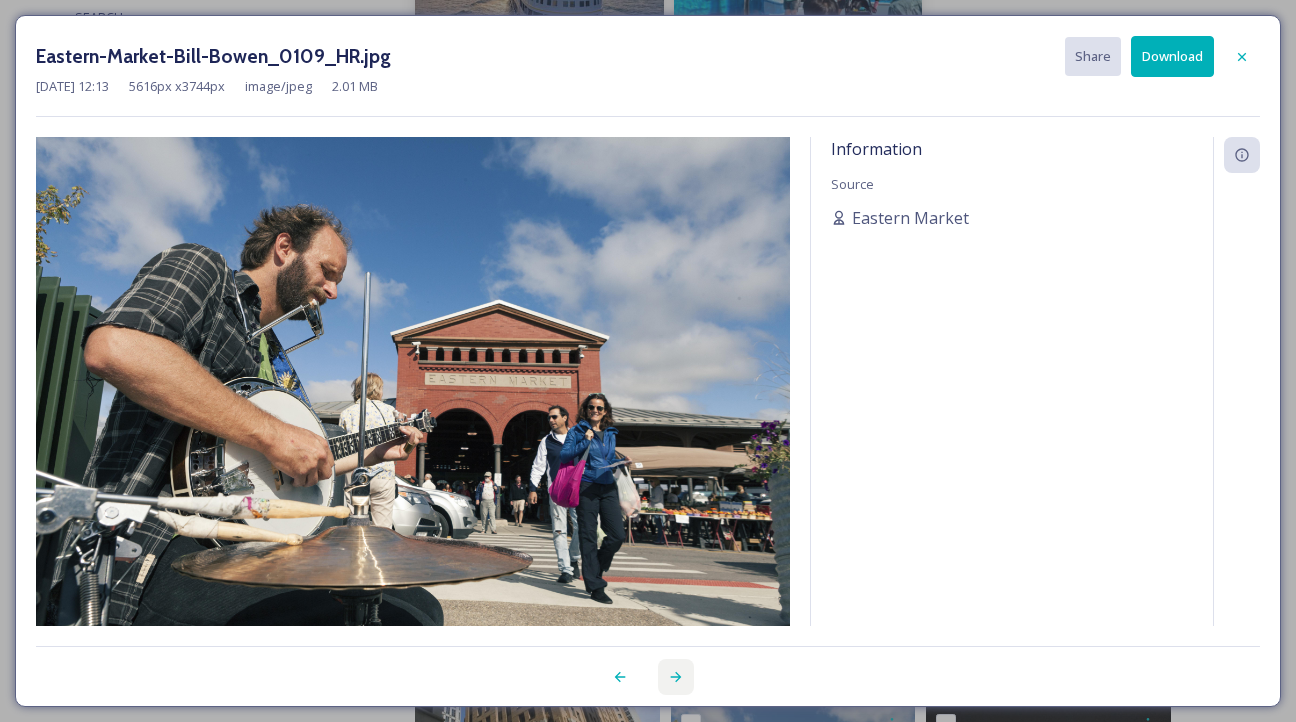 click 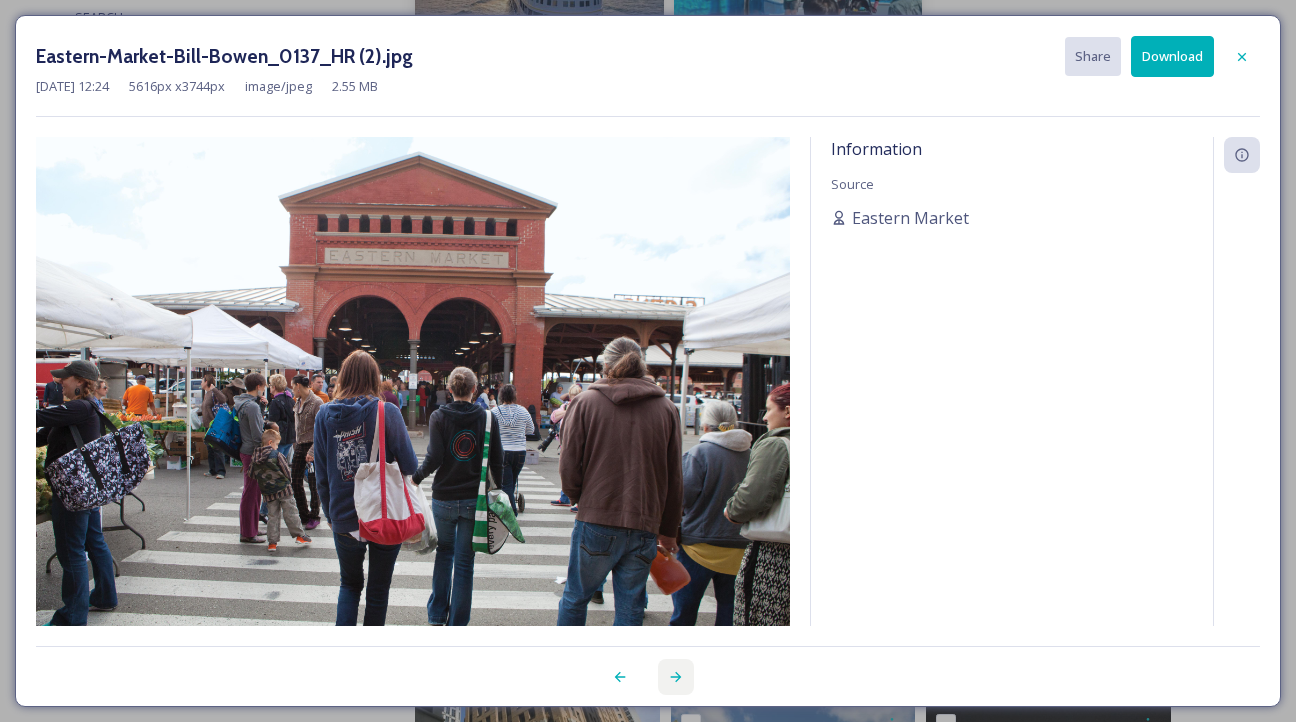 click 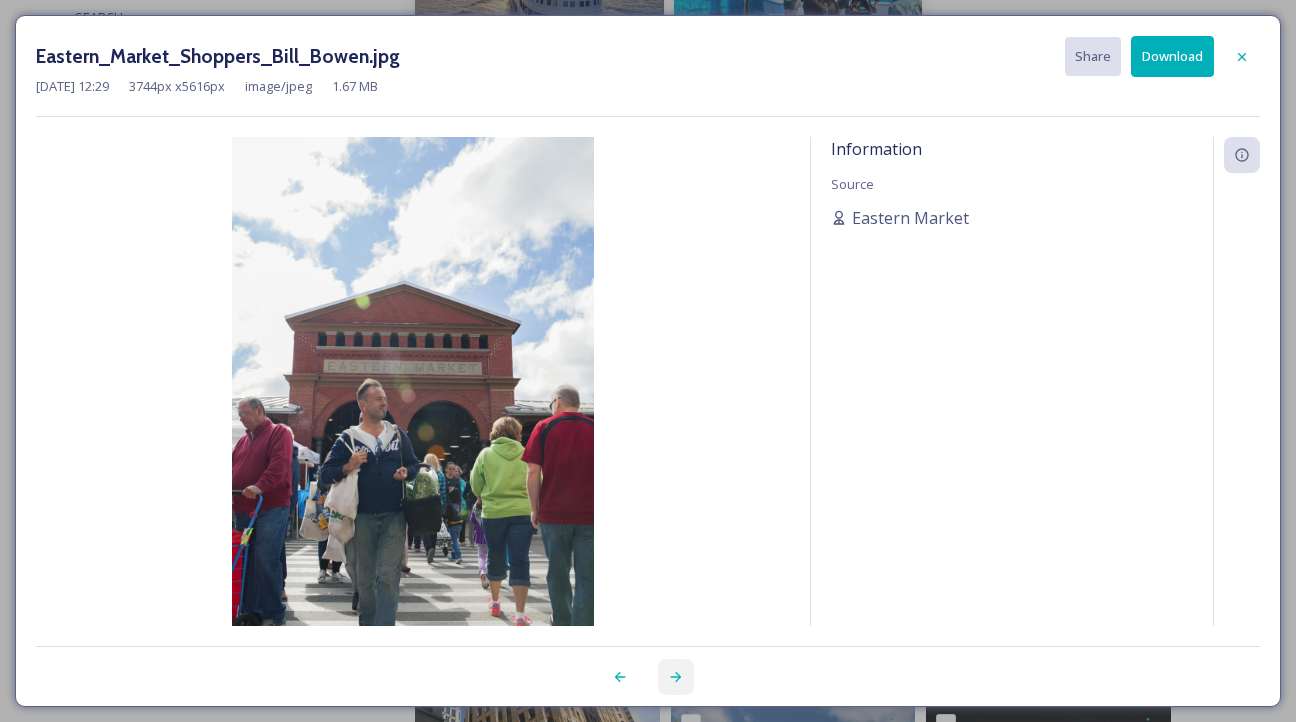 click 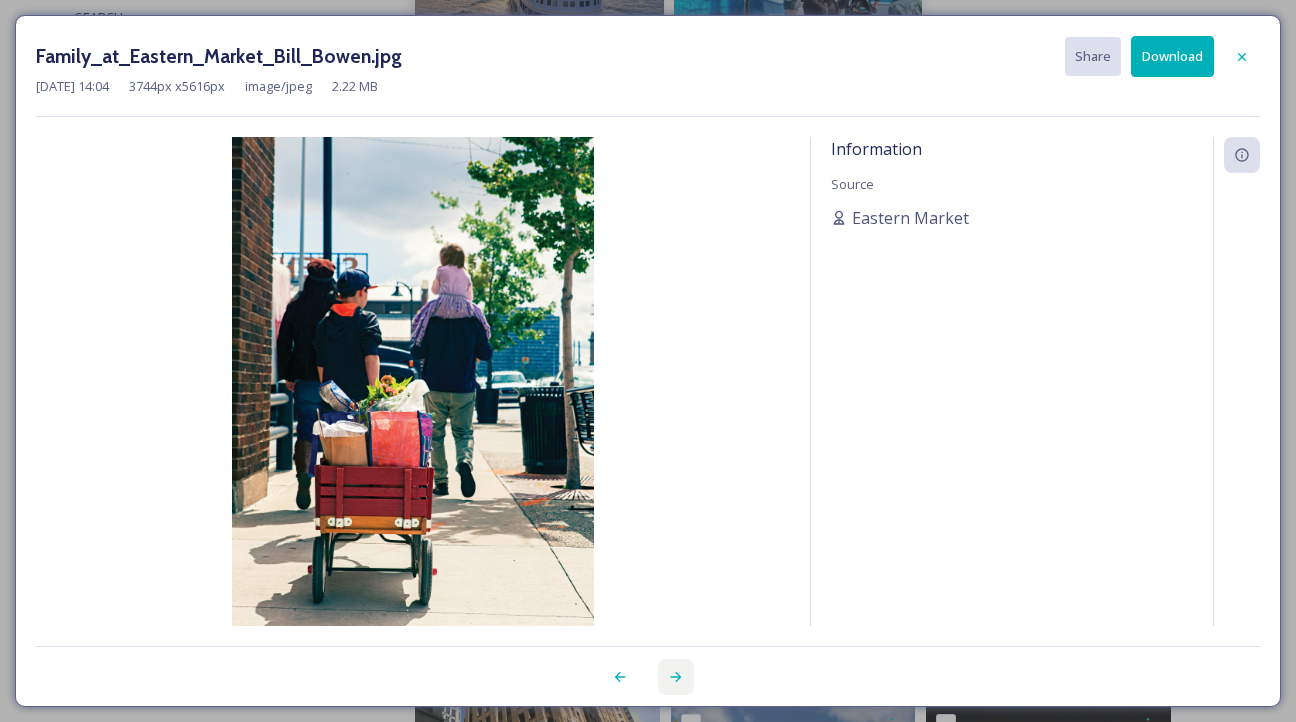 click 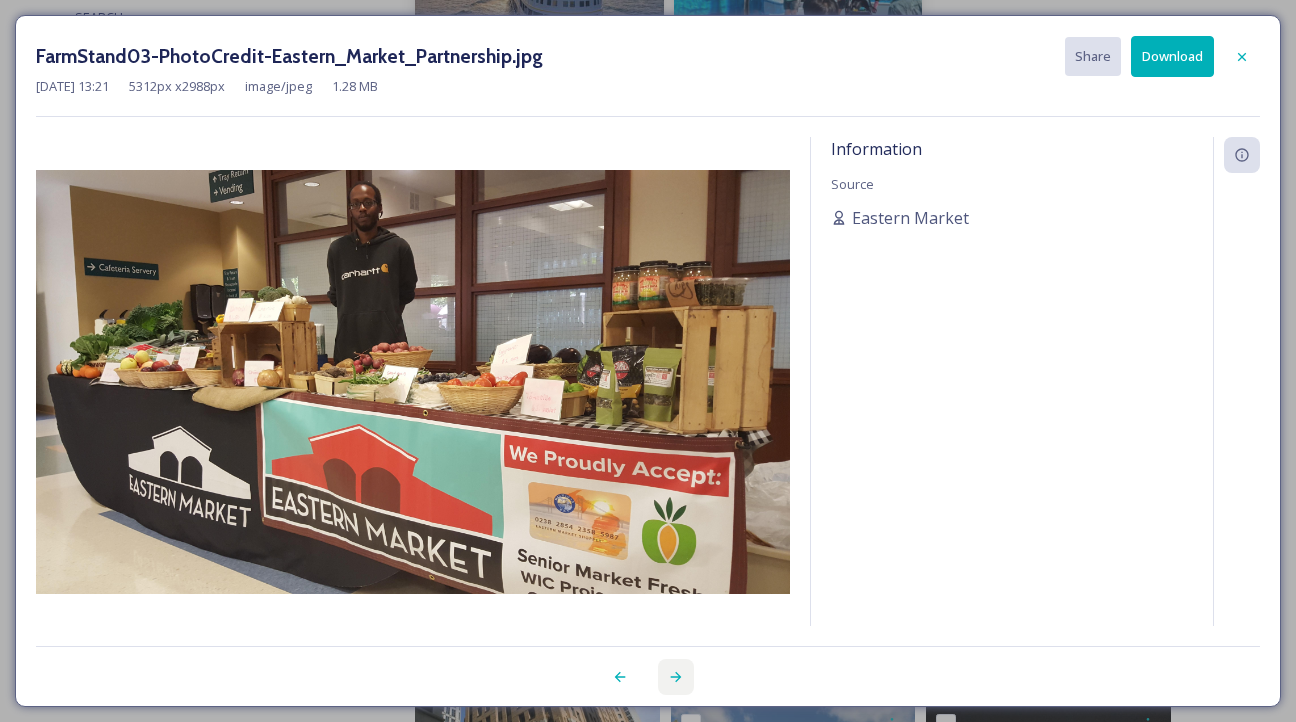 click 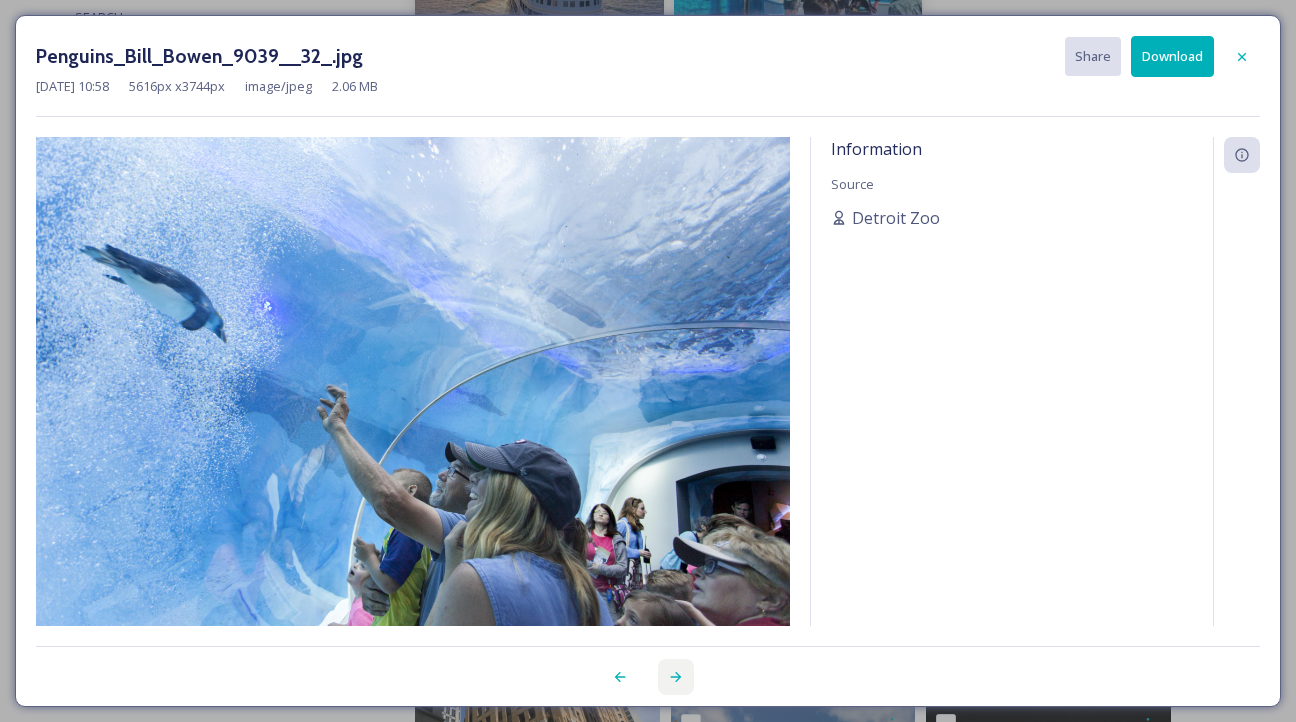 click 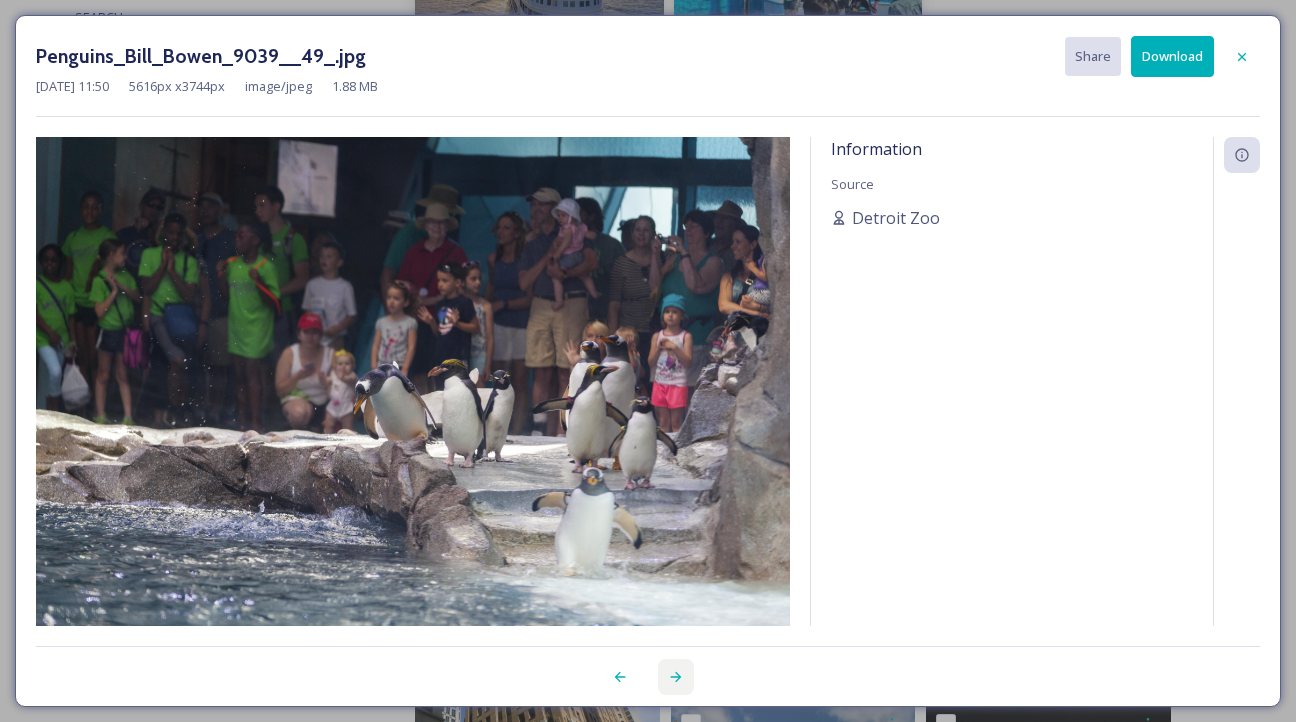 click 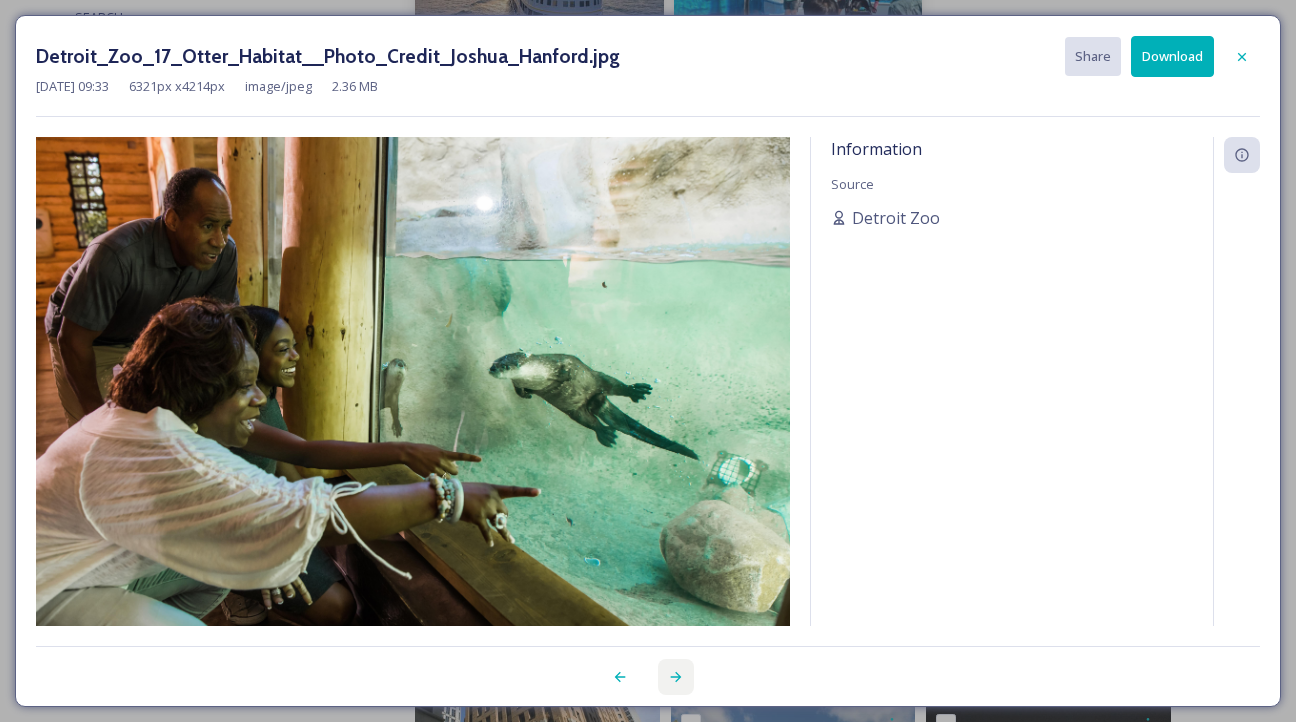 click 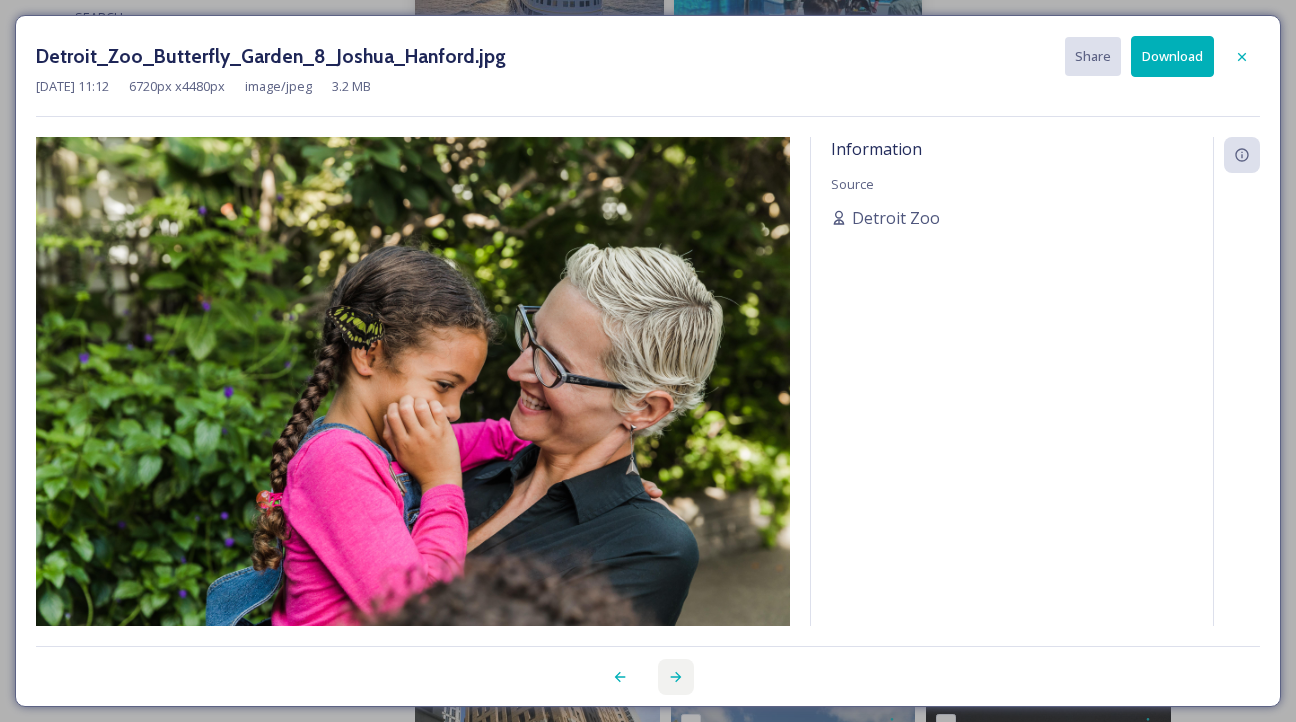 click 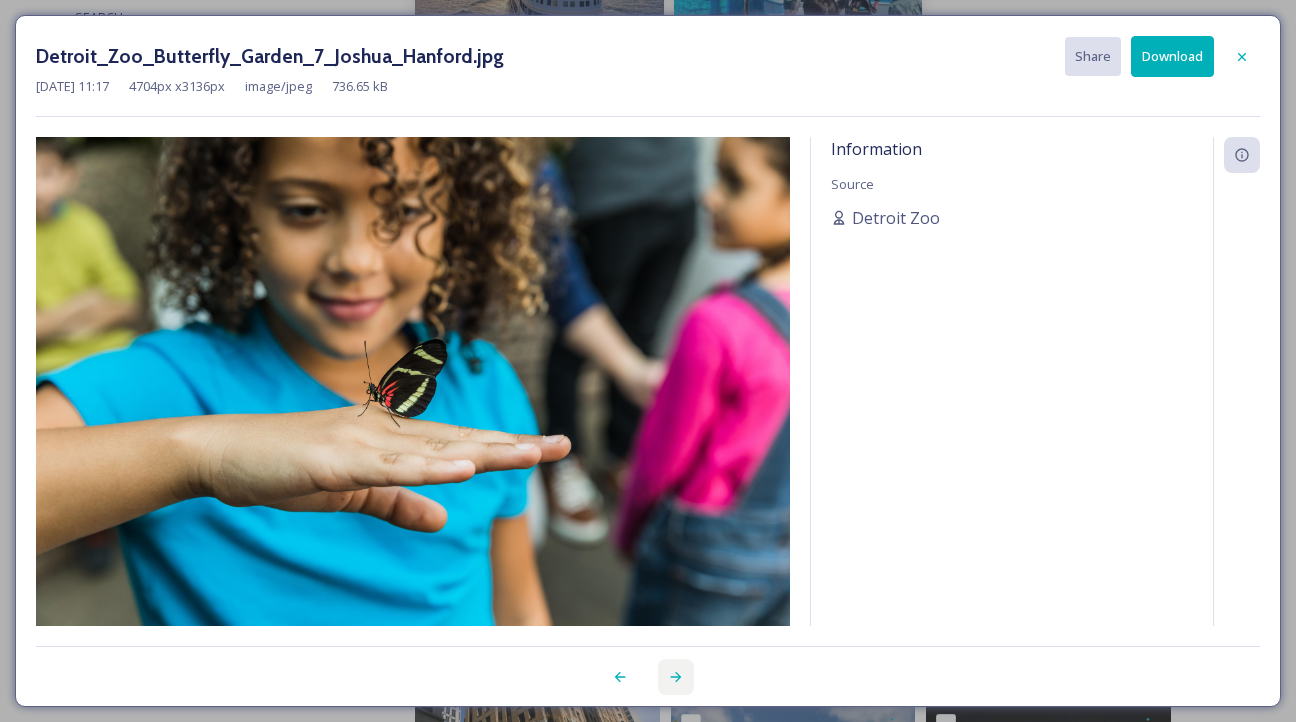 click 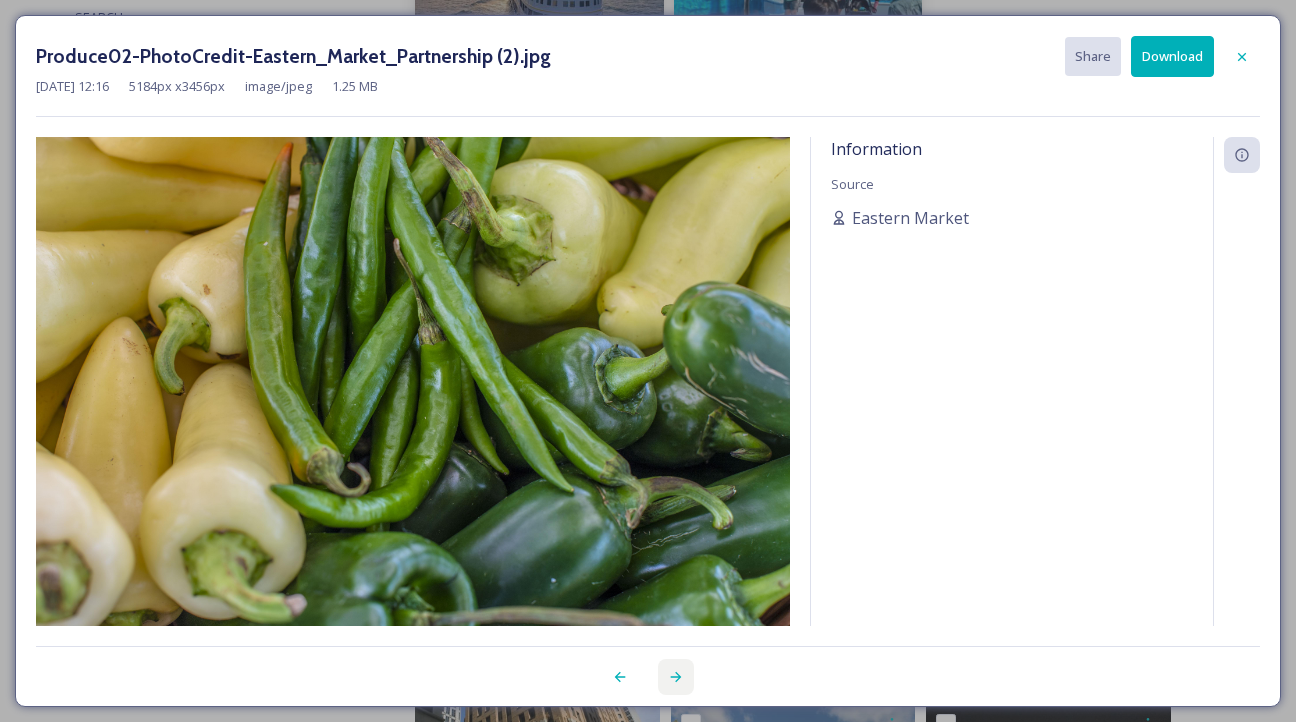 click 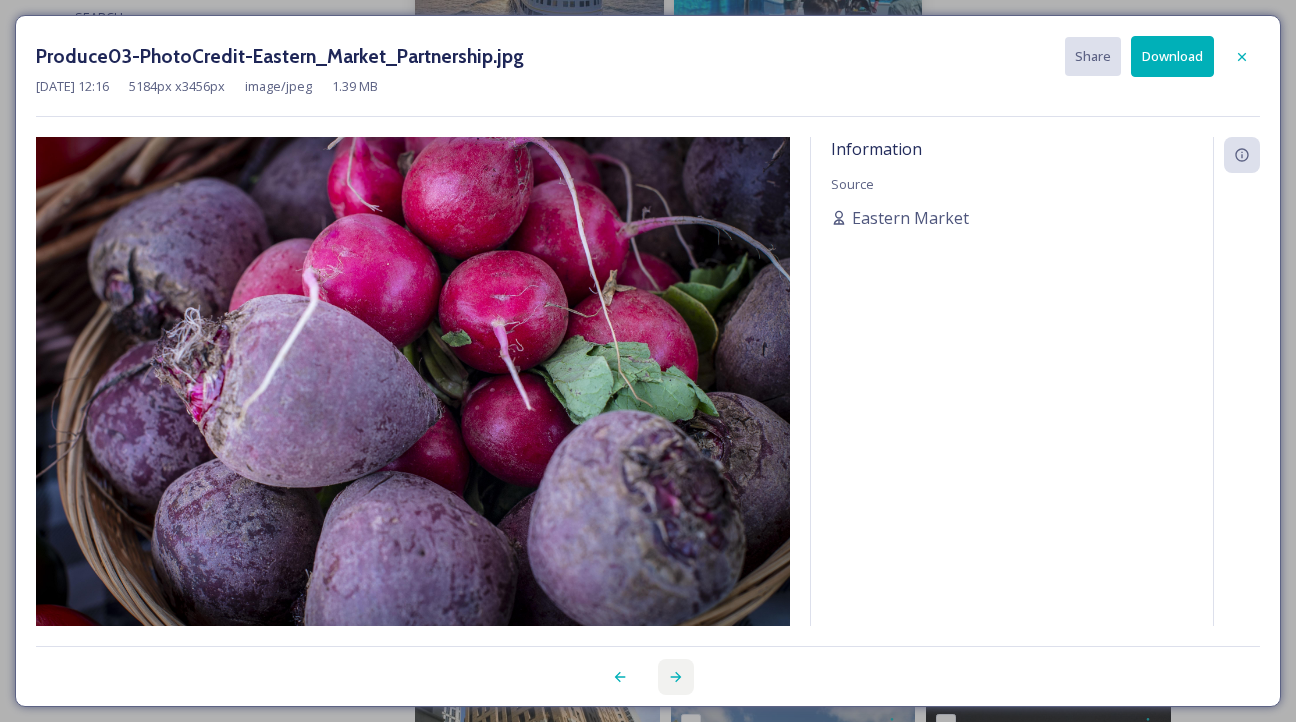 click 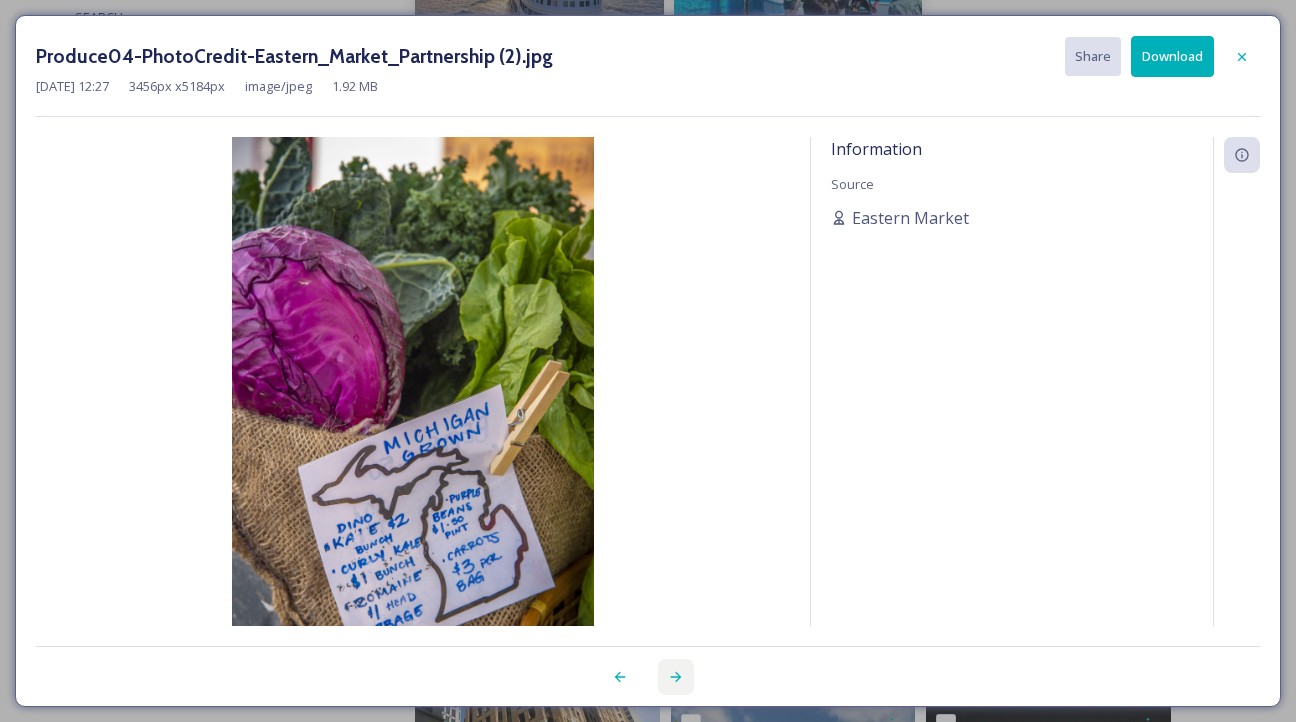 click 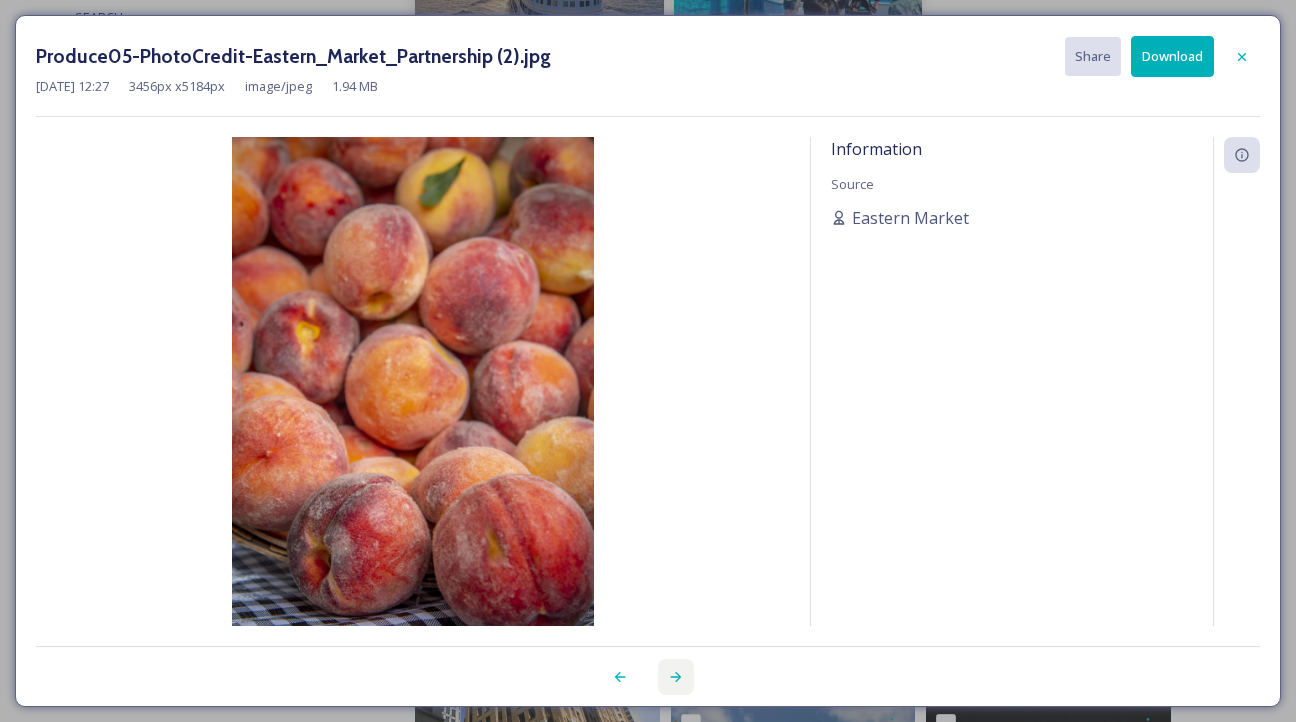 click 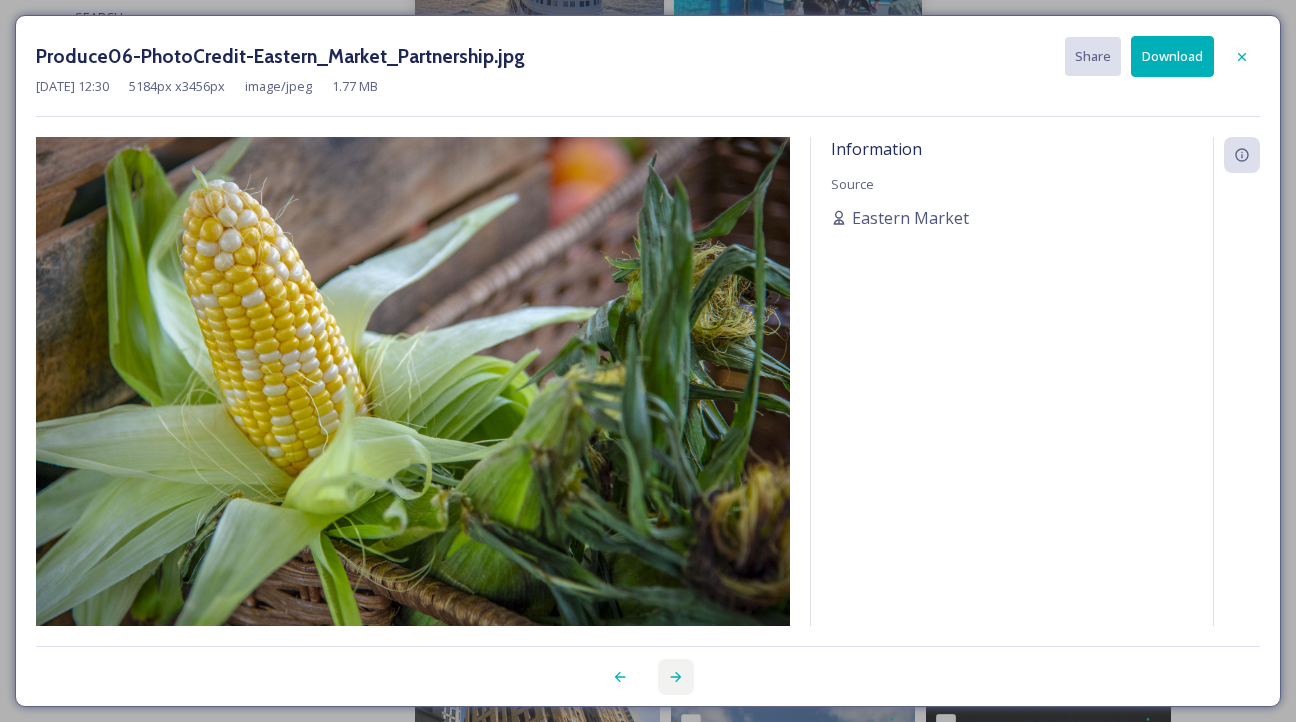 click 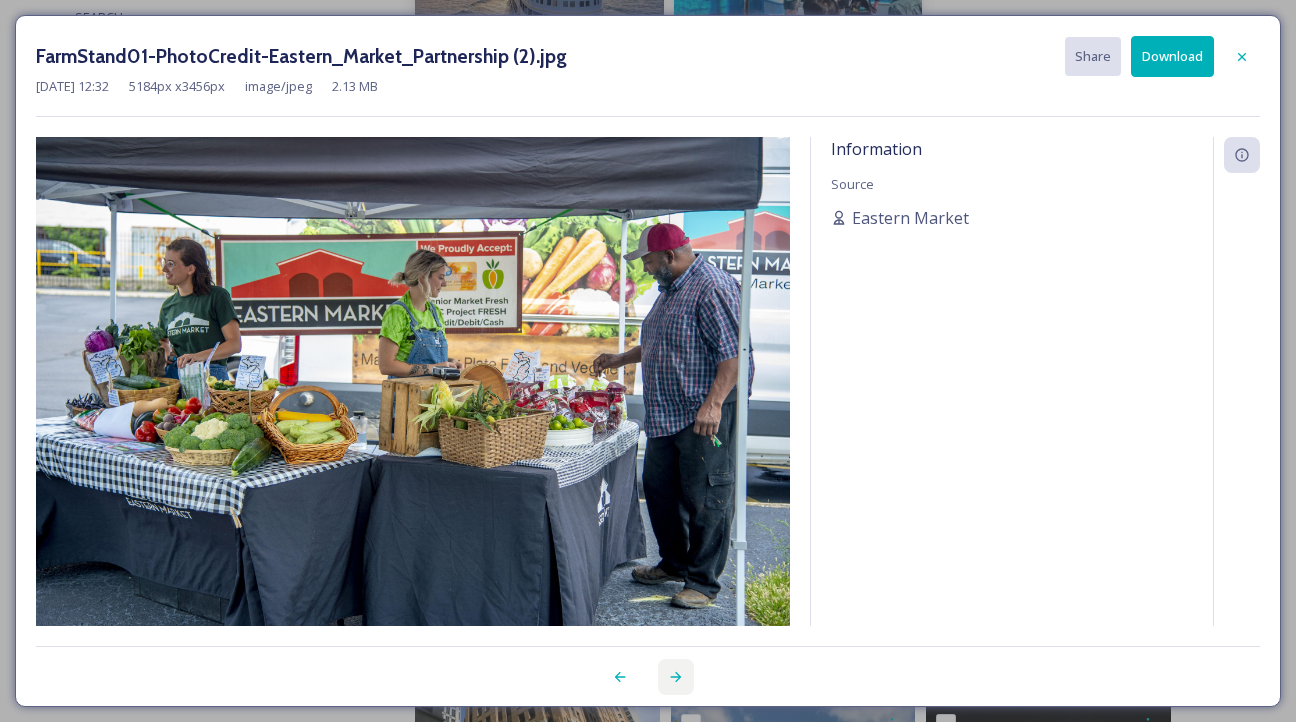click 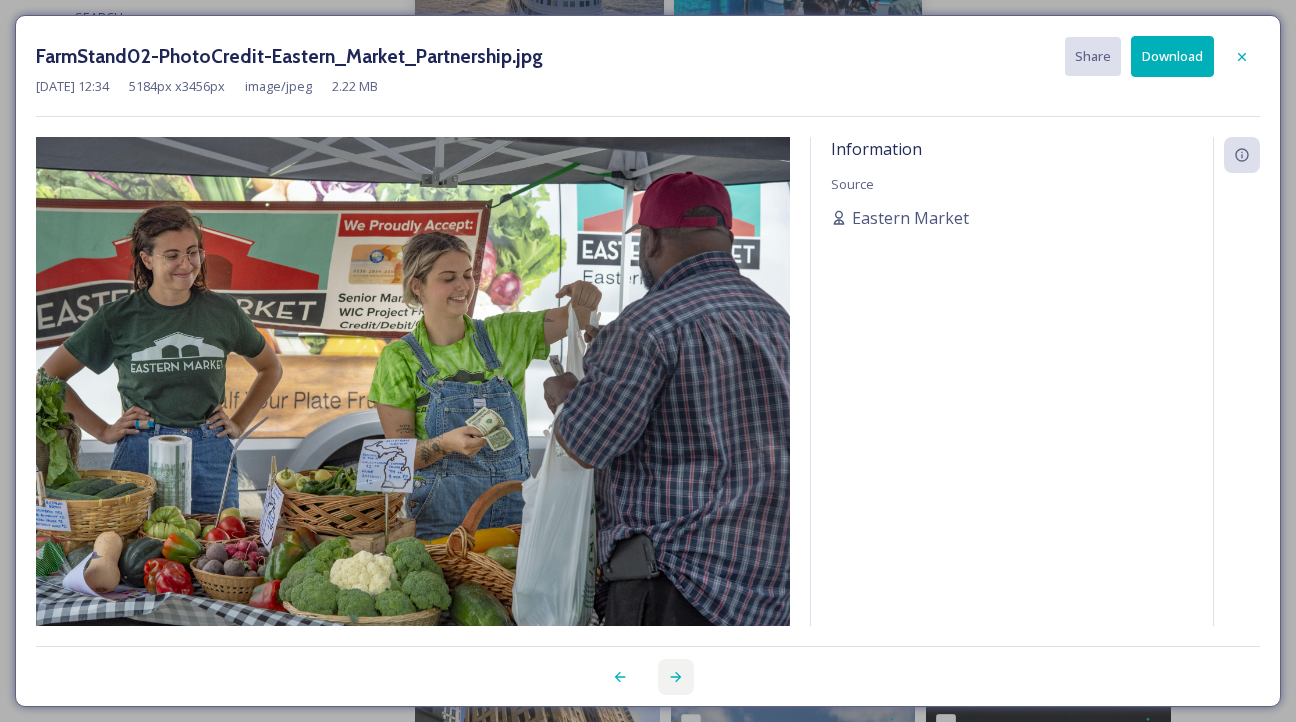 click 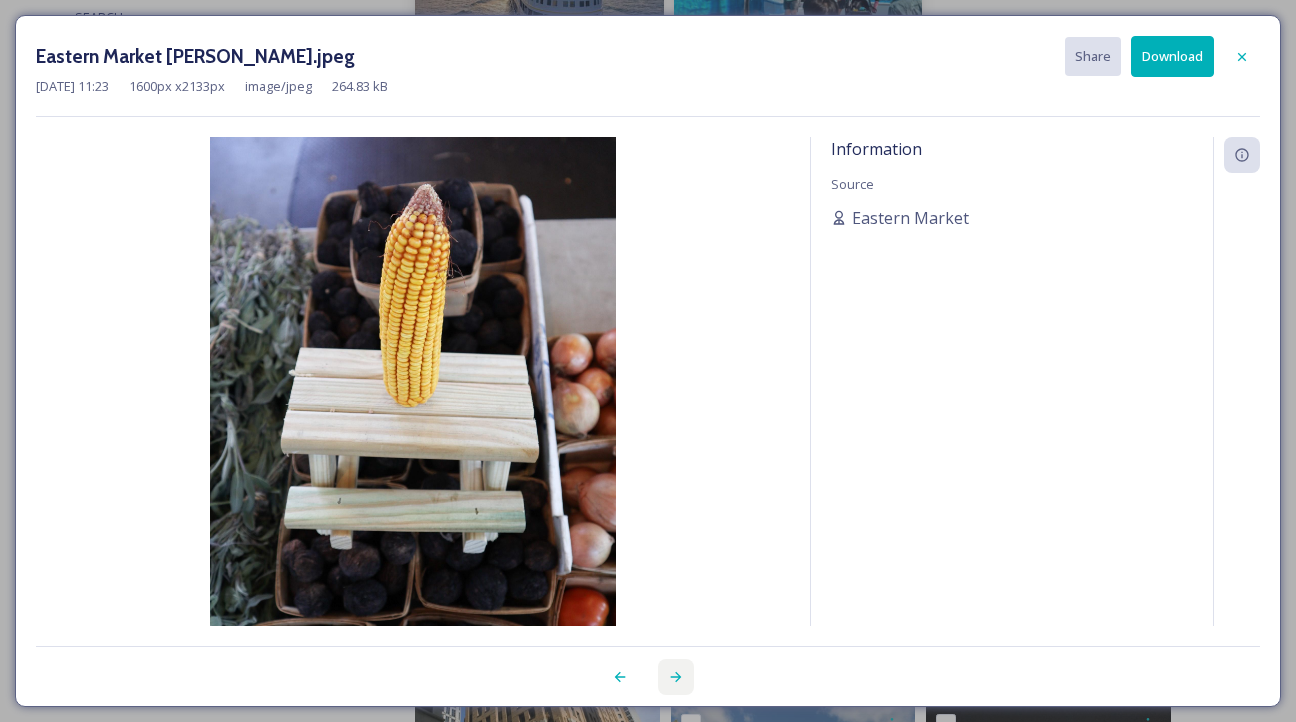 click 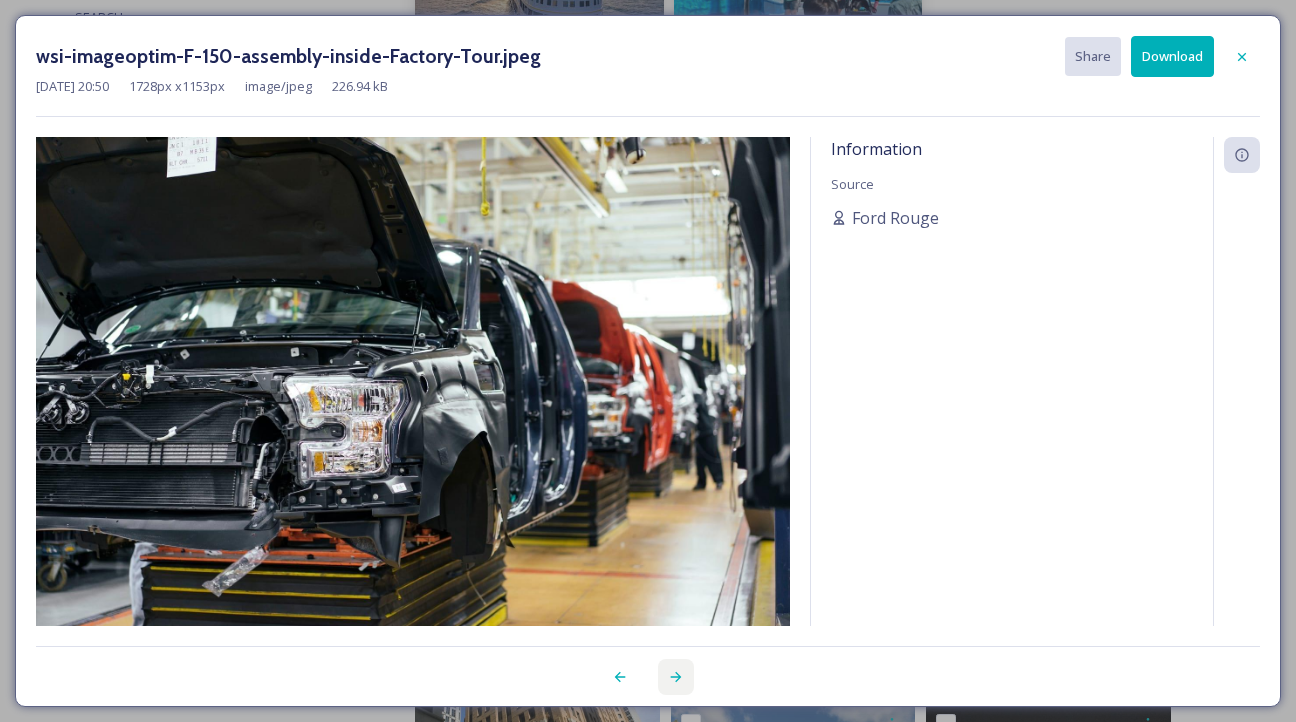 click 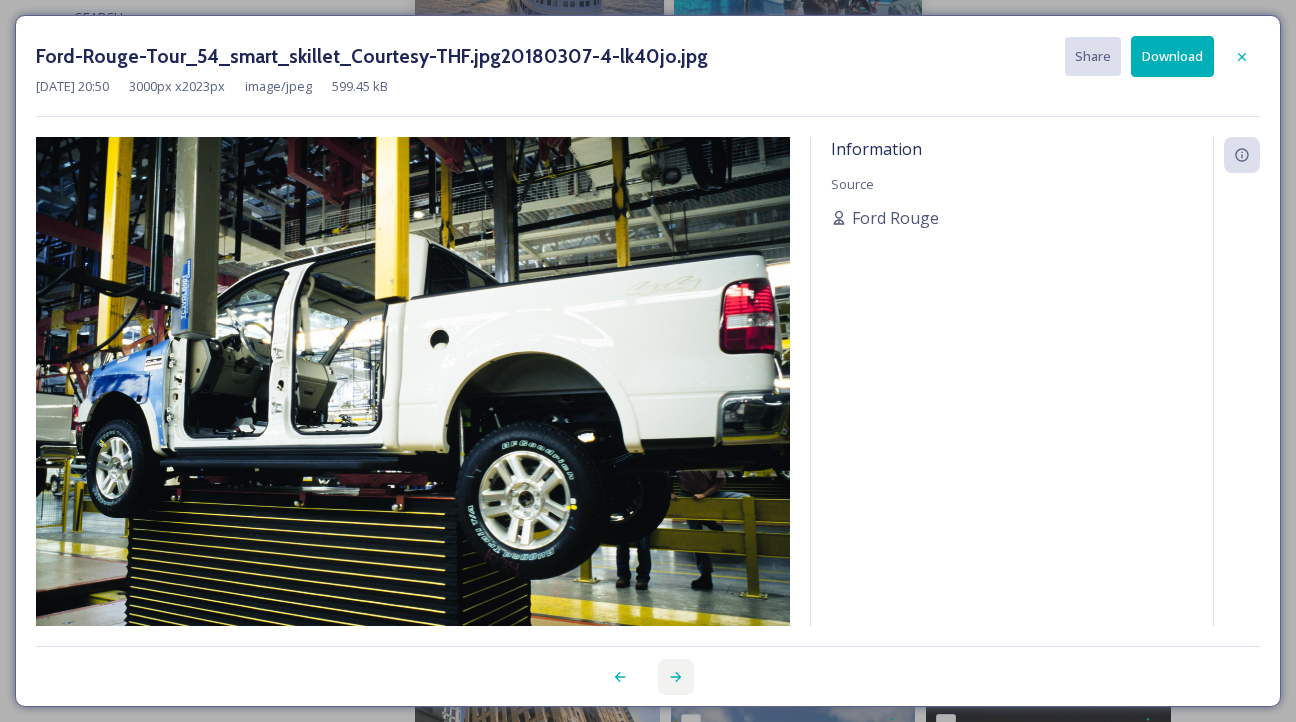 click 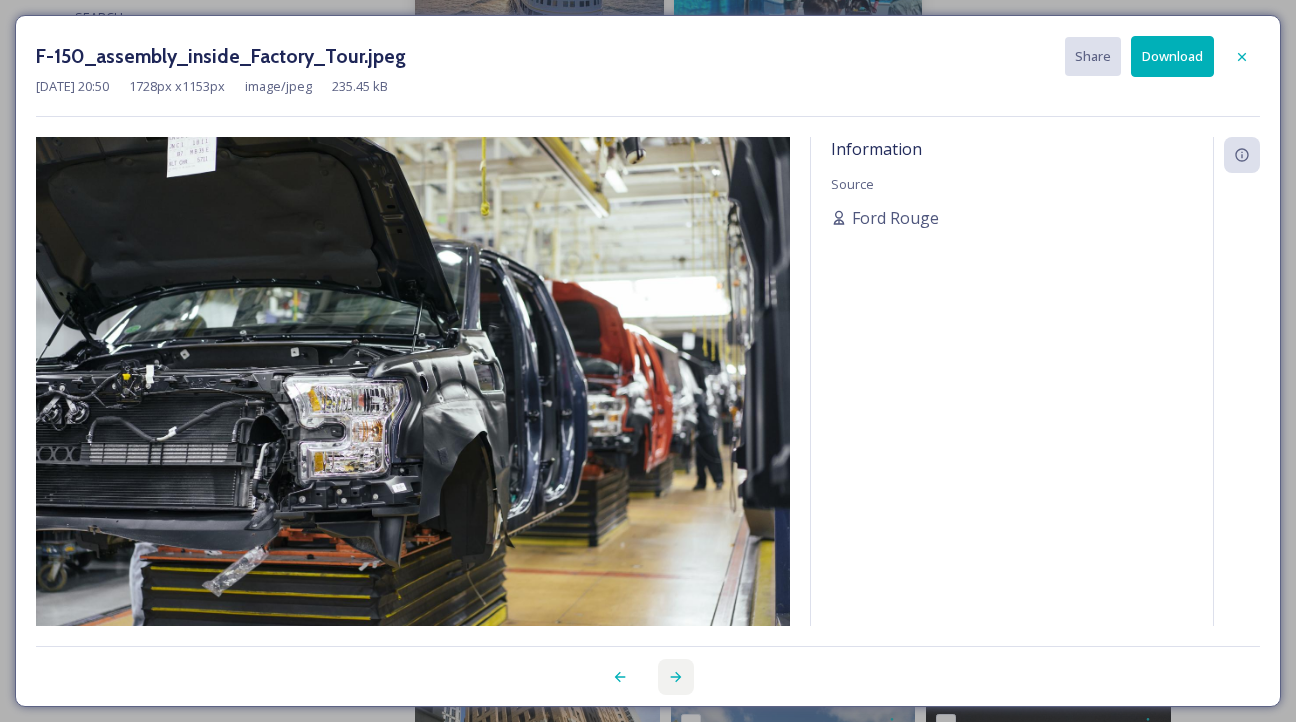 click 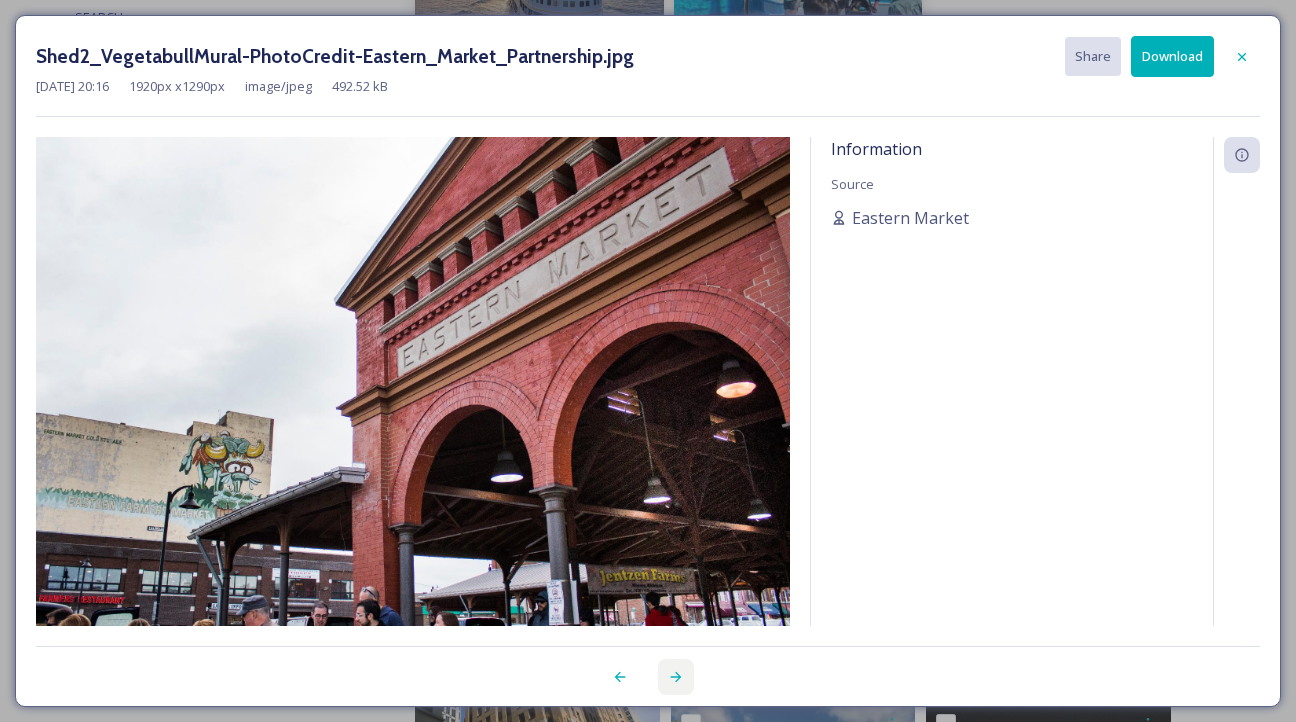 click 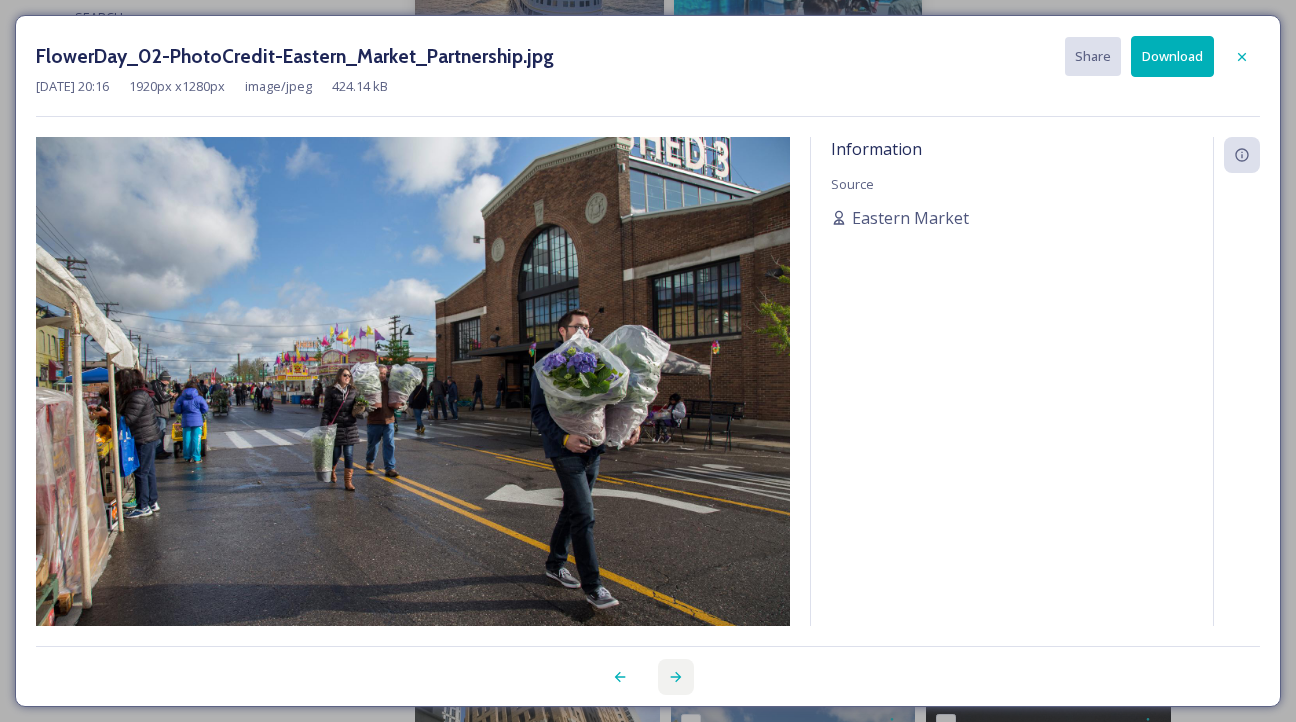 click 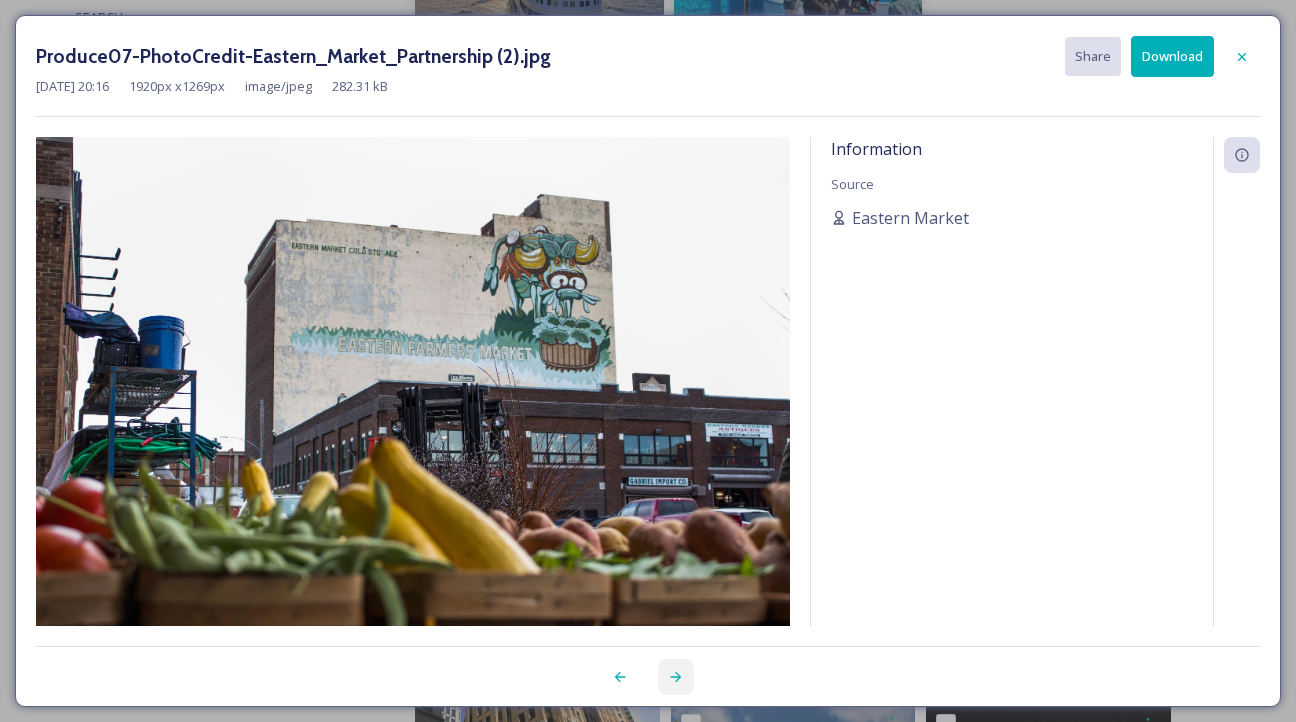 click 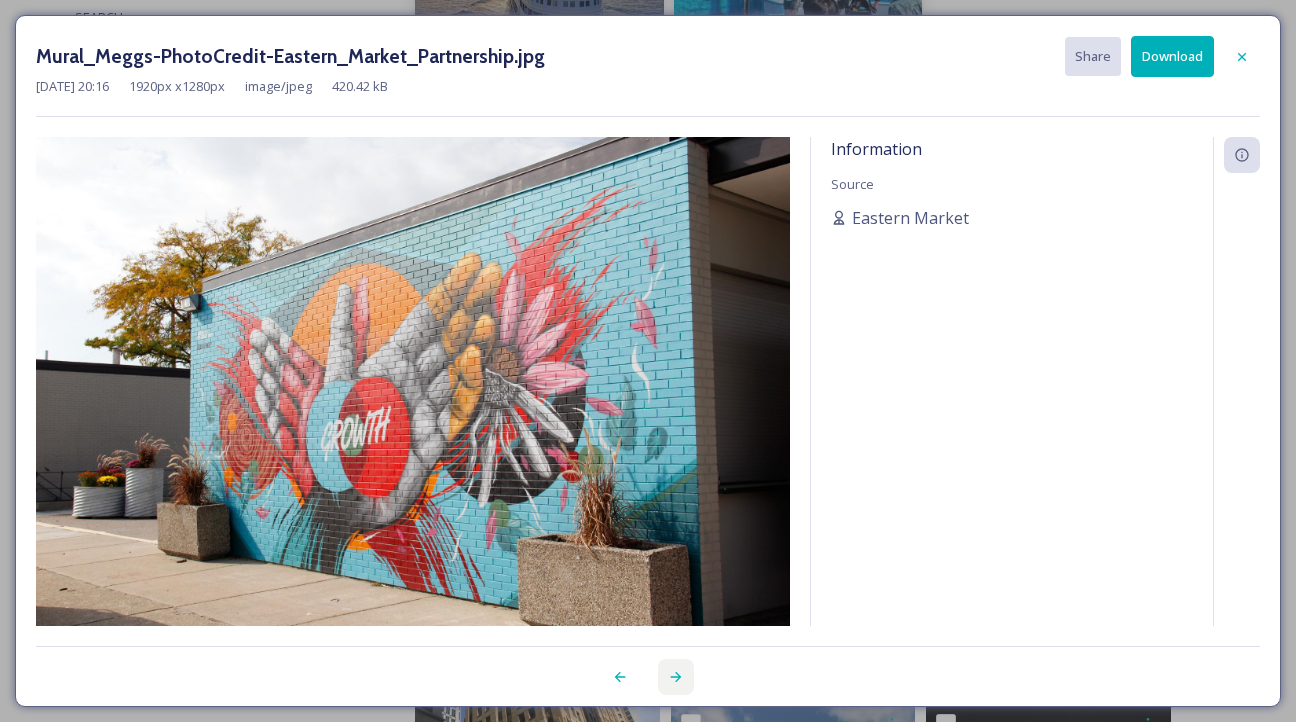 click 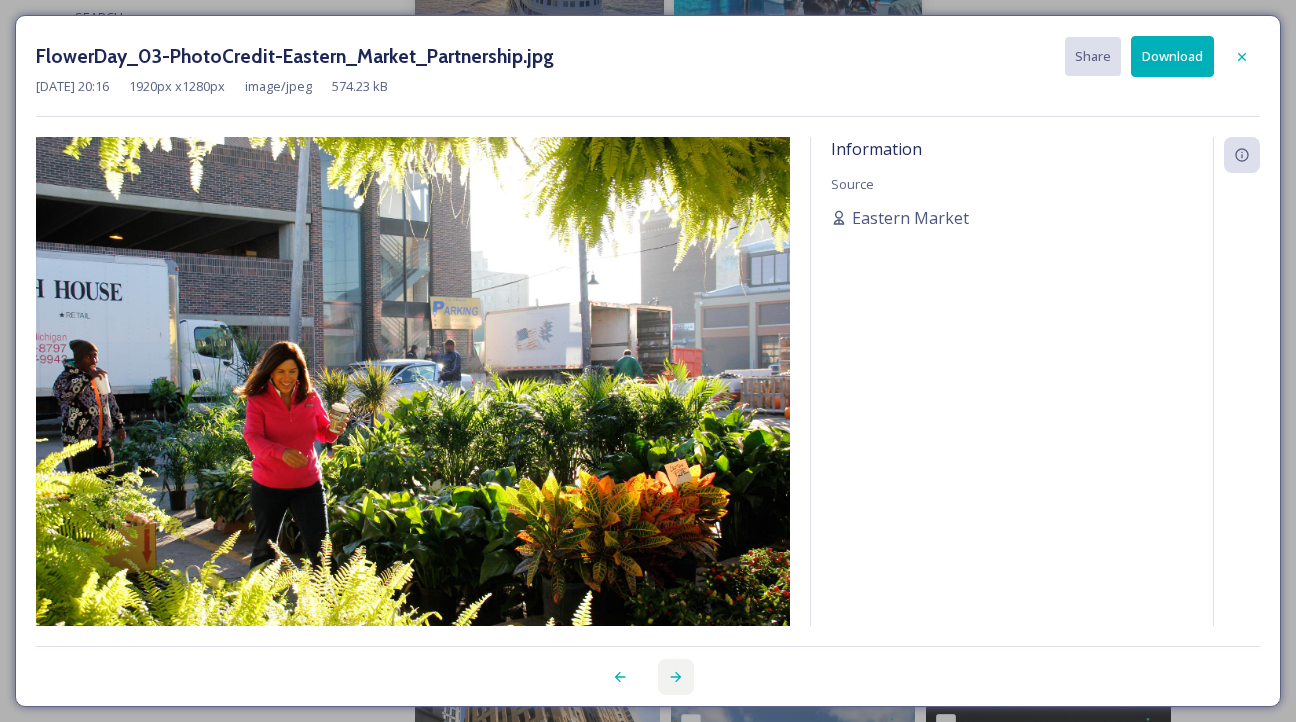click 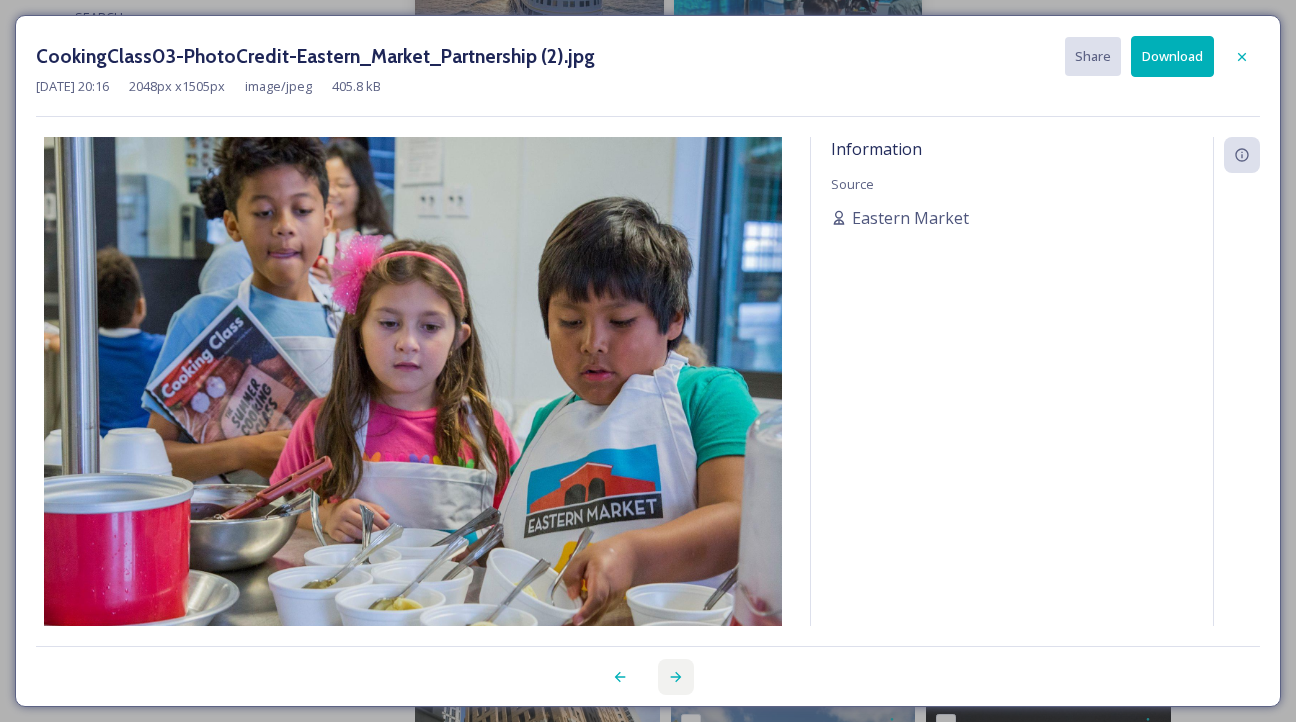 click 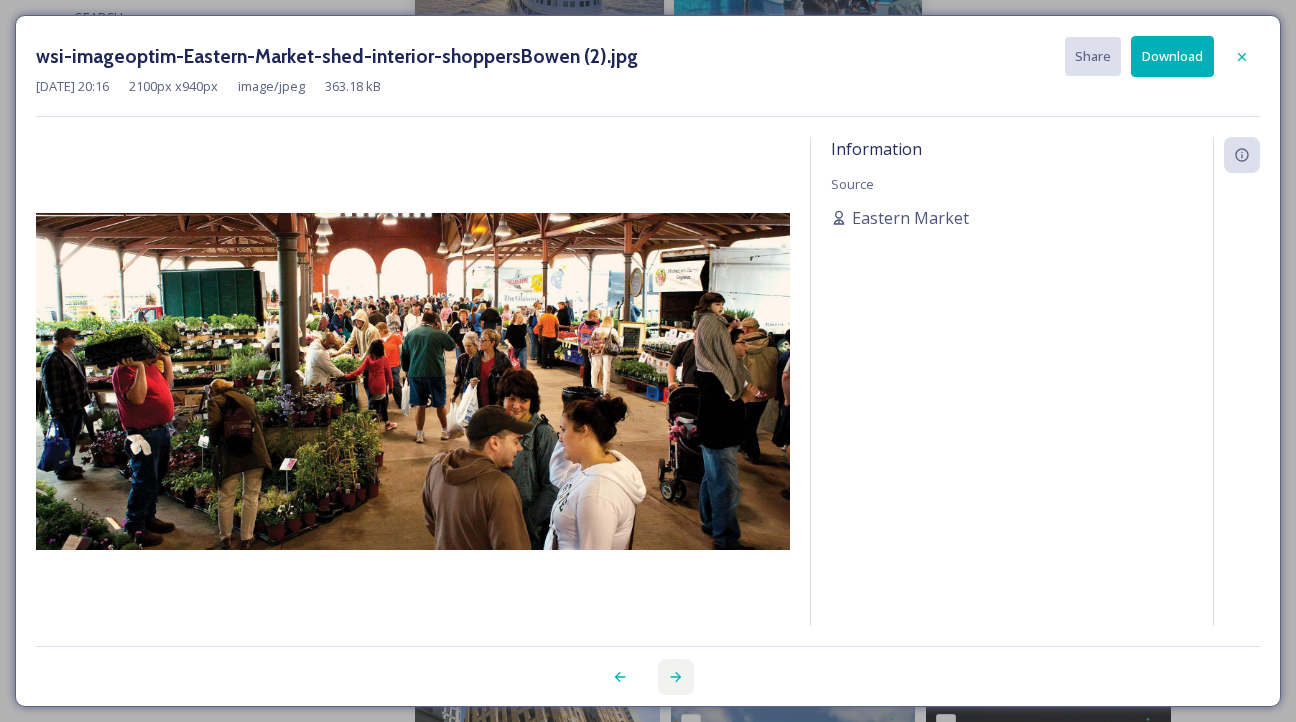 click 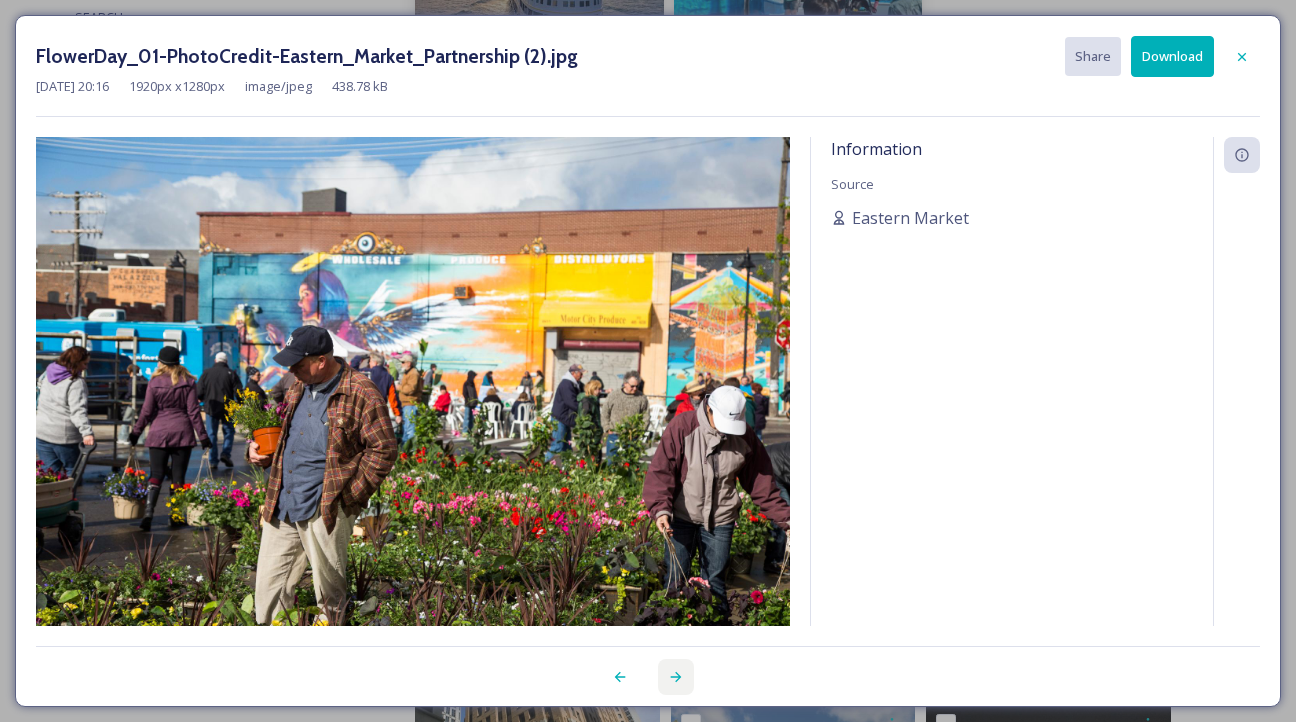 click 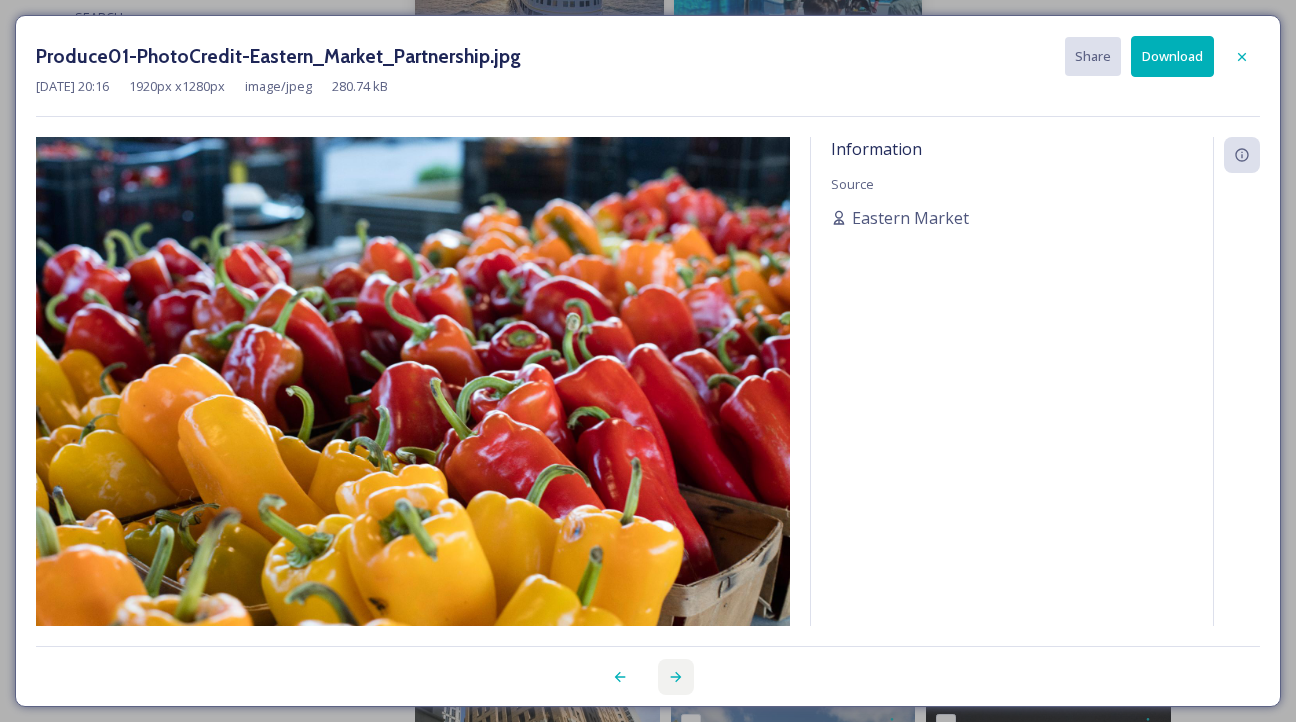 click 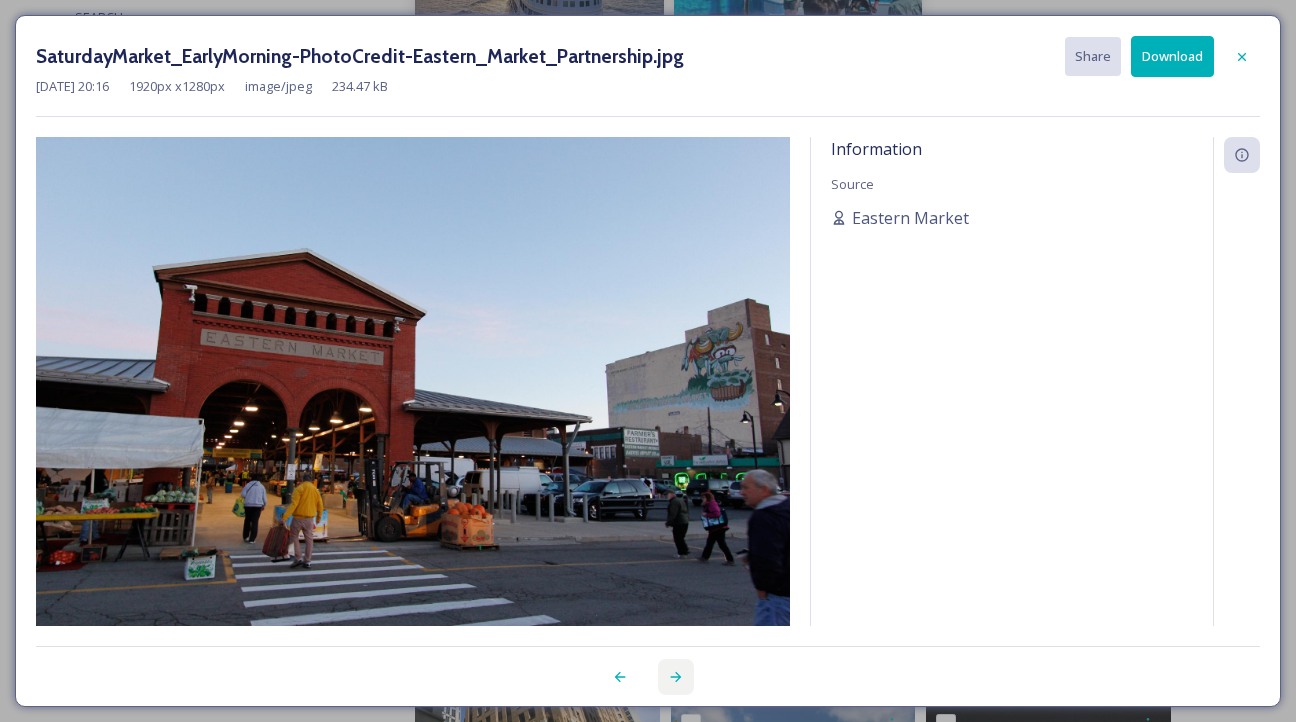 click 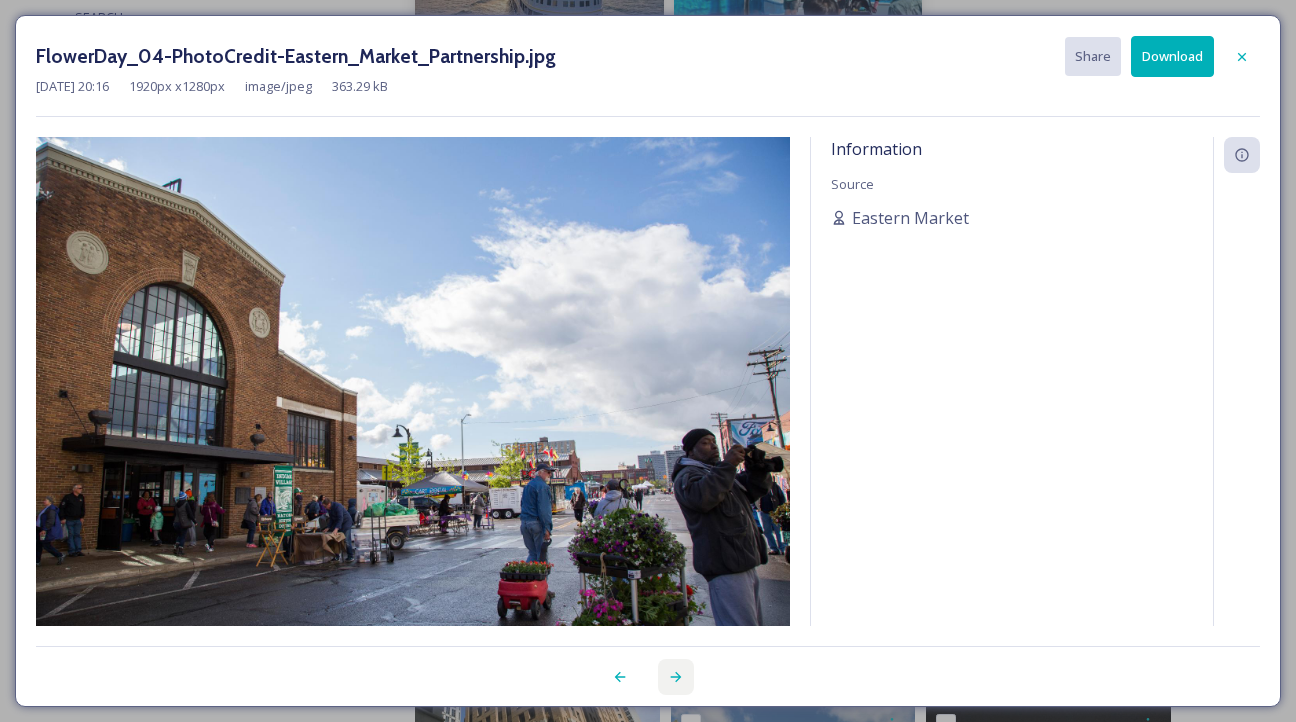 click 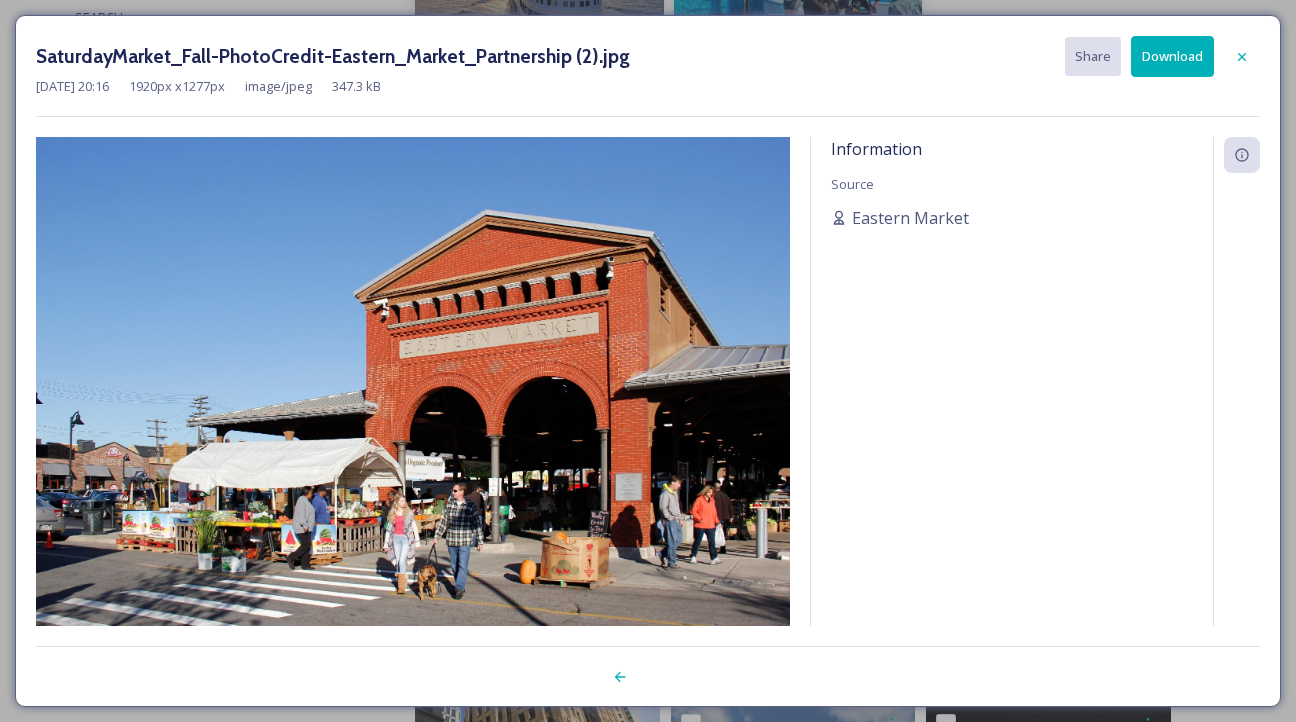 click at bounding box center [648, 666] 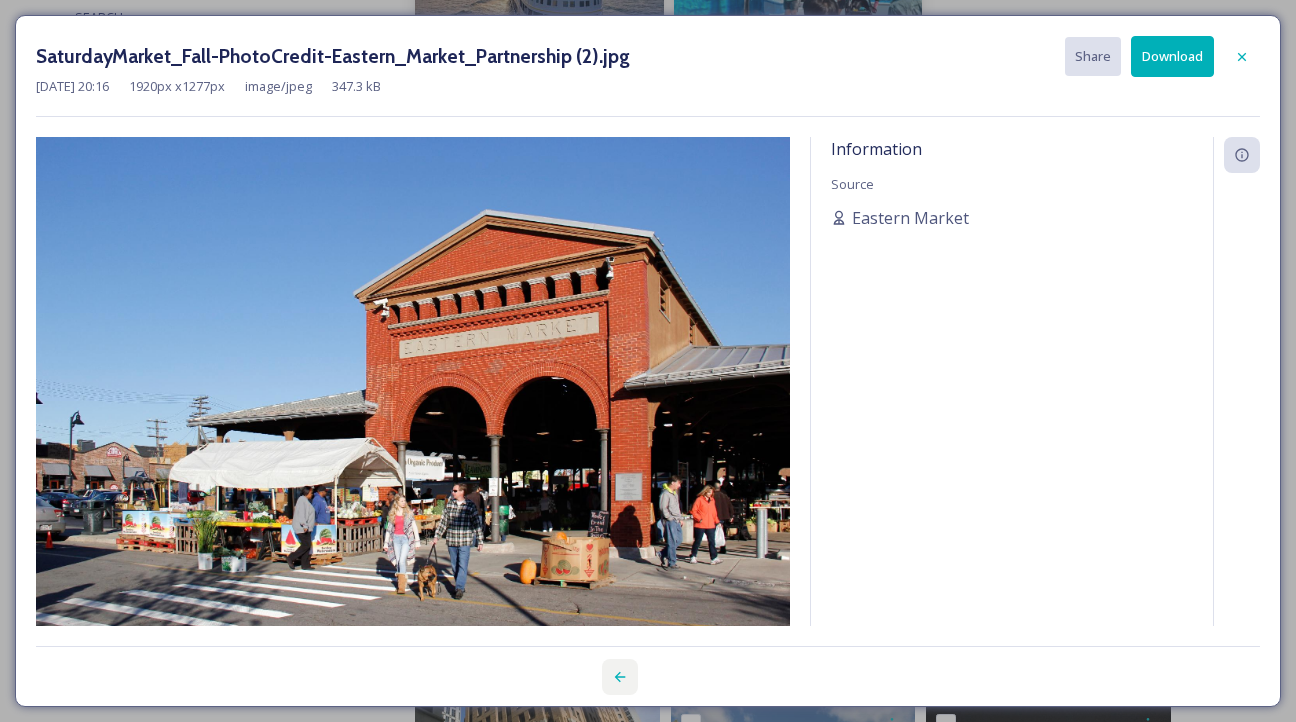 click at bounding box center [620, 677] 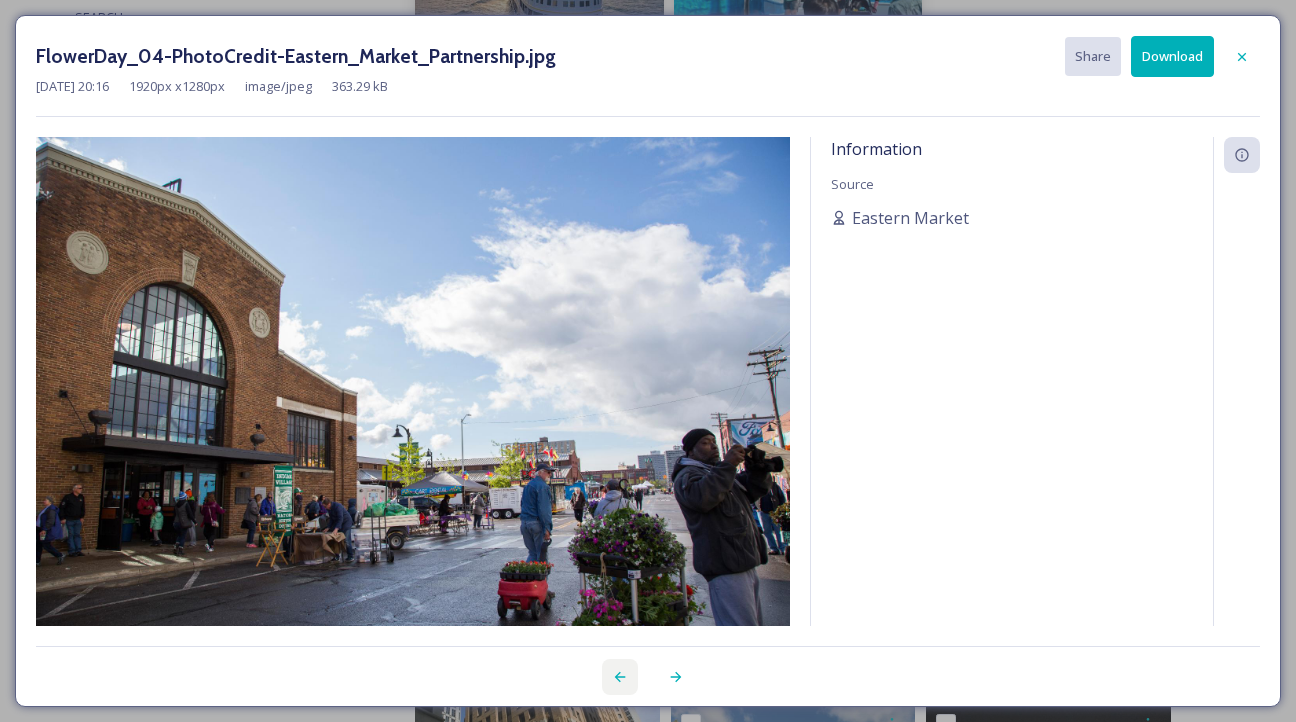 click at bounding box center (620, 677) 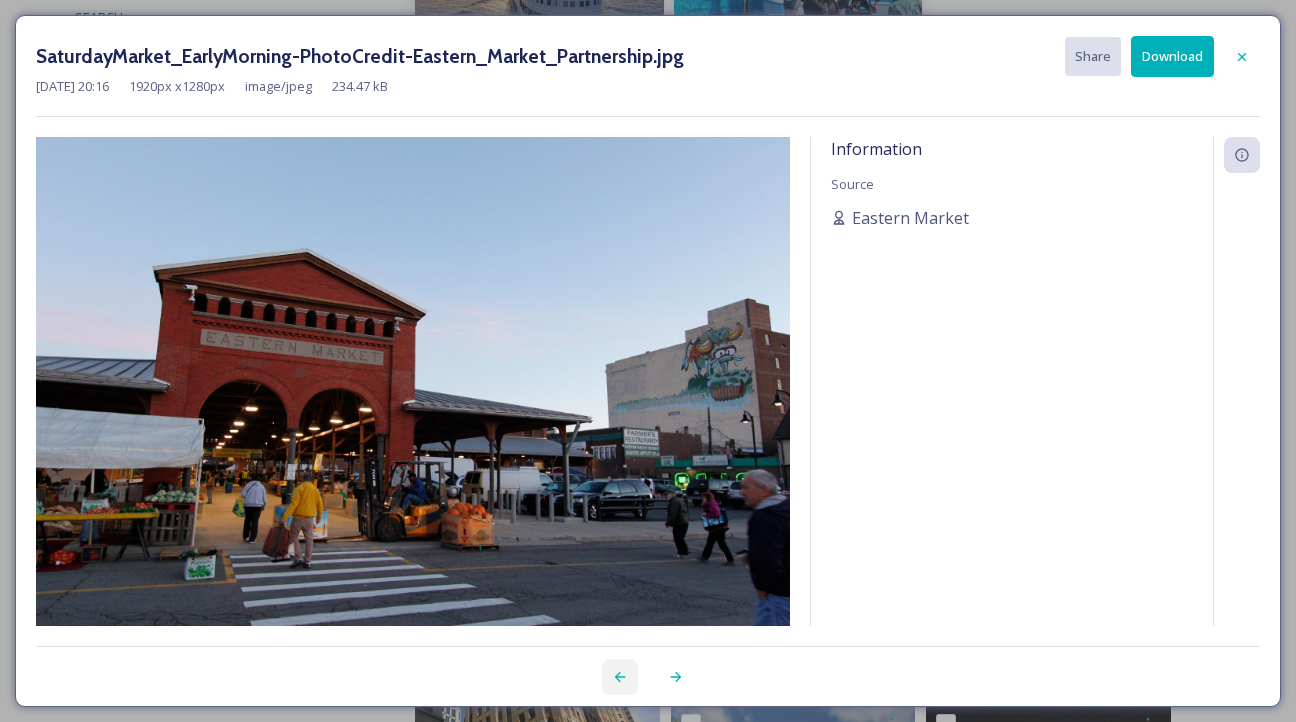 click 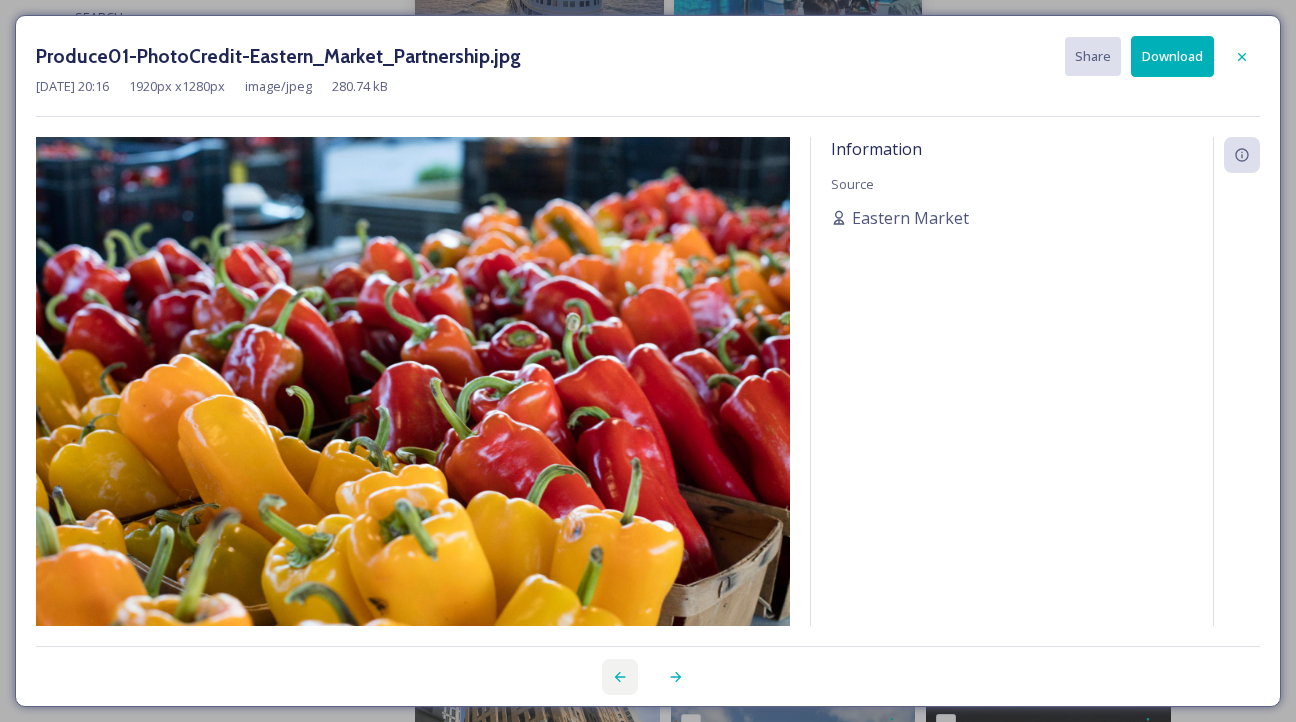 click 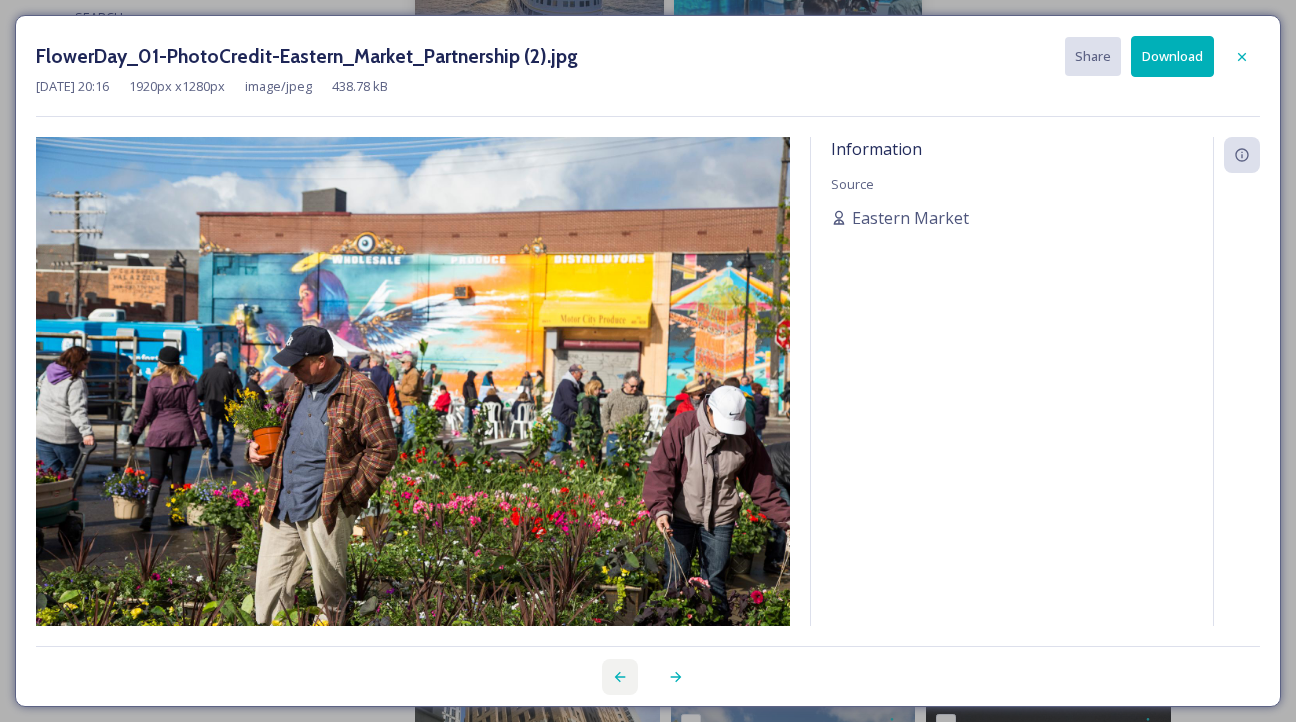 click 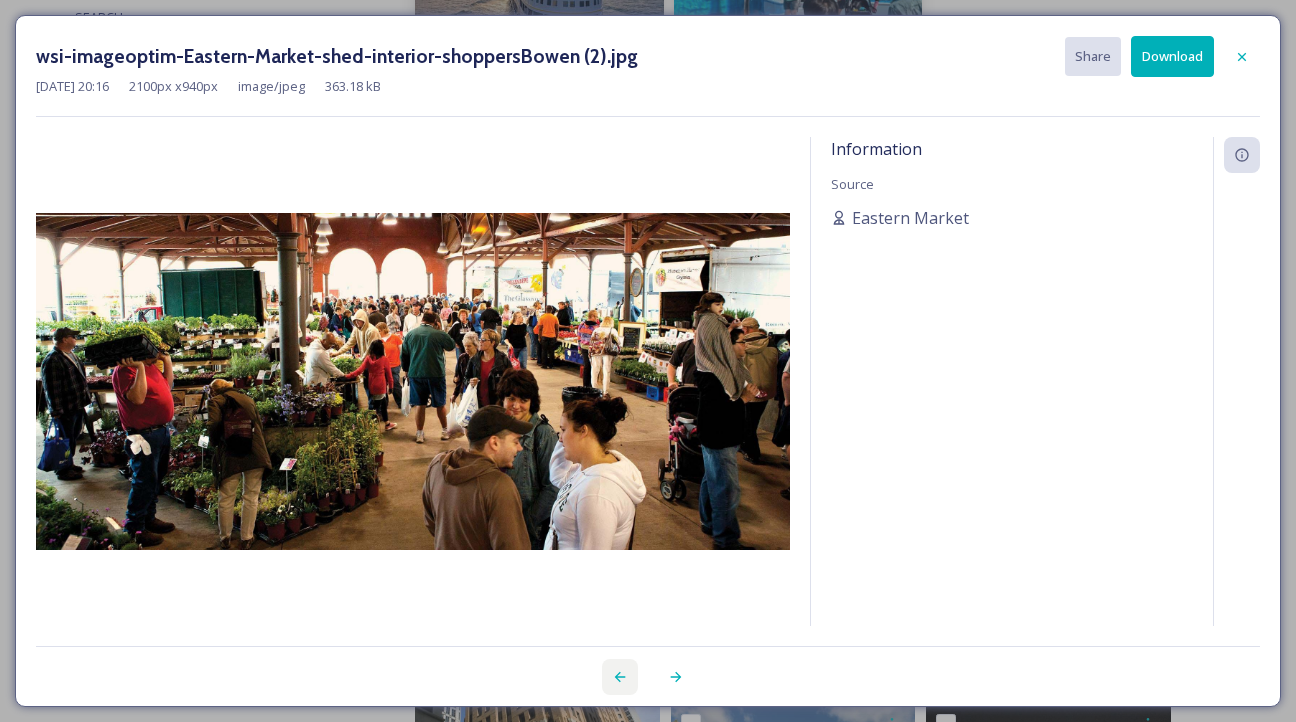 click 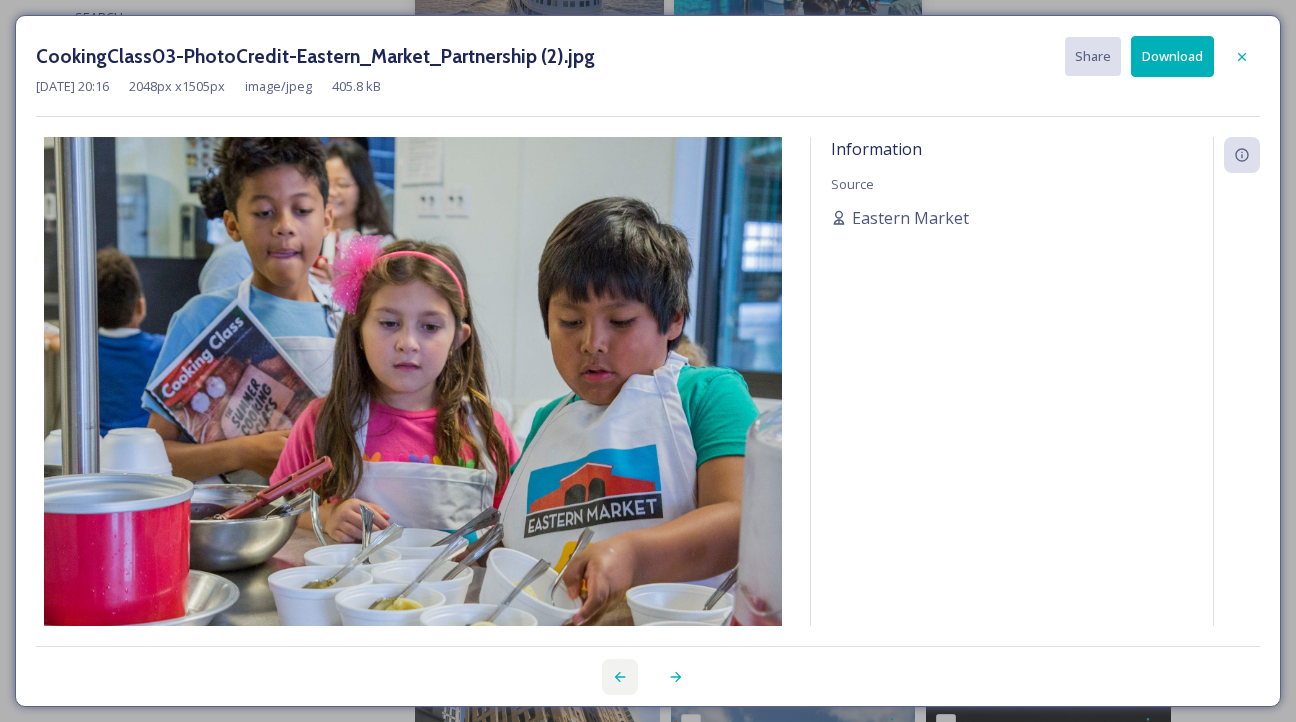 click 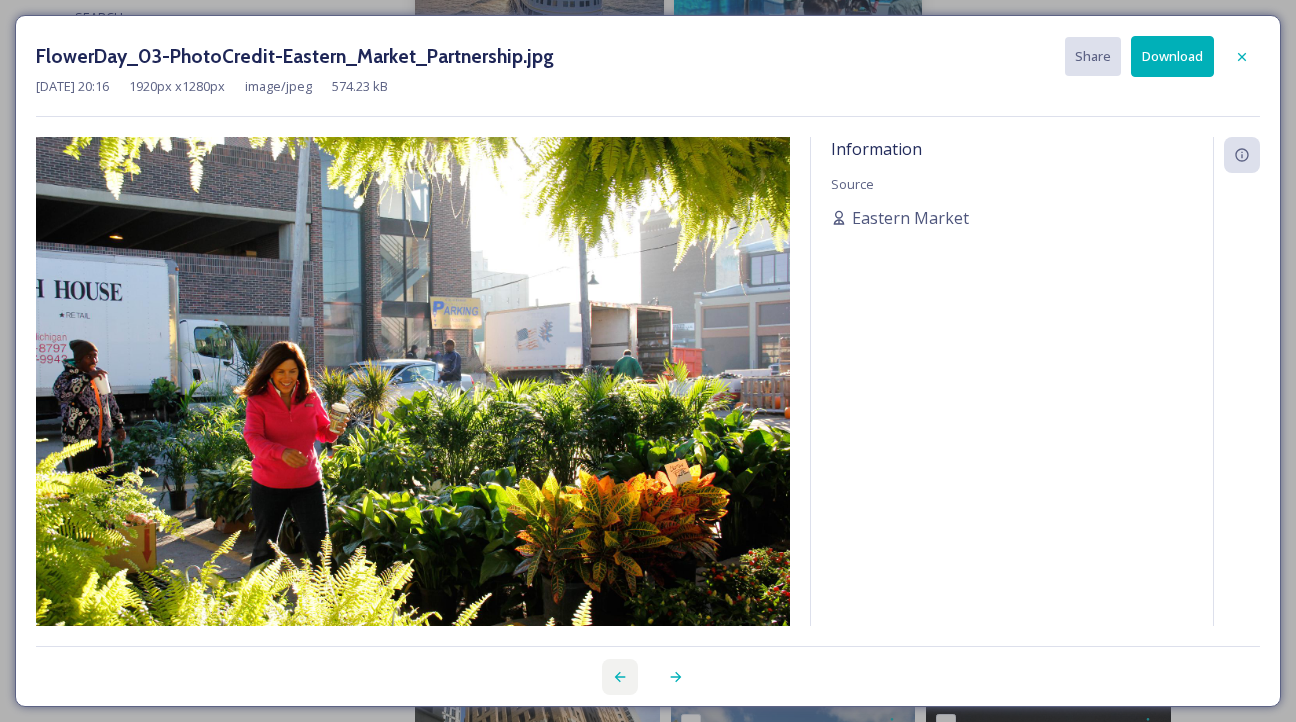 click 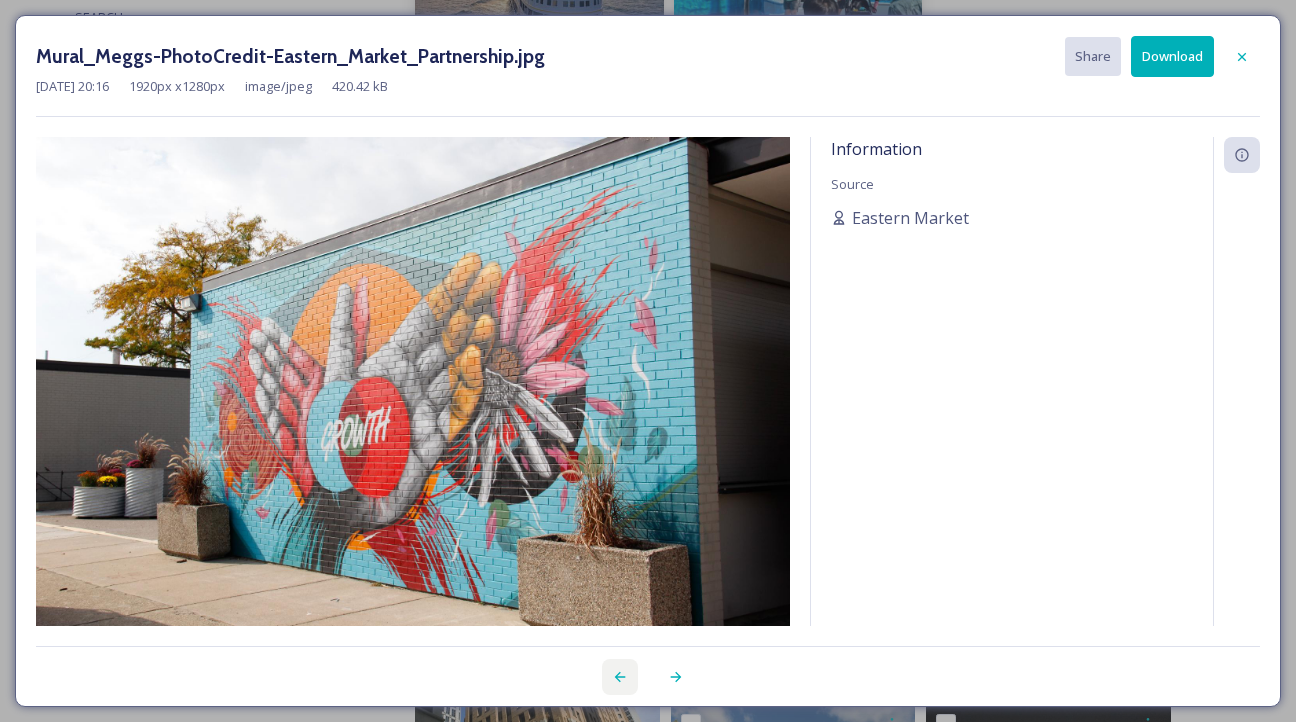 click 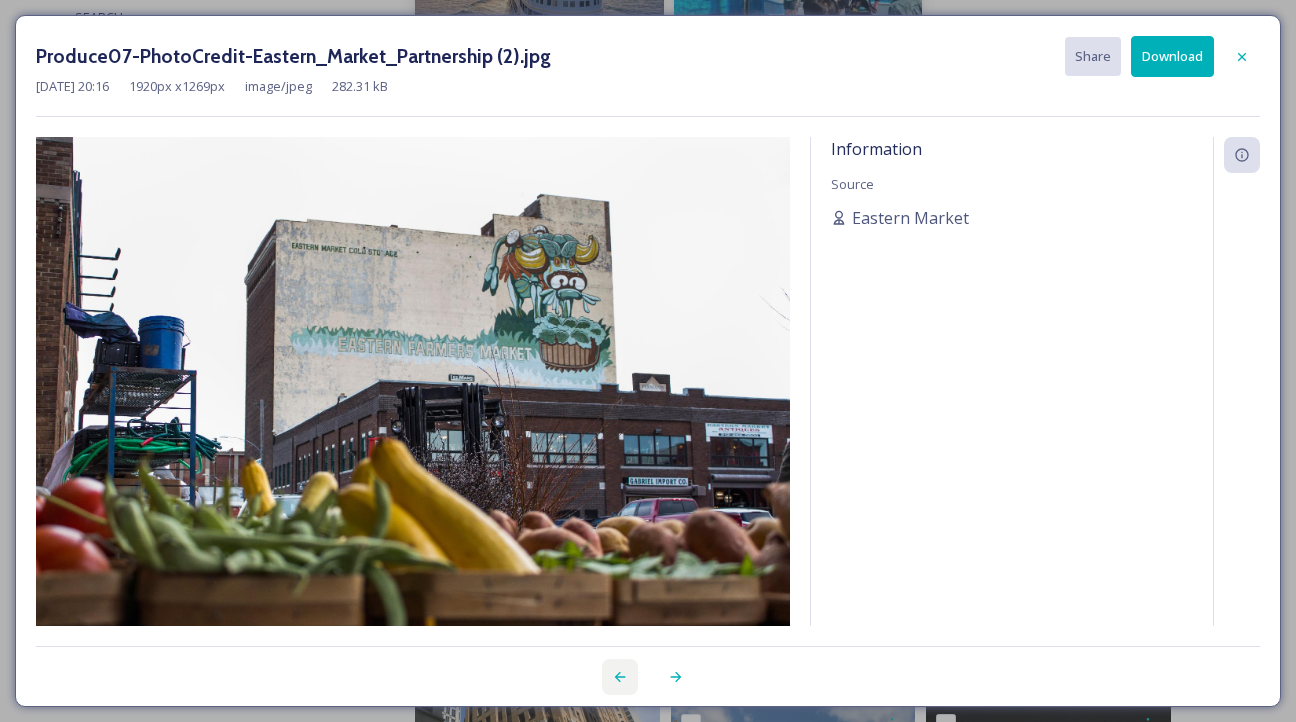 click 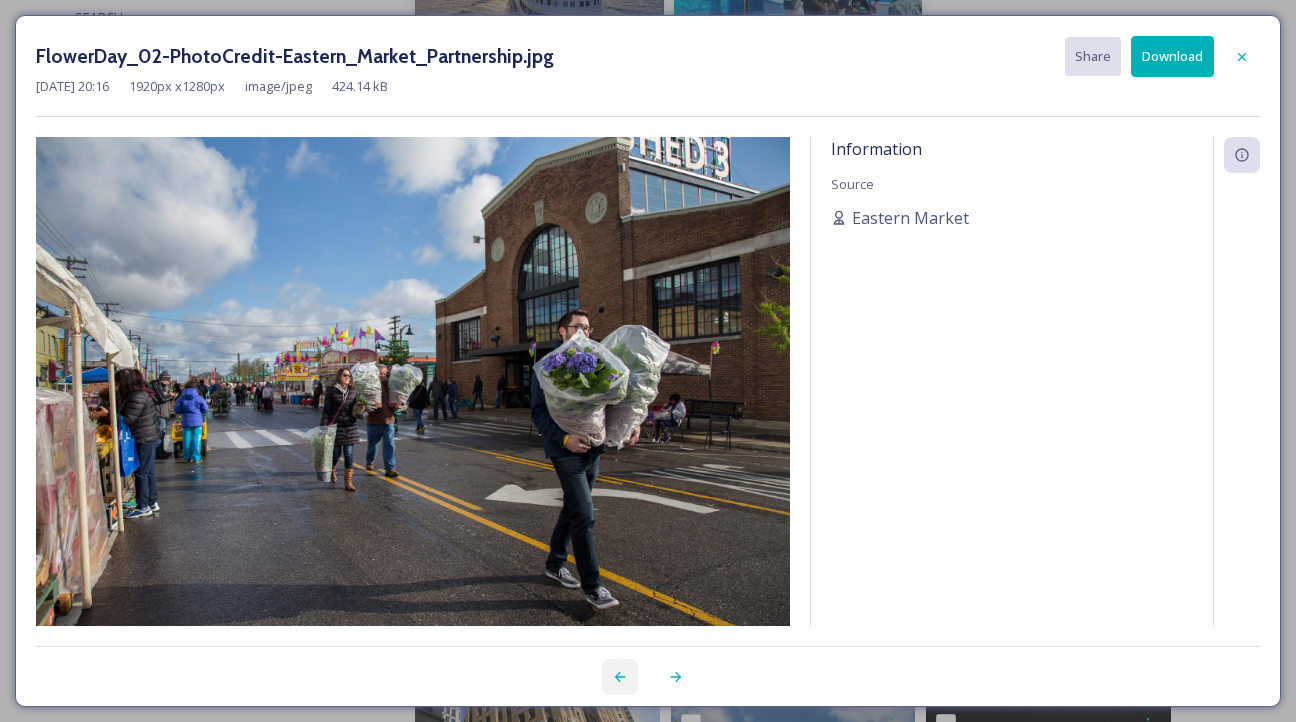 click 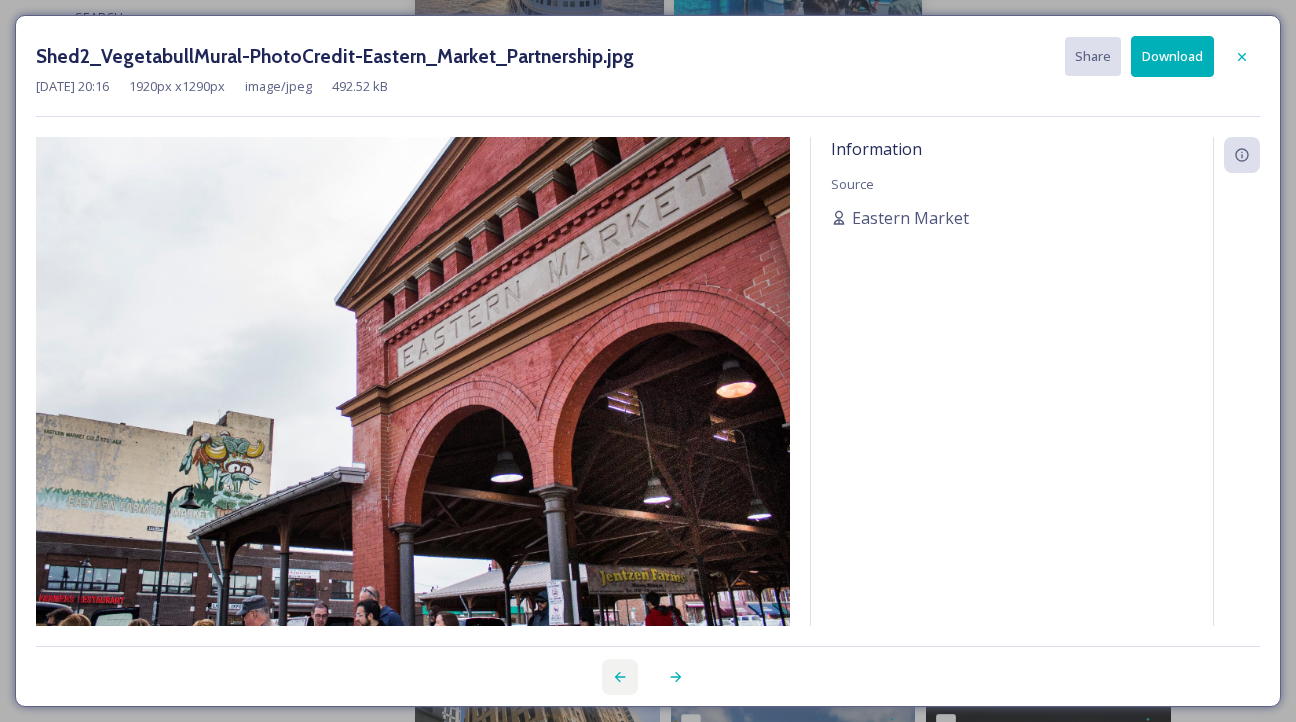 click 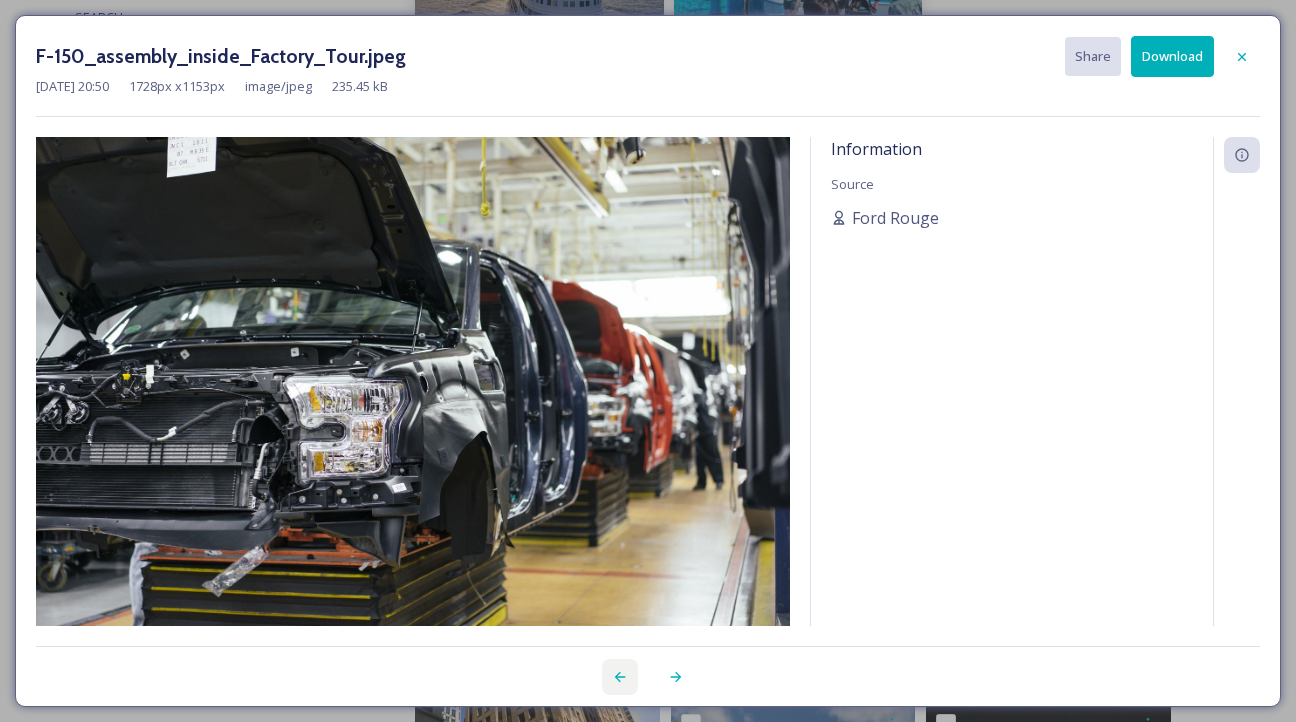 click 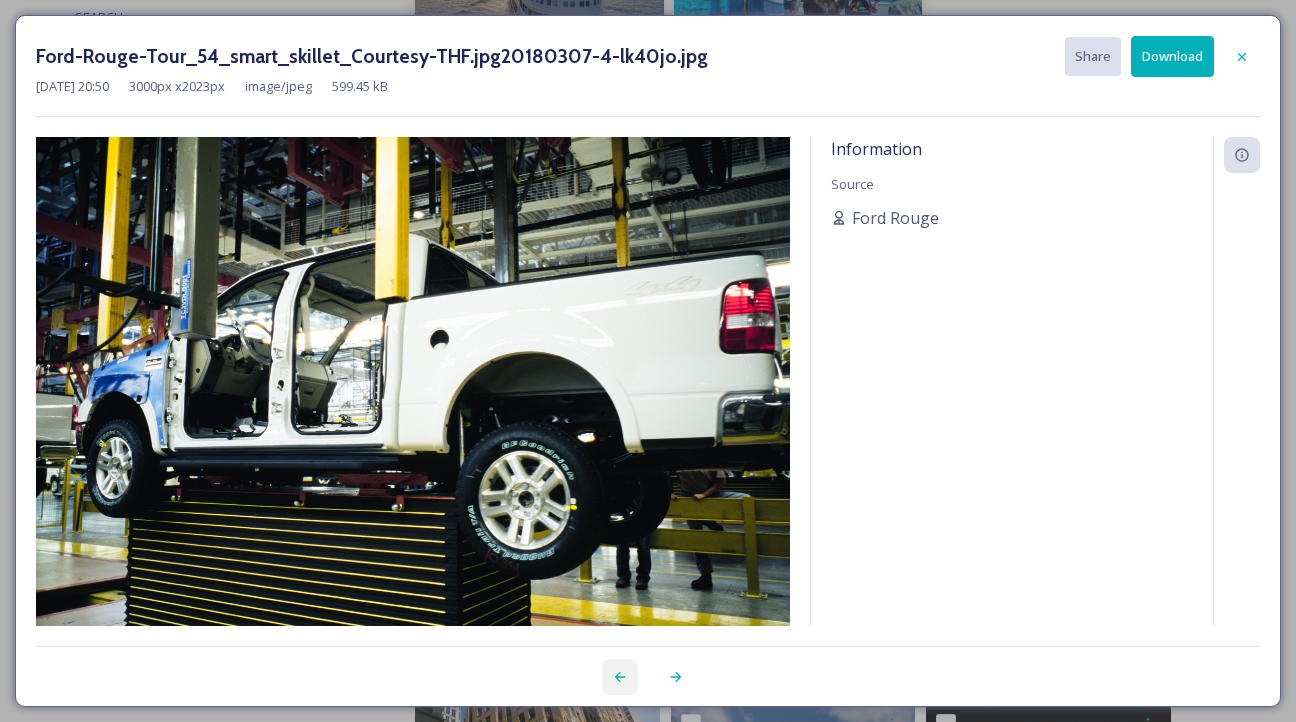 click 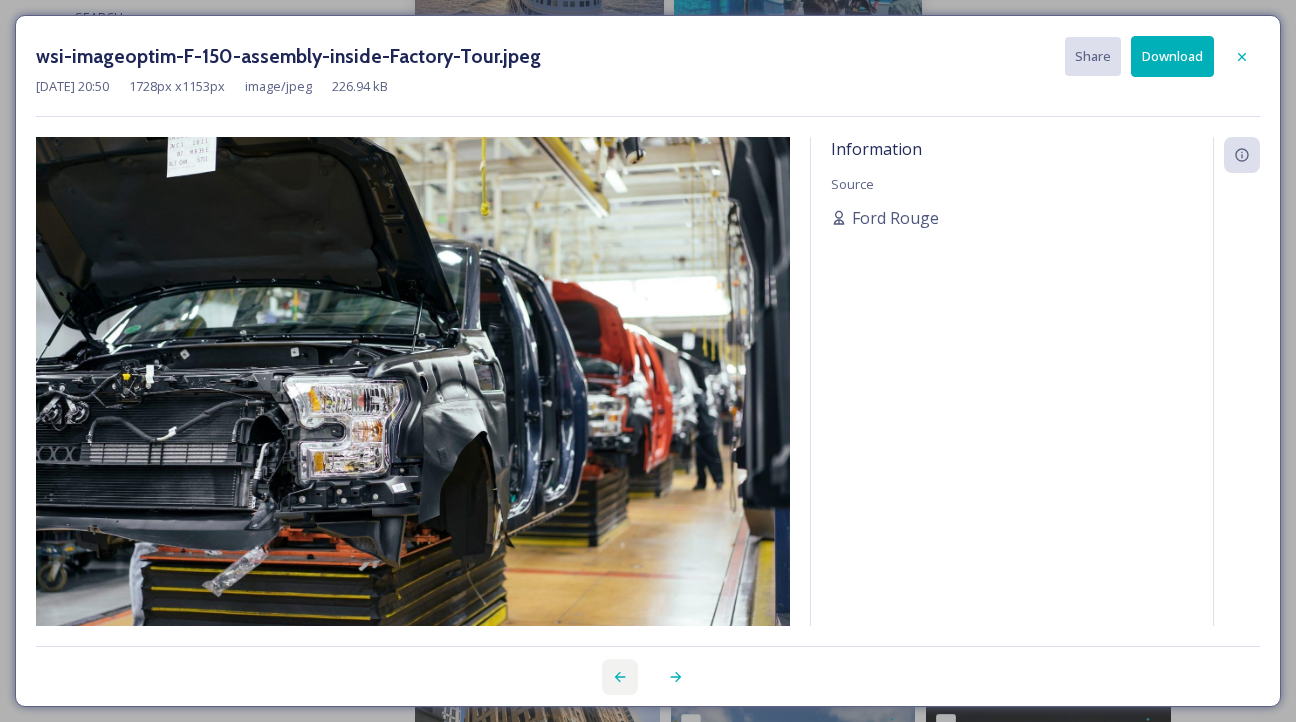 click 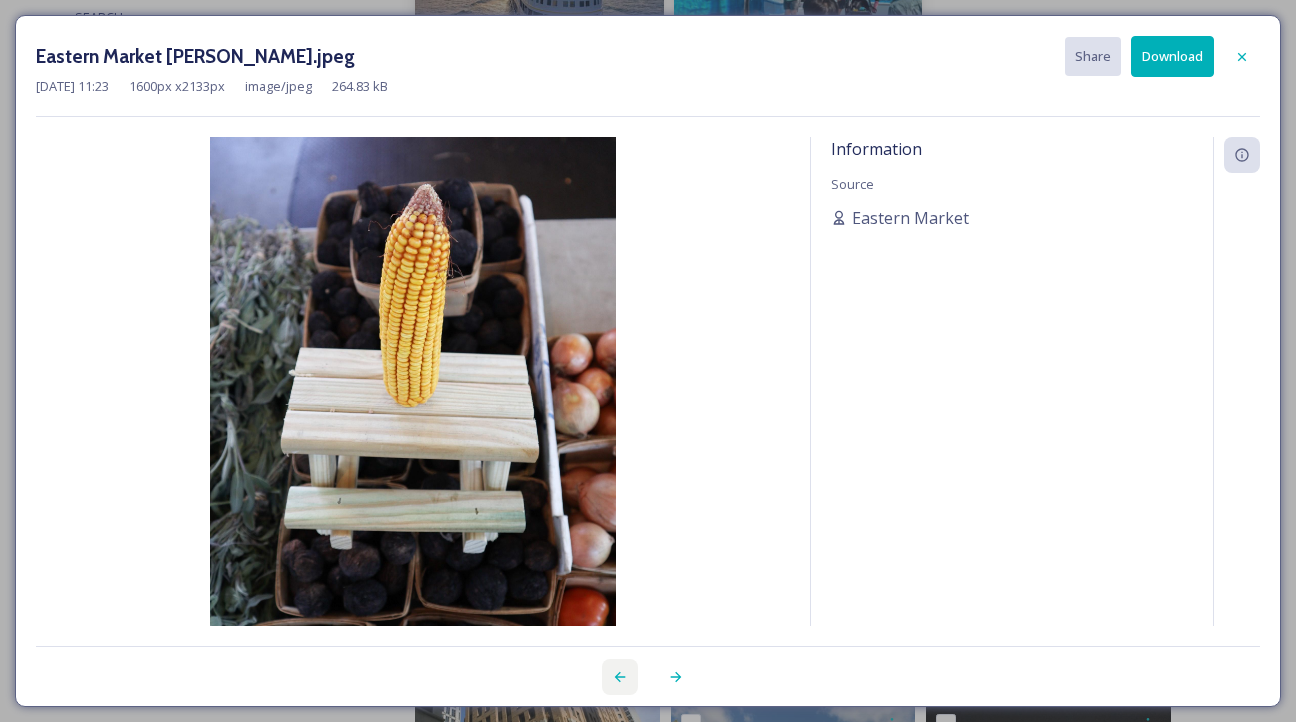 click 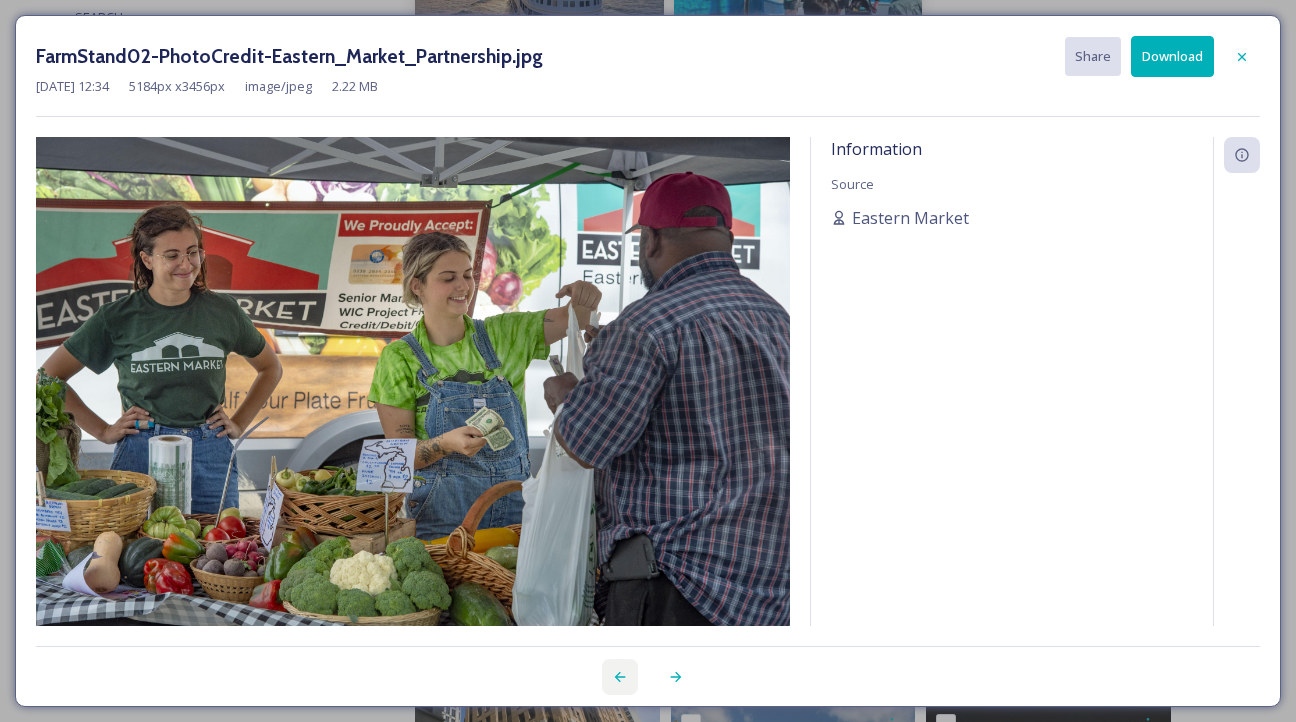 click 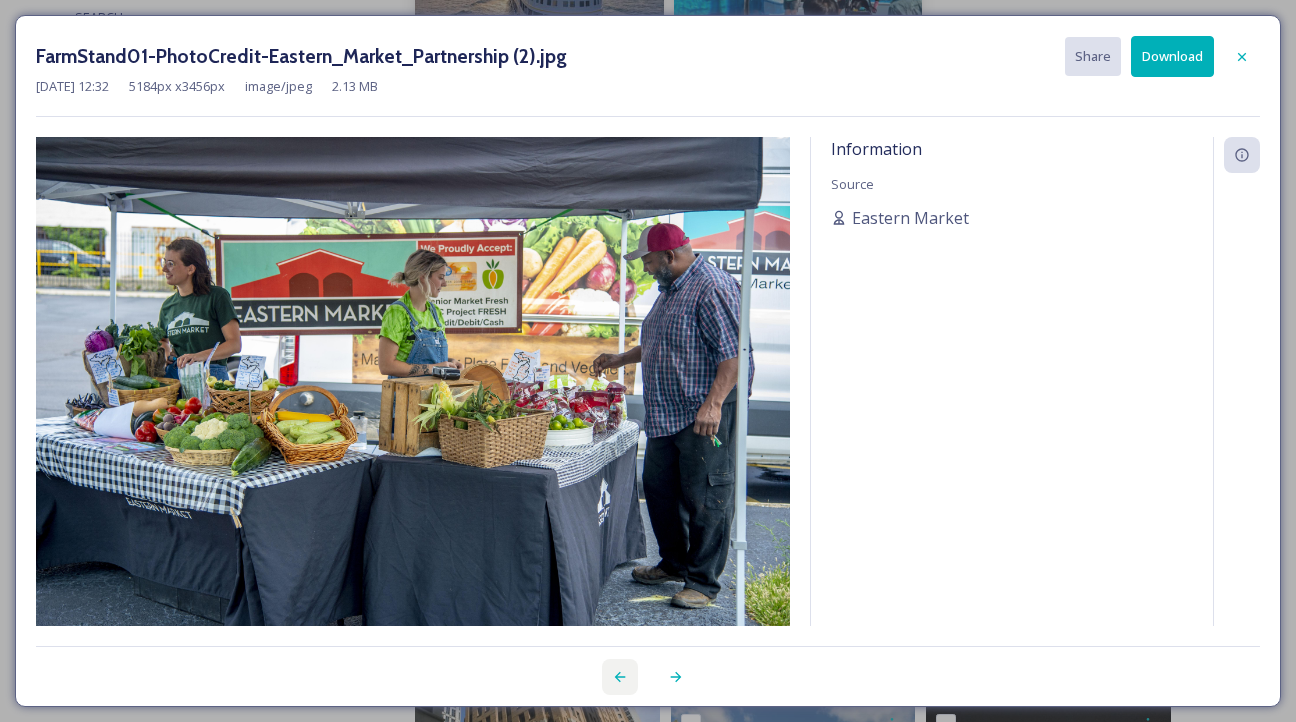 click 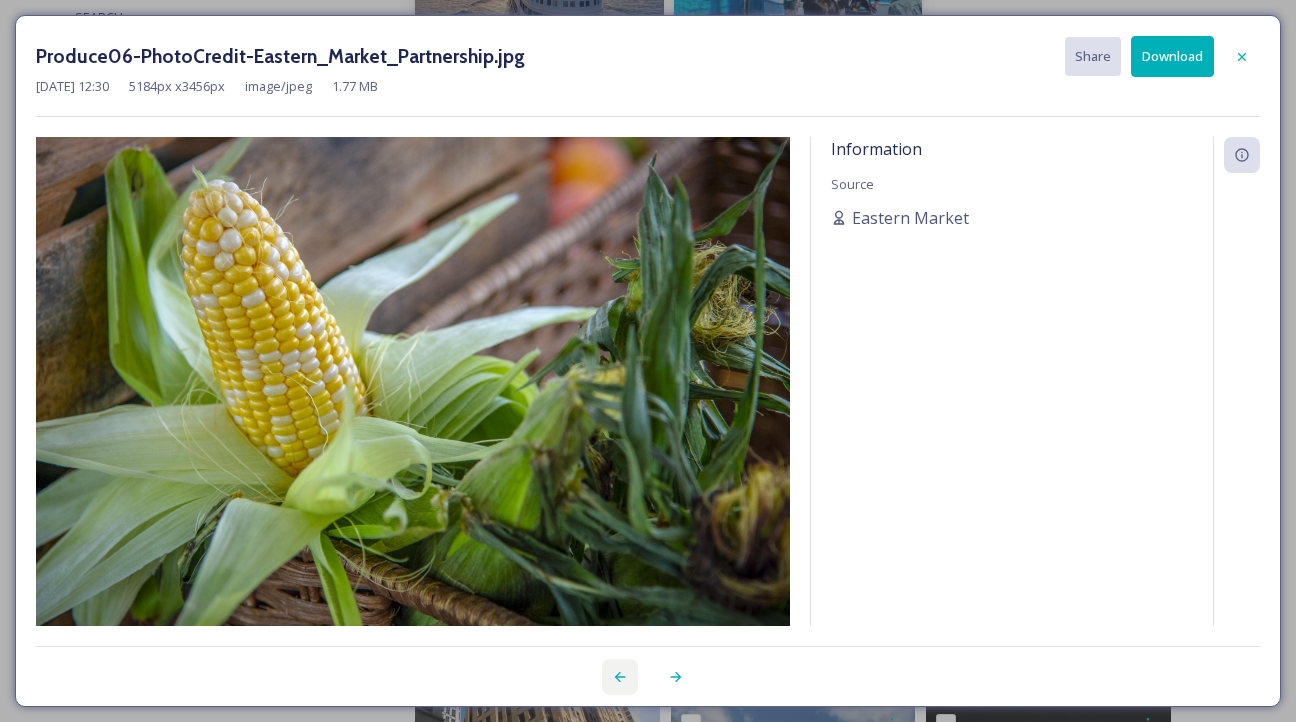 click 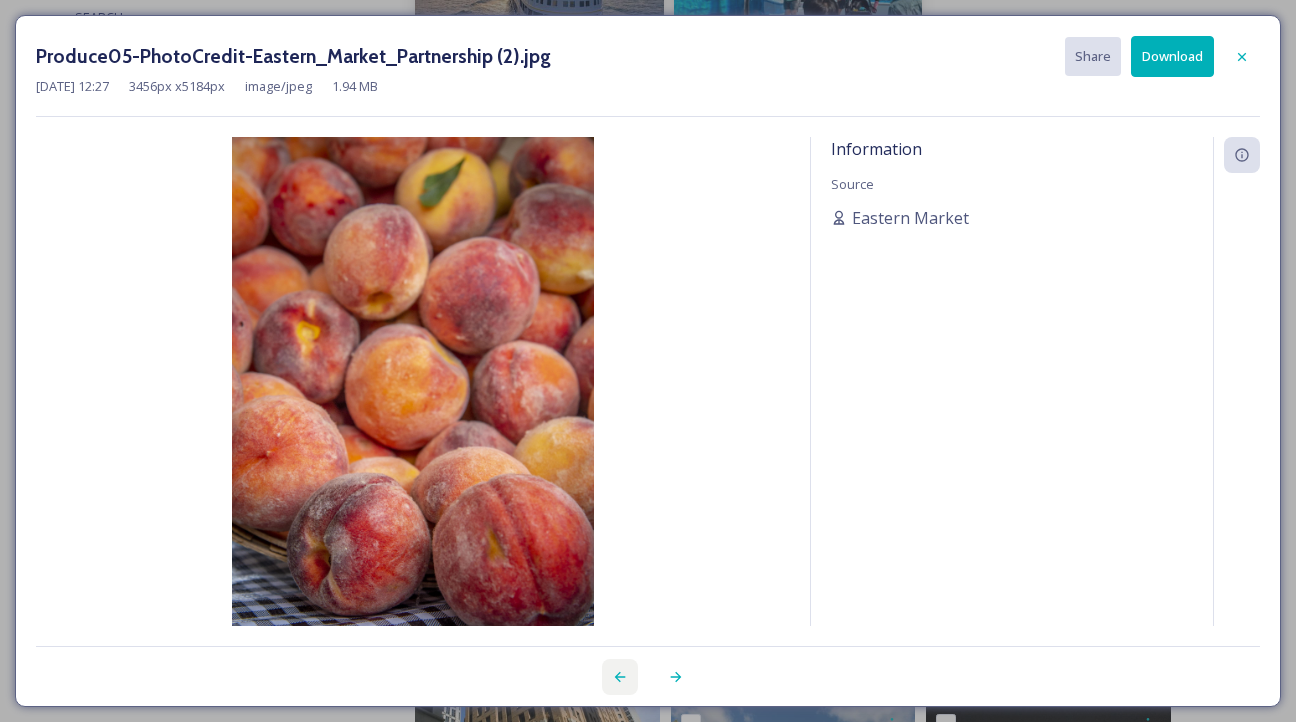 click 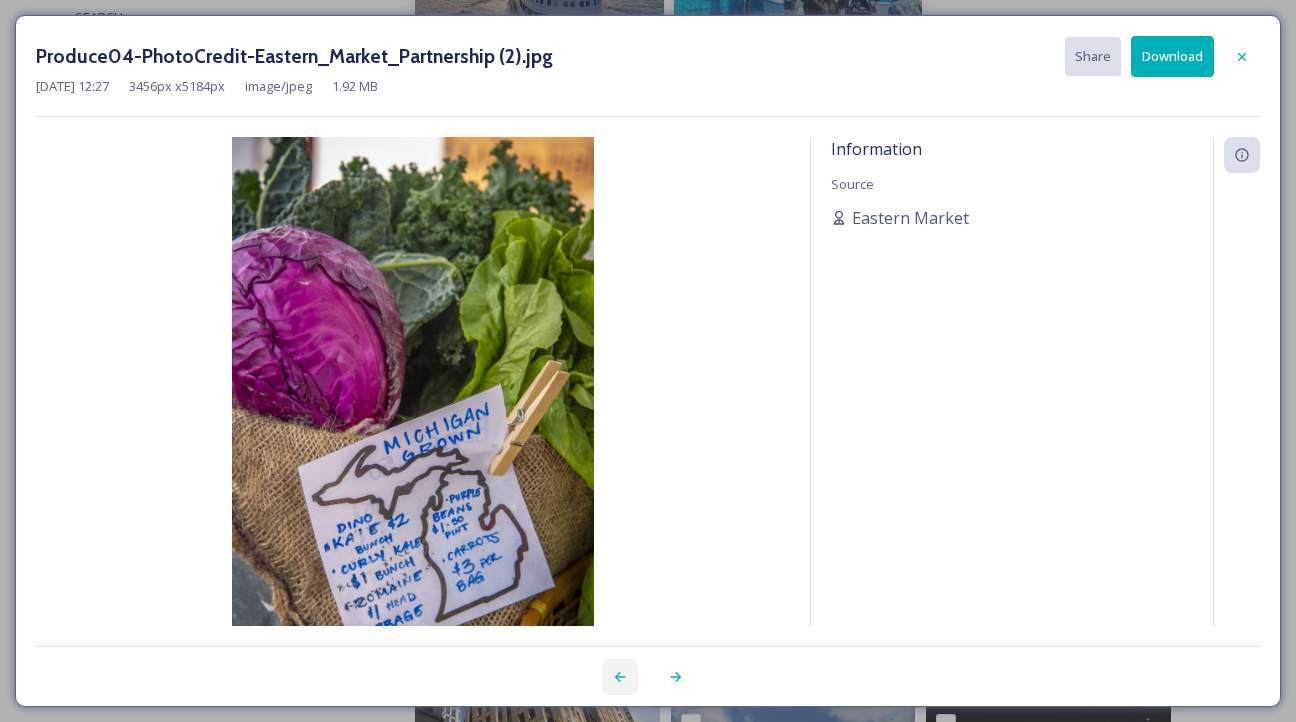 click 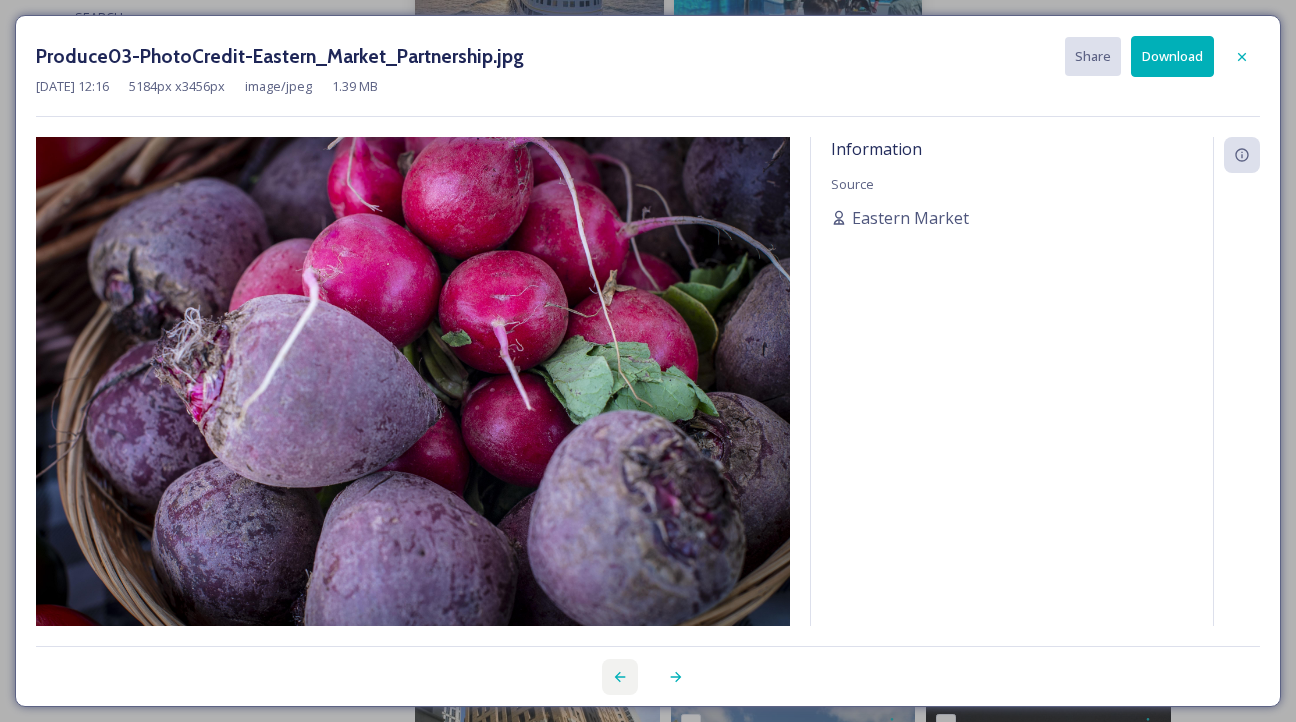 click 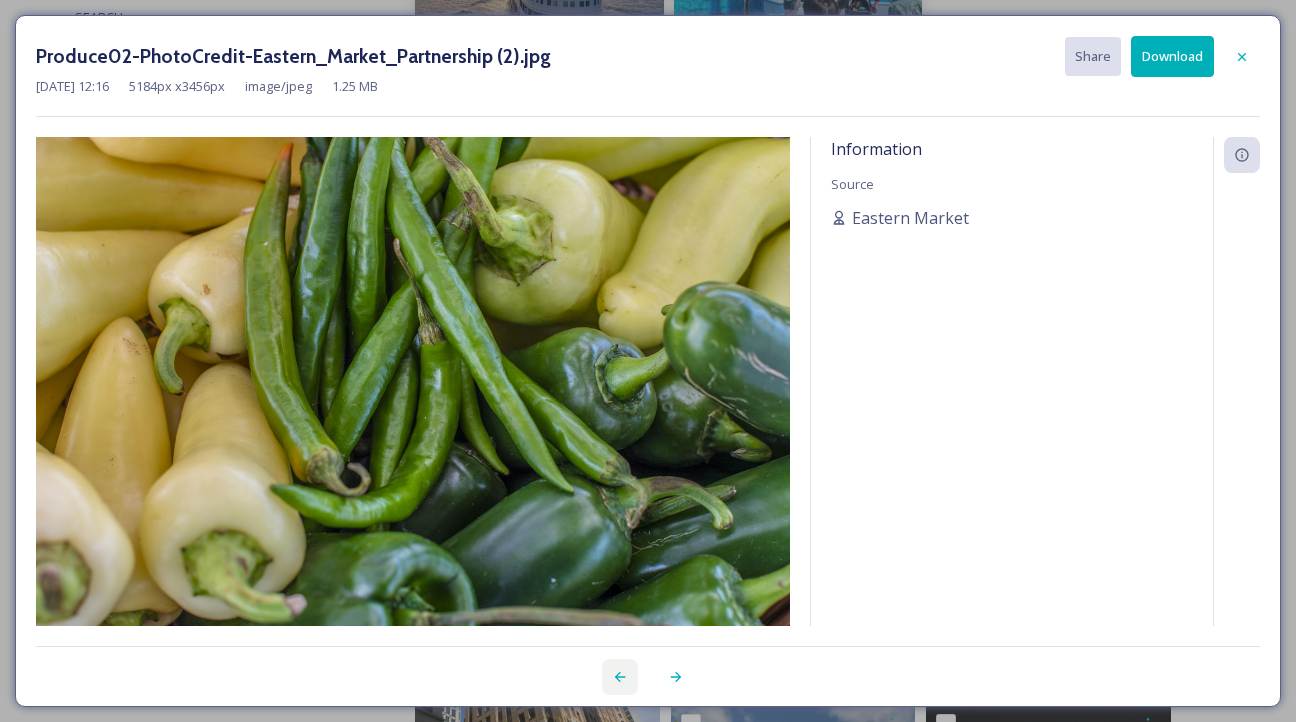 click 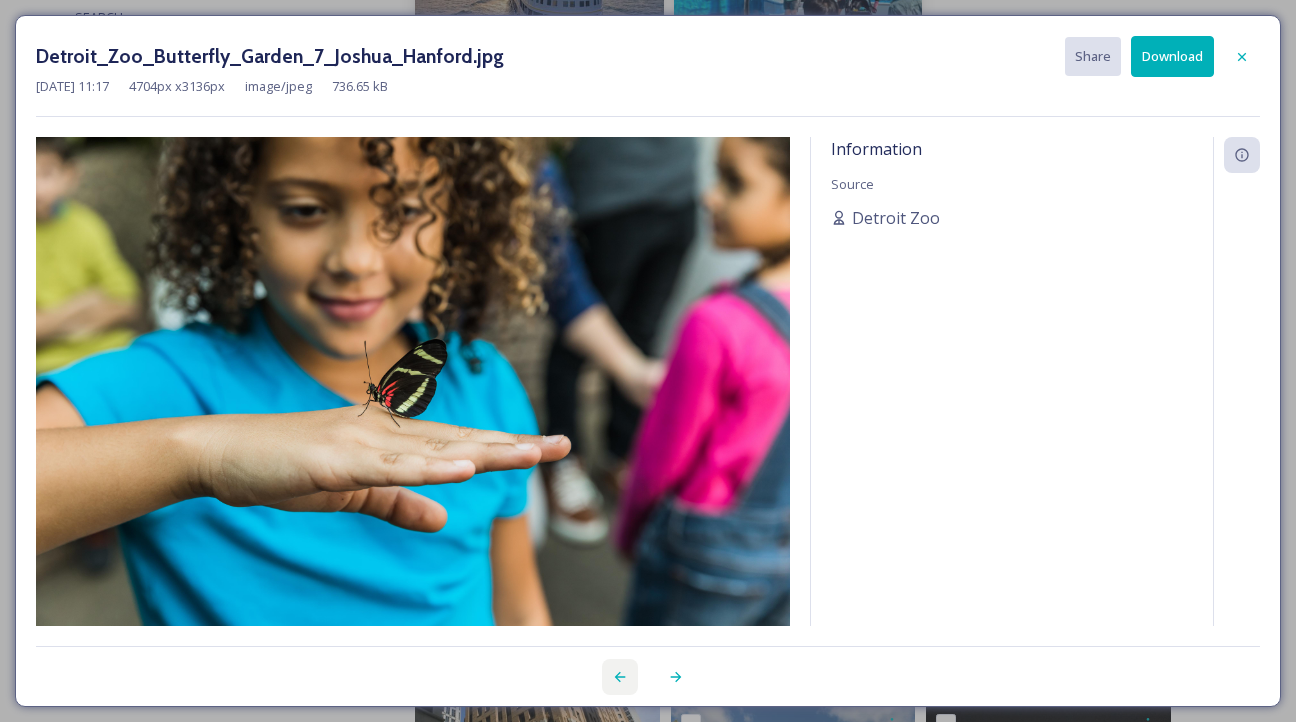 click 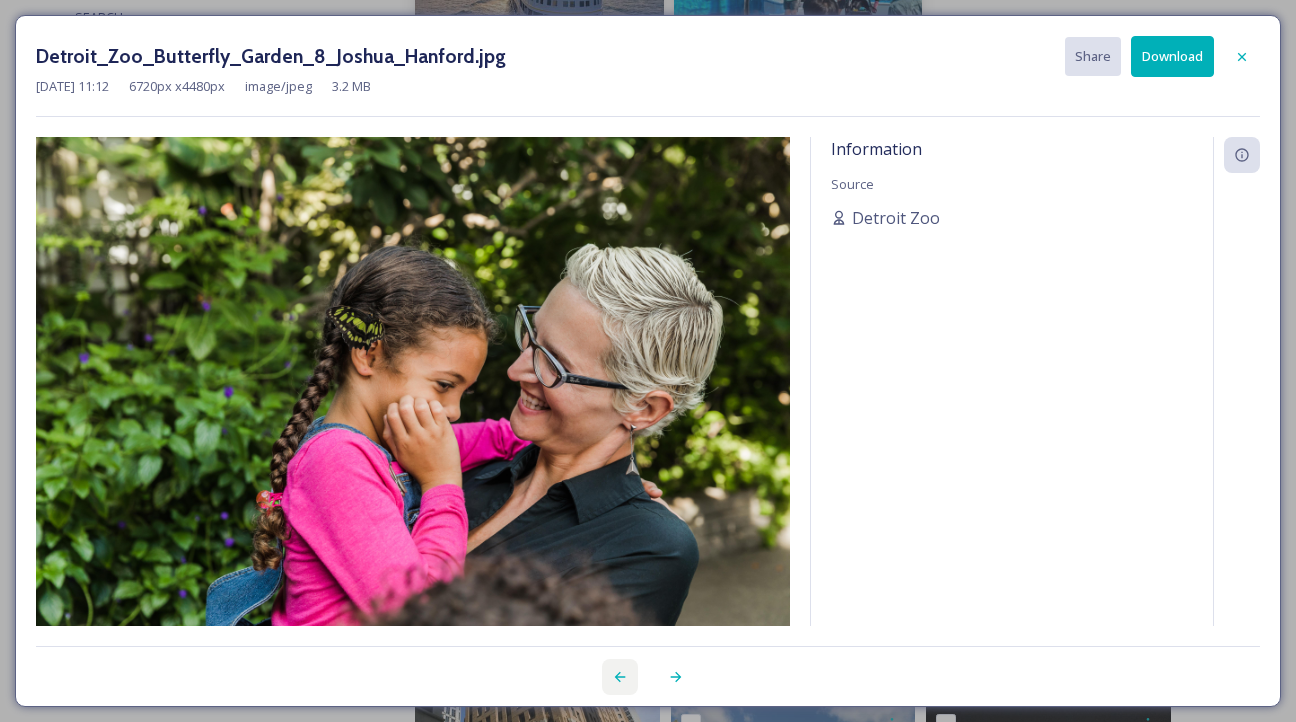 click 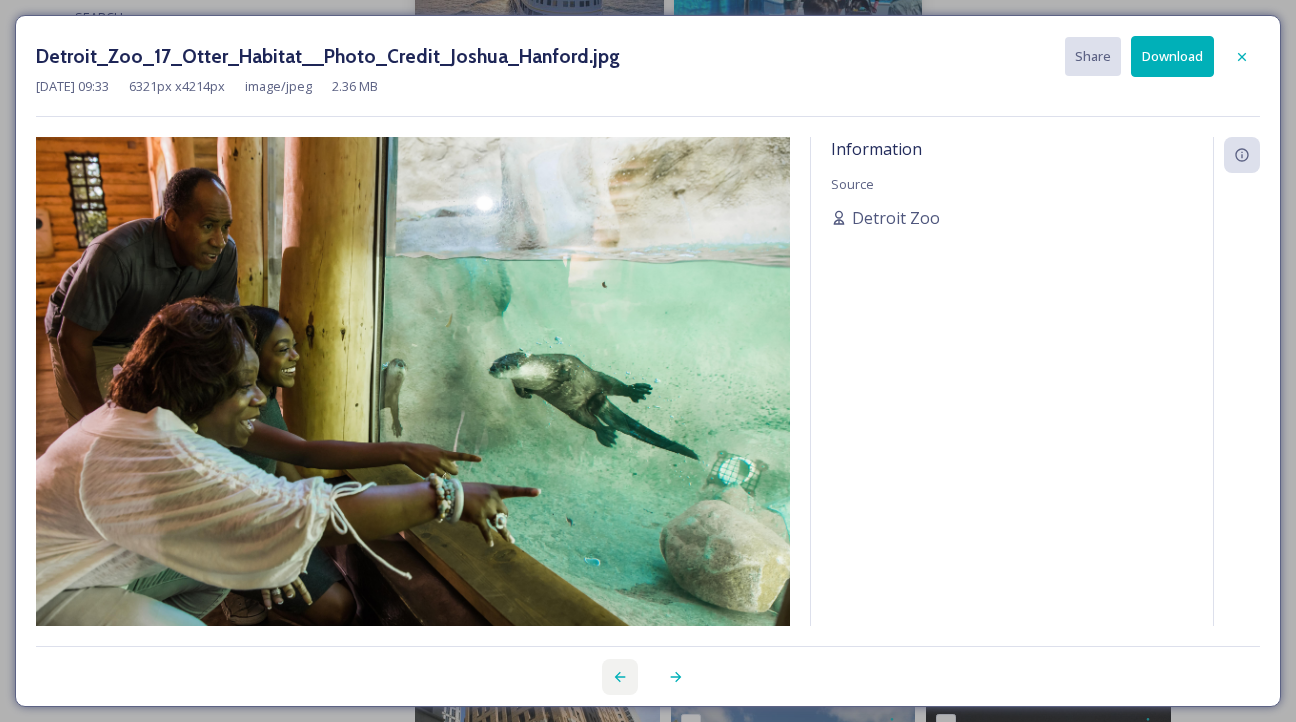 click 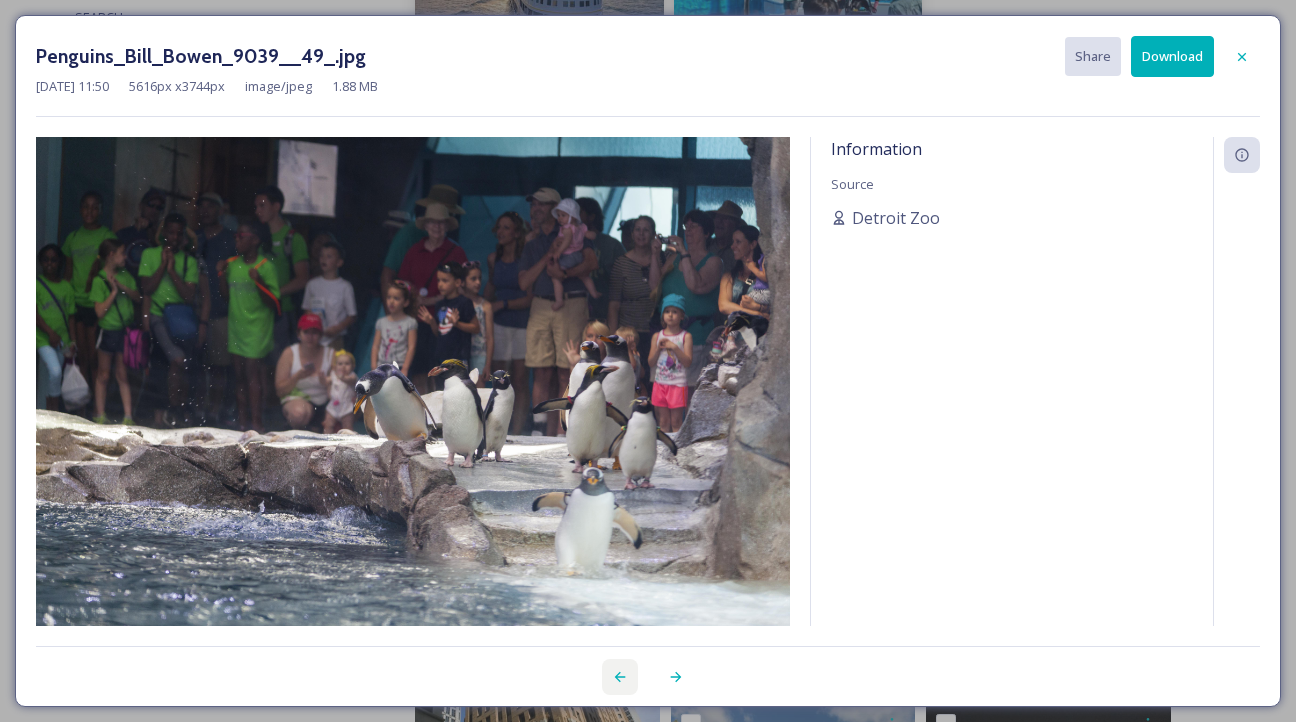 click 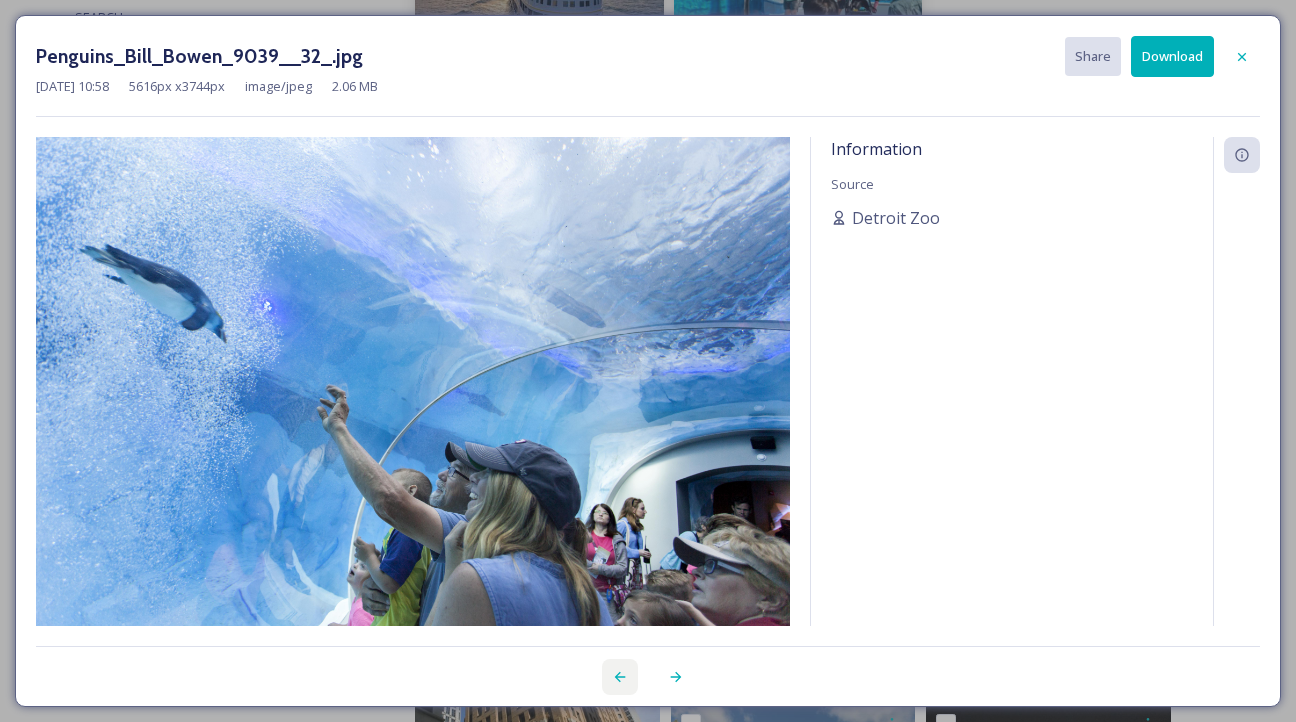 click 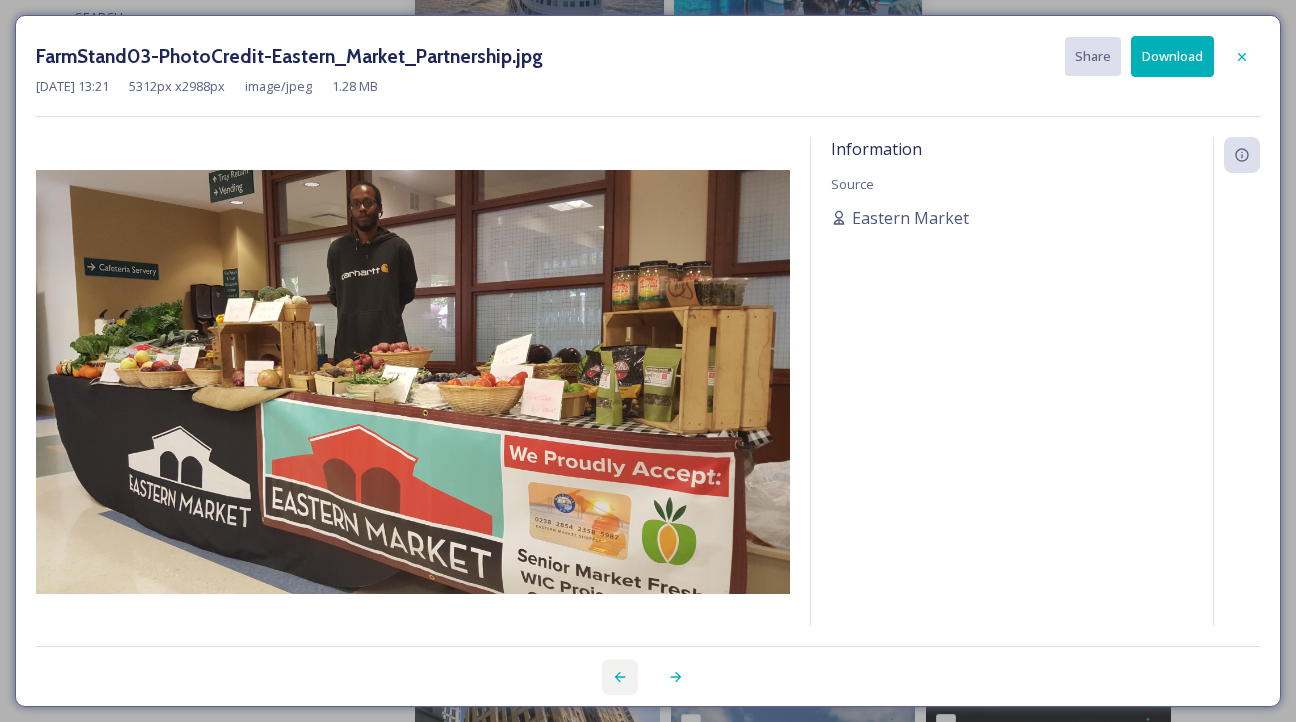 click 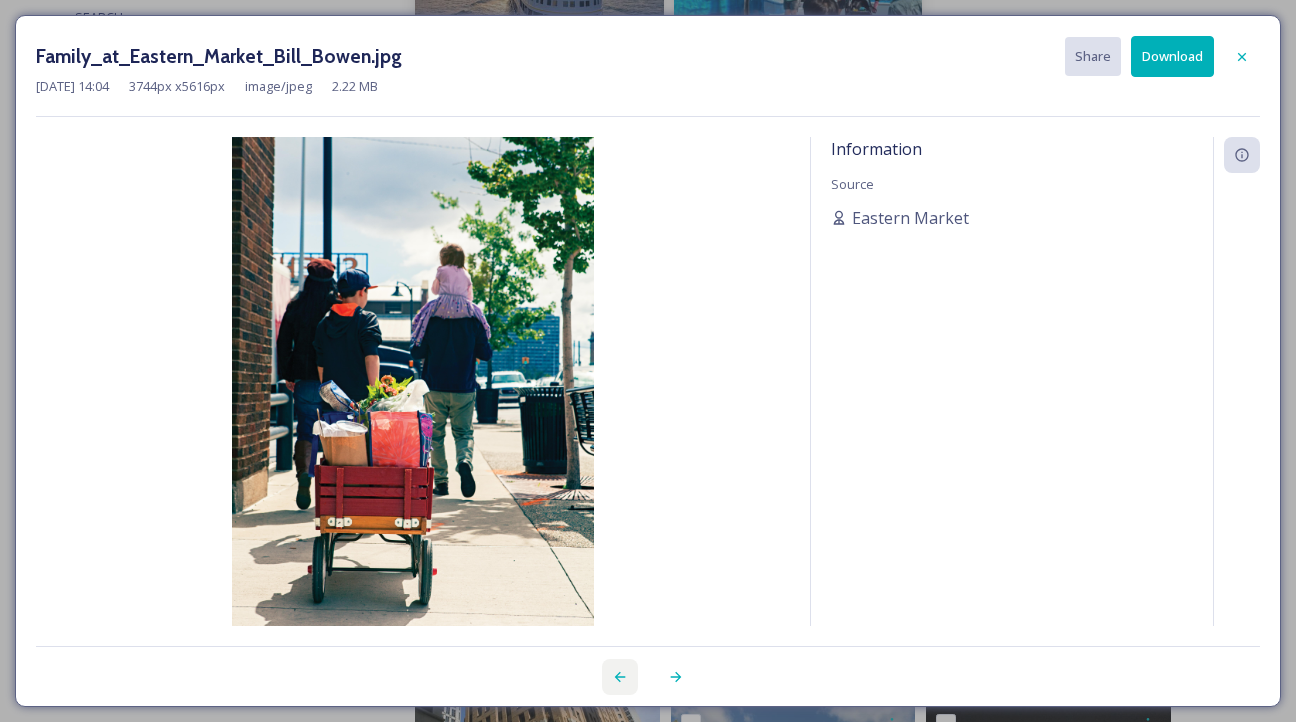 click 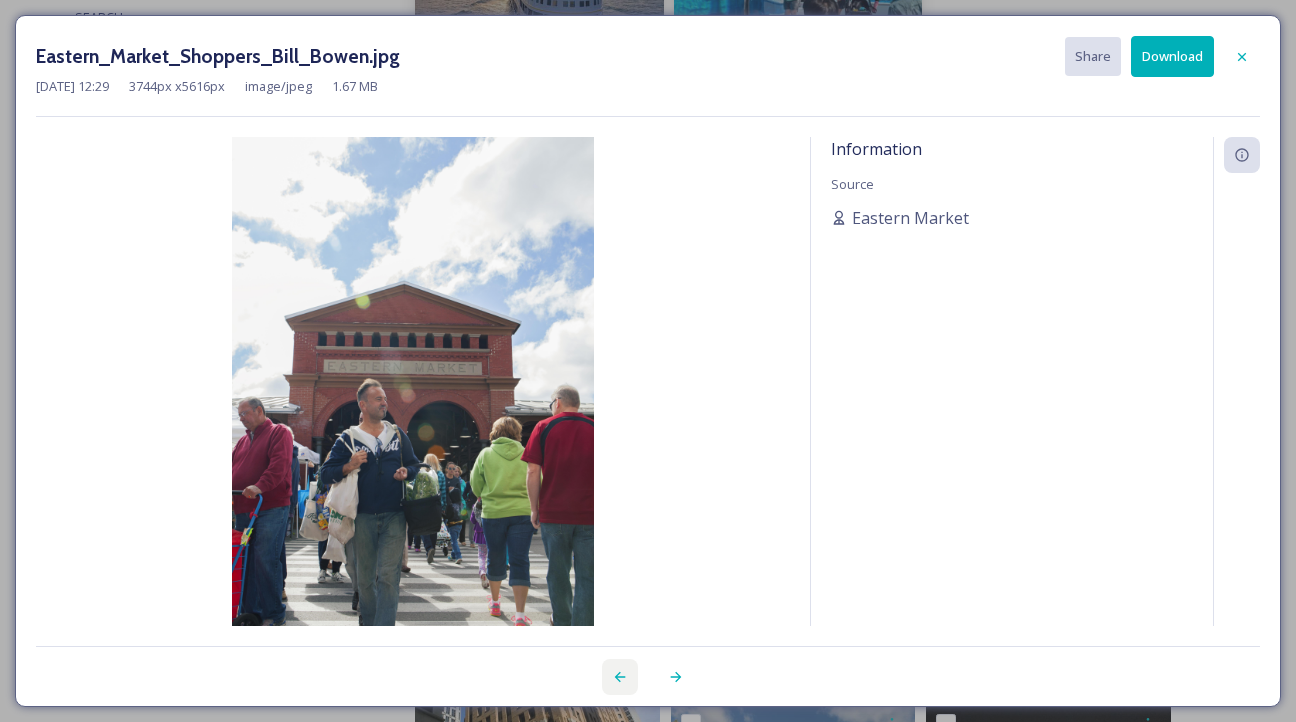 click 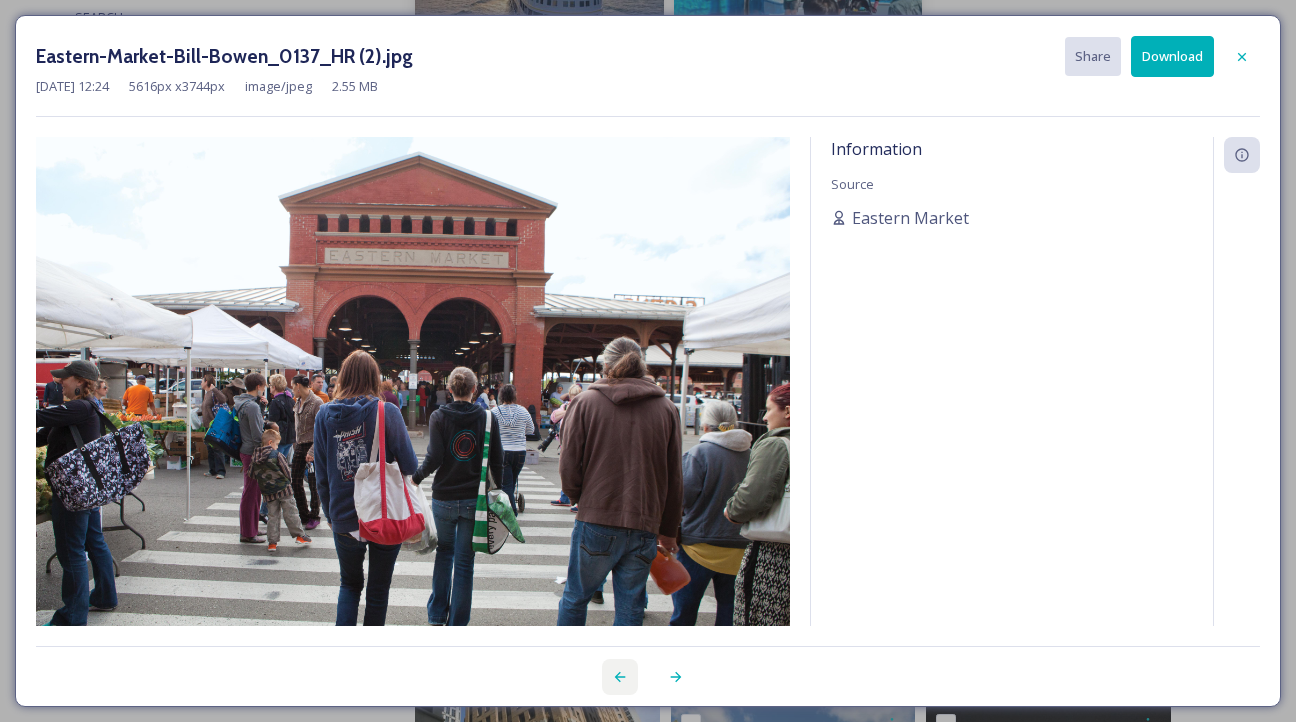 click 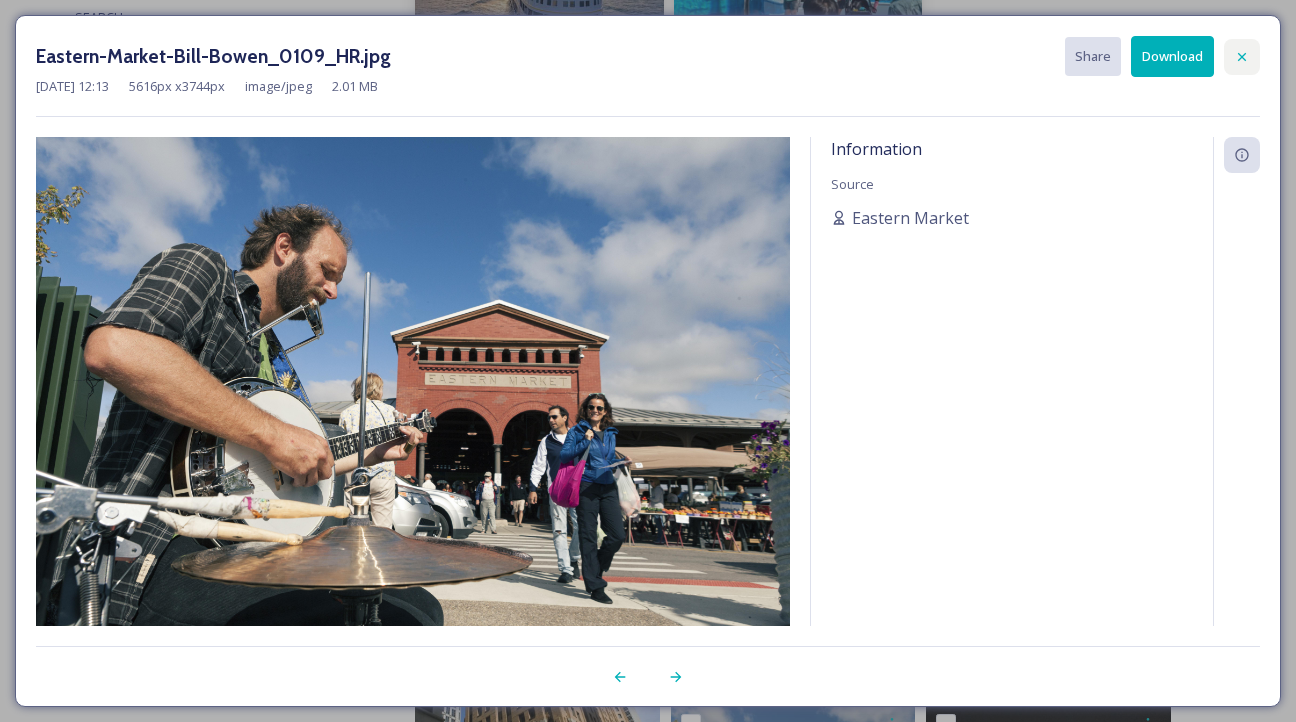 click 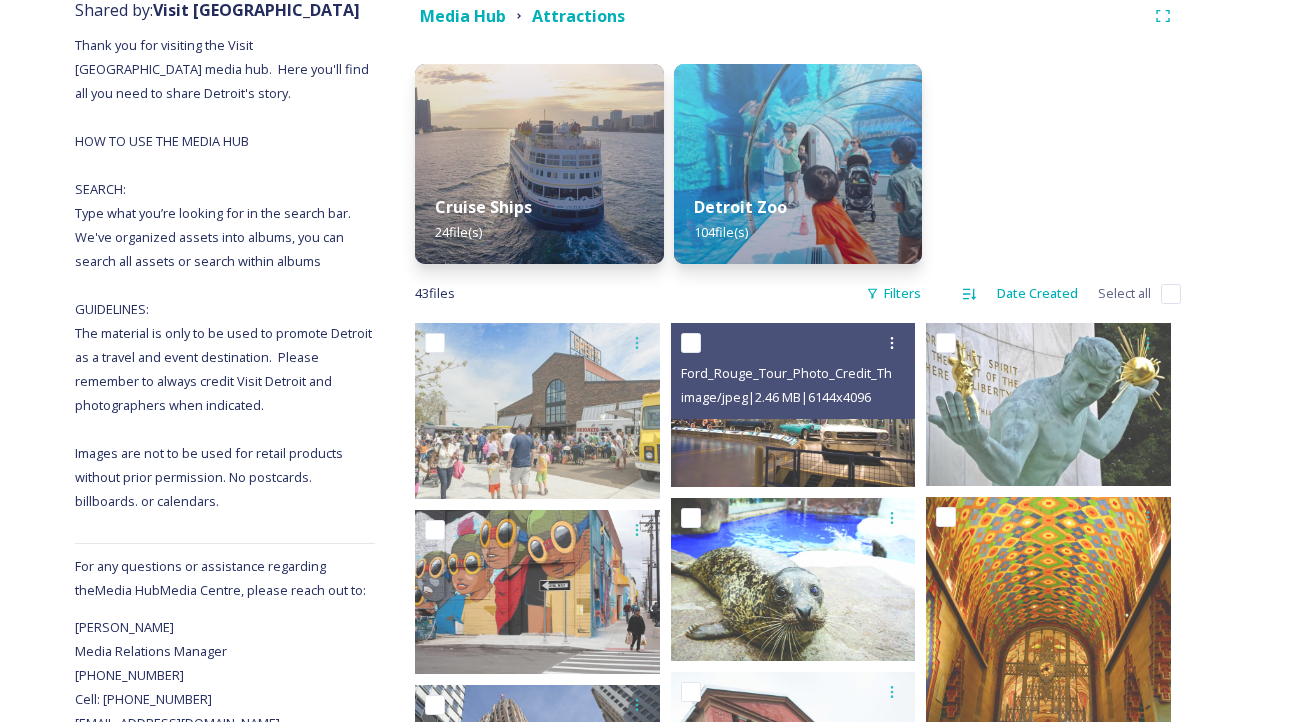 scroll, scrollTop: 0, scrollLeft: 0, axis: both 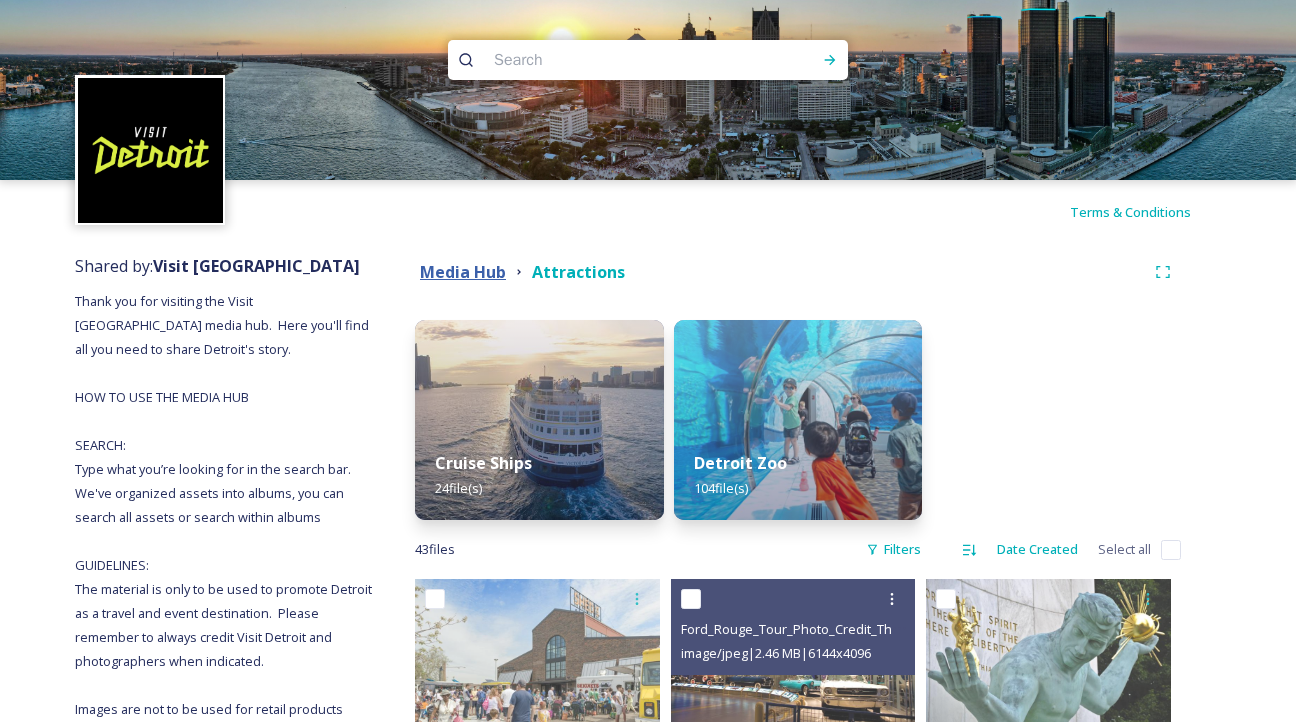 click on "Media Hub" at bounding box center [463, 272] 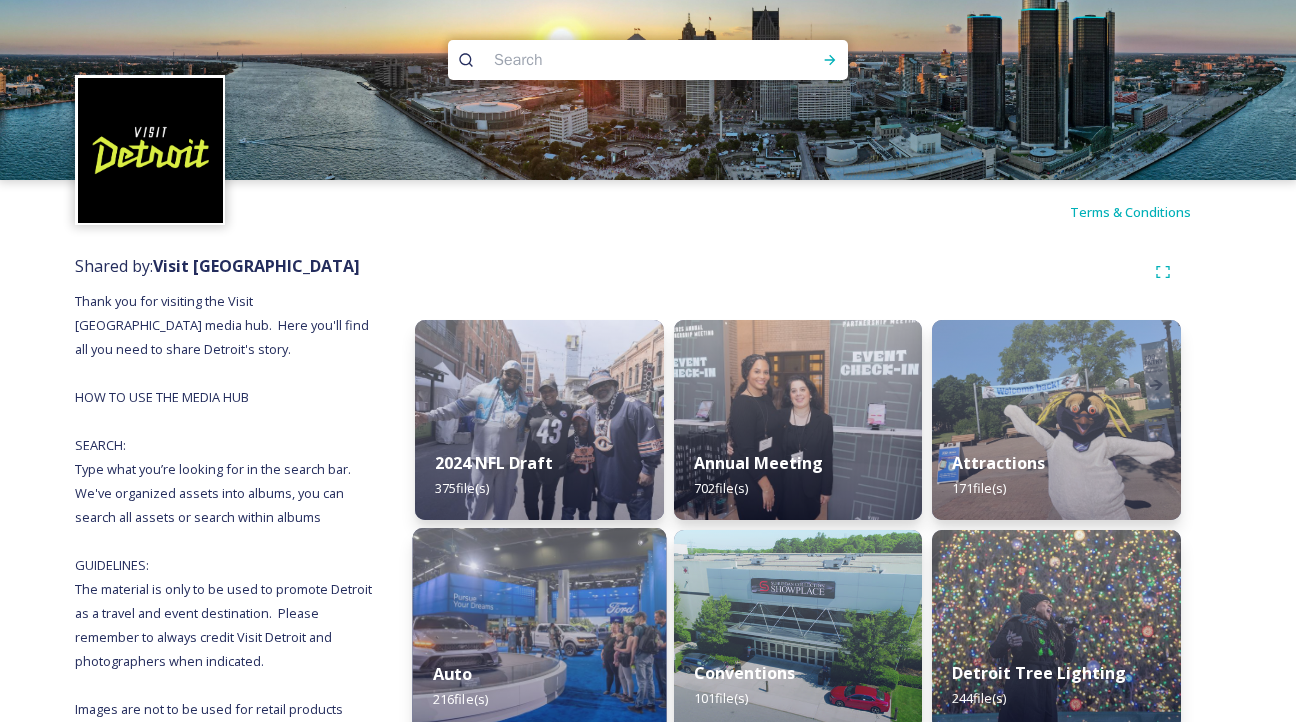 click on "Auto 216  file(s)" at bounding box center (540, 686) 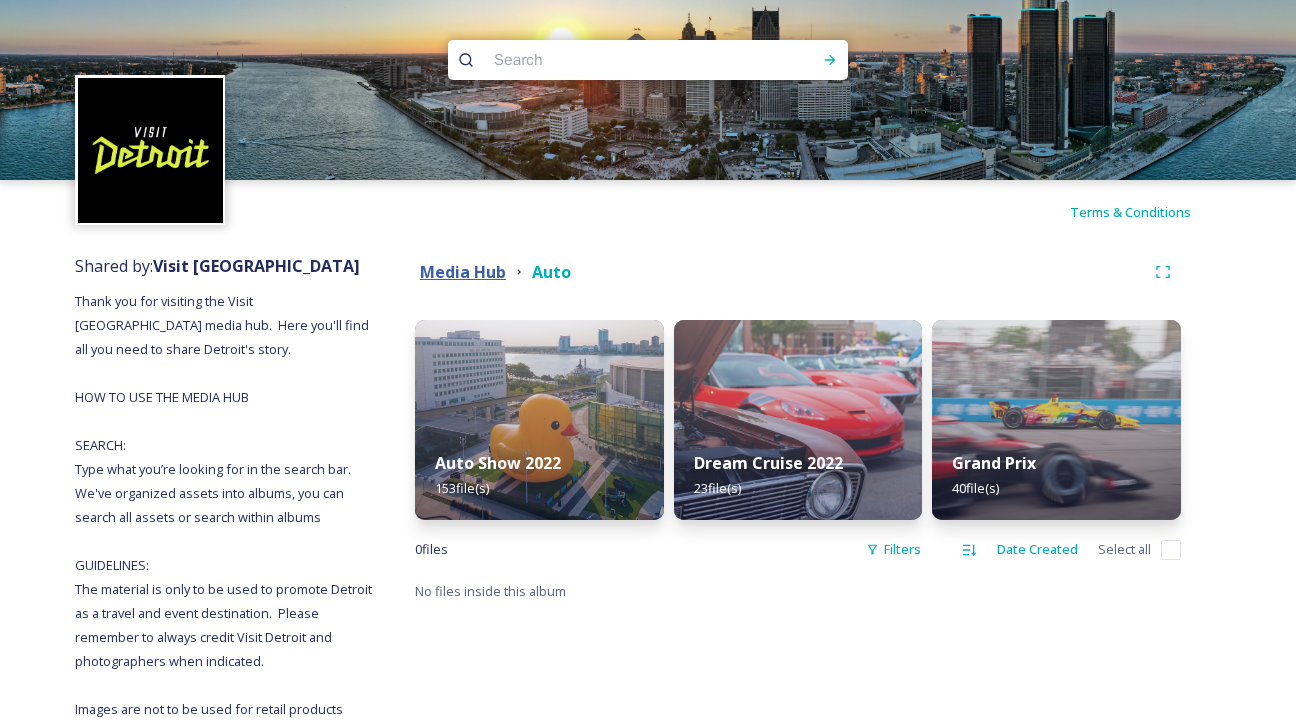 click on "Media Hub" at bounding box center [463, 272] 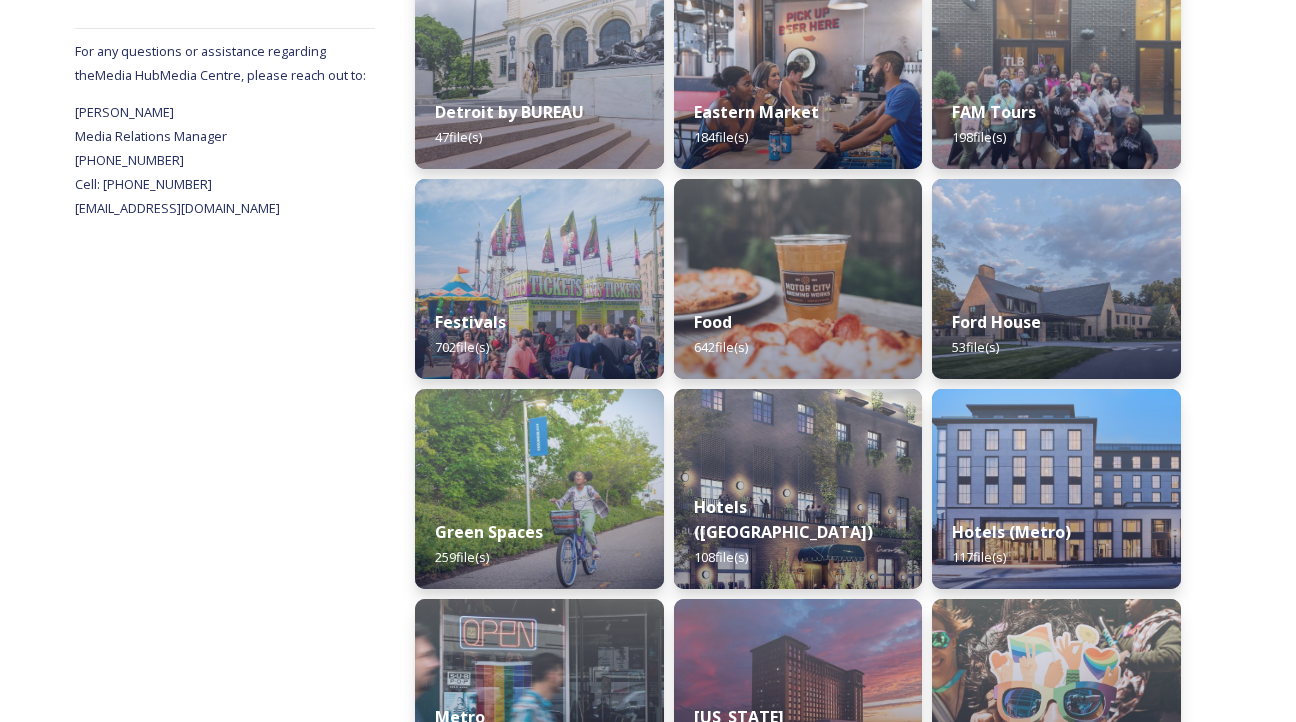 scroll, scrollTop: 773, scrollLeft: 0, axis: vertical 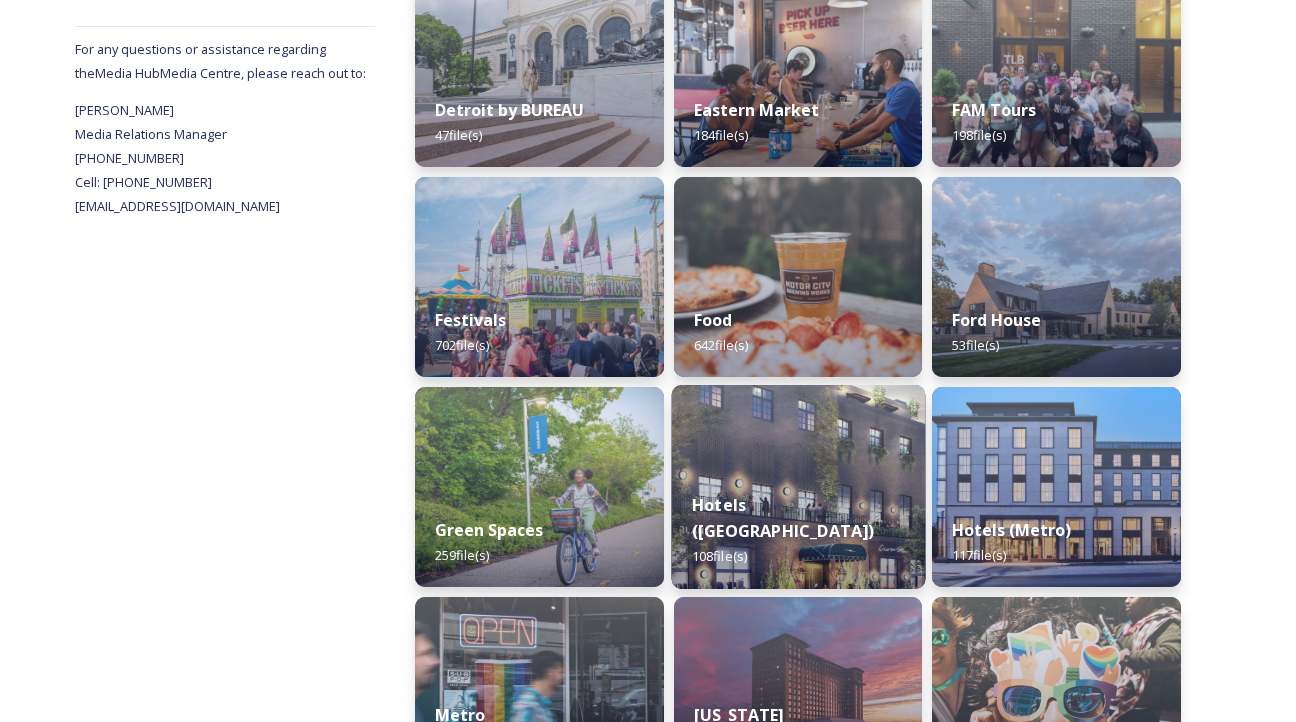 click on "Hotels ([GEOGRAPHIC_DATA]) 108  file(s)" at bounding box center (798, 531) 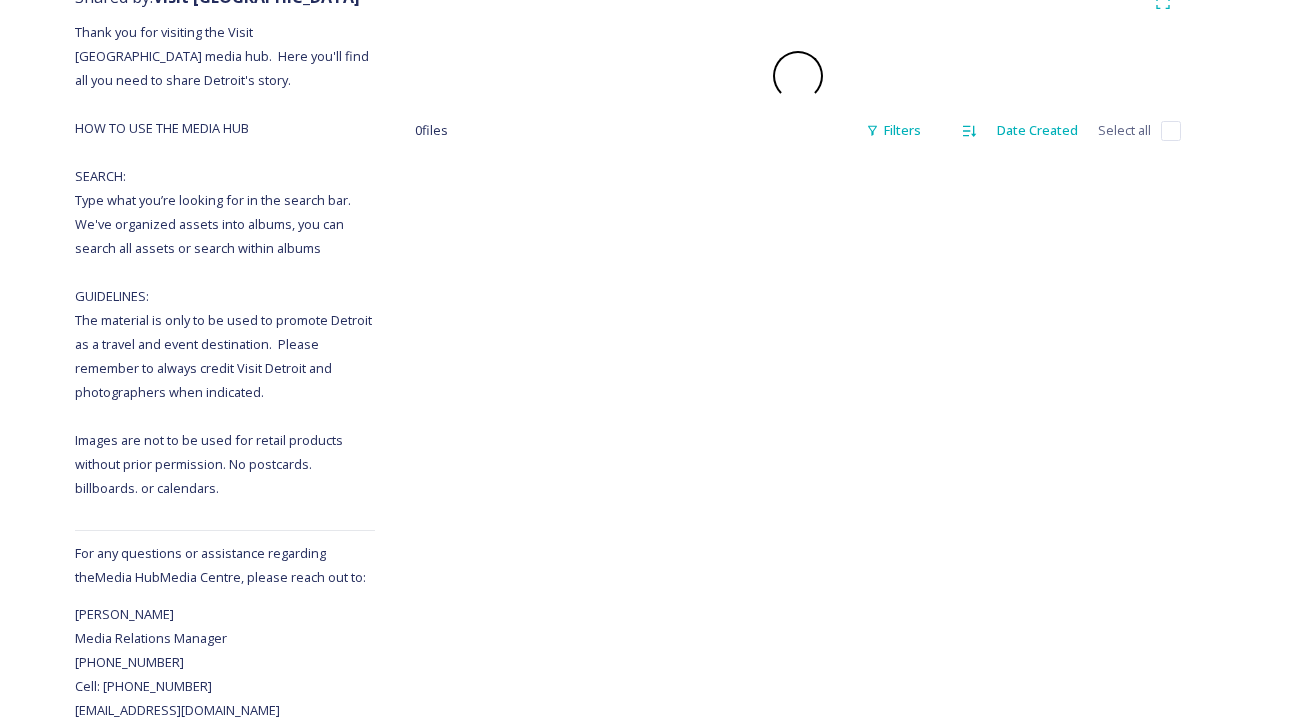 scroll, scrollTop: 0, scrollLeft: 0, axis: both 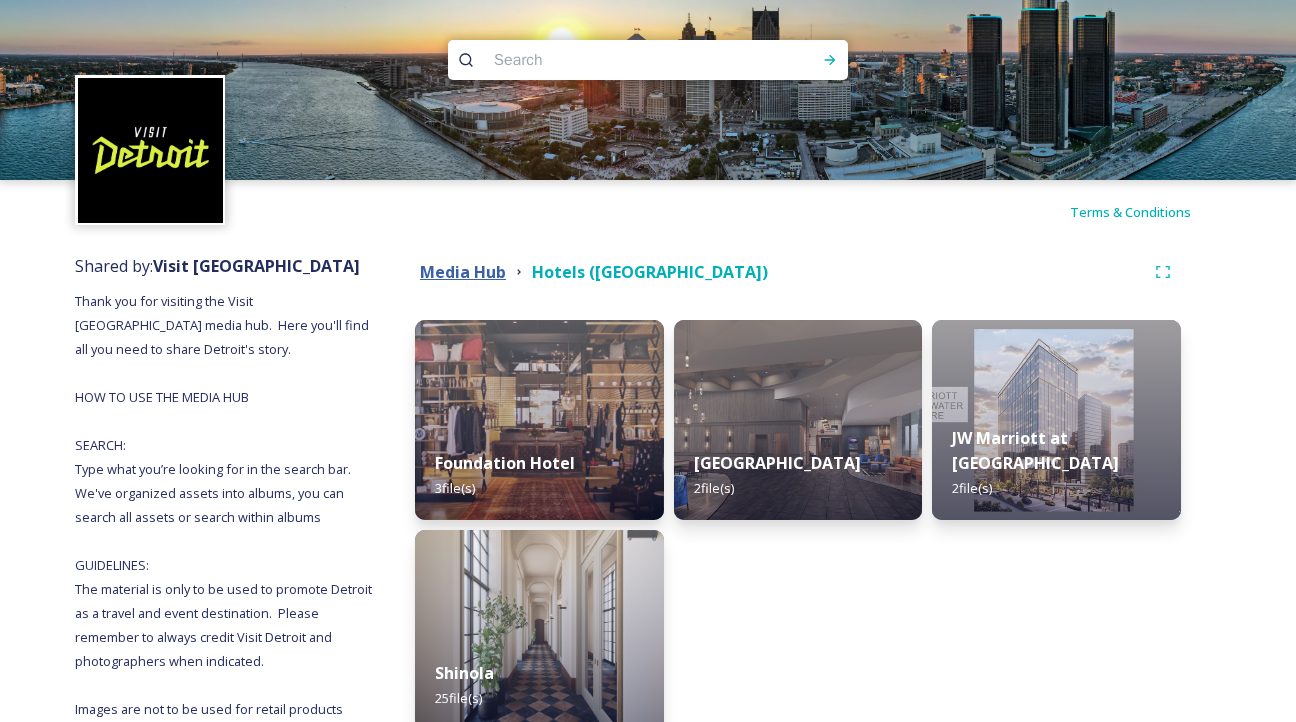 click on "Media Hub" at bounding box center (463, 272) 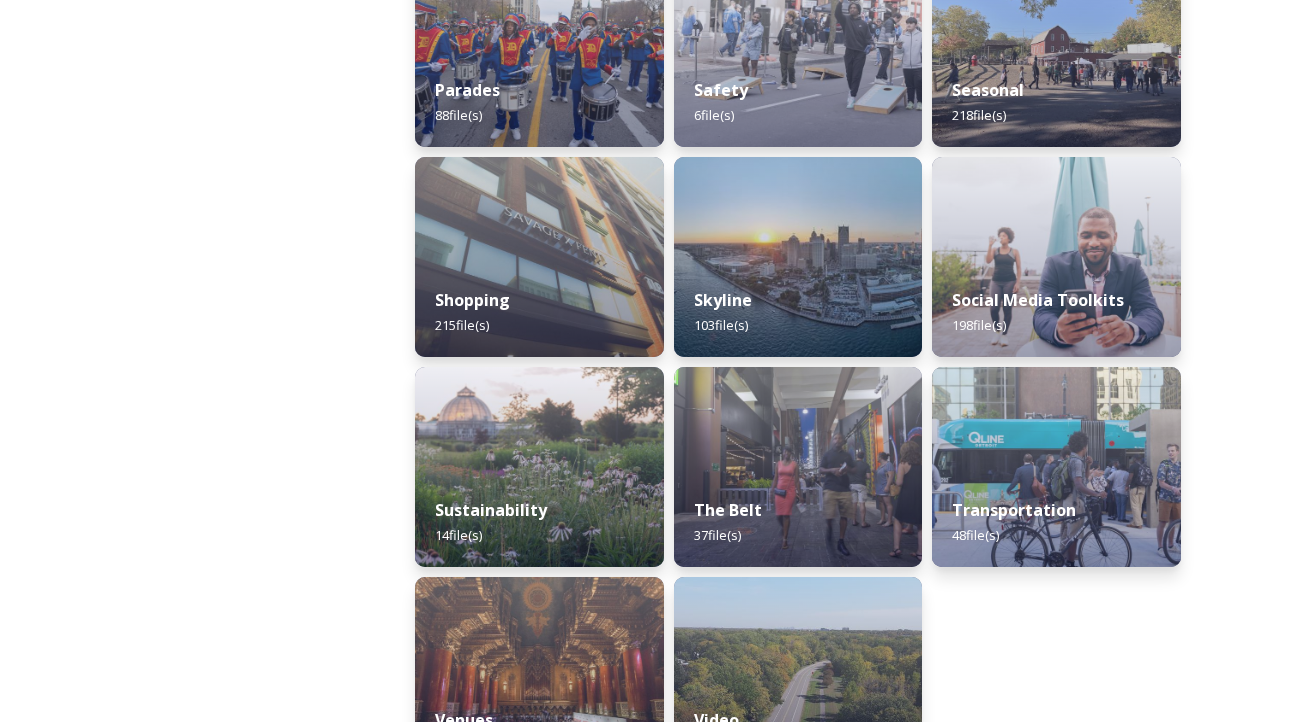 scroll, scrollTop: 1918, scrollLeft: 0, axis: vertical 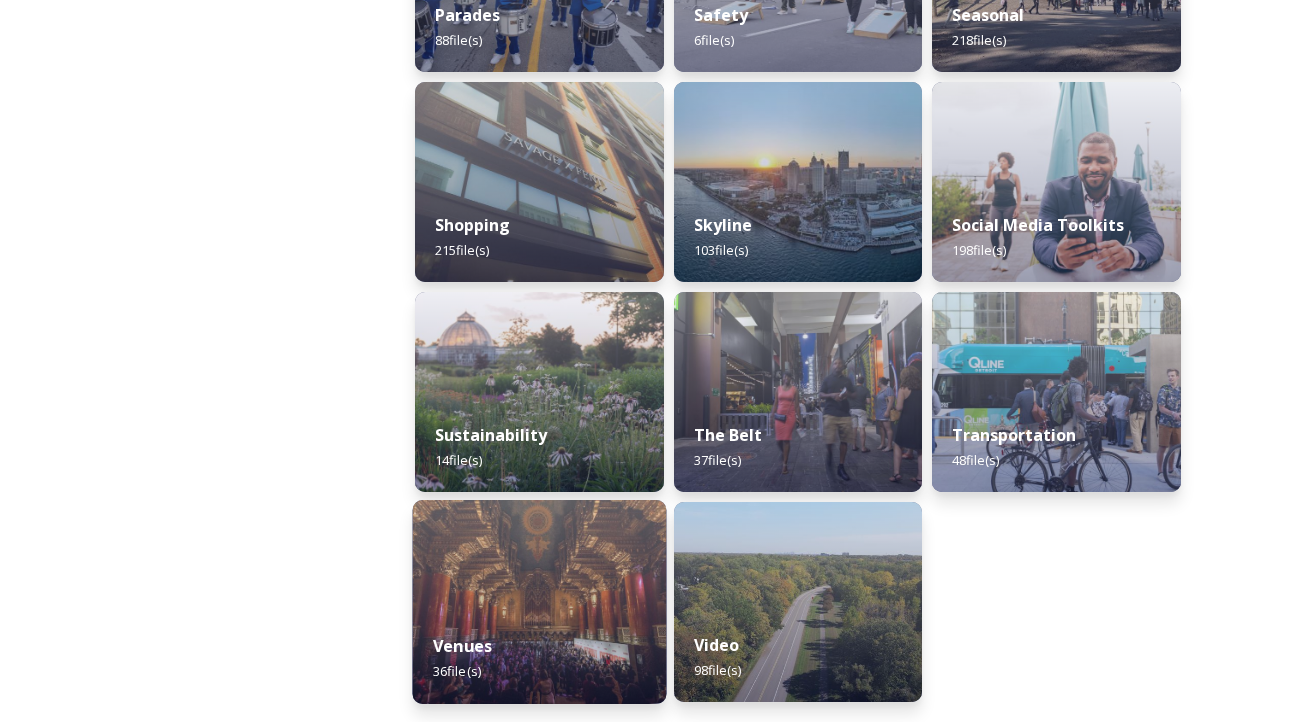 click on "Venues 36  file(s)" at bounding box center [540, 658] 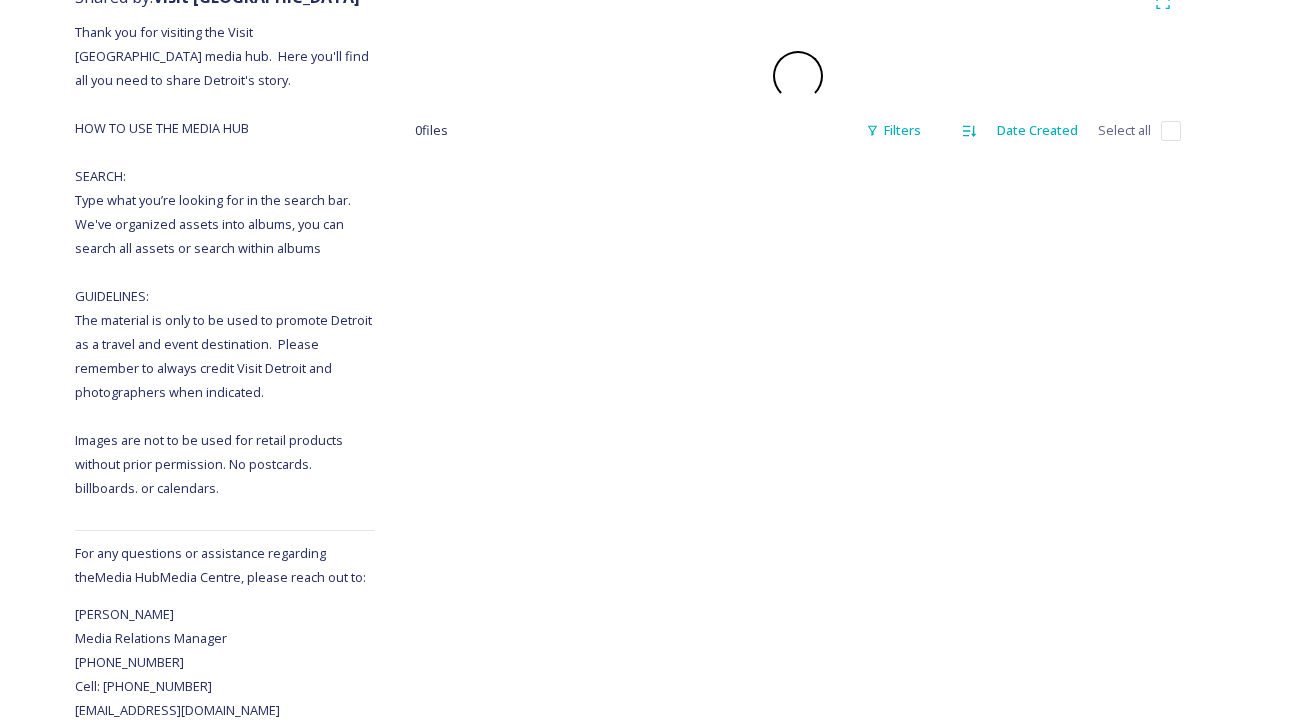 scroll, scrollTop: 0, scrollLeft: 0, axis: both 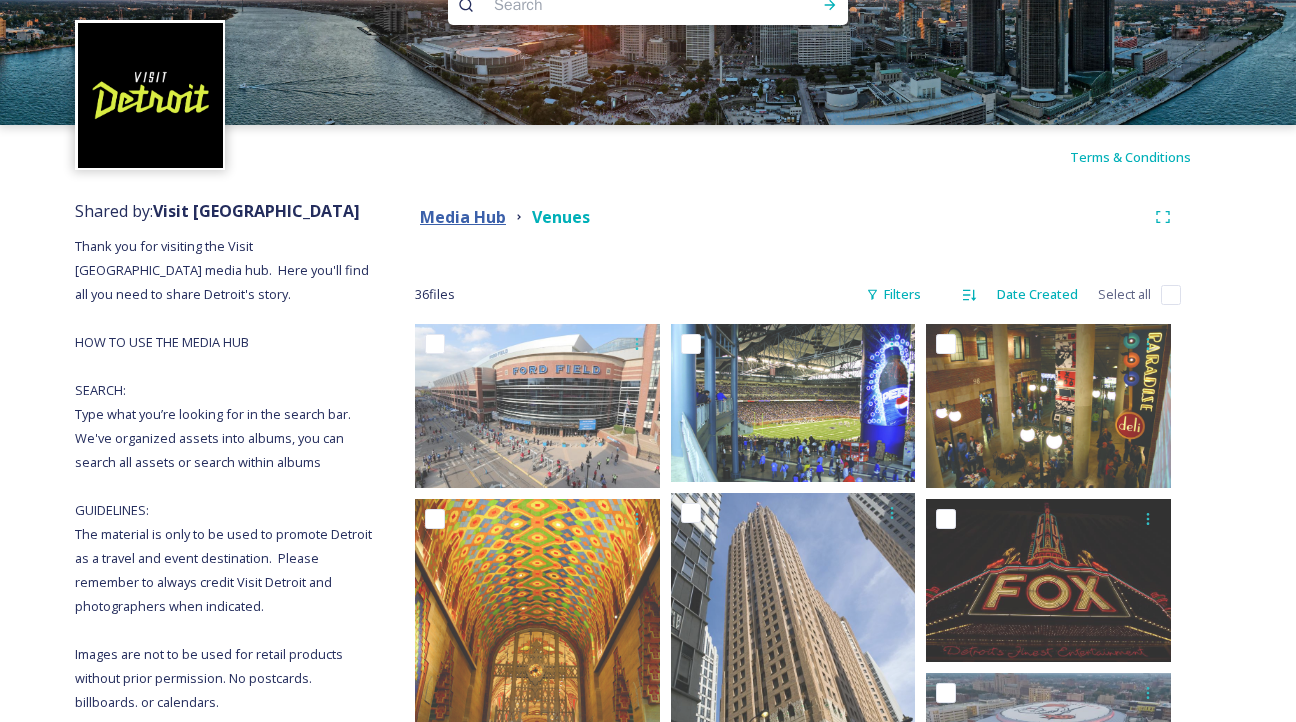 click on "Media Hub" at bounding box center [463, 217] 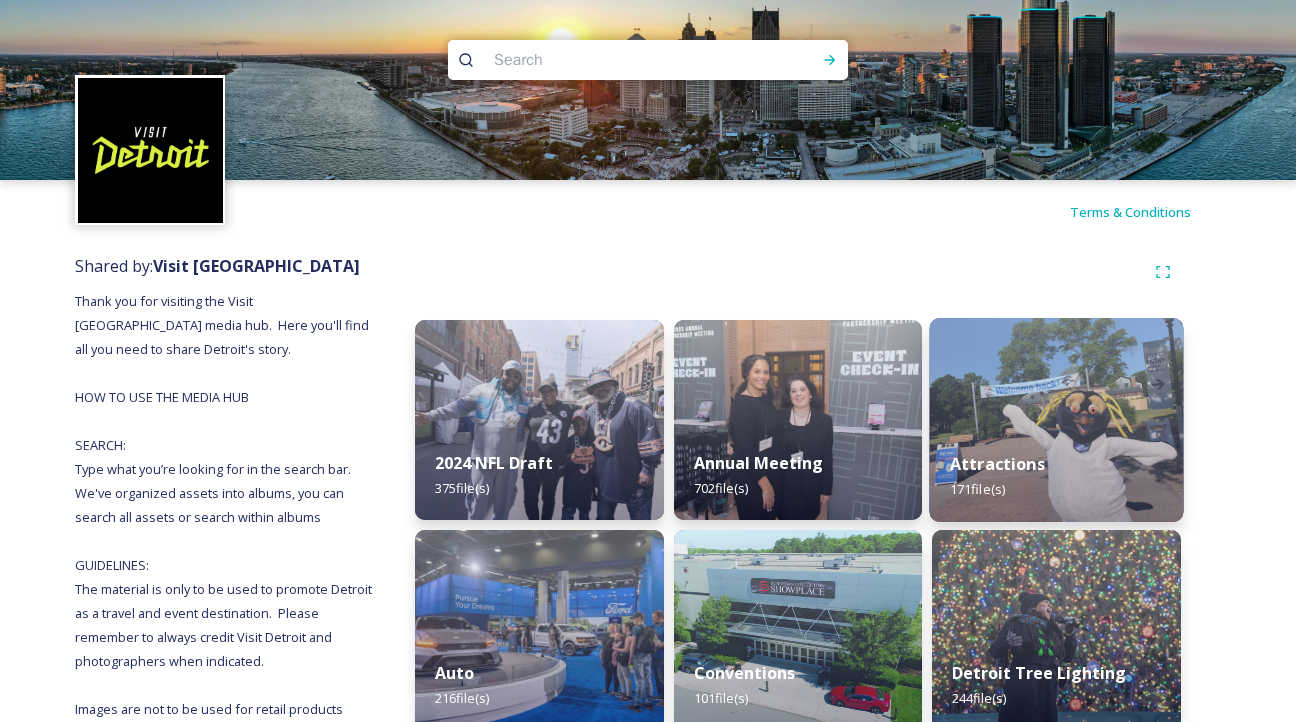 click on "Attractions 171  file(s)" at bounding box center (1057, 476) 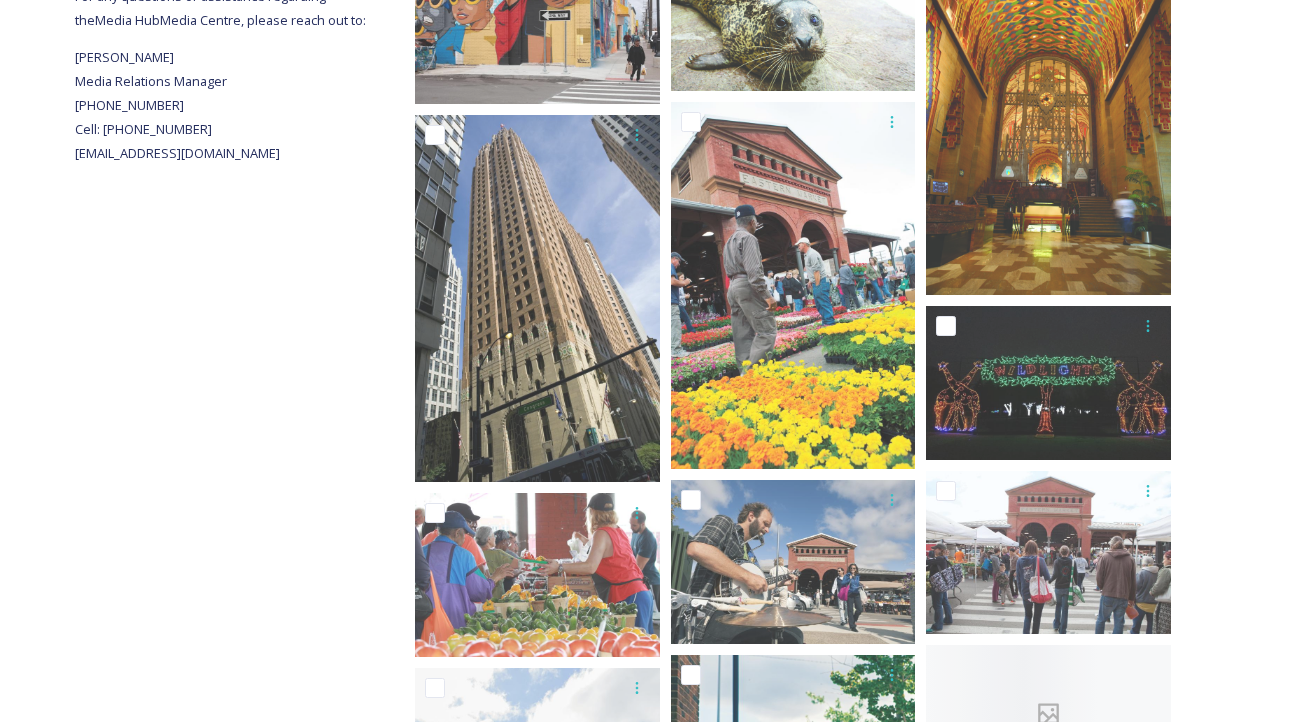 scroll, scrollTop: 1012, scrollLeft: 0, axis: vertical 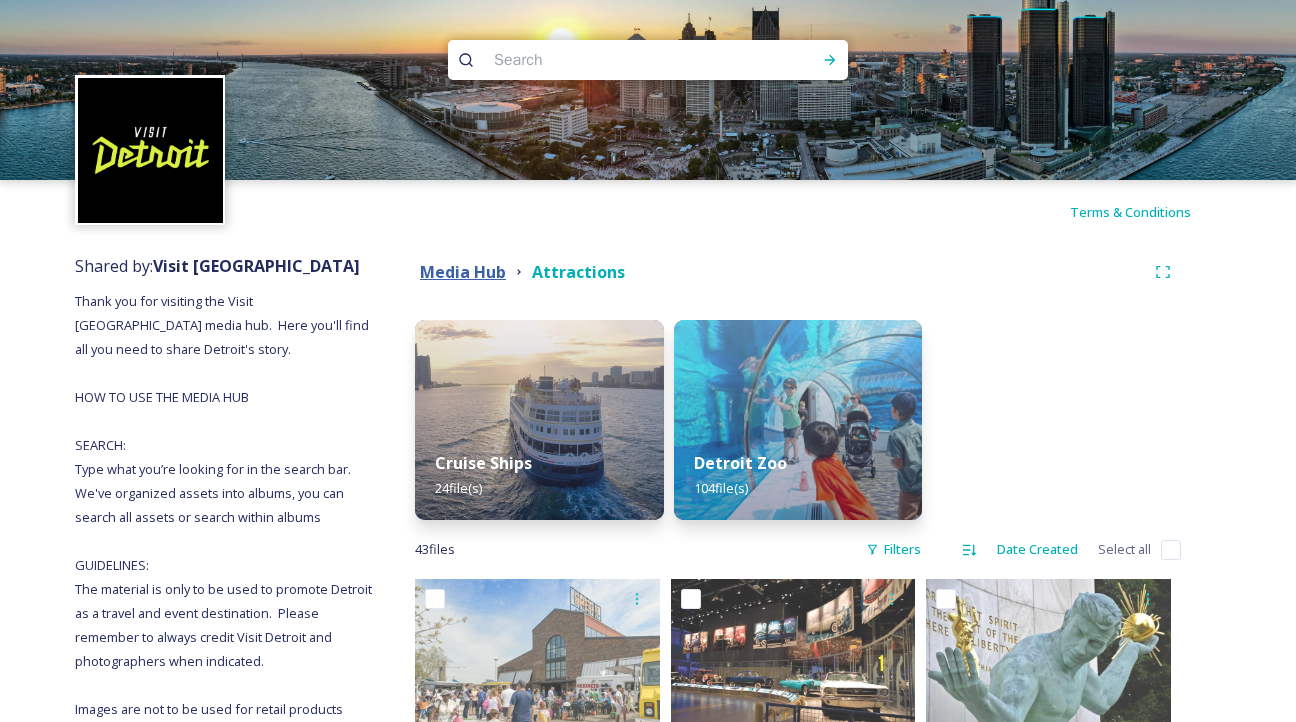 click on "Media Hub" at bounding box center [463, 272] 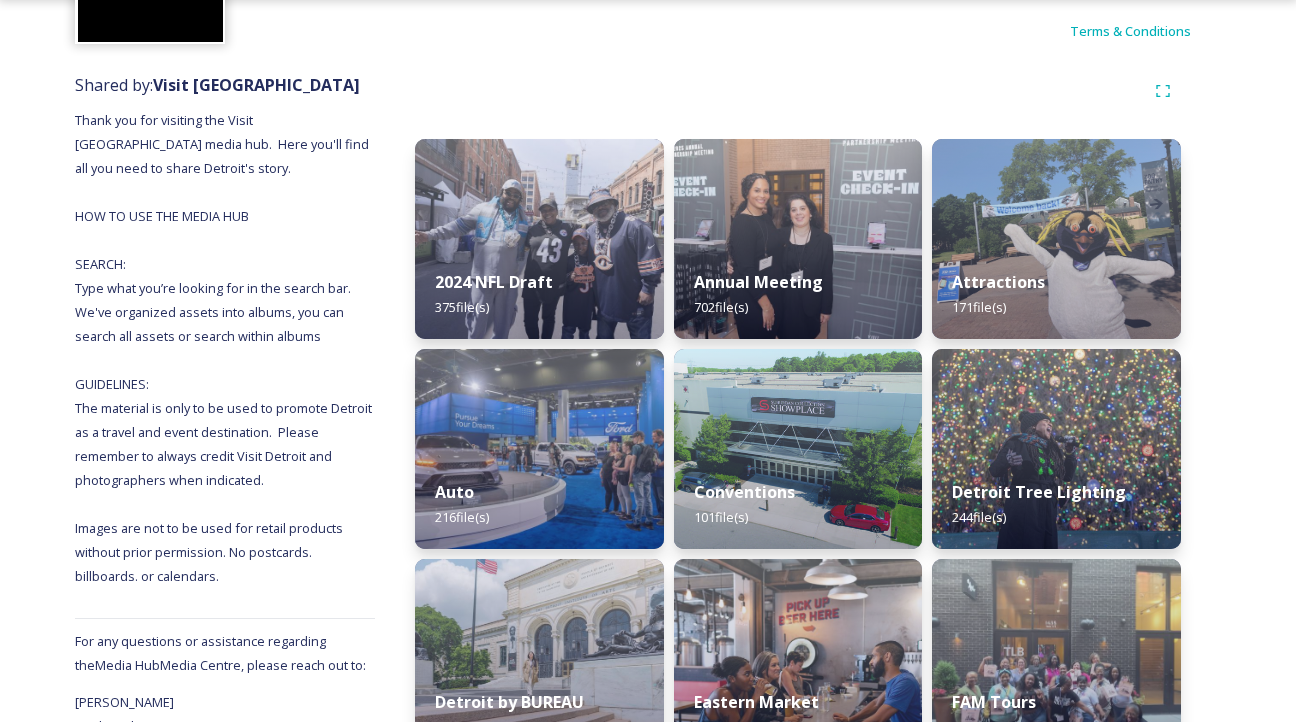 scroll, scrollTop: 185, scrollLeft: 0, axis: vertical 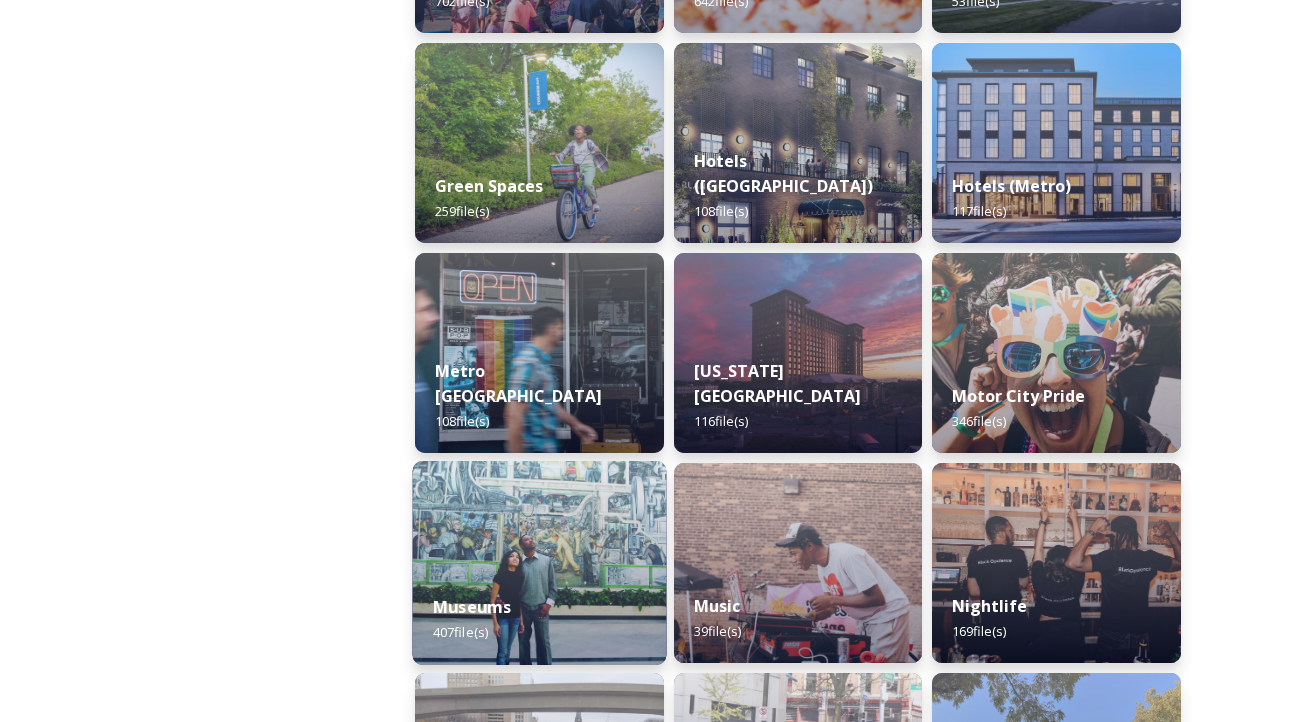 click at bounding box center (540, 563) 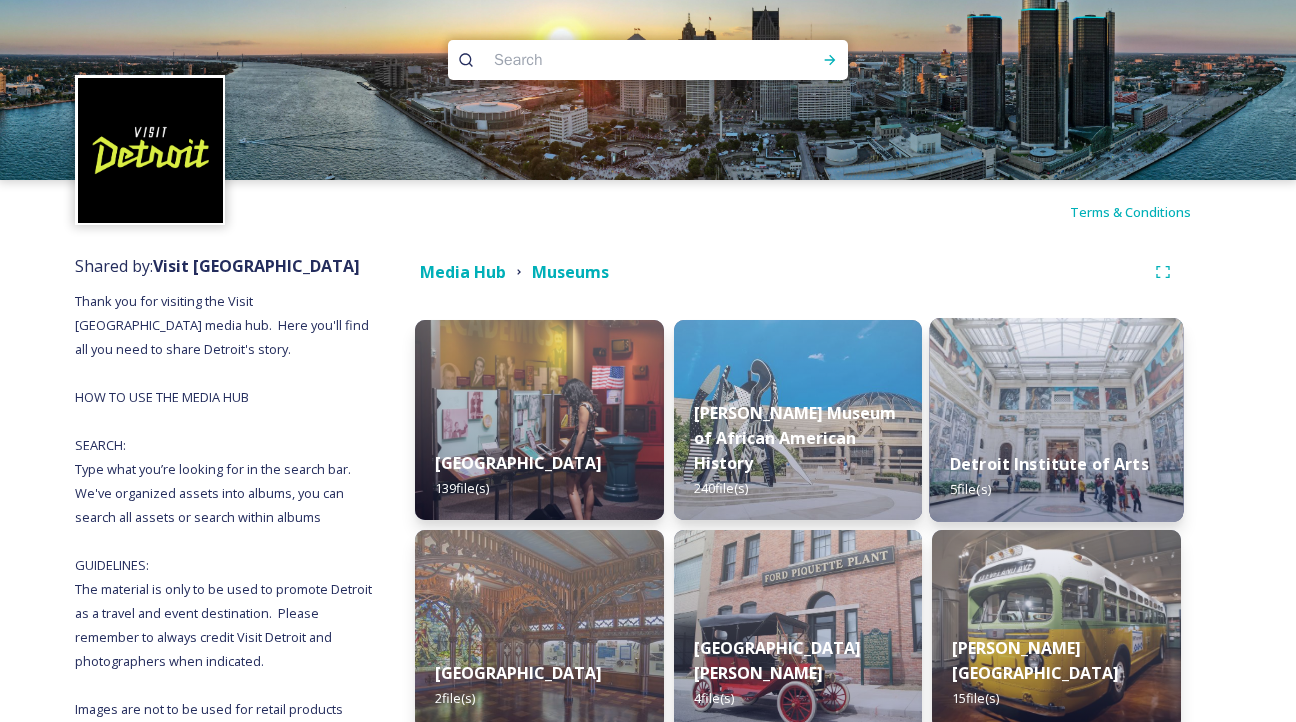 click at bounding box center (1057, 420) 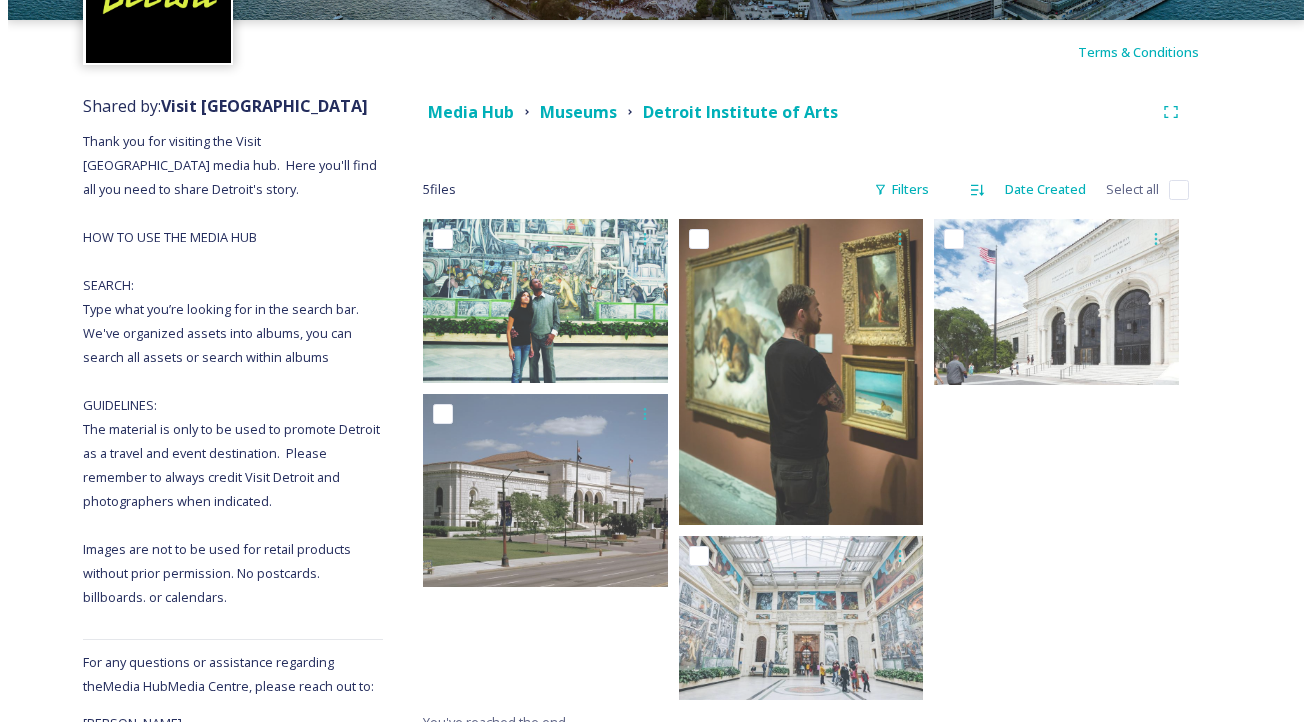 scroll, scrollTop: 220, scrollLeft: 0, axis: vertical 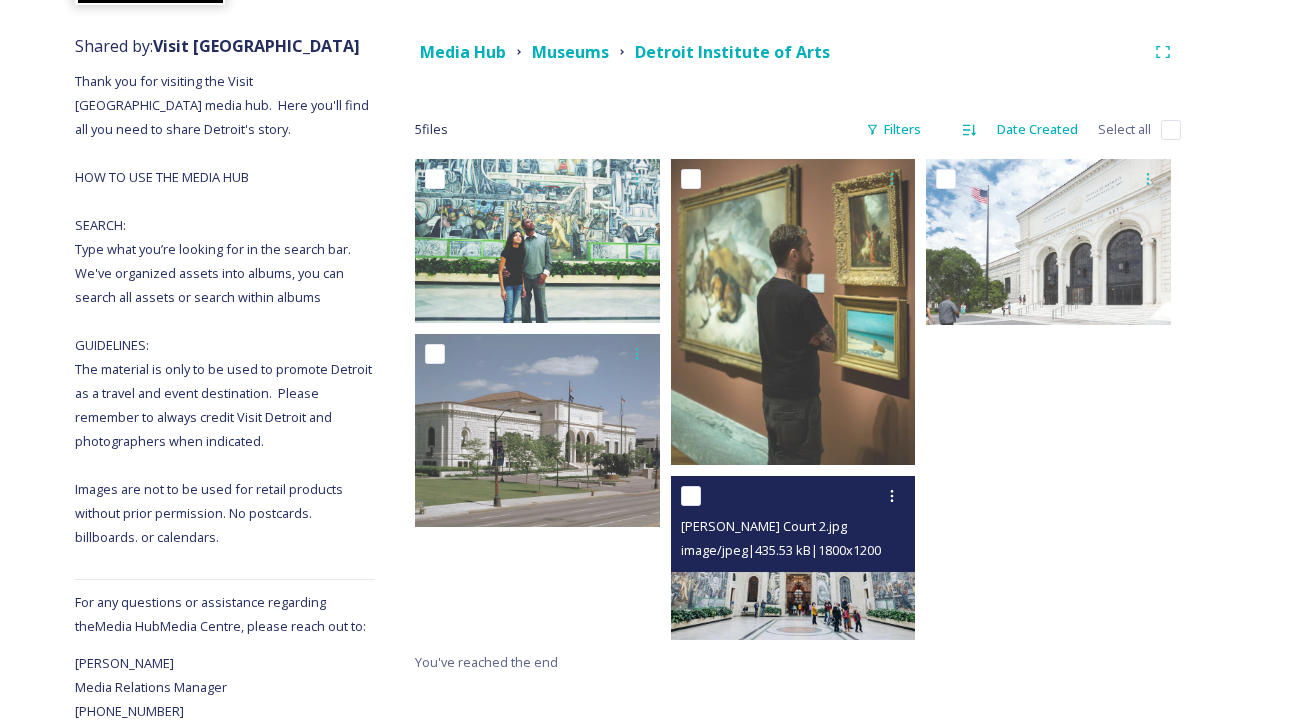 click at bounding box center [793, 557] 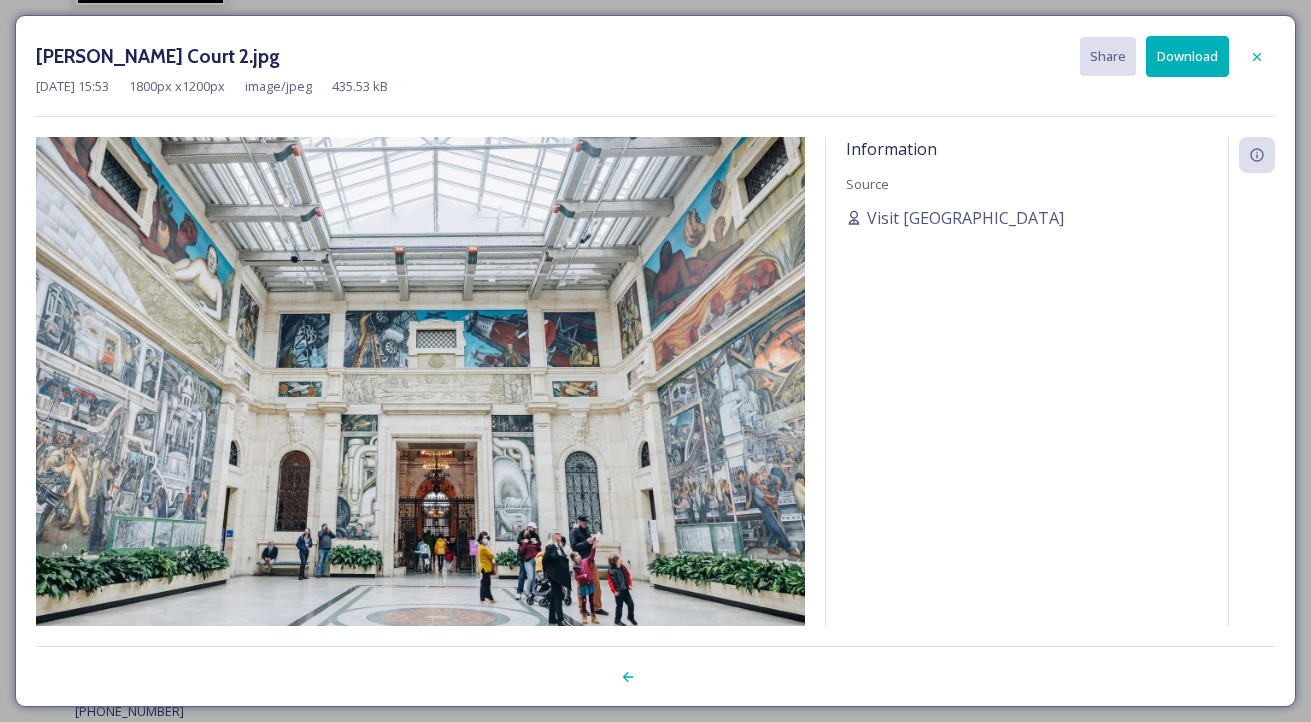 click on "Download" at bounding box center (1187, 56) 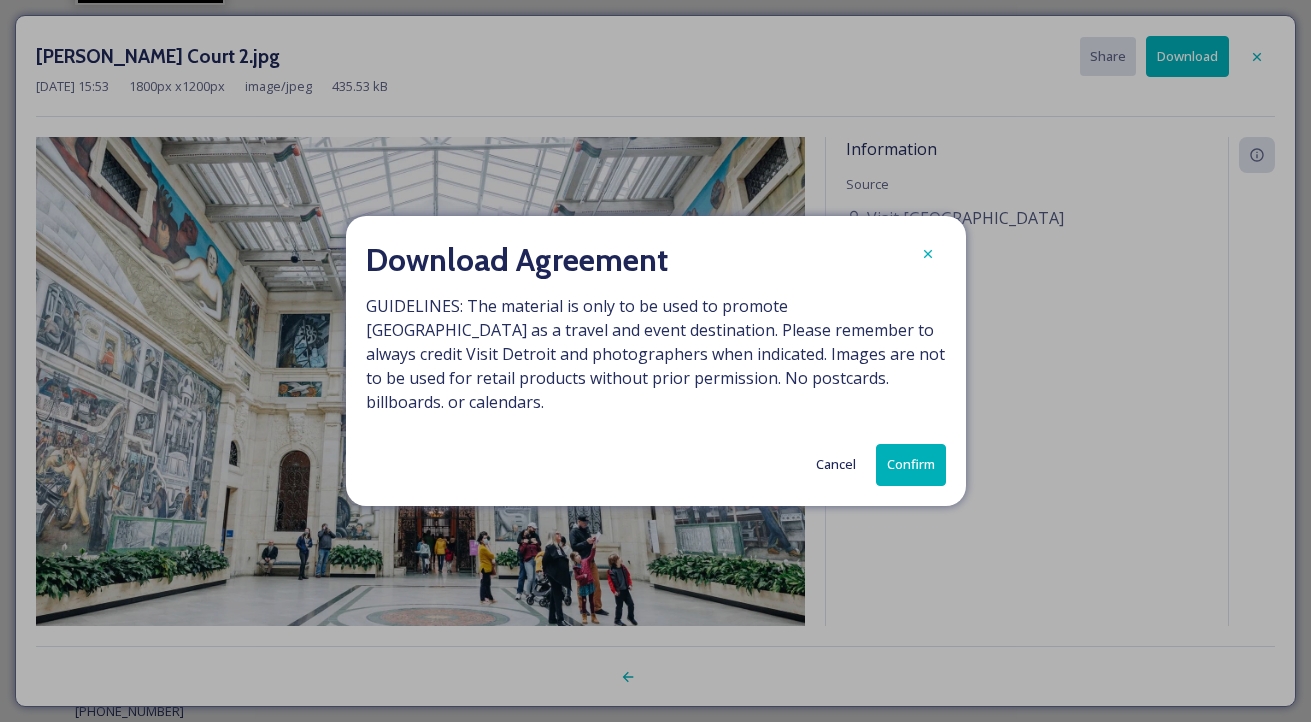 click on "Confirm" at bounding box center [911, 464] 